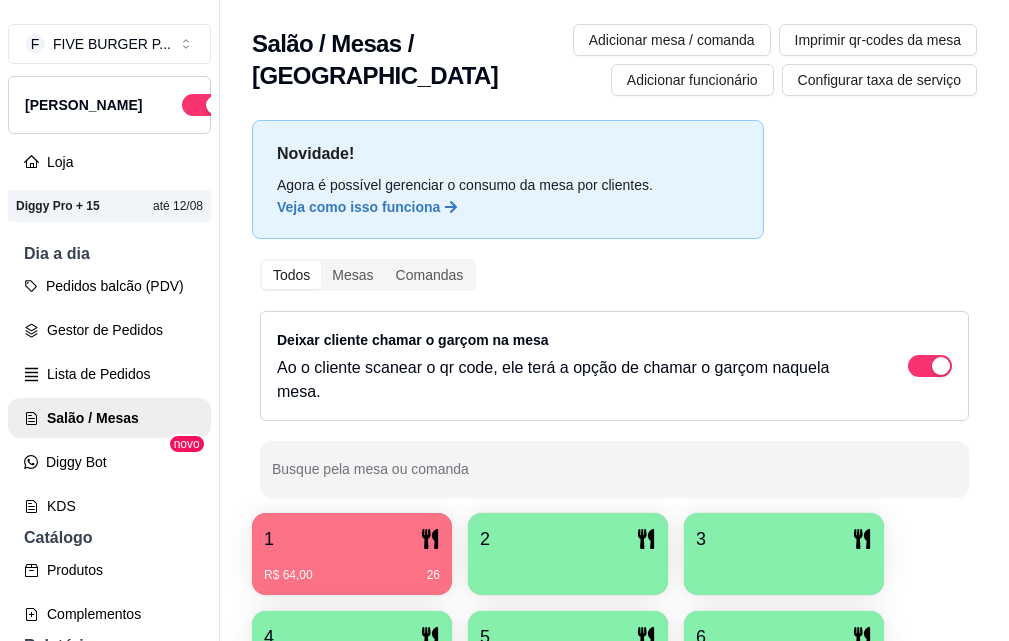 scroll, scrollTop: 0, scrollLeft: 0, axis: both 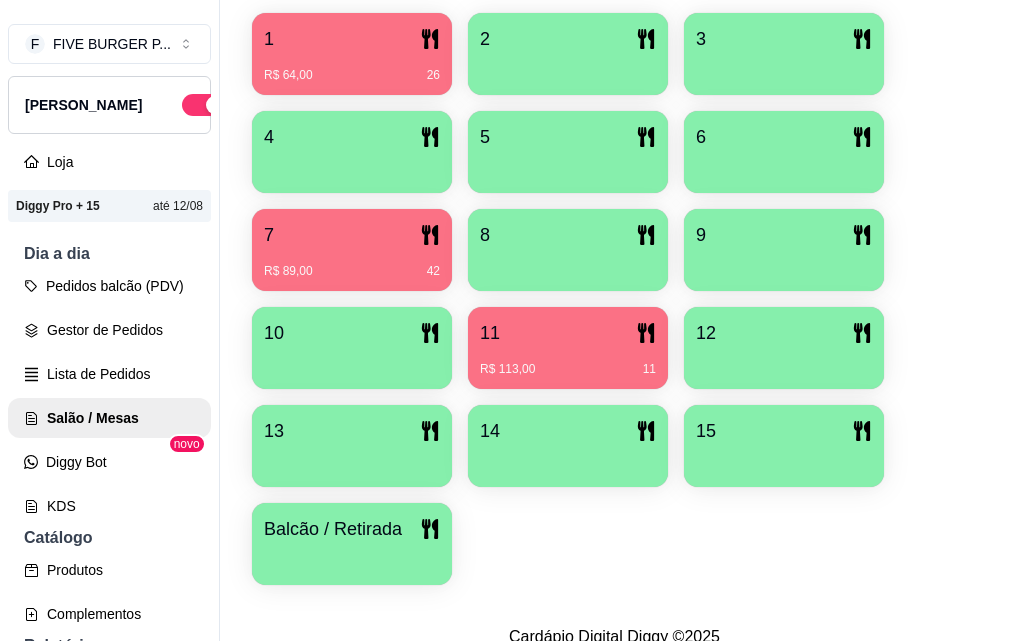 click on "R$ 89,00 42" at bounding box center (352, 264) 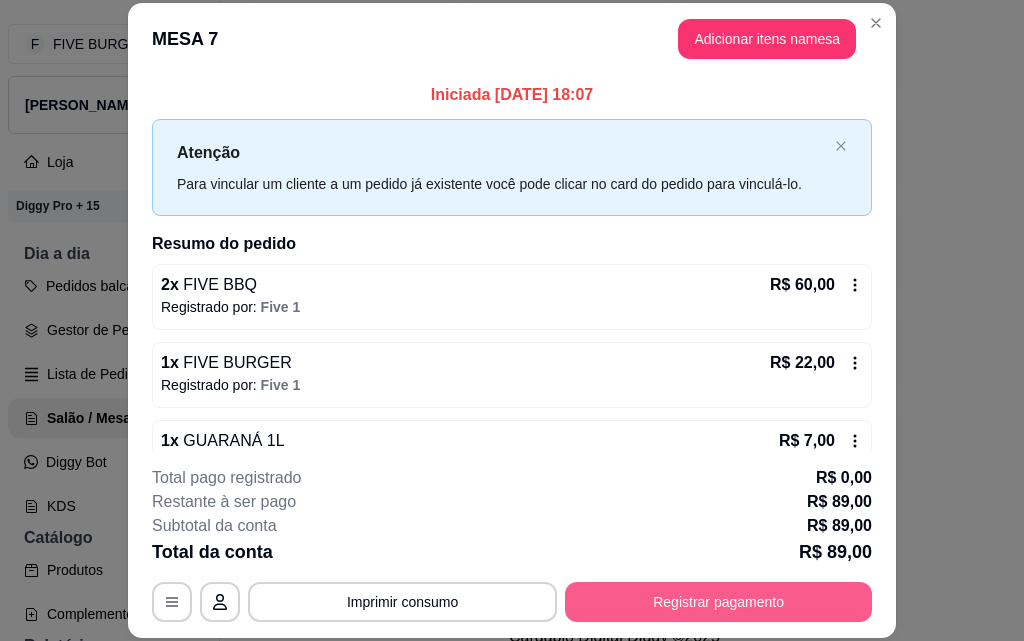 click on "Registrar pagamento" at bounding box center [718, 602] 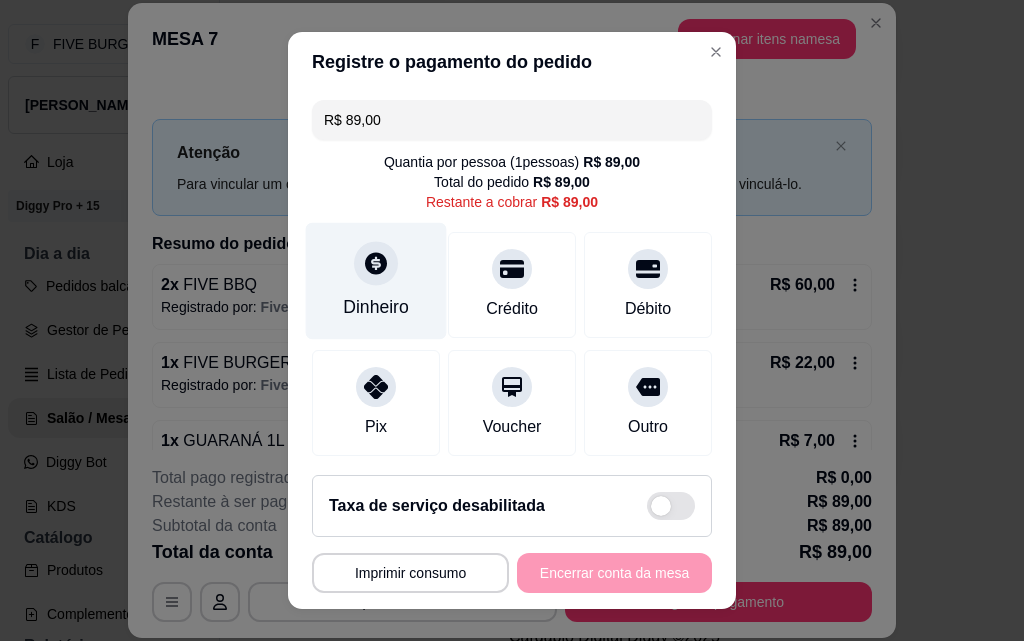 click on "Dinheiro" at bounding box center (376, 307) 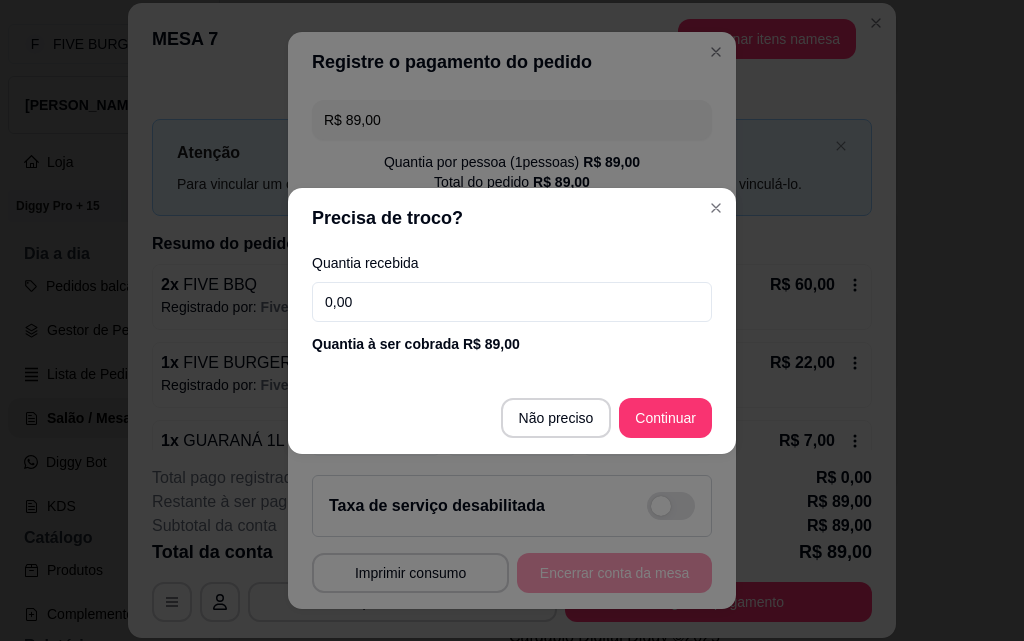 click on "0,00" at bounding box center [512, 302] 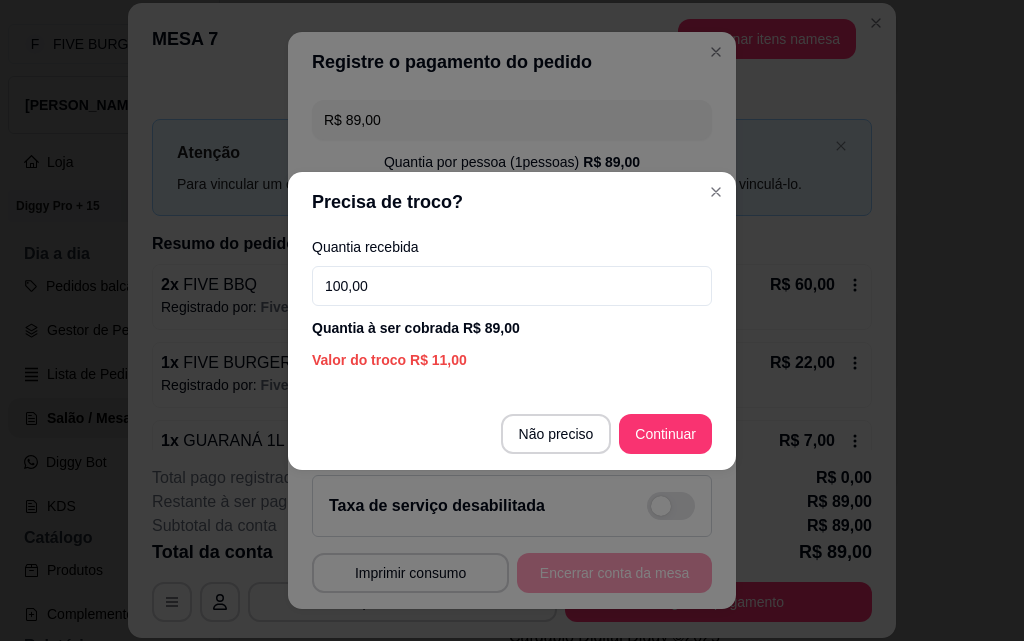 type on "100,00" 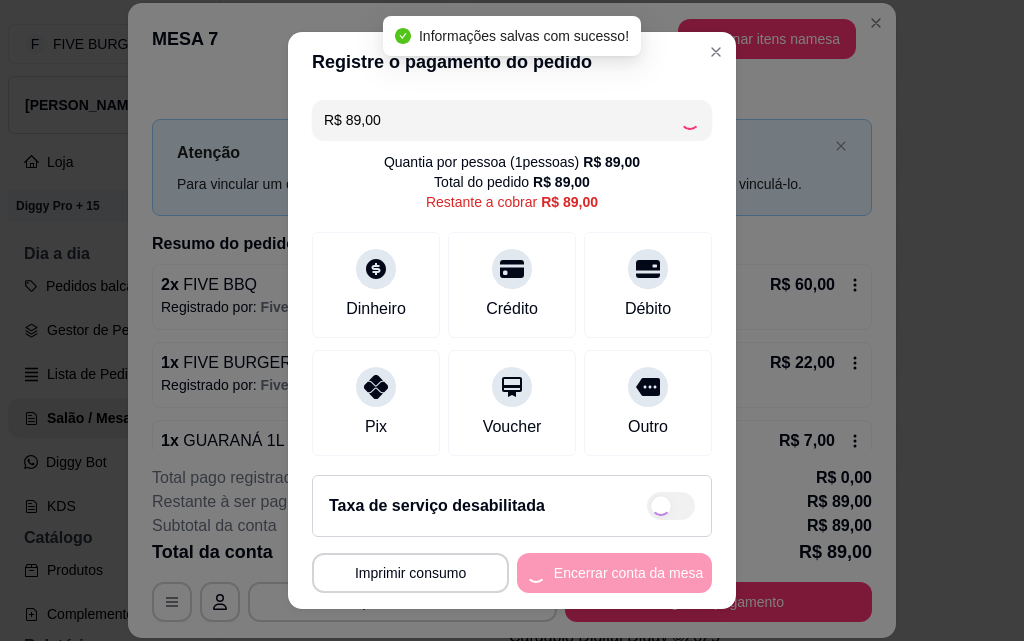 type on "R$ 0,00" 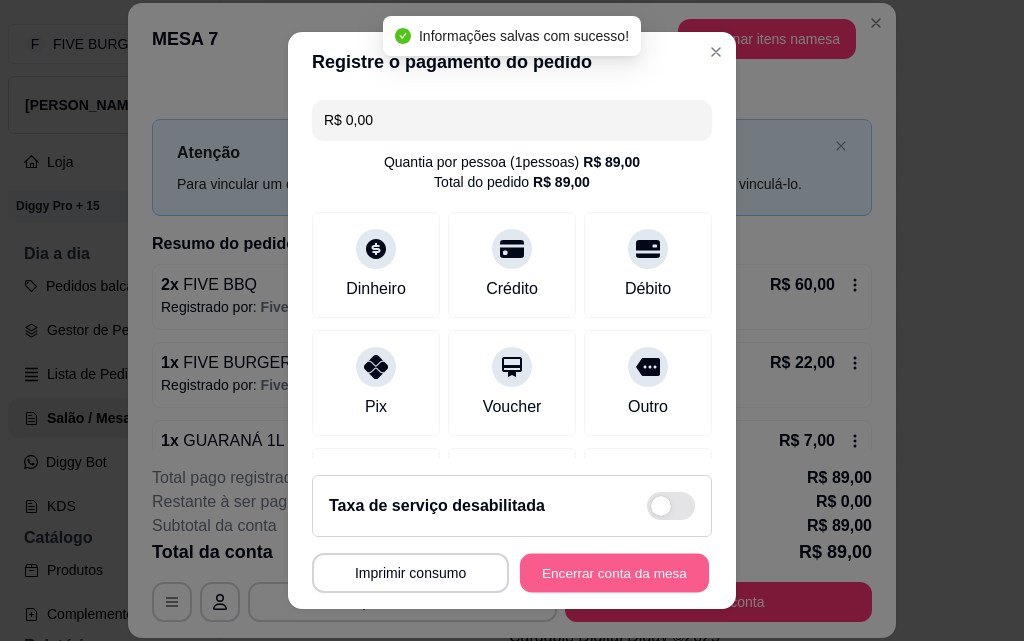 click on "Encerrar conta da mesa" at bounding box center [614, 573] 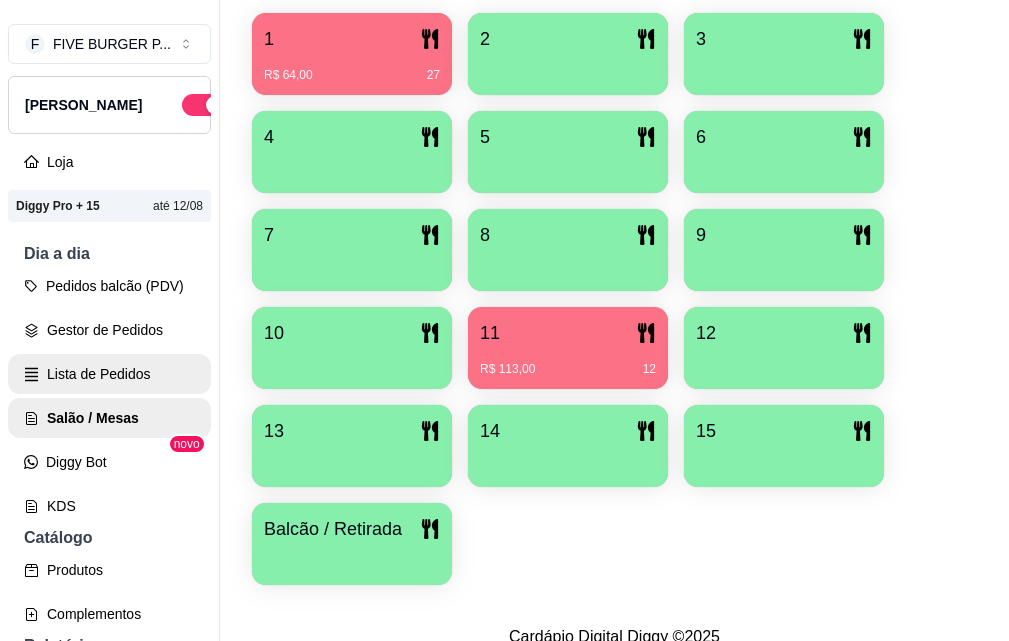 click on "Lista de Pedidos" at bounding box center [109, 374] 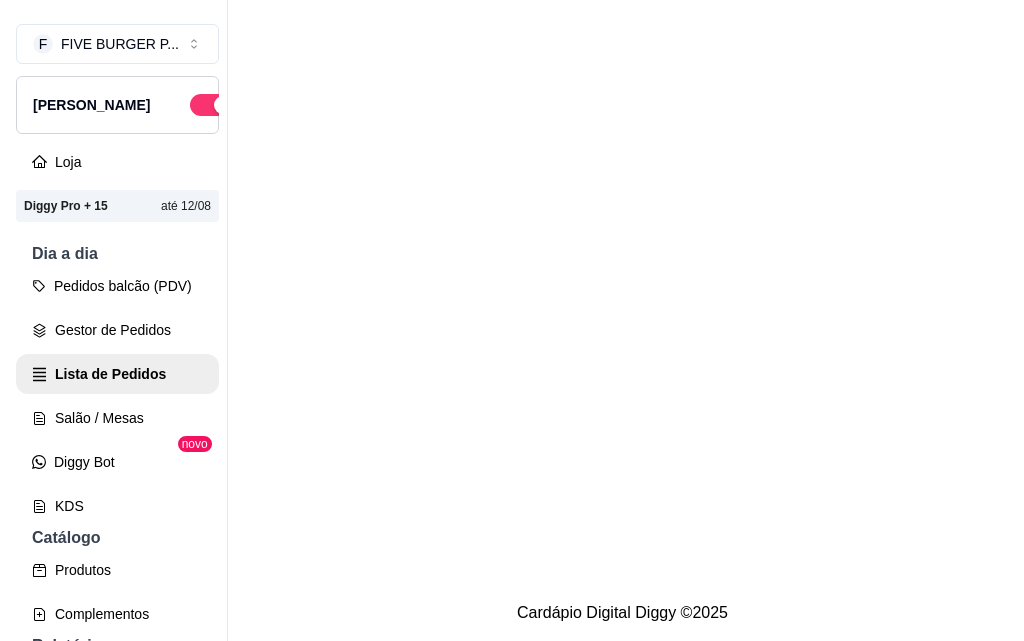 scroll, scrollTop: 0, scrollLeft: 0, axis: both 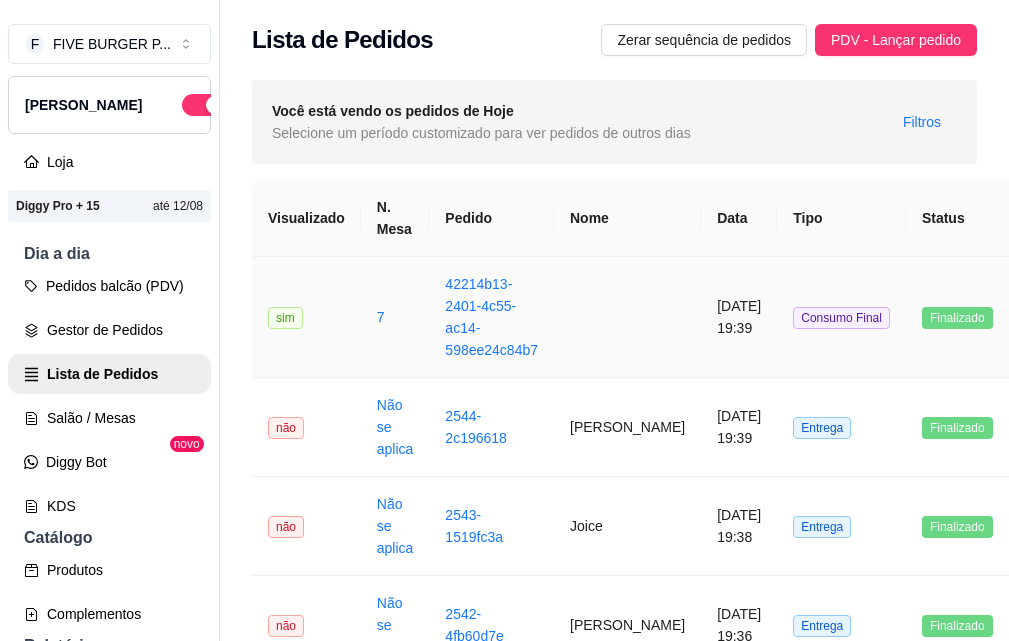 click on "Consumo Final" at bounding box center [841, 317] 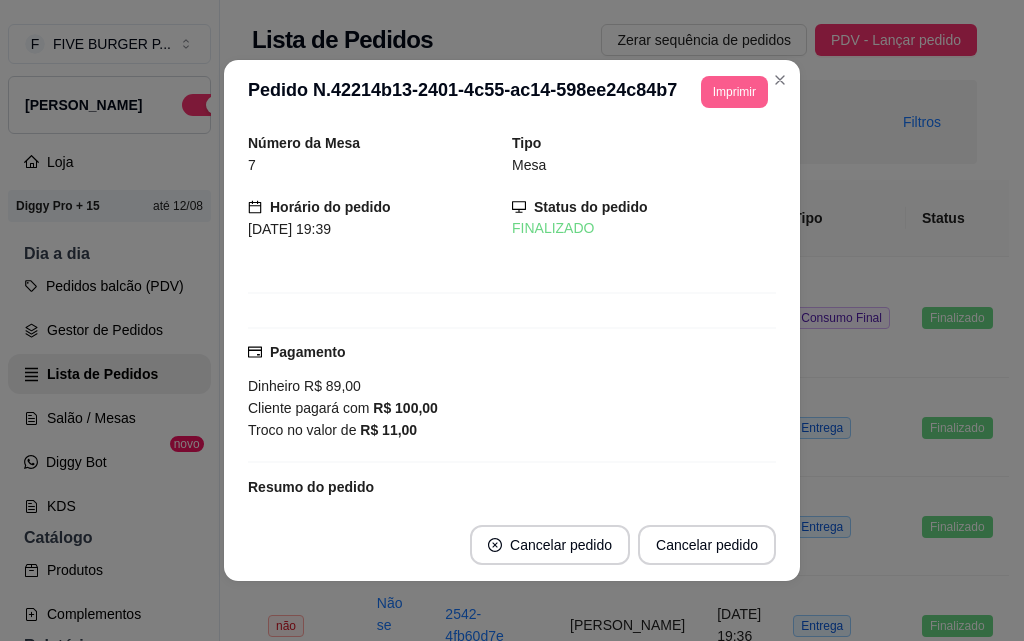 click on "Imprimir" at bounding box center [734, 92] 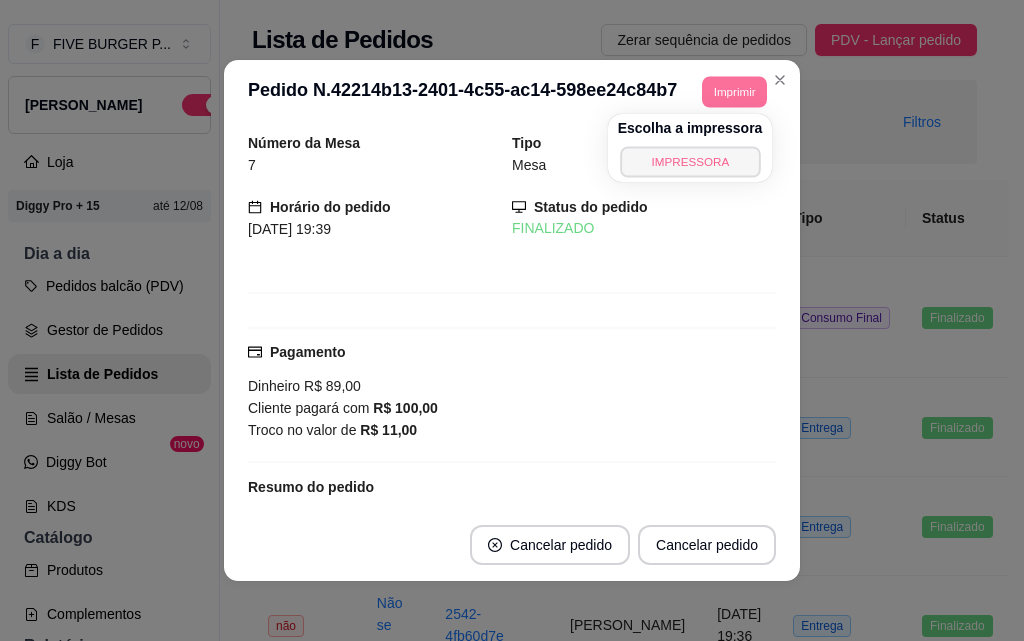 click on "IMPRESSORA" at bounding box center (690, 161) 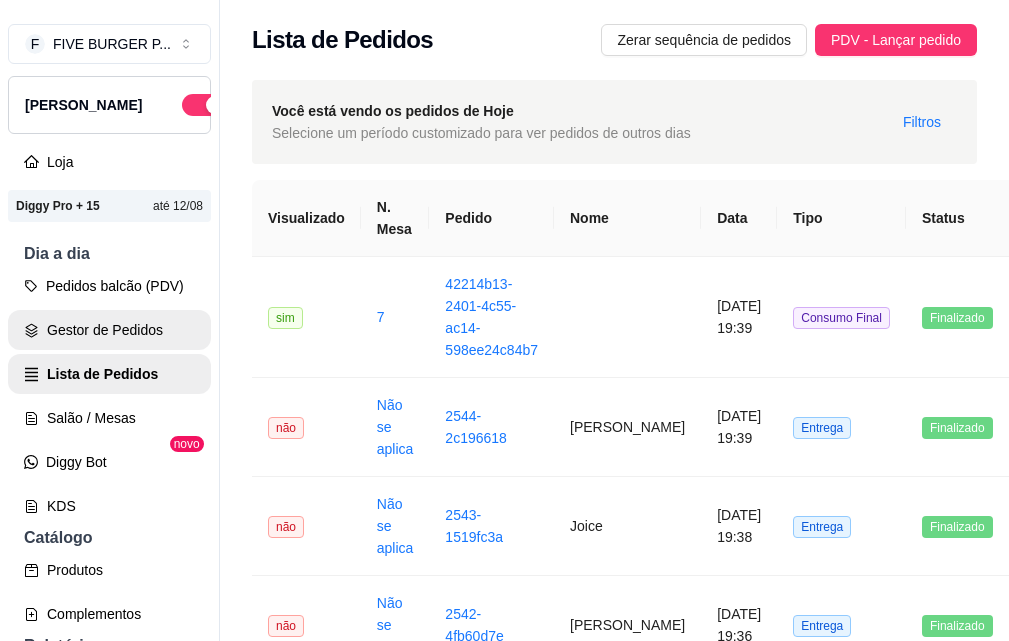 click on "Gestor de Pedidos" at bounding box center [109, 330] 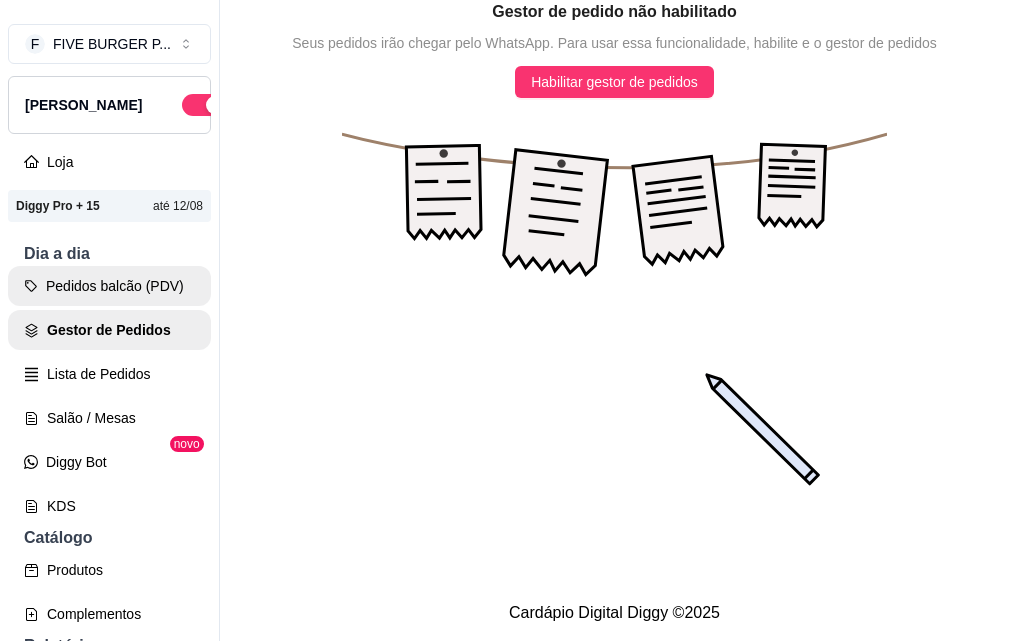 click on "Pedidos balcão (PDV)" at bounding box center [109, 286] 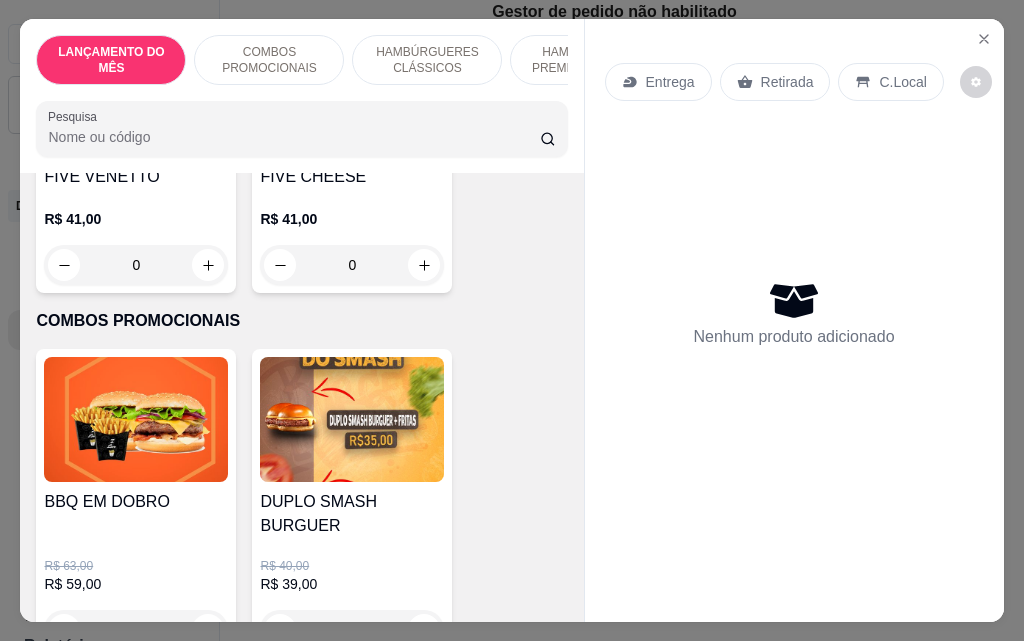 scroll, scrollTop: 600, scrollLeft: 0, axis: vertical 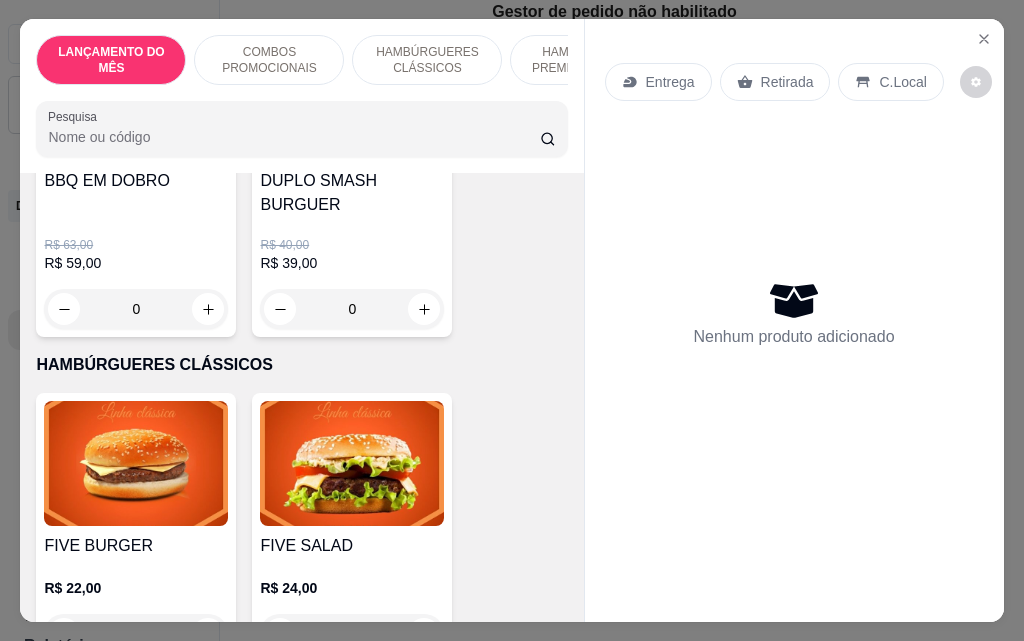 click on "0" at bounding box center (352, 309) 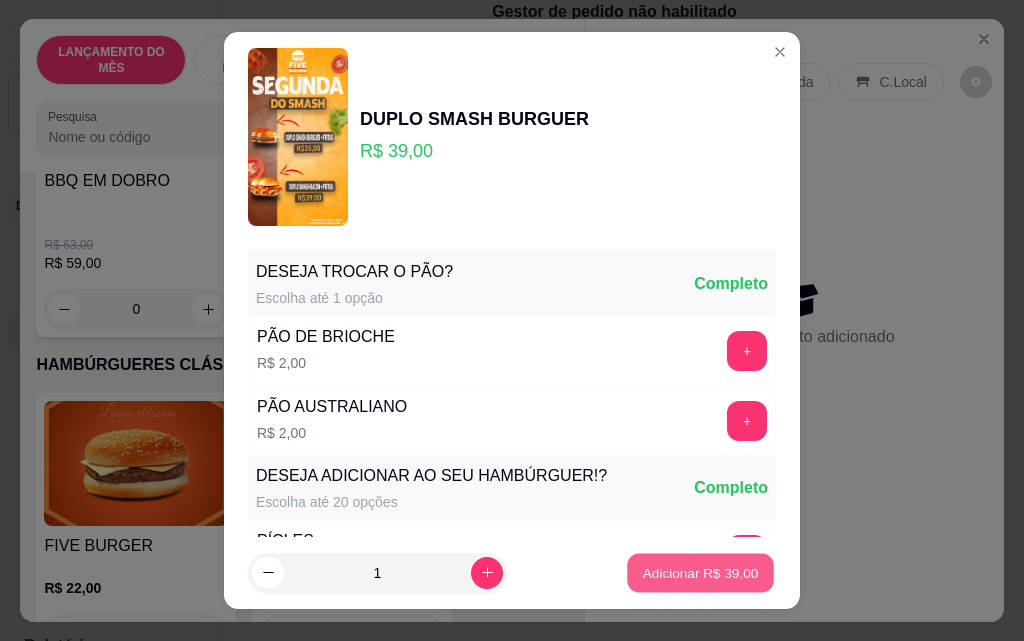click on "Adicionar   R$ 39,00" at bounding box center (701, 572) 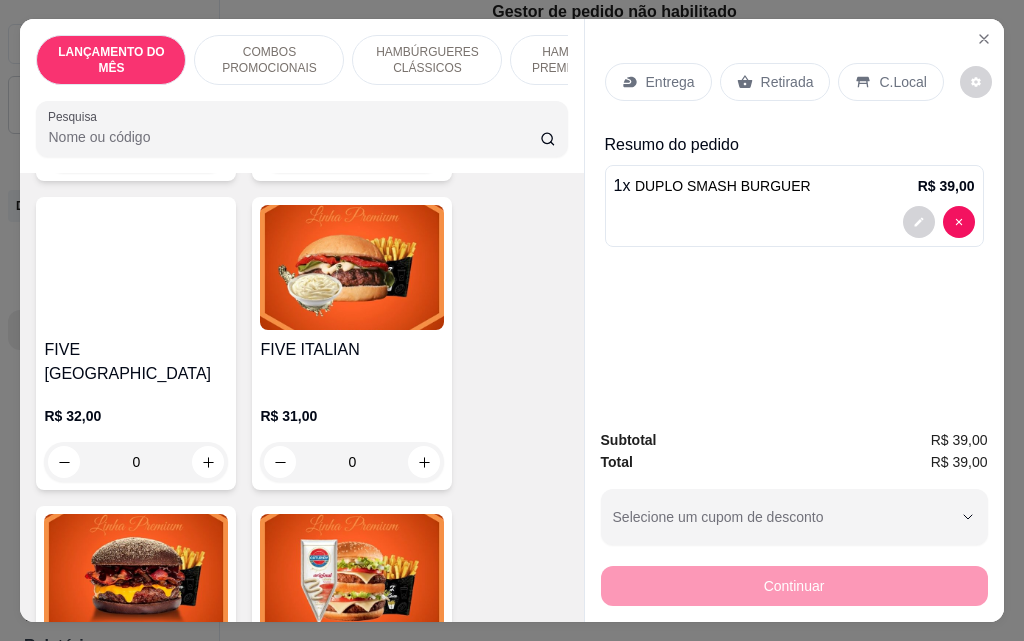 scroll, scrollTop: 1700, scrollLeft: 0, axis: vertical 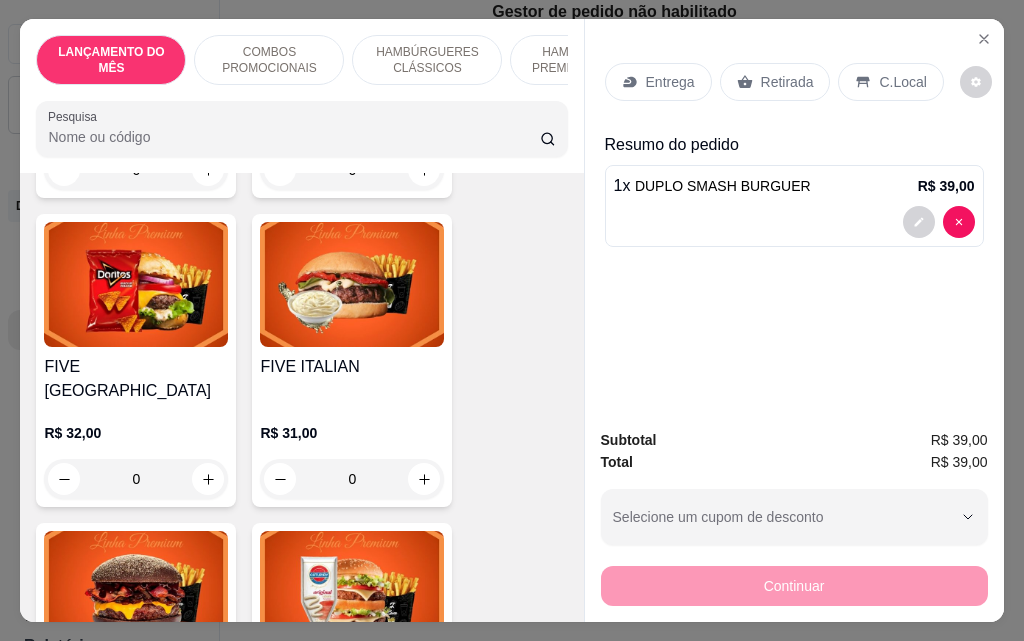 click on "0" at bounding box center [352, 479] 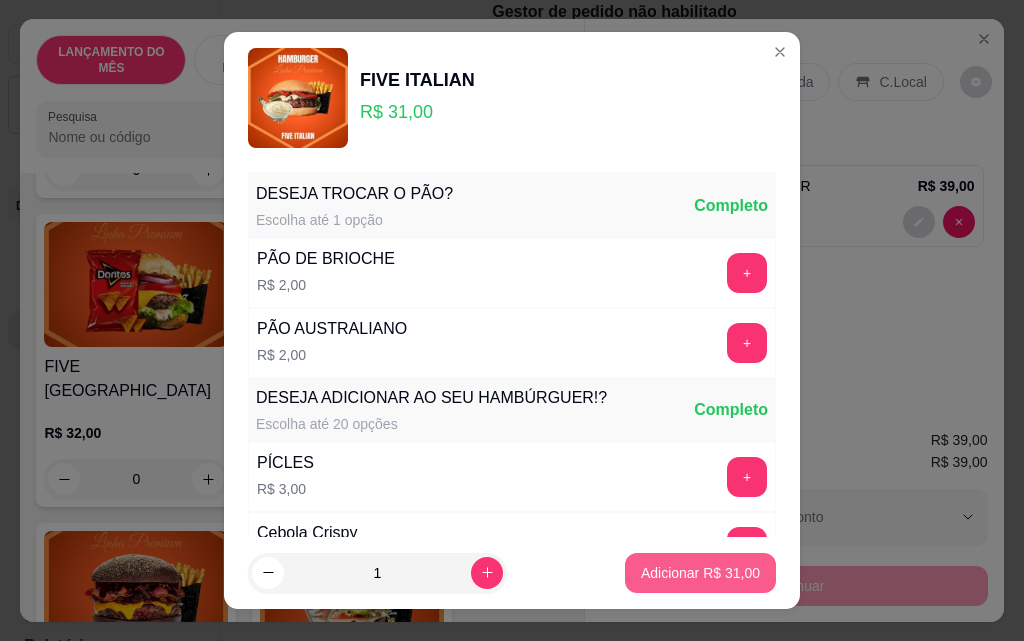 click on "Adicionar   R$ 31,00" at bounding box center (700, 573) 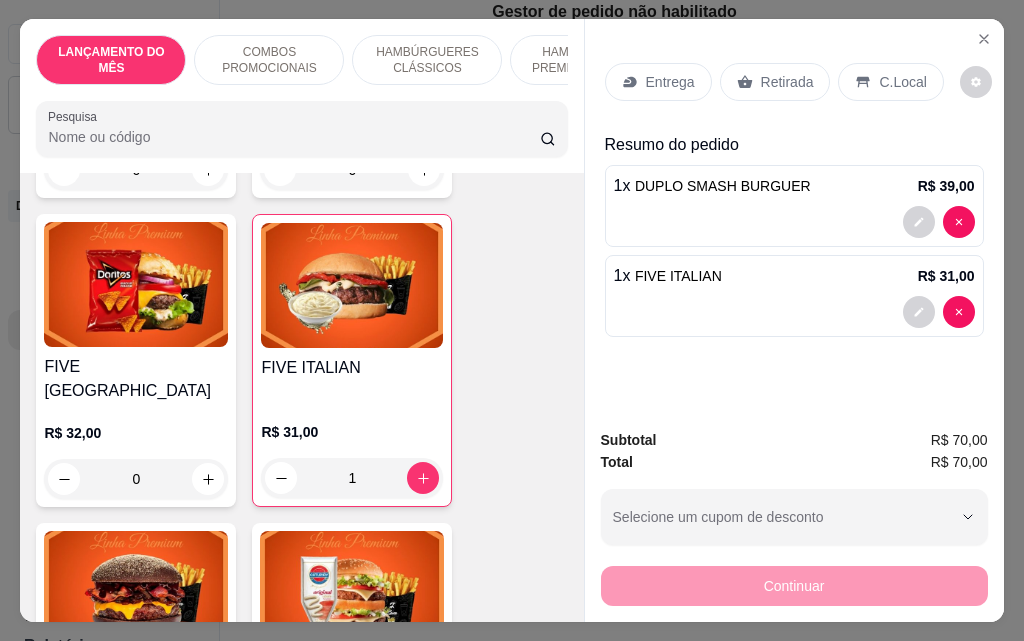 click 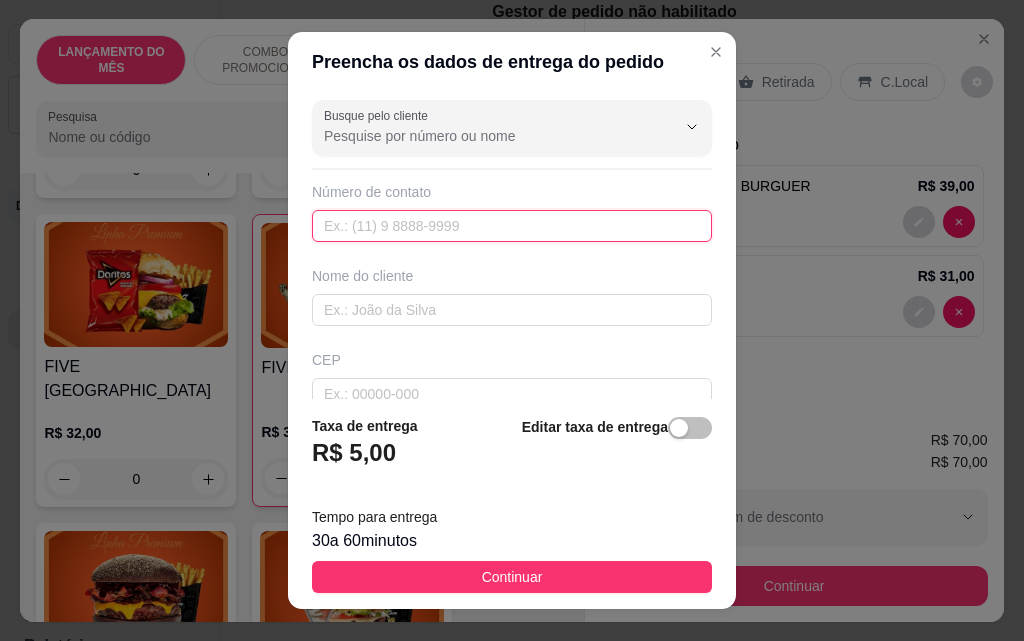 click at bounding box center (512, 226) 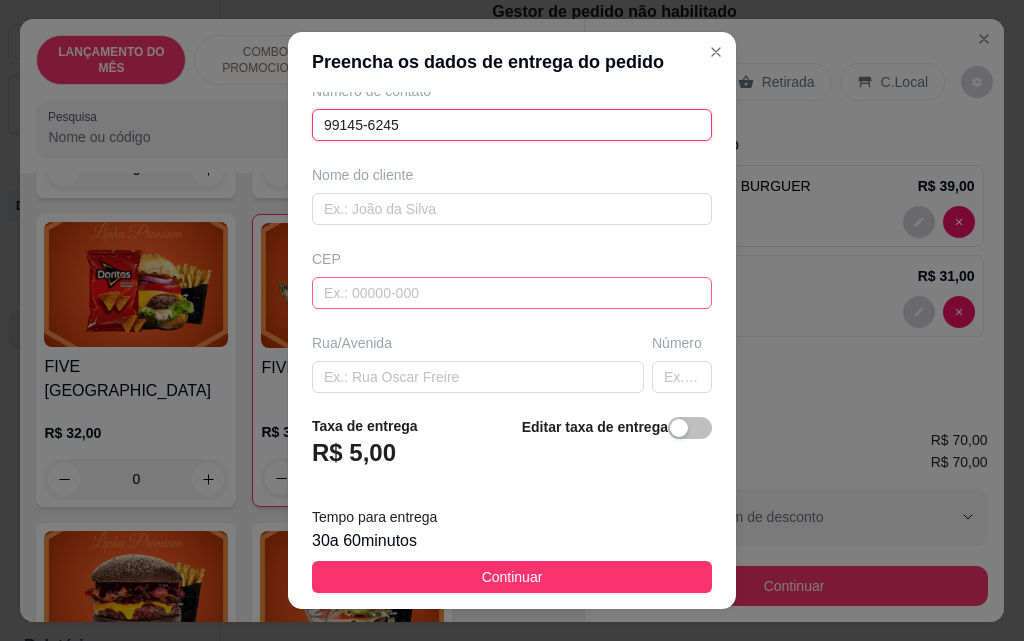 scroll, scrollTop: 200, scrollLeft: 0, axis: vertical 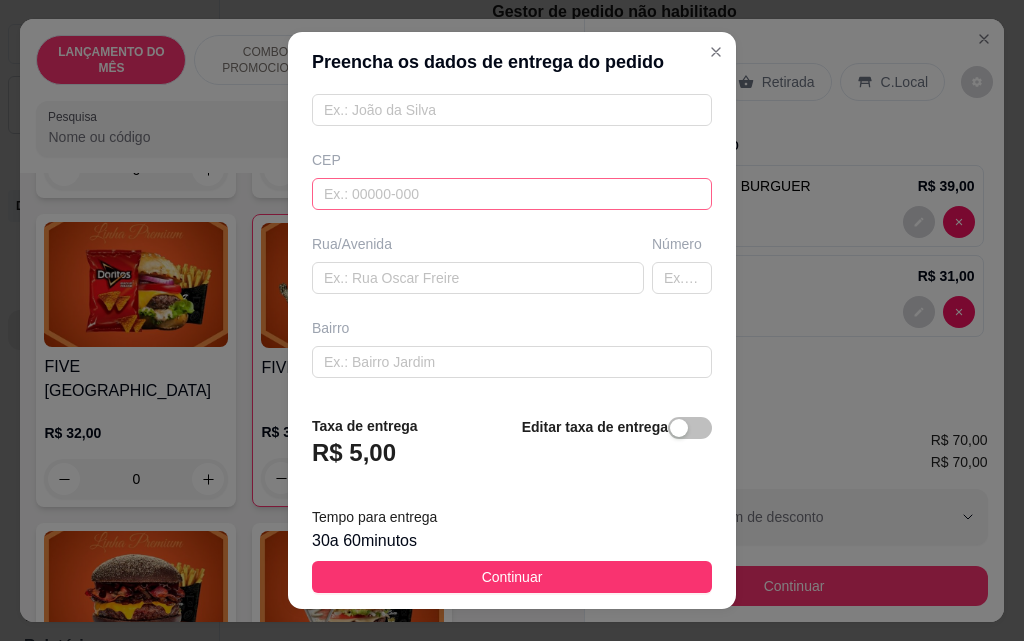 type on "99145-6245" 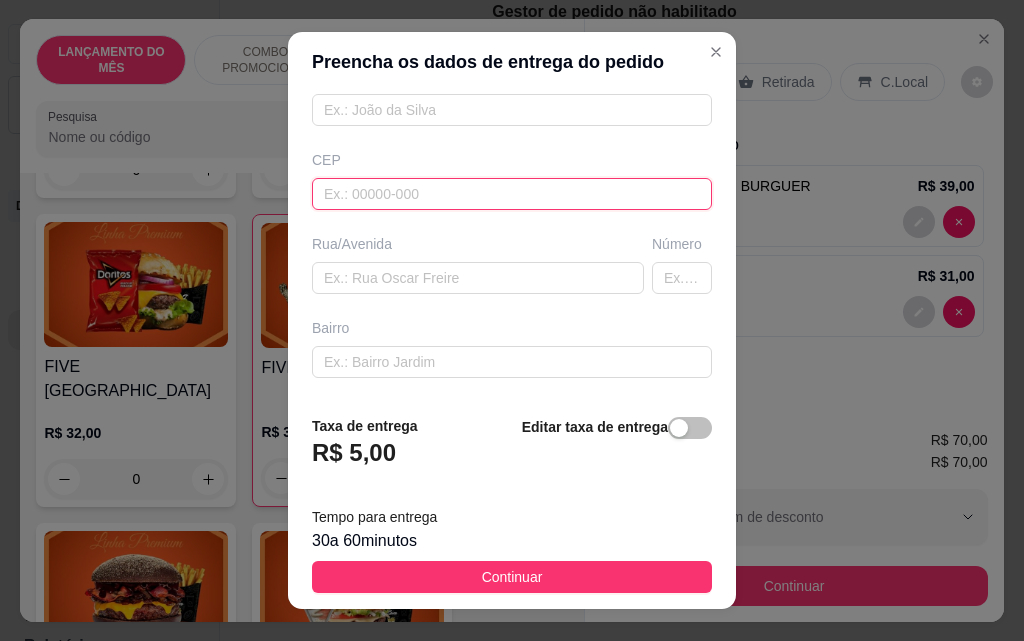 click at bounding box center [512, 194] 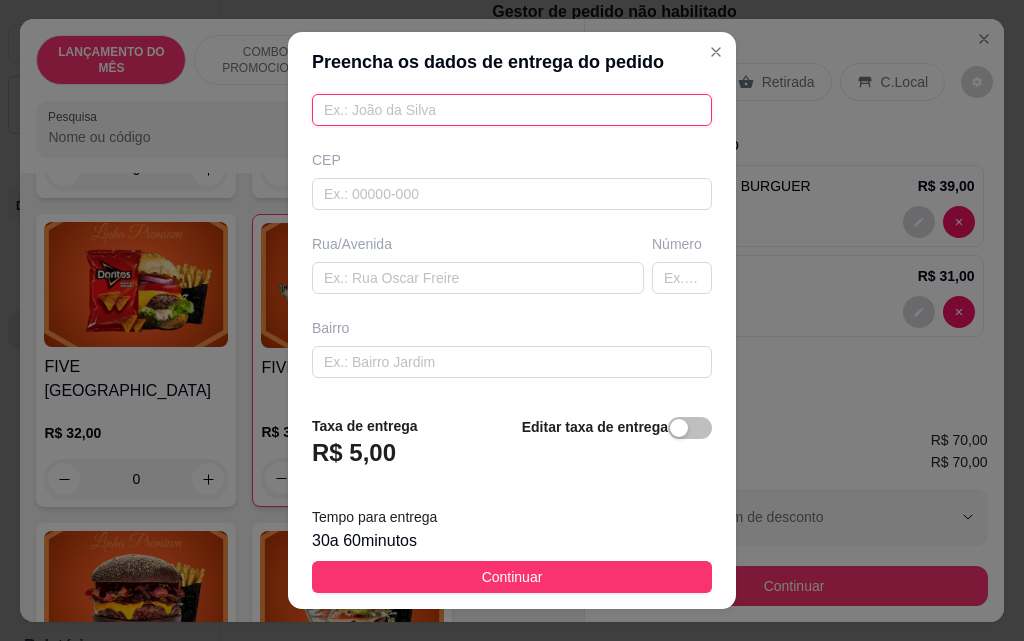 click at bounding box center [512, 110] 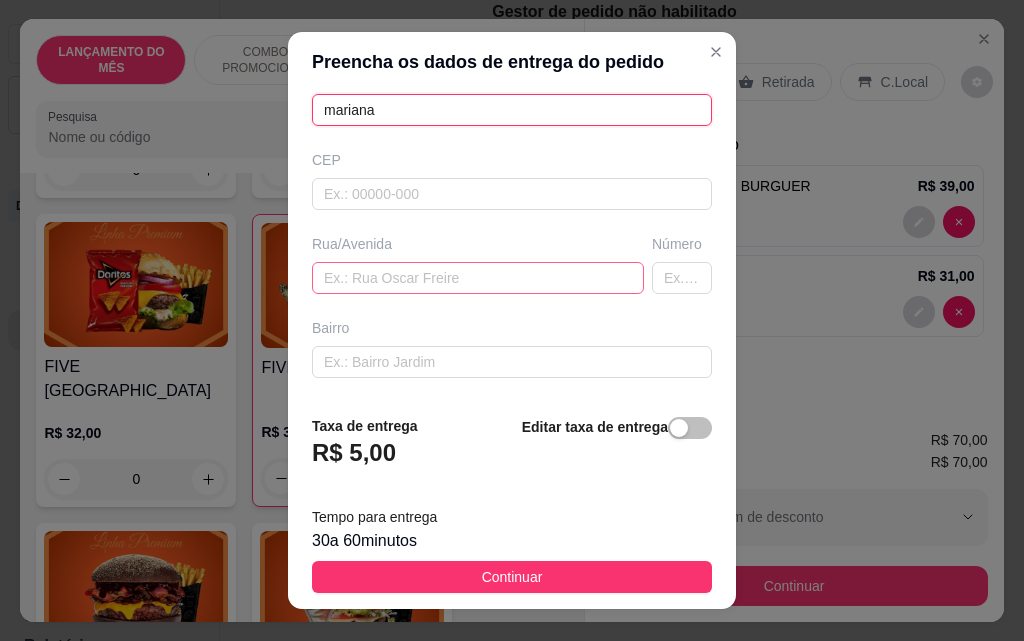type on "mariana" 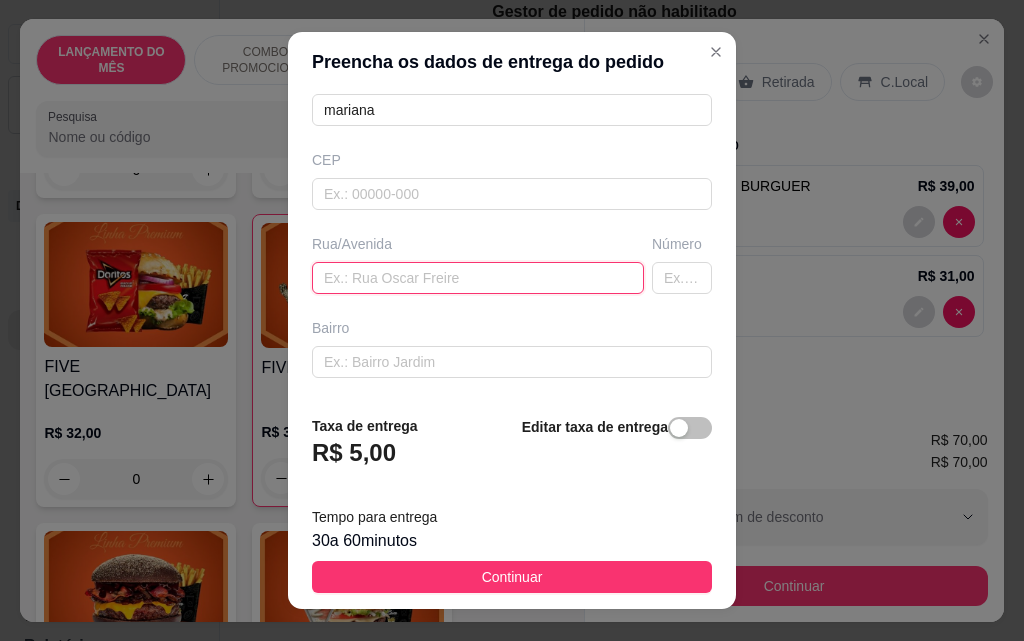 click at bounding box center (478, 278) 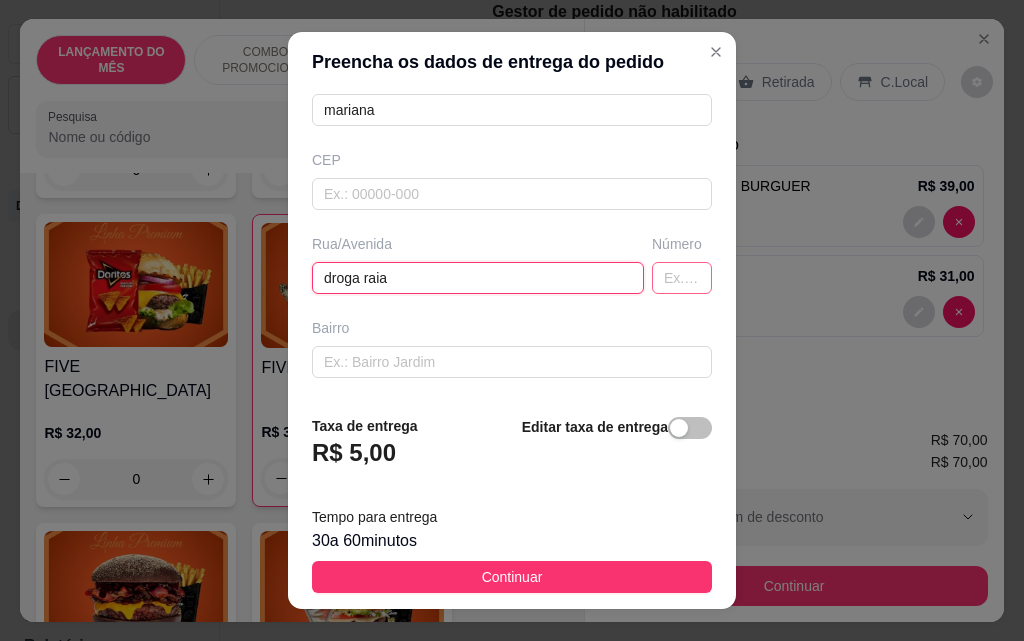 type on "droga raia" 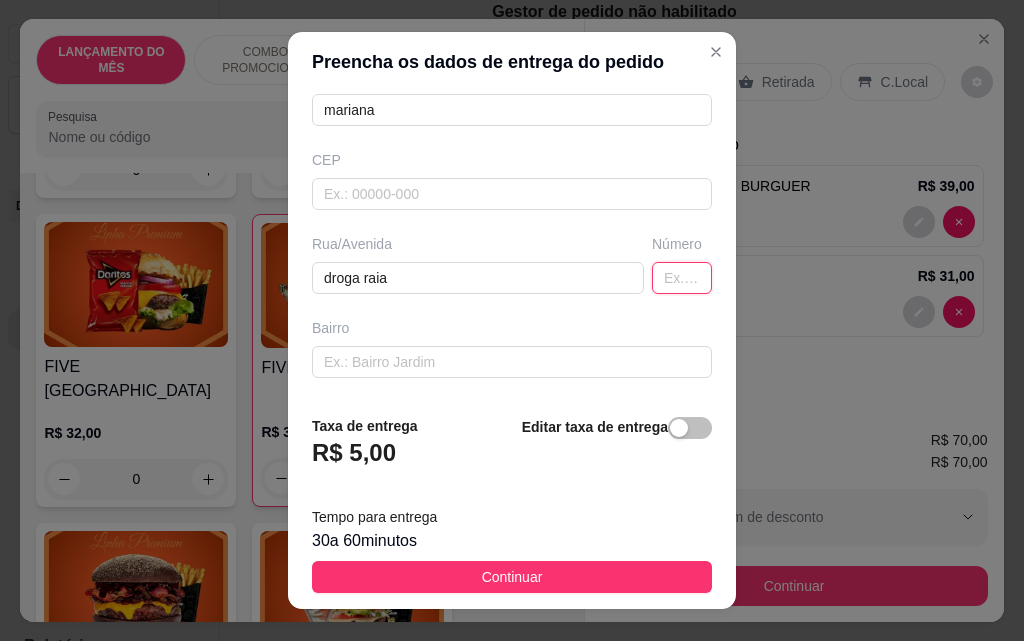 click at bounding box center [682, 278] 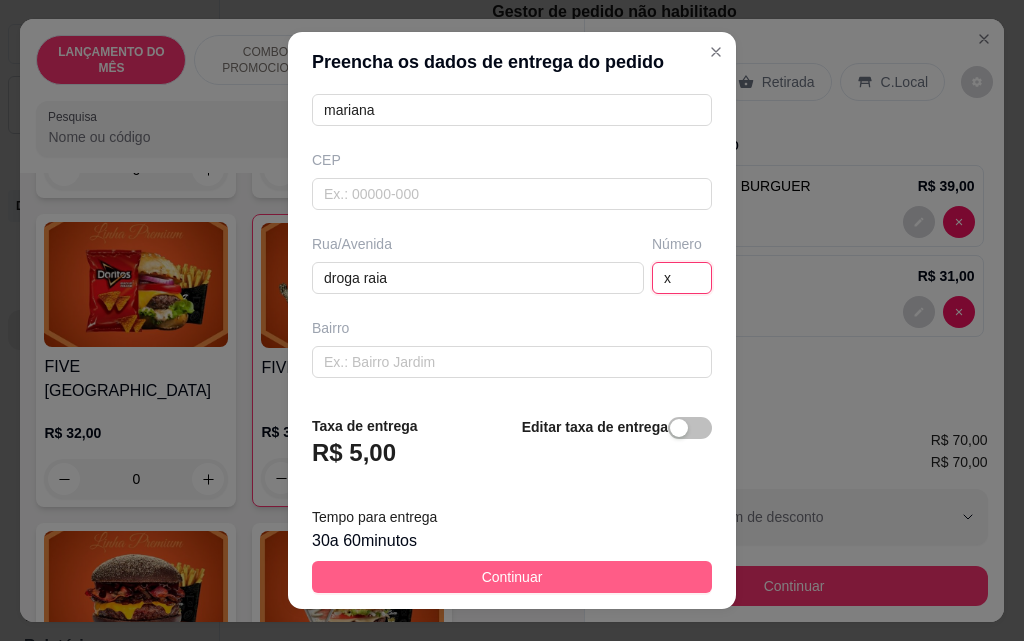 type on "x" 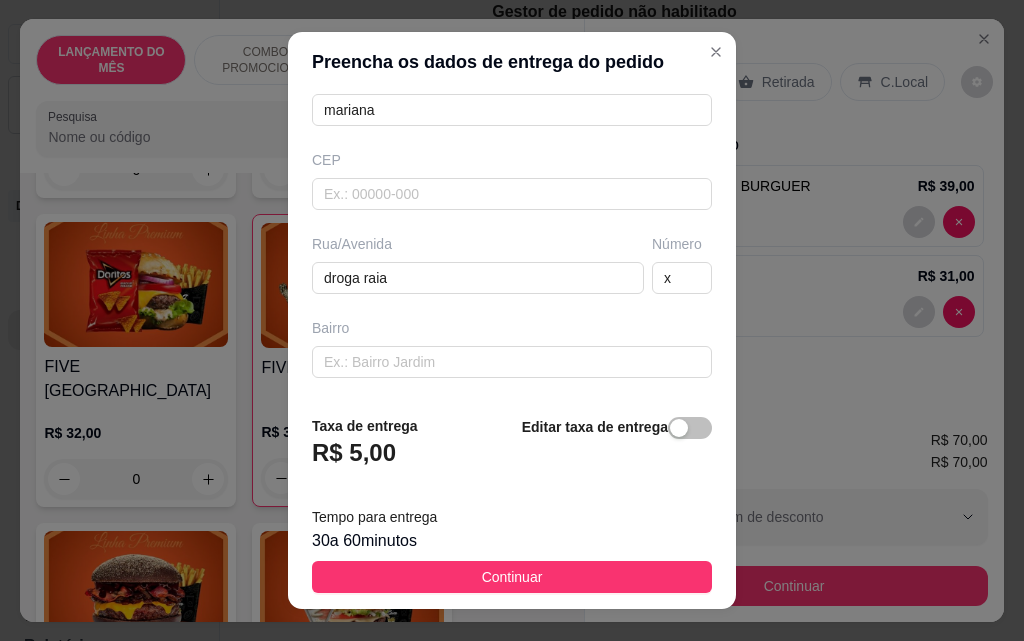 drag, startPoint x: 509, startPoint y: 571, endPoint x: 603, endPoint y: 566, distance: 94.13288 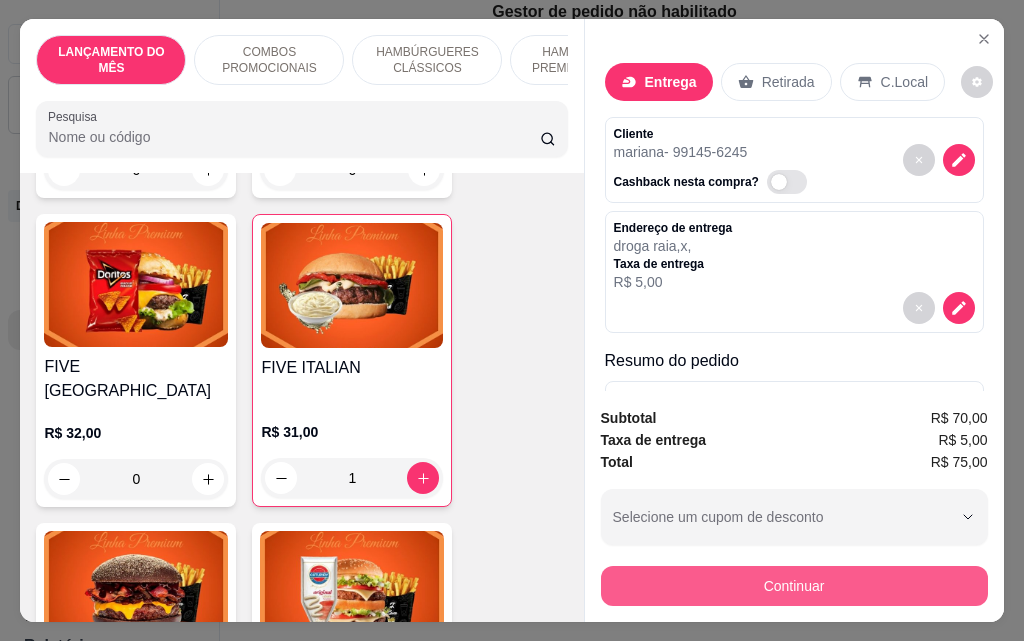 click on "Continuar" at bounding box center (794, 586) 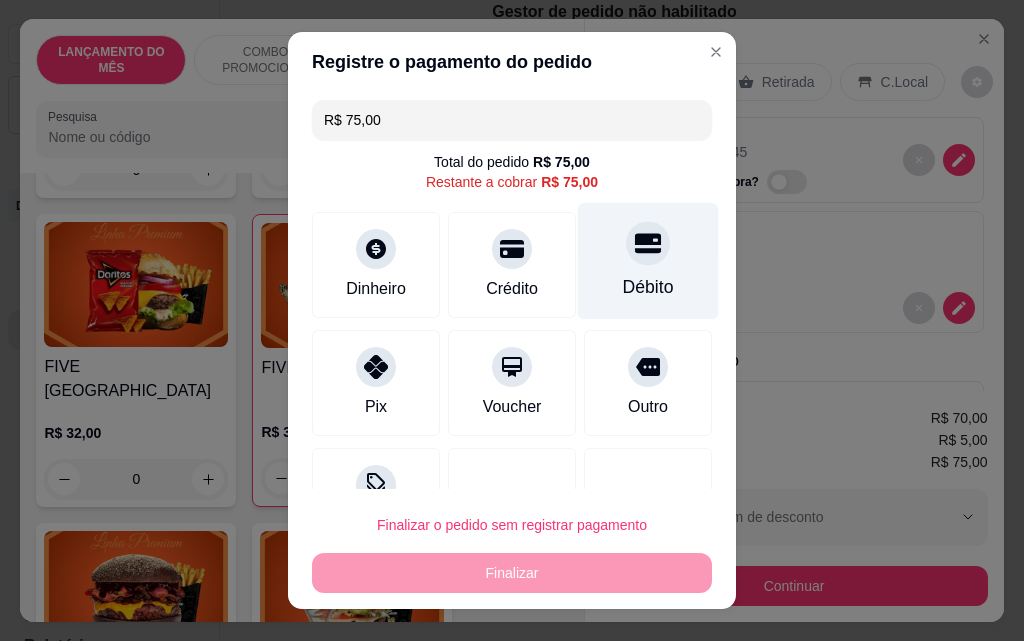 click on "Débito" at bounding box center [648, 261] 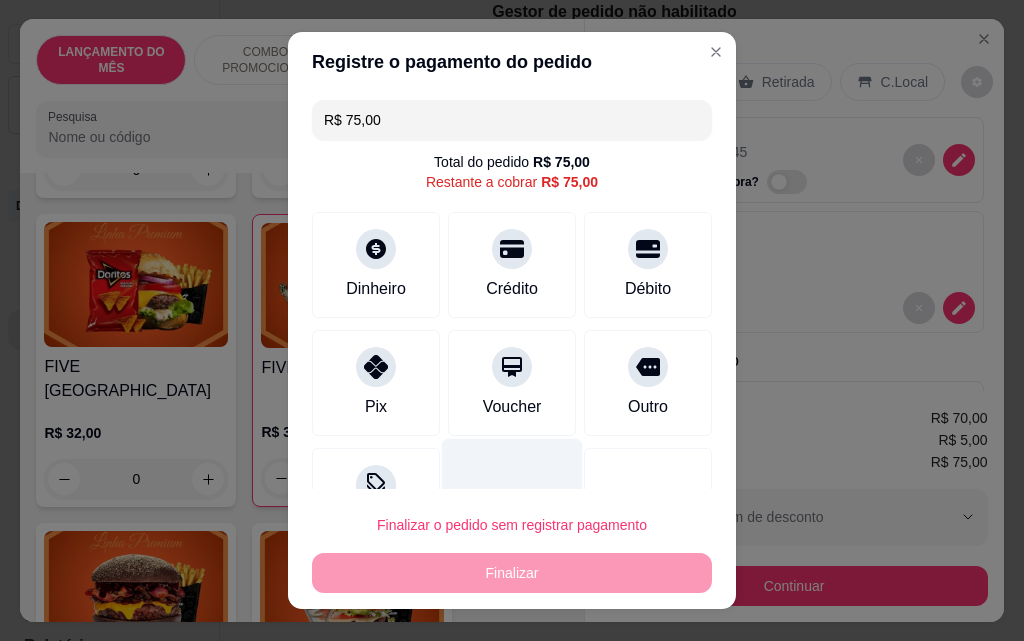 type on "R$ 0,00" 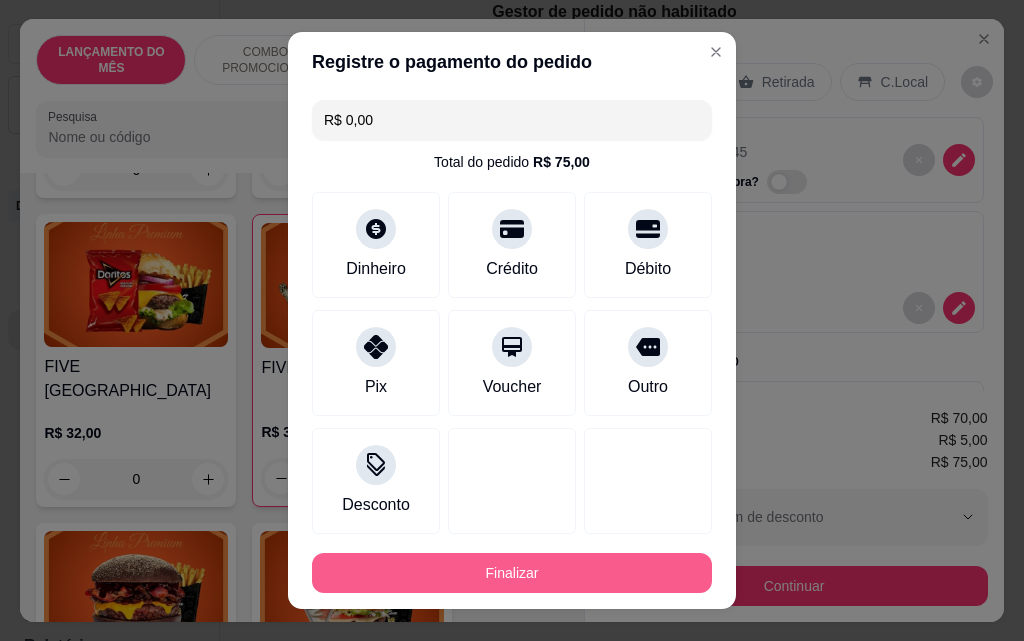 click on "Finalizar" at bounding box center (512, 573) 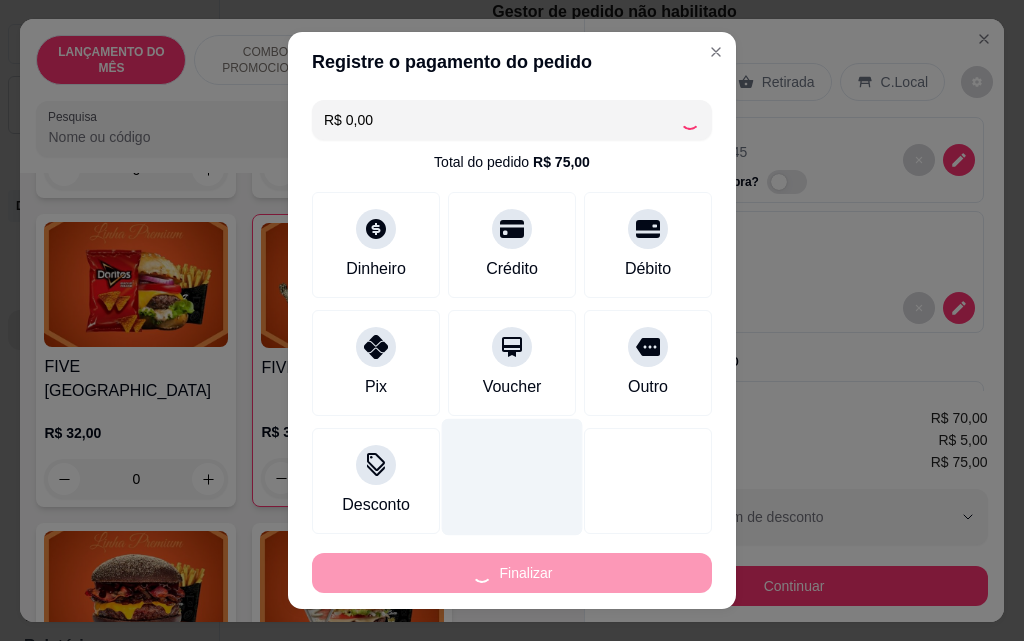 type on "0" 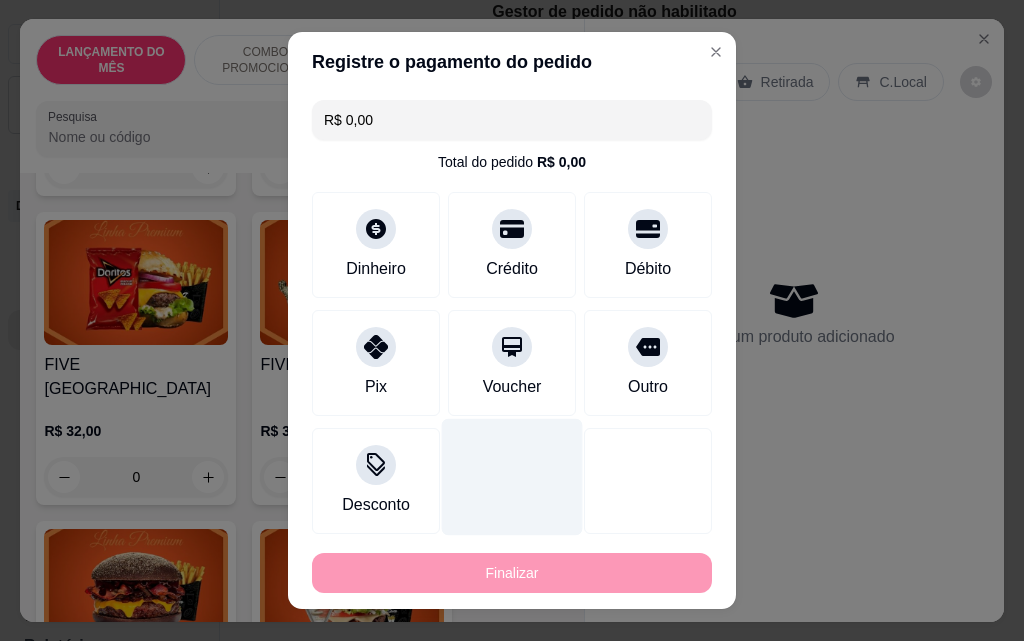 type on "-R$ 75,00" 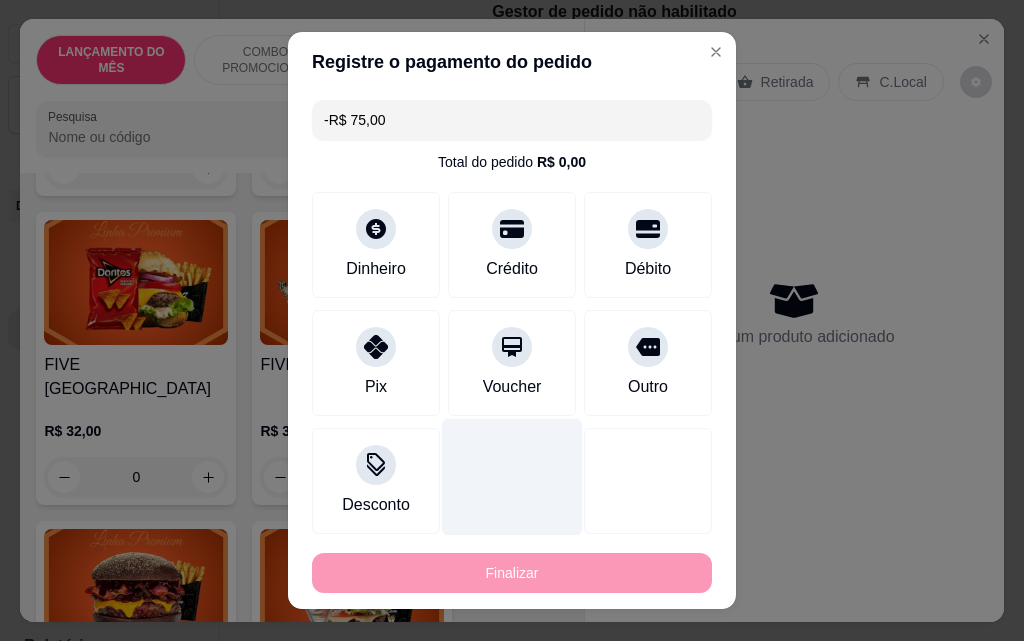 scroll, scrollTop: 1698, scrollLeft: 0, axis: vertical 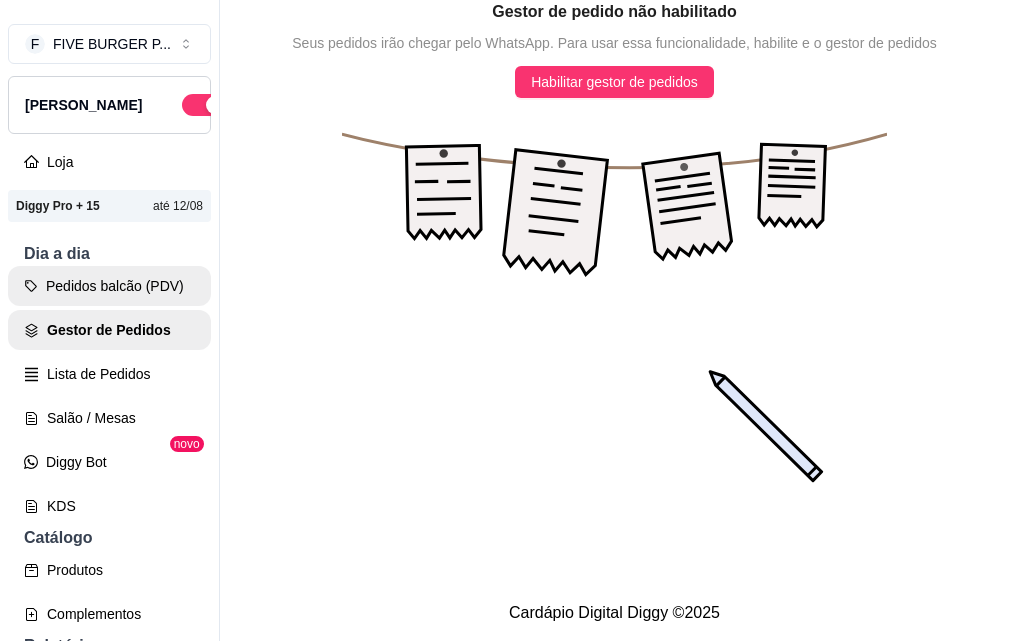 click on "Pedidos balcão (PDV)" at bounding box center (109, 286) 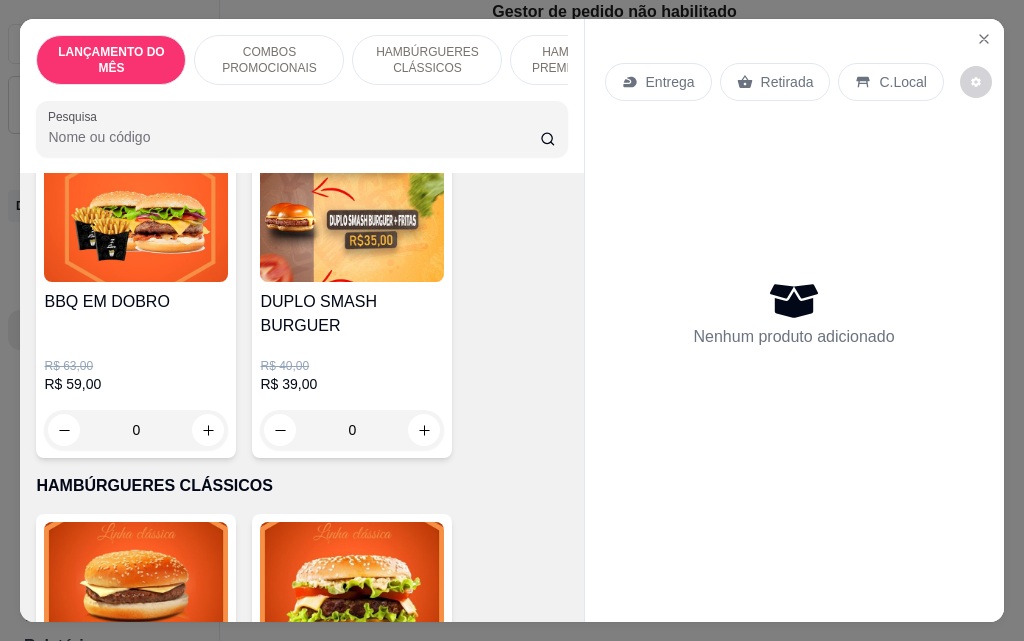 scroll, scrollTop: 500, scrollLeft: 0, axis: vertical 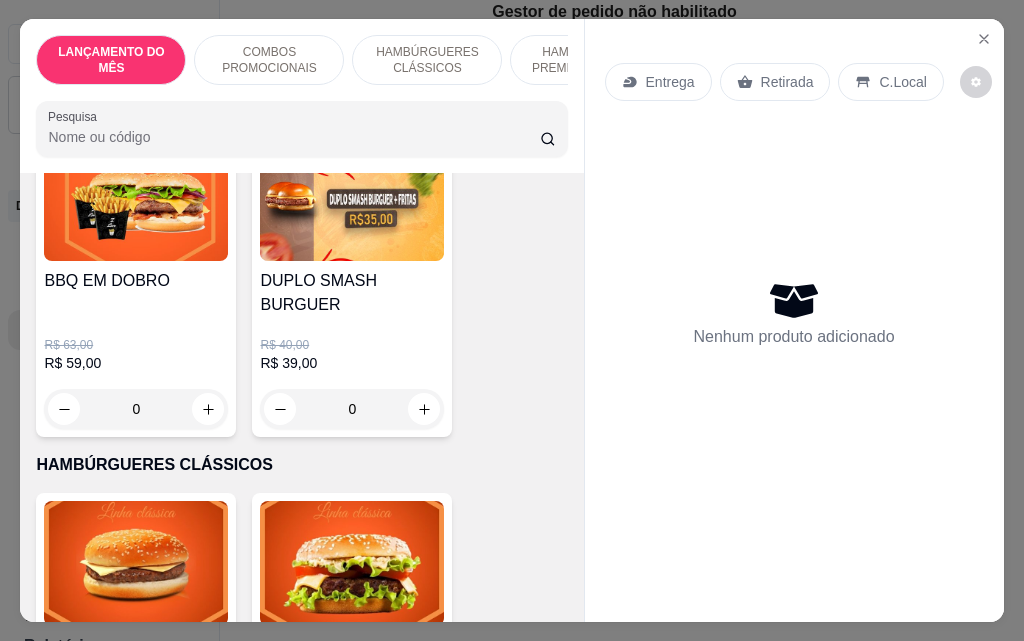 click on "0" at bounding box center [136, 409] 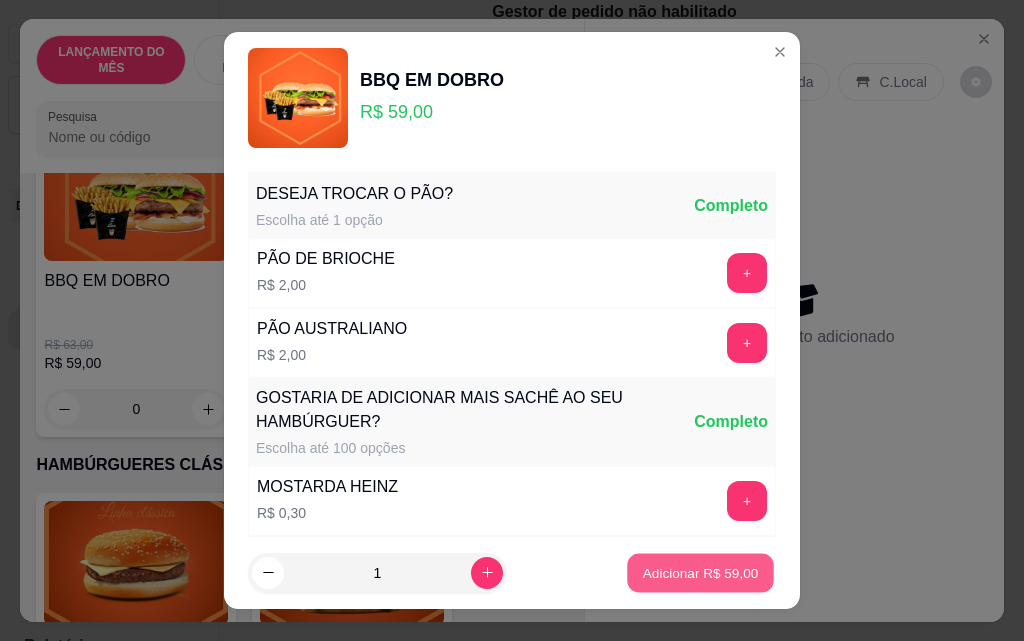 click on "Adicionar   R$ 59,00" at bounding box center [701, 572] 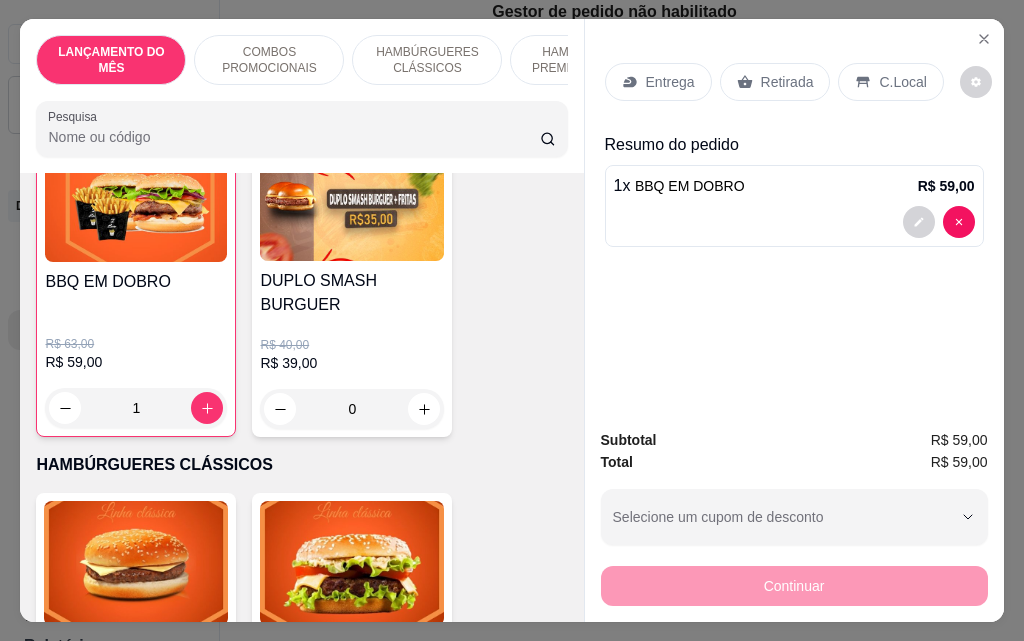 scroll, scrollTop: 501, scrollLeft: 0, axis: vertical 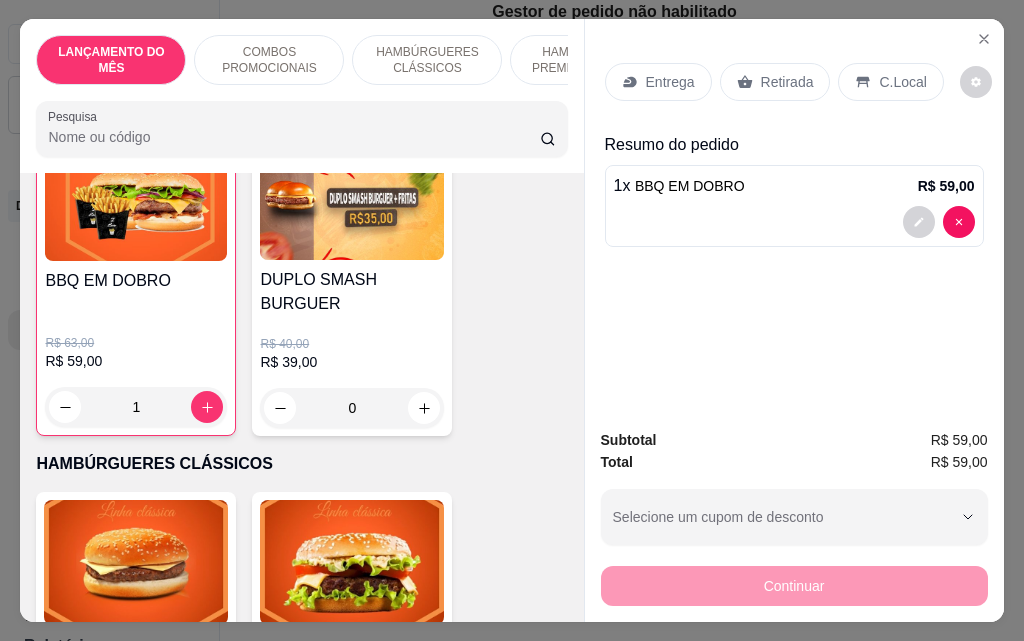 click on "Entrega" at bounding box center [658, 82] 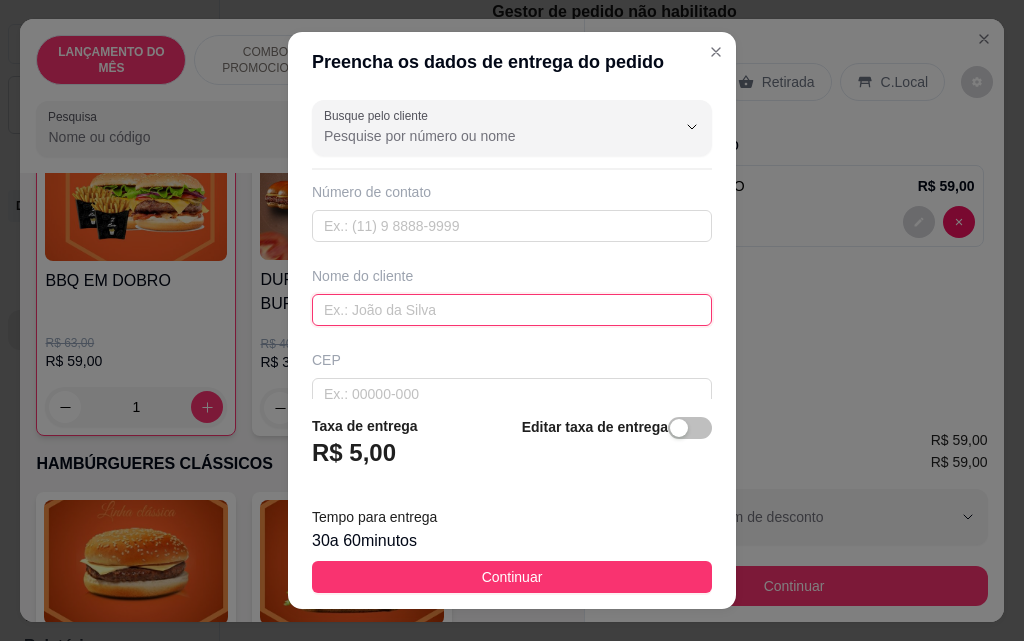 click at bounding box center (512, 310) 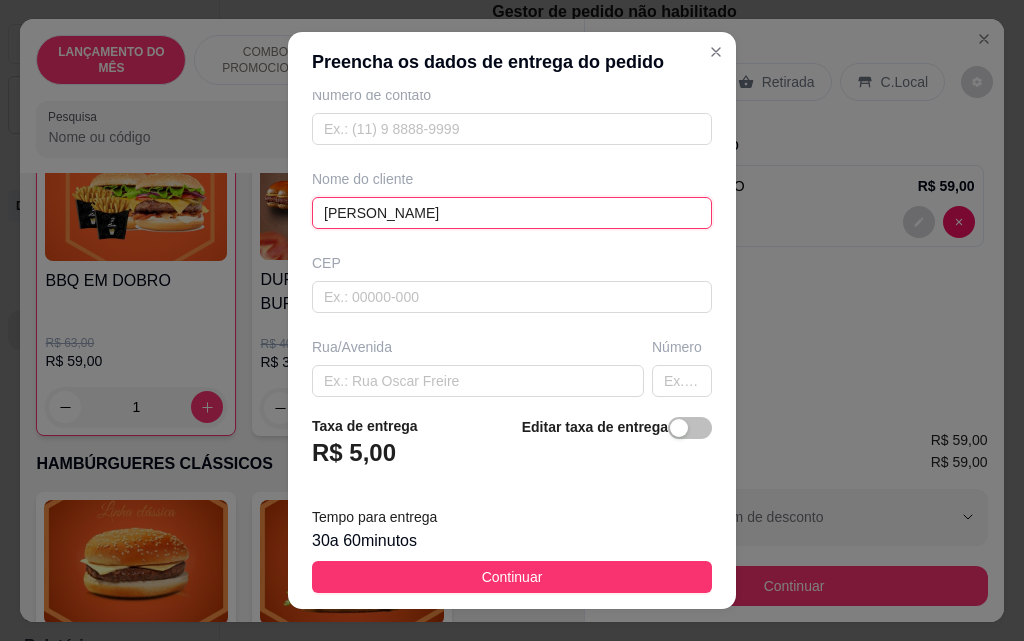 scroll, scrollTop: 200, scrollLeft: 0, axis: vertical 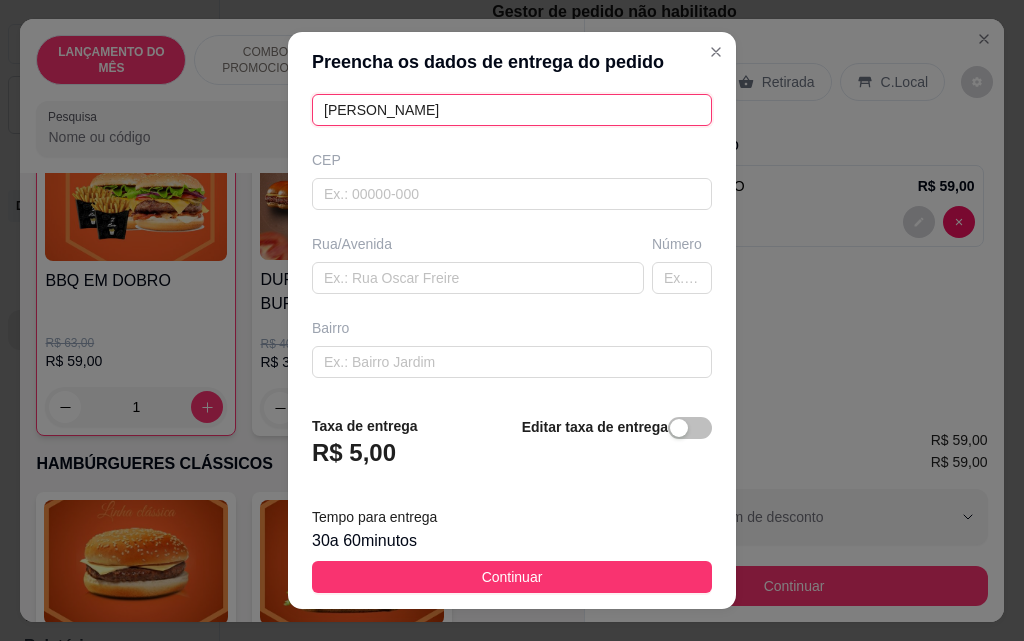 type on "[PERSON_NAME]" 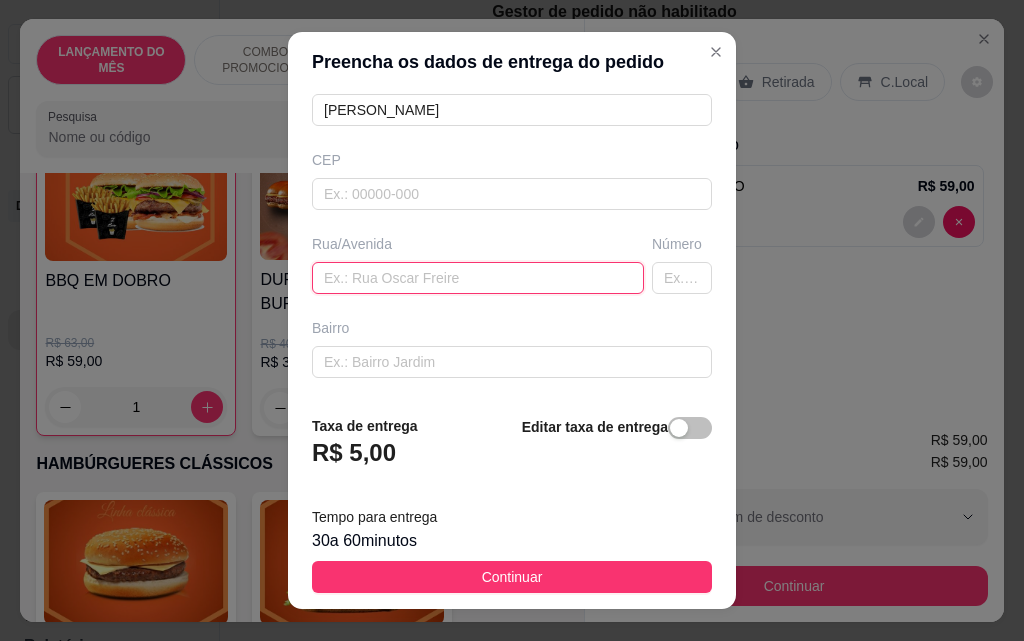 click at bounding box center [478, 278] 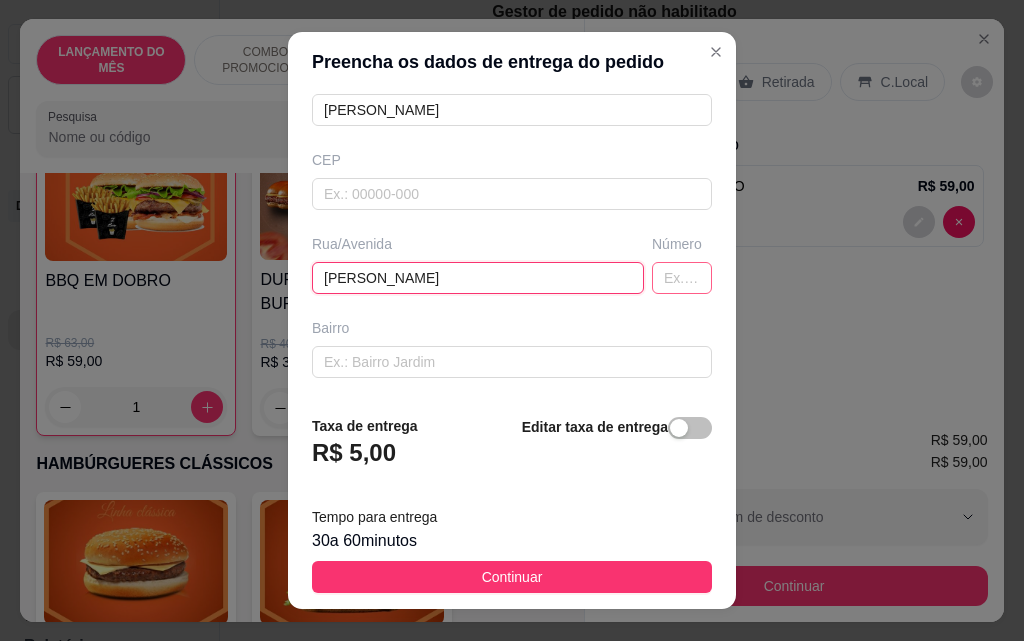 type on "[PERSON_NAME]" 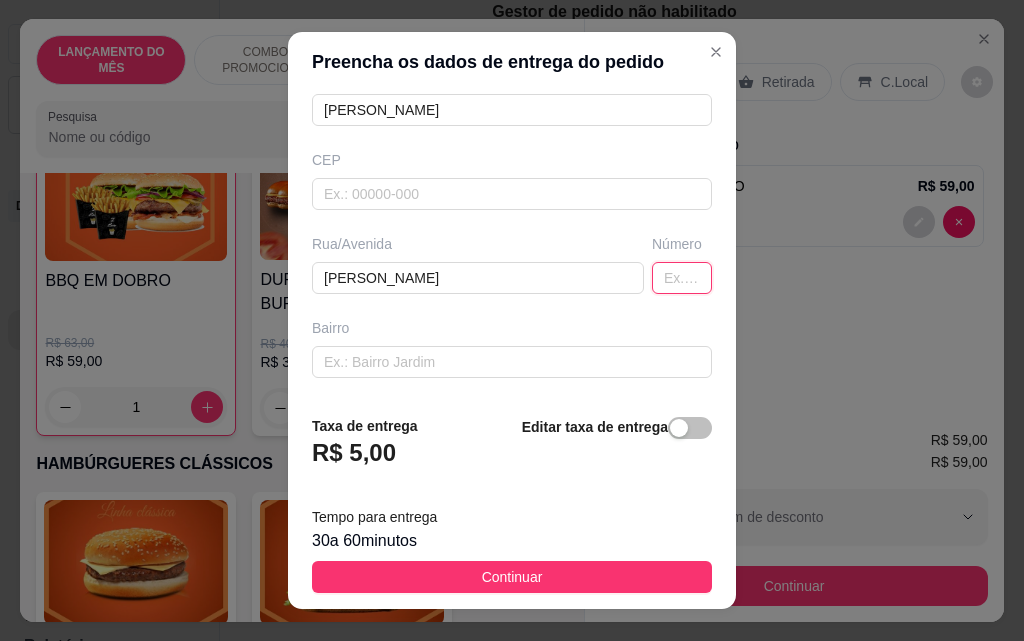 click at bounding box center (682, 278) 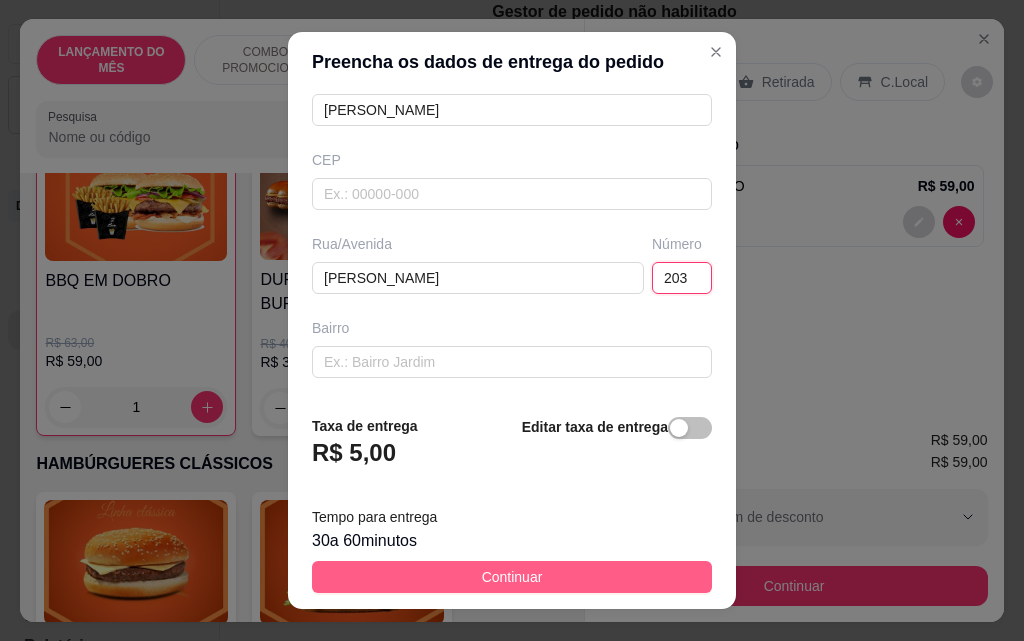 type on "203" 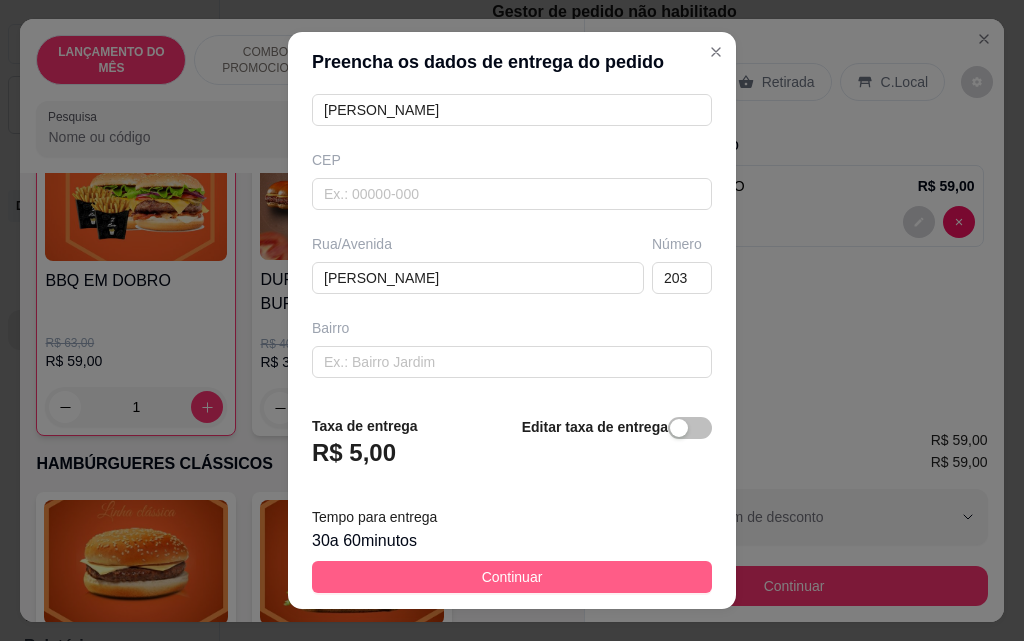 click on "Continuar" at bounding box center [512, 577] 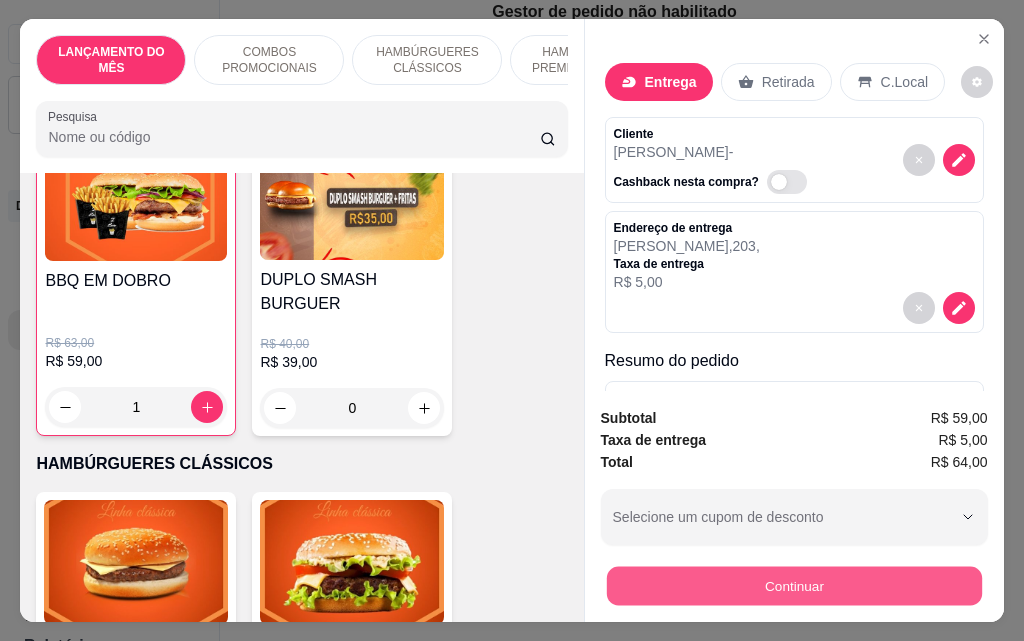 click on "Continuar" at bounding box center [793, 585] 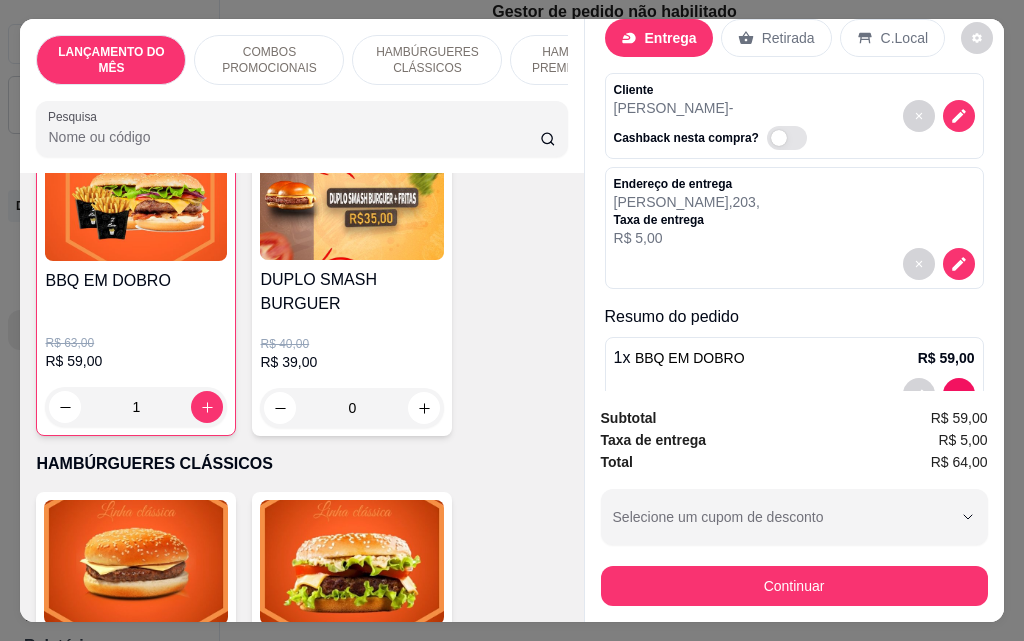 scroll, scrollTop: 100, scrollLeft: 0, axis: vertical 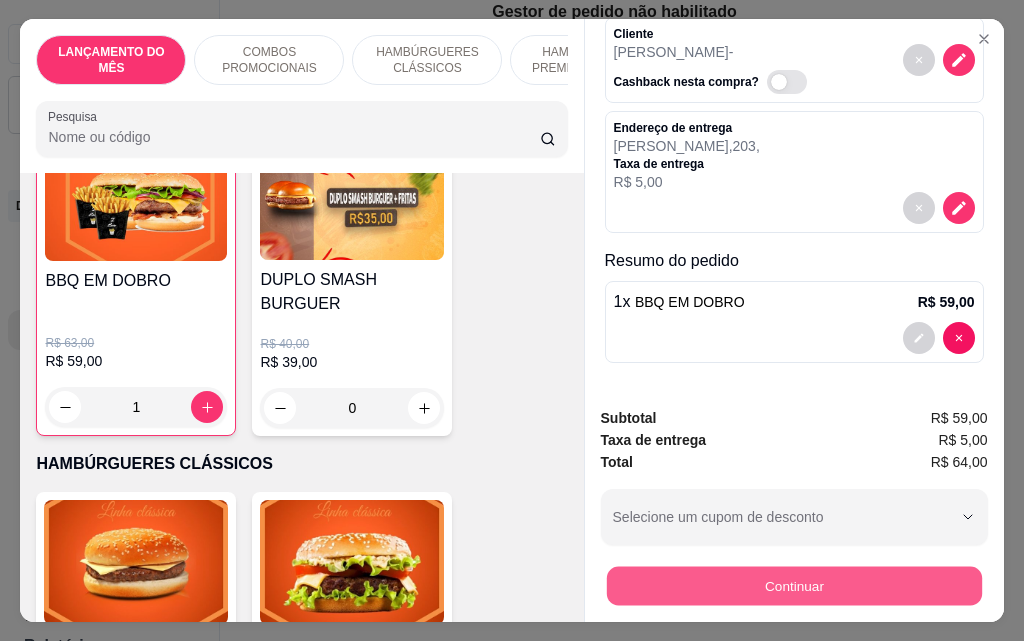 click on "Continuar" at bounding box center (793, 585) 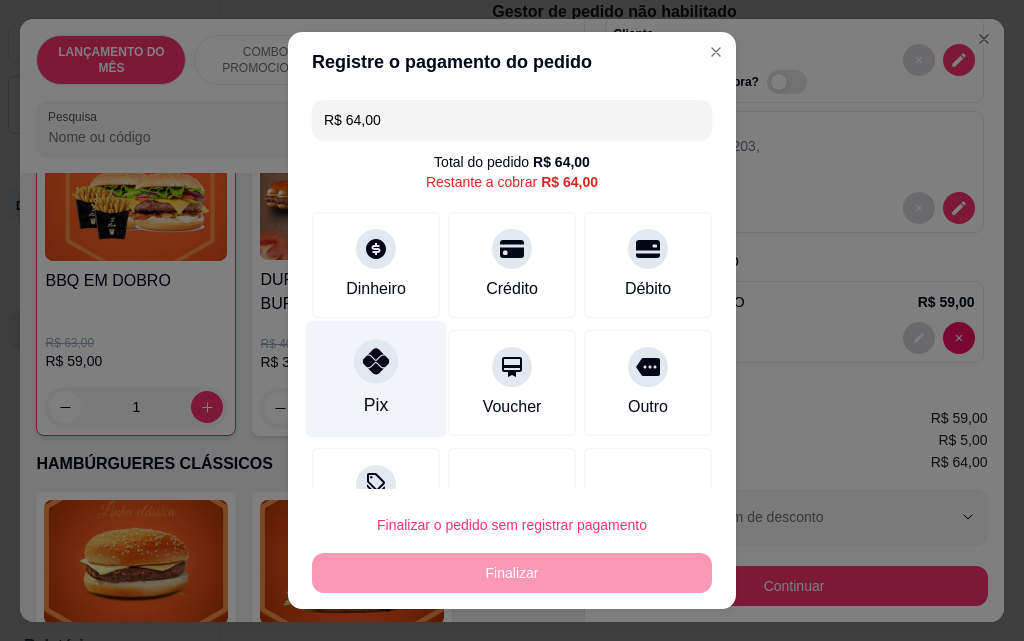 click 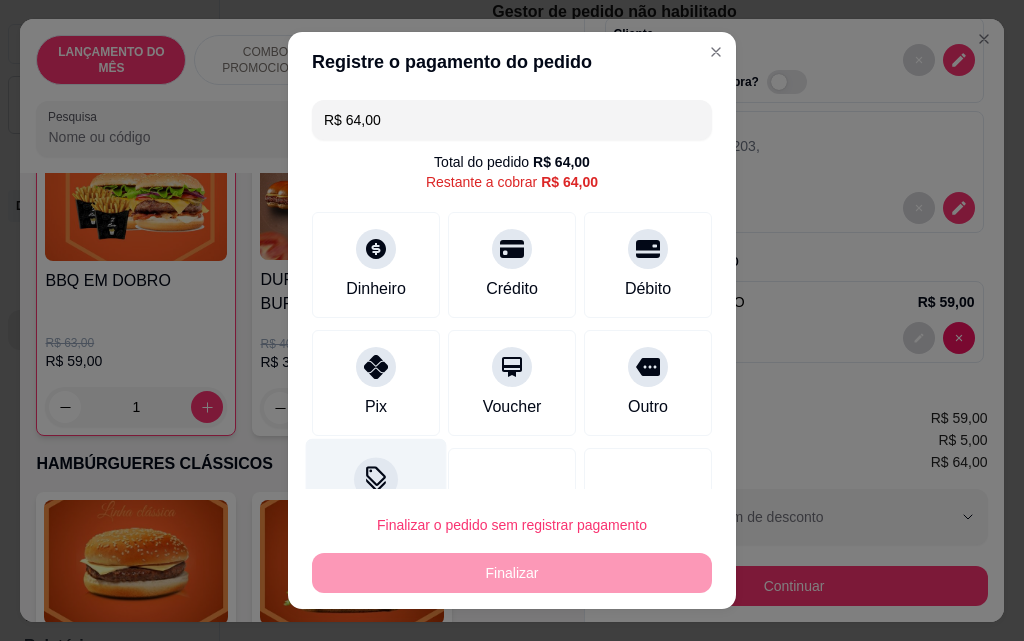 type on "R$ 0,00" 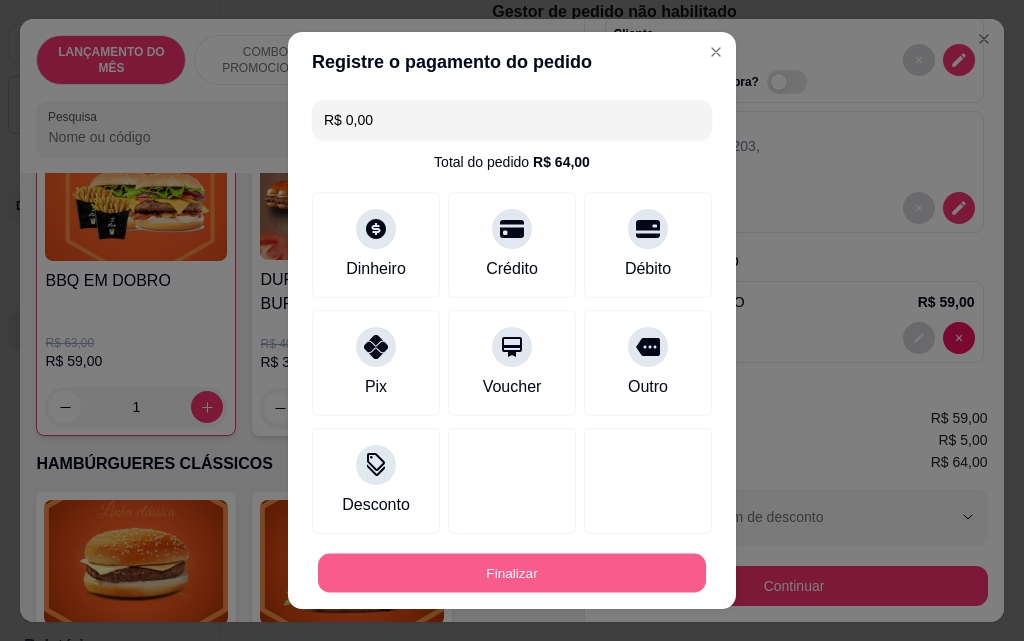 click on "Finalizar" at bounding box center (512, 573) 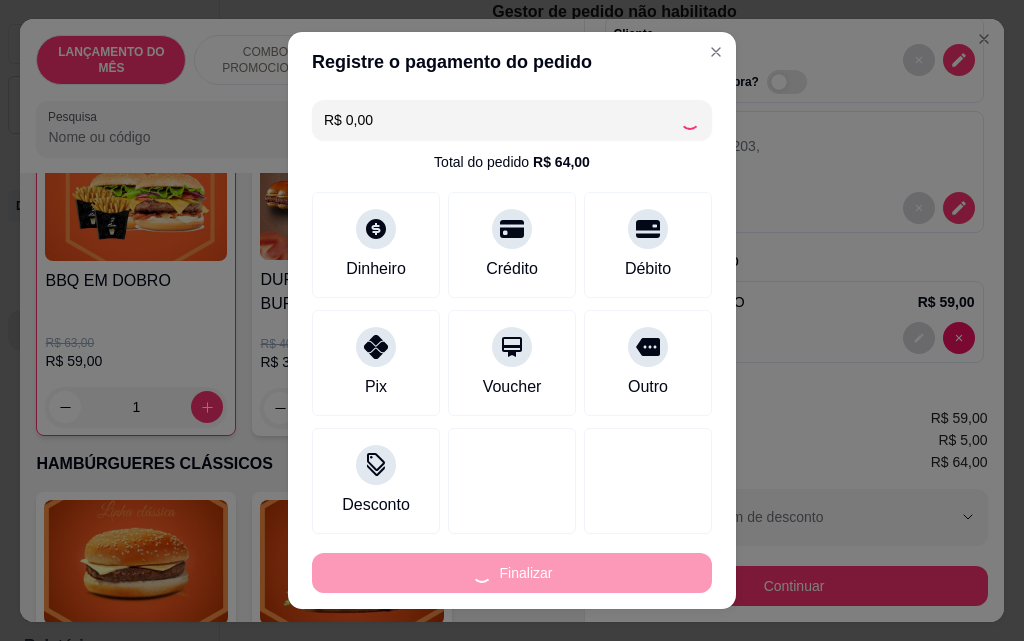 type on "0" 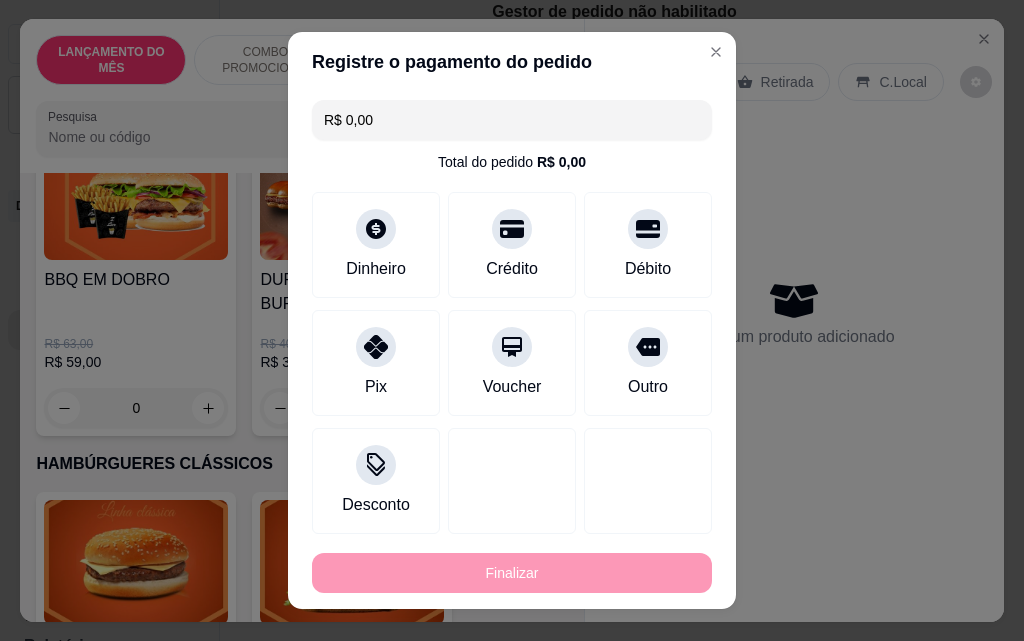 type on "-R$ 64,00" 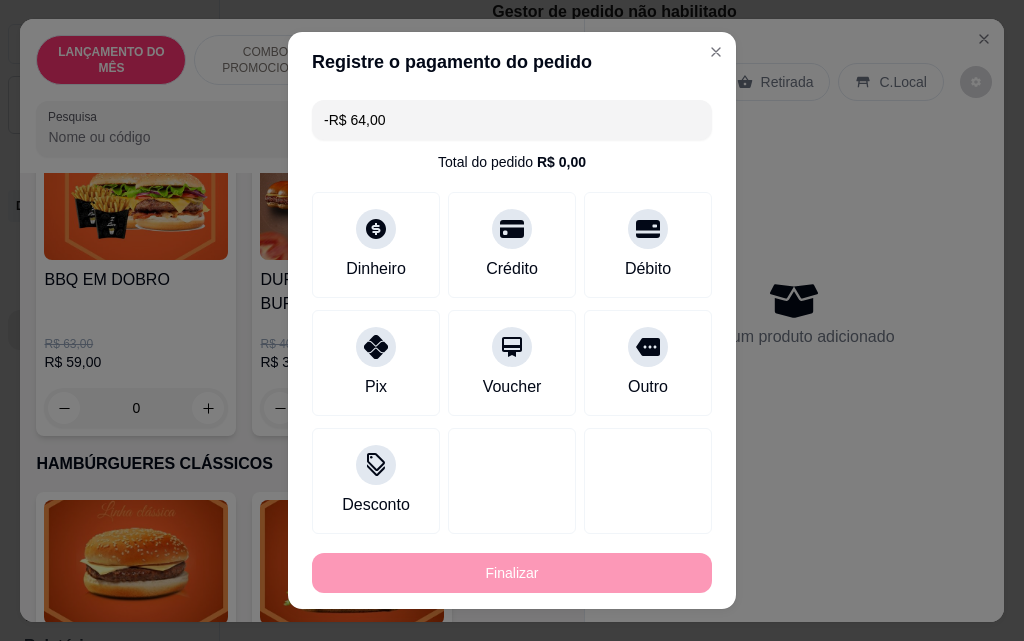 scroll, scrollTop: 0, scrollLeft: 0, axis: both 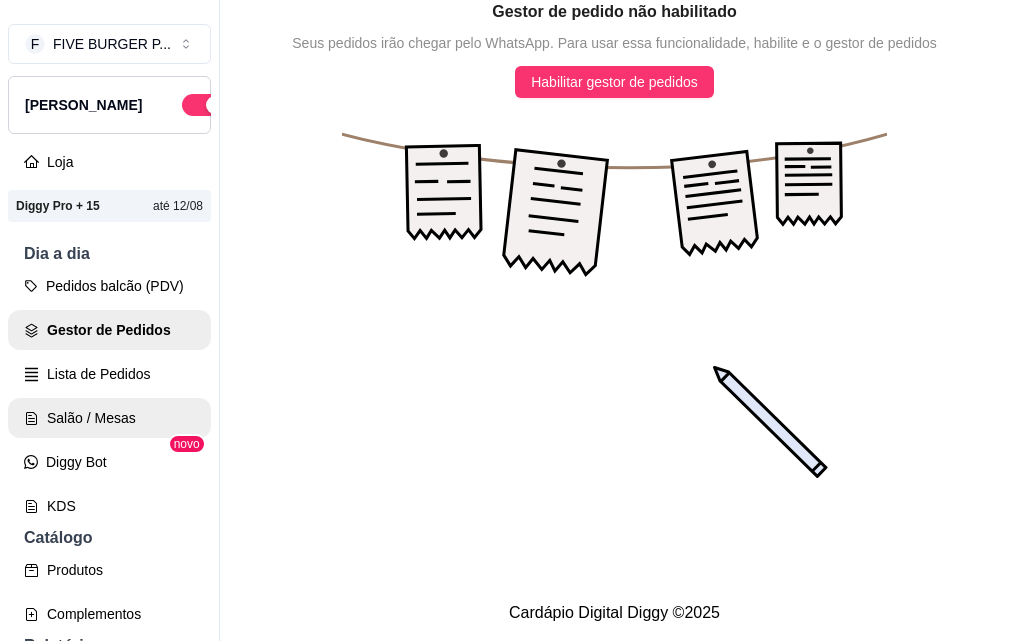click on "Salão / Mesas" at bounding box center (109, 418) 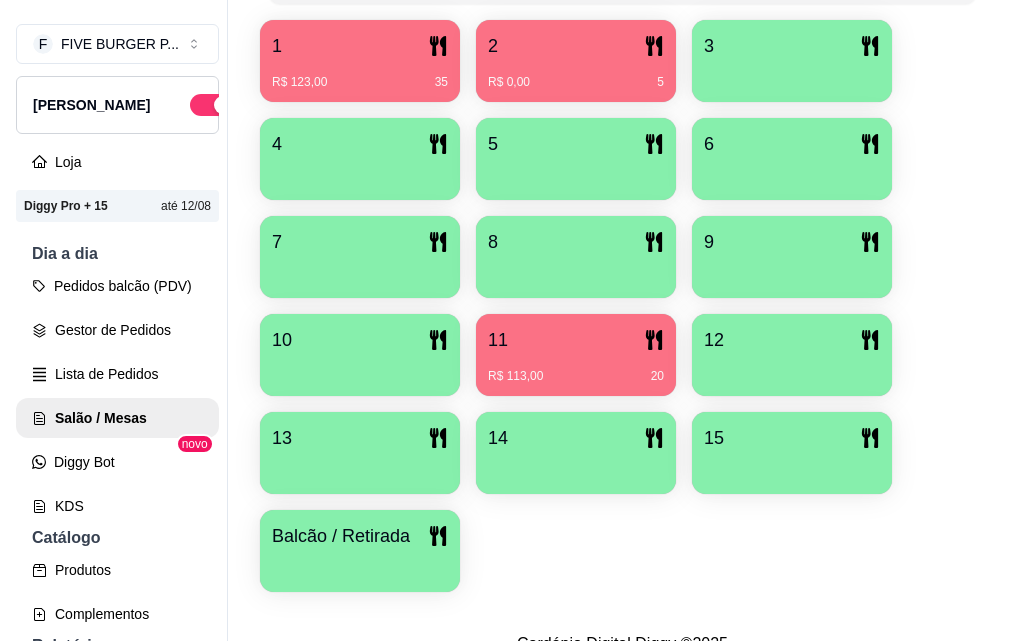 scroll, scrollTop: 500, scrollLeft: 0, axis: vertical 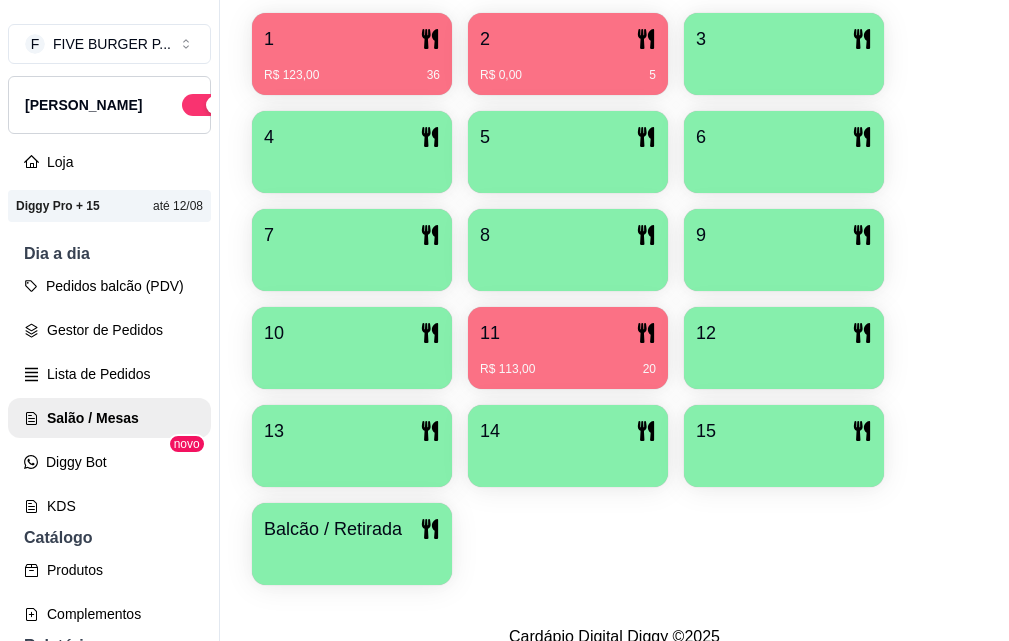 click on "1" at bounding box center [352, 39] 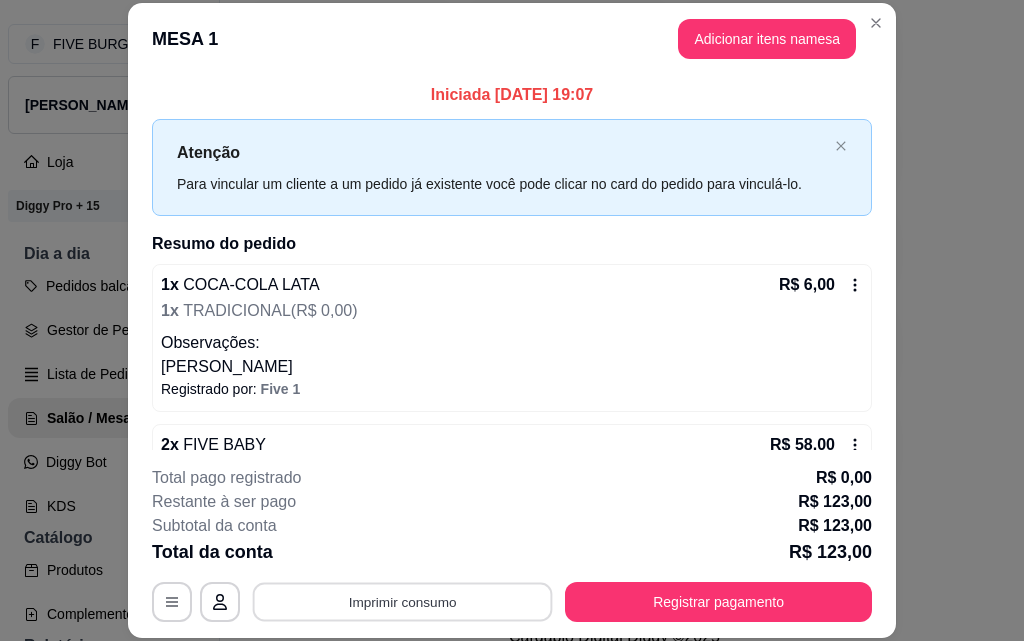click on "Imprimir consumo" at bounding box center (403, 601) 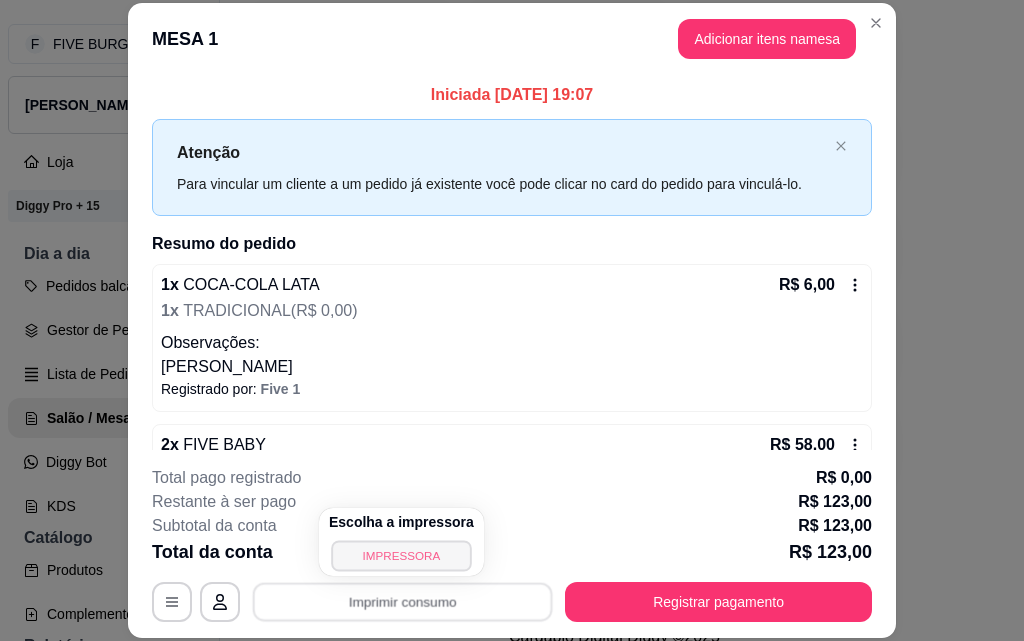 click on "IMPRESSORA" at bounding box center (401, 555) 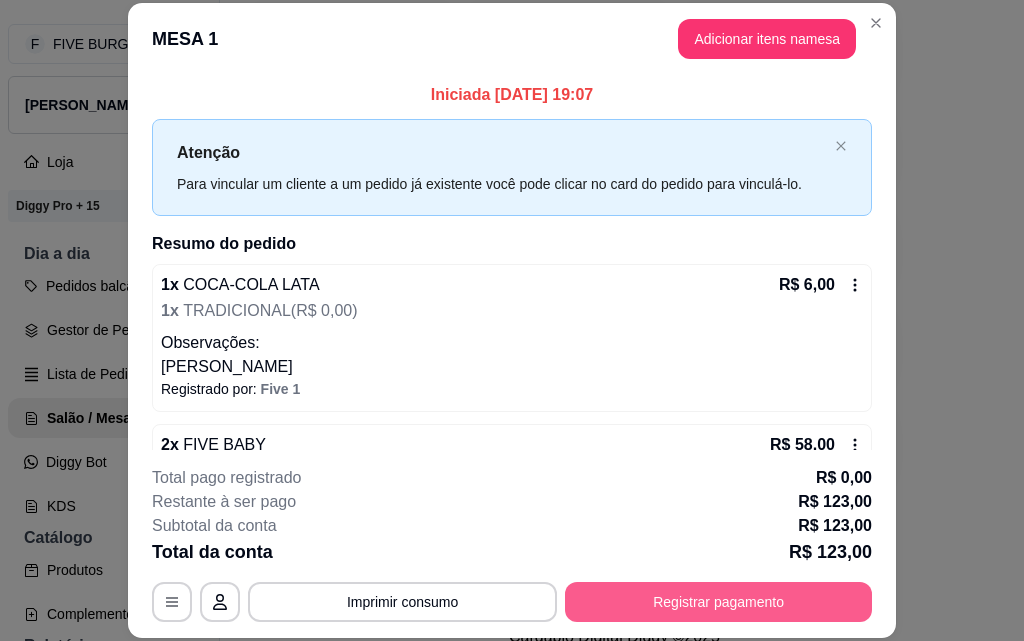 click on "Registrar pagamento" at bounding box center (718, 602) 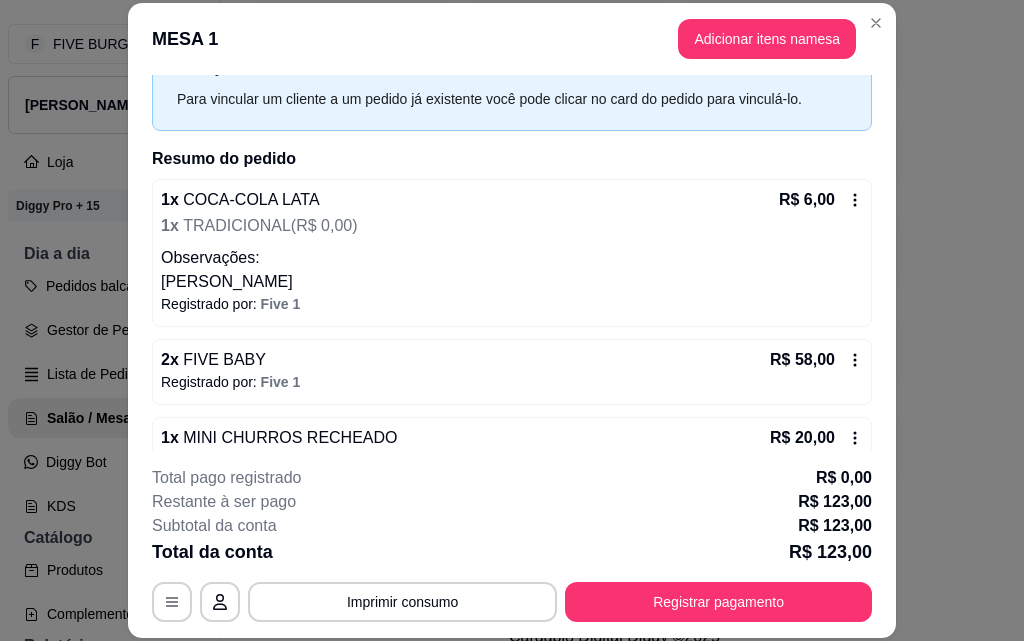 scroll, scrollTop: 200, scrollLeft: 0, axis: vertical 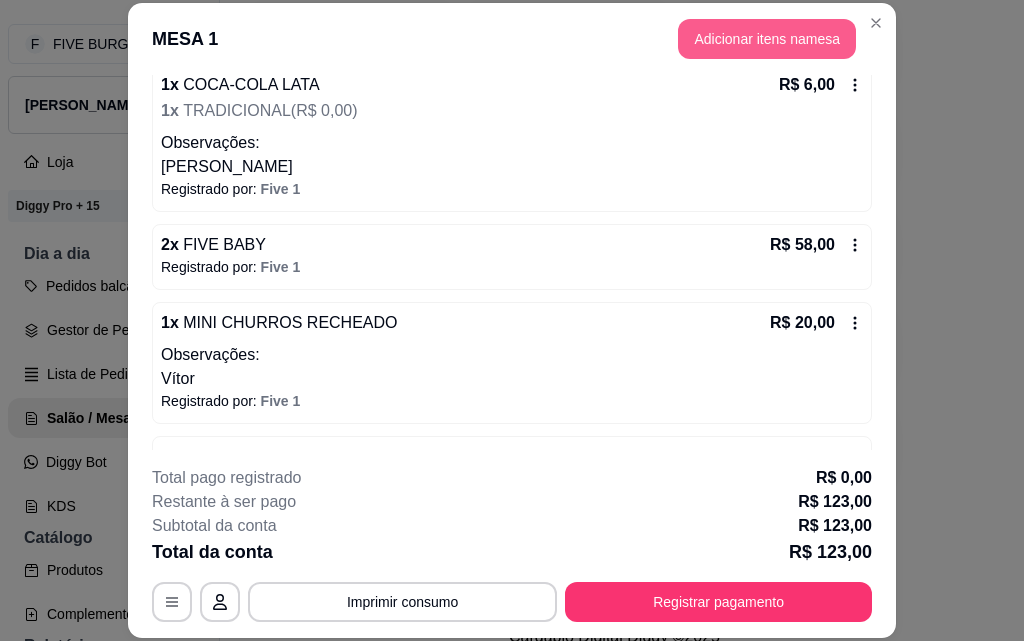 click on "Adicionar itens na  mesa" at bounding box center [767, 39] 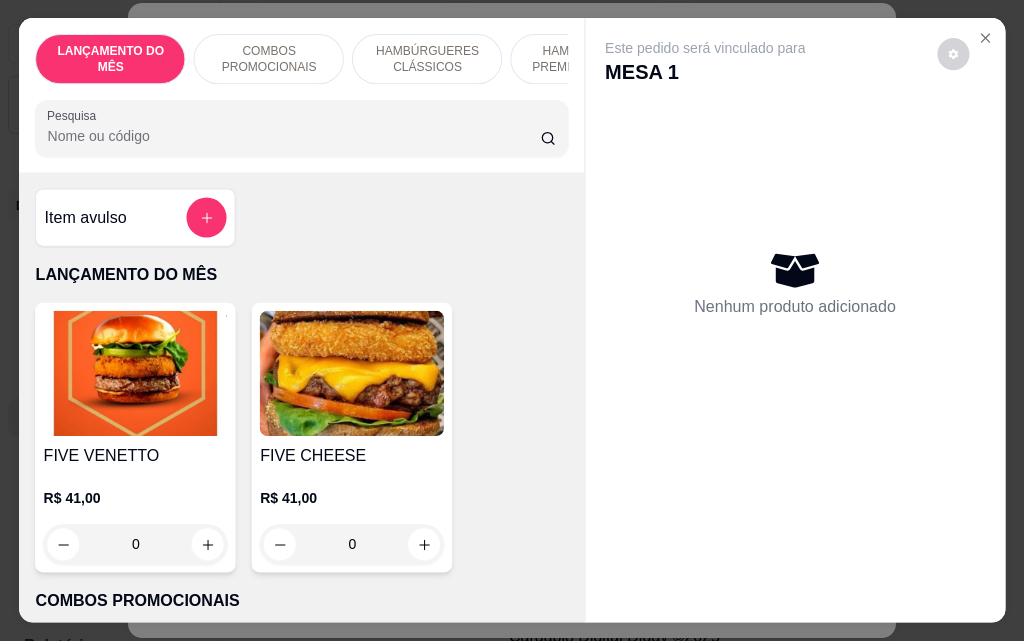 scroll, scrollTop: 61, scrollLeft: 0, axis: vertical 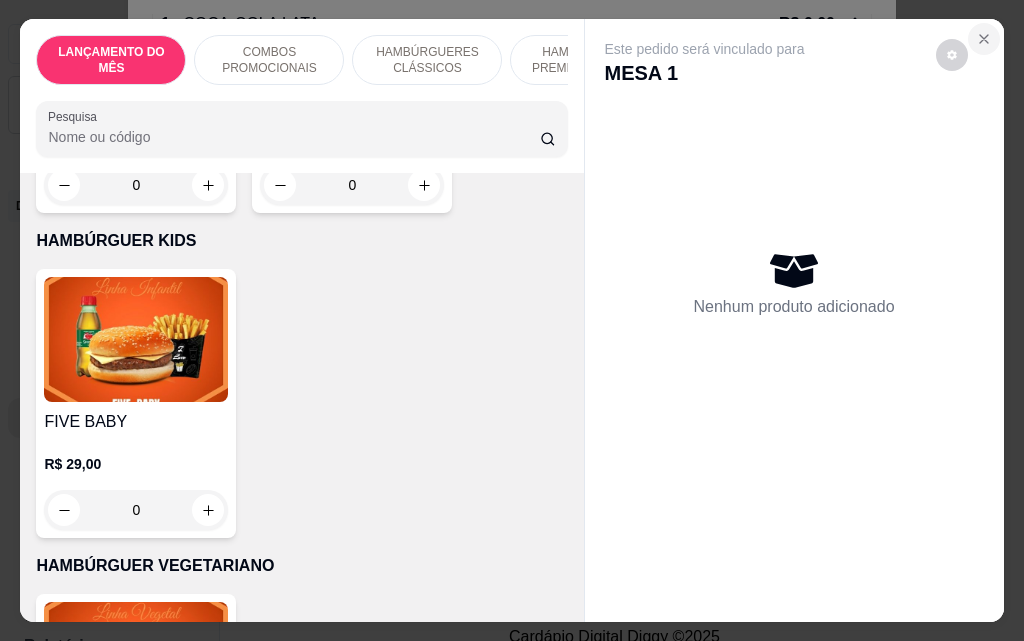 click at bounding box center [984, 39] 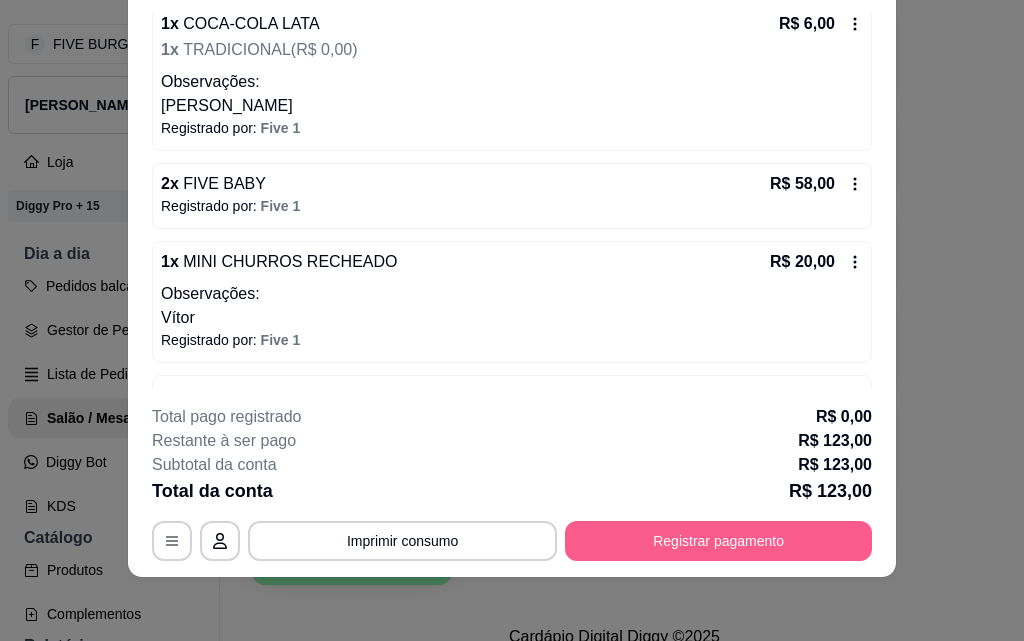 click on "Registrar pagamento" at bounding box center (718, 541) 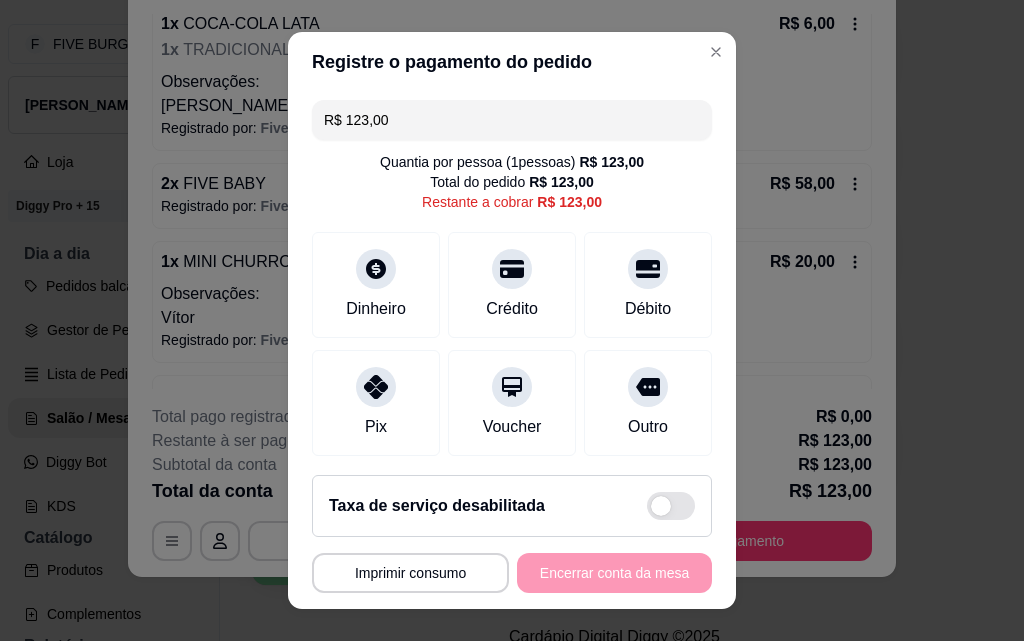 drag, startPoint x: 462, startPoint y: 125, endPoint x: 291, endPoint y: 108, distance: 171.84296 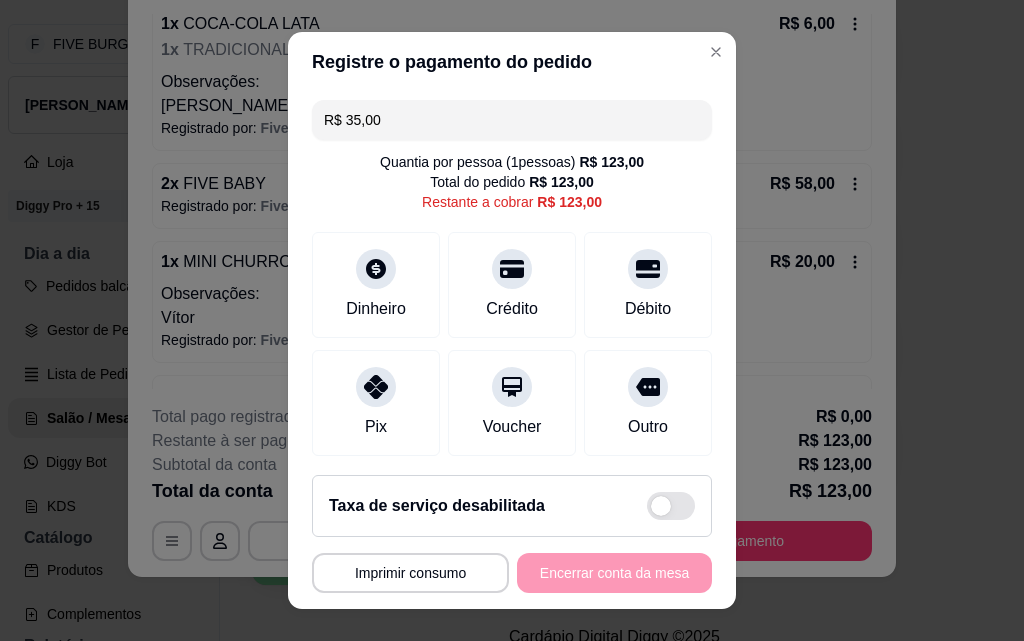 drag, startPoint x: 634, startPoint y: 302, endPoint x: 601, endPoint y: 348, distance: 56.61272 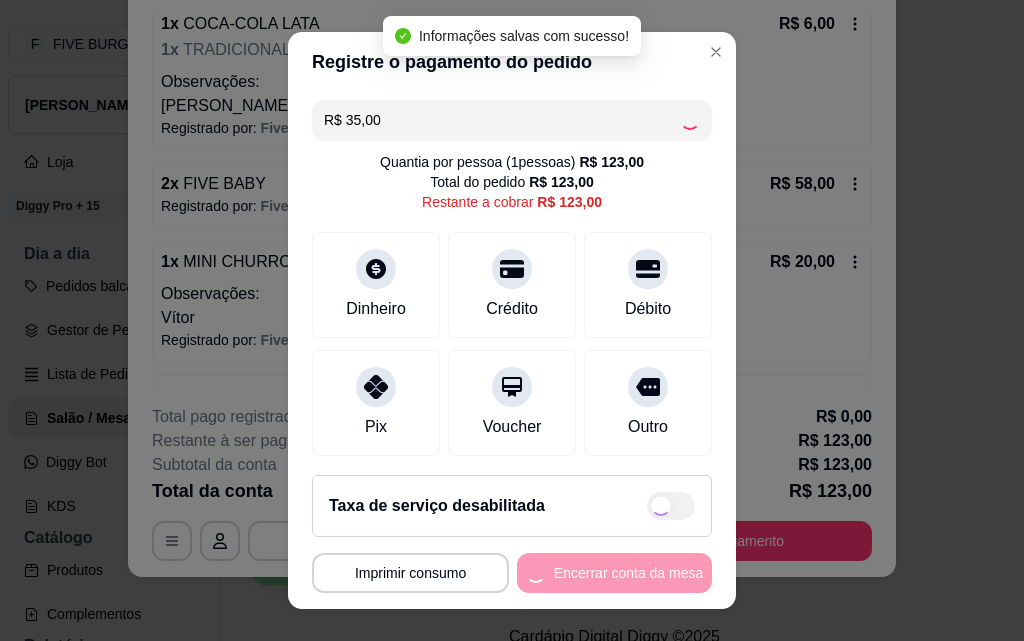 type on "R$ 88,00" 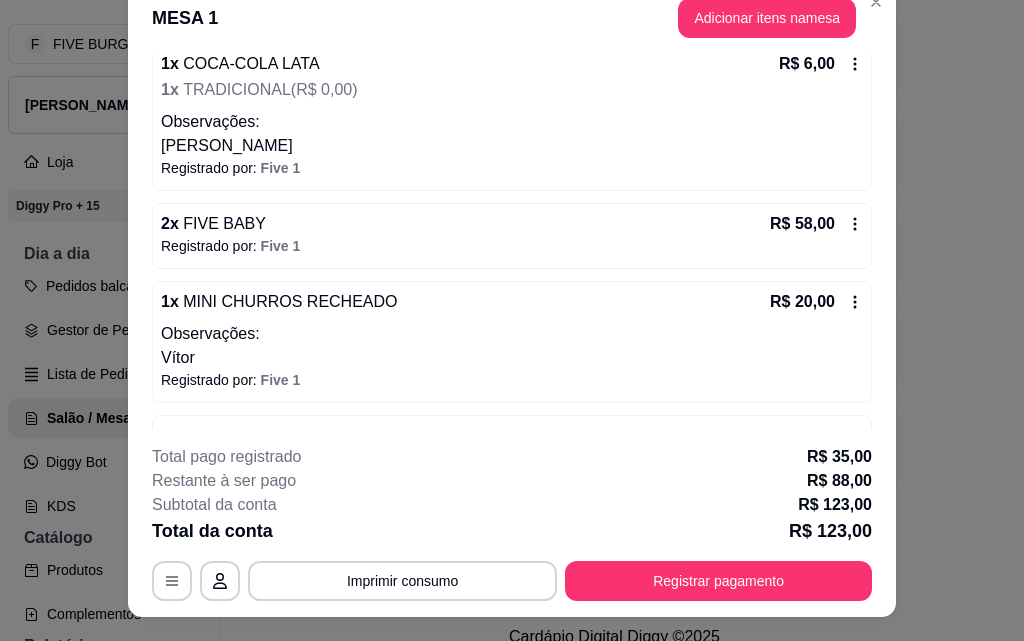 scroll, scrollTop: 0, scrollLeft: 0, axis: both 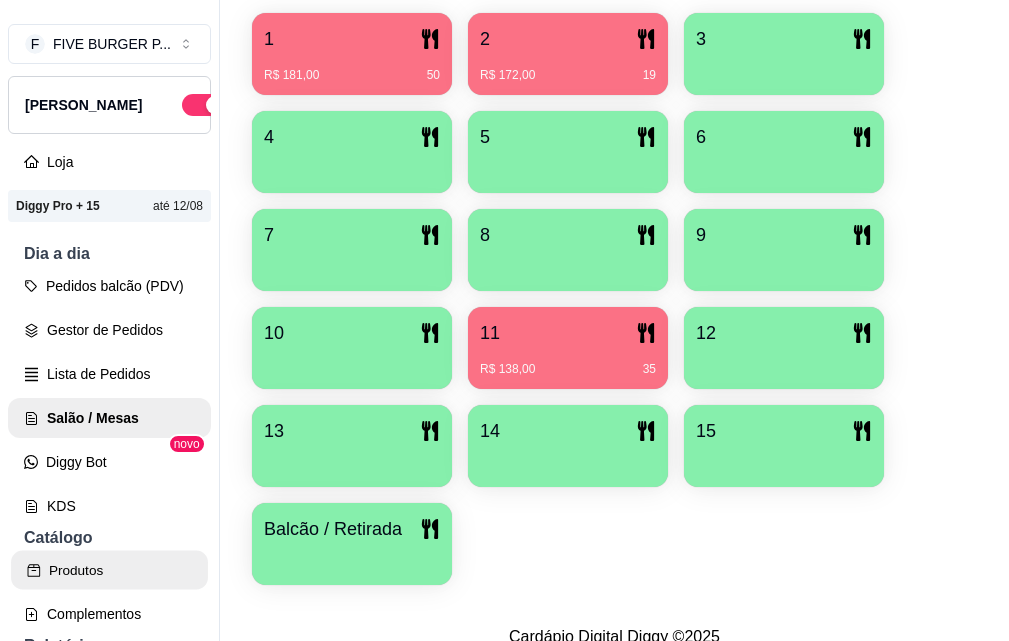 click on "Produtos" at bounding box center (109, 570) 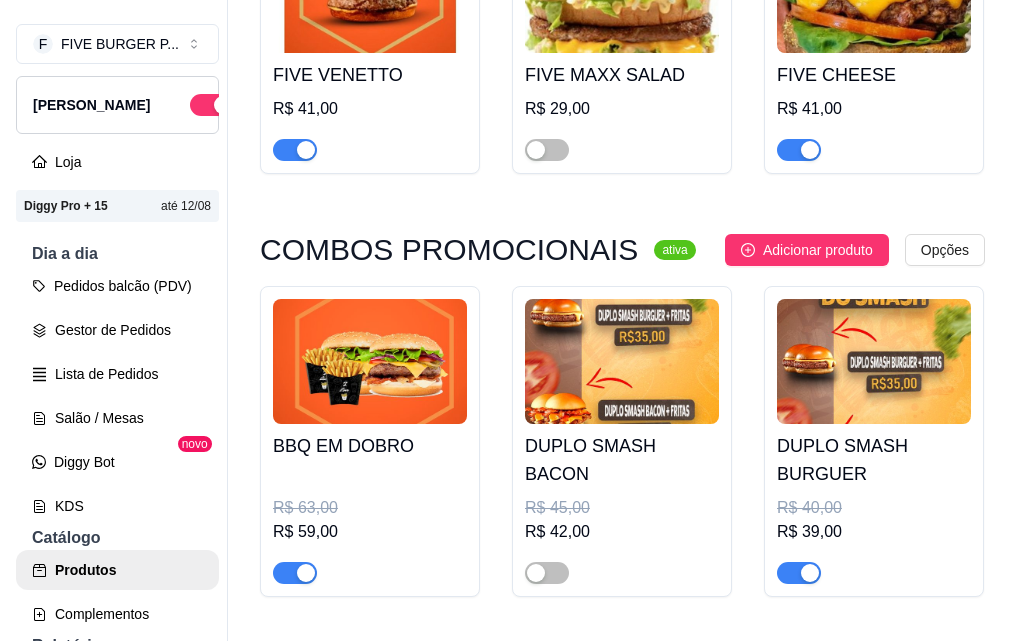 scroll, scrollTop: 939, scrollLeft: 0, axis: vertical 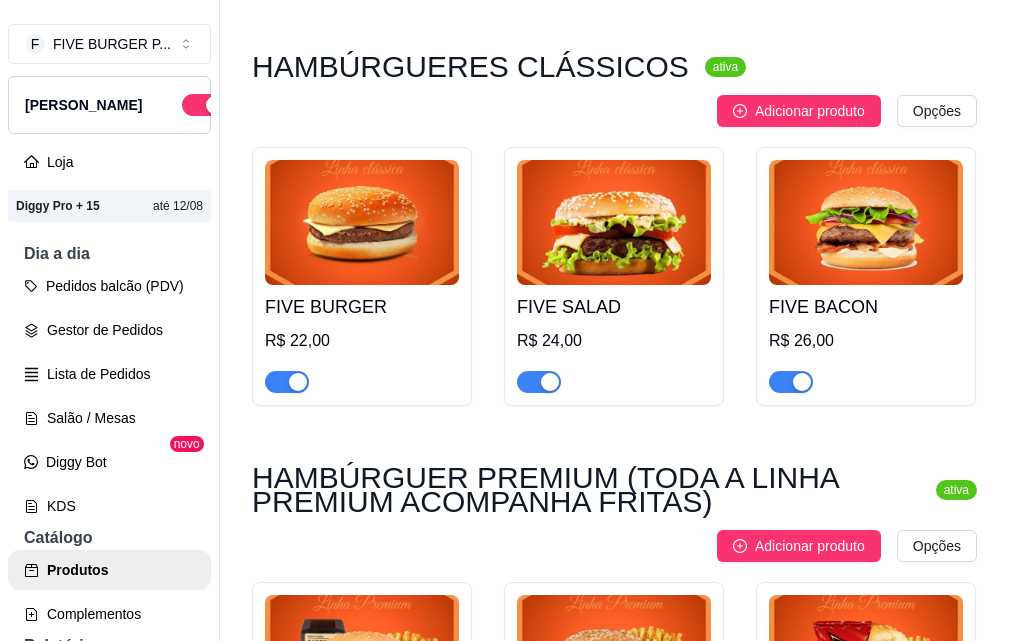 click at bounding box center [802, -29] 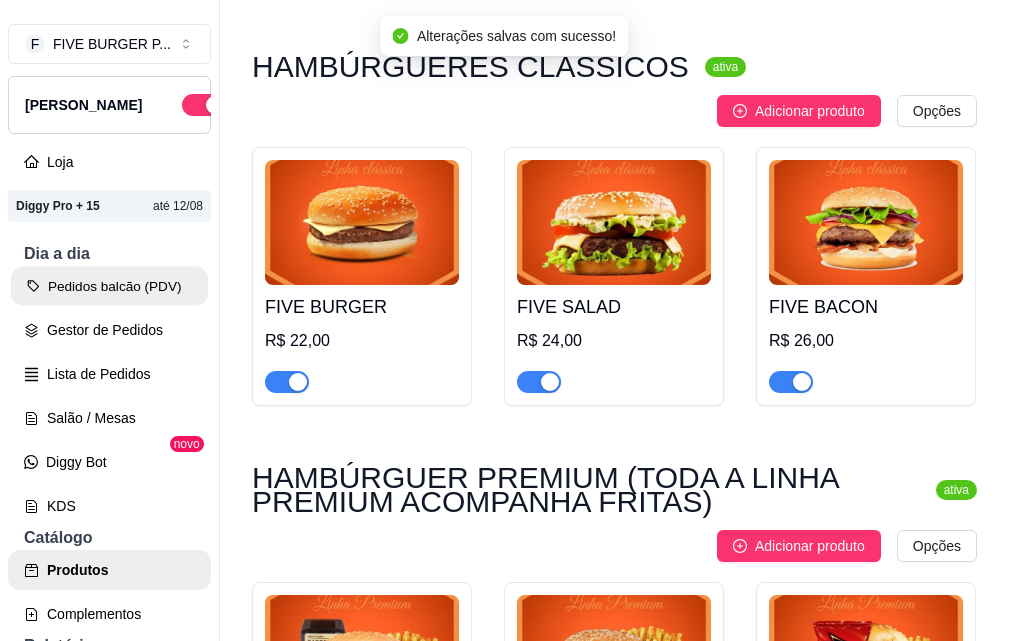 click on "Pedidos balcão (PDV)" at bounding box center (109, 286) 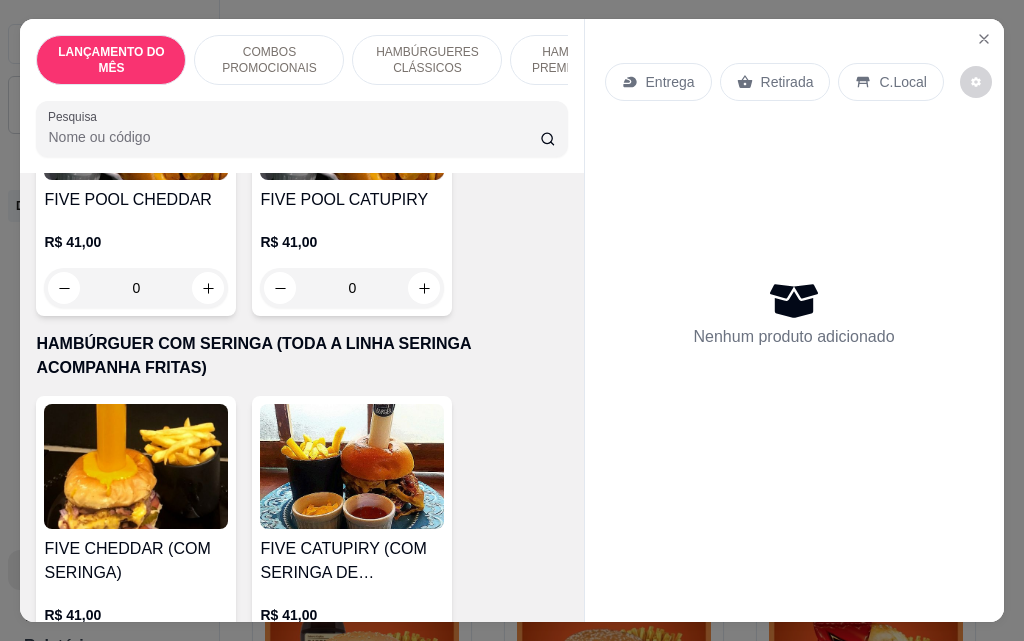 scroll, scrollTop: 4200, scrollLeft: 0, axis: vertical 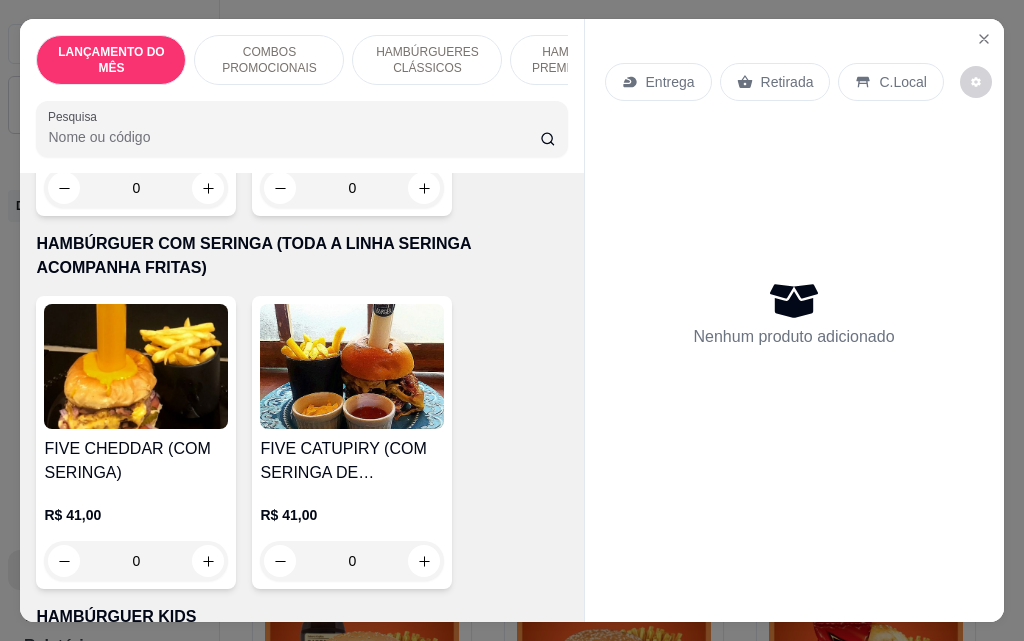 click on "0" at bounding box center (136, 561) 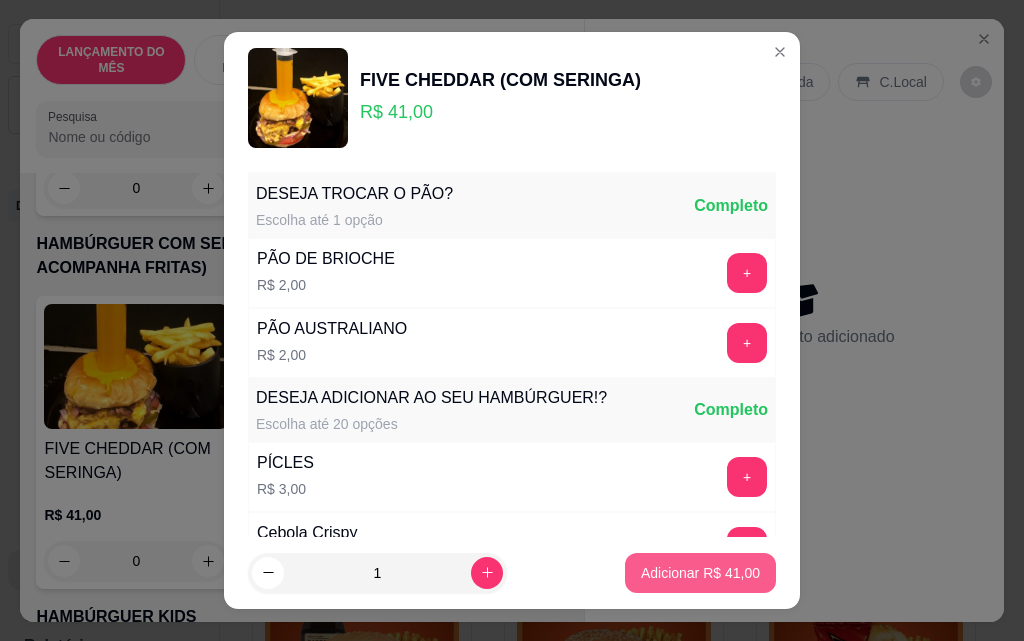 click on "Adicionar   R$ 41,00" at bounding box center (700, 573) 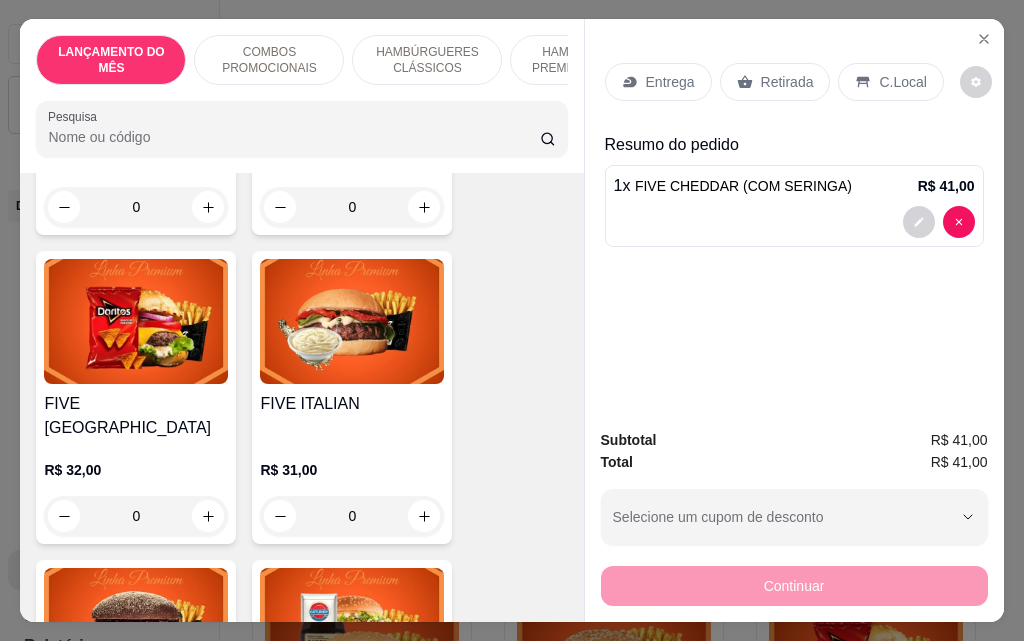 scroll, scrollTop: 1600, scrollLeft: 0, axis: vertical 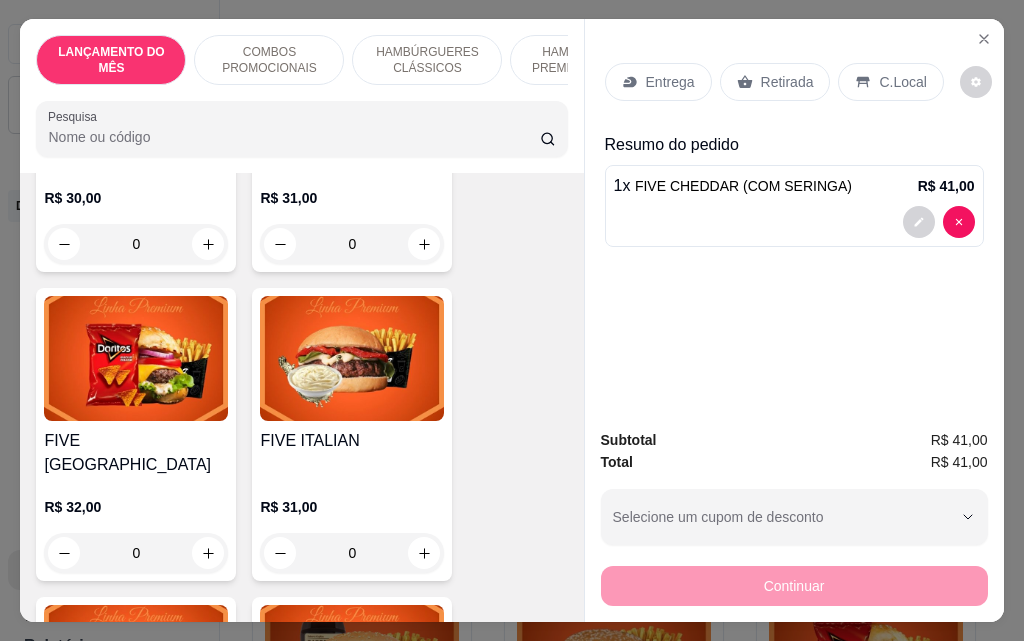 click on "0" at bounding box center (136, 553) 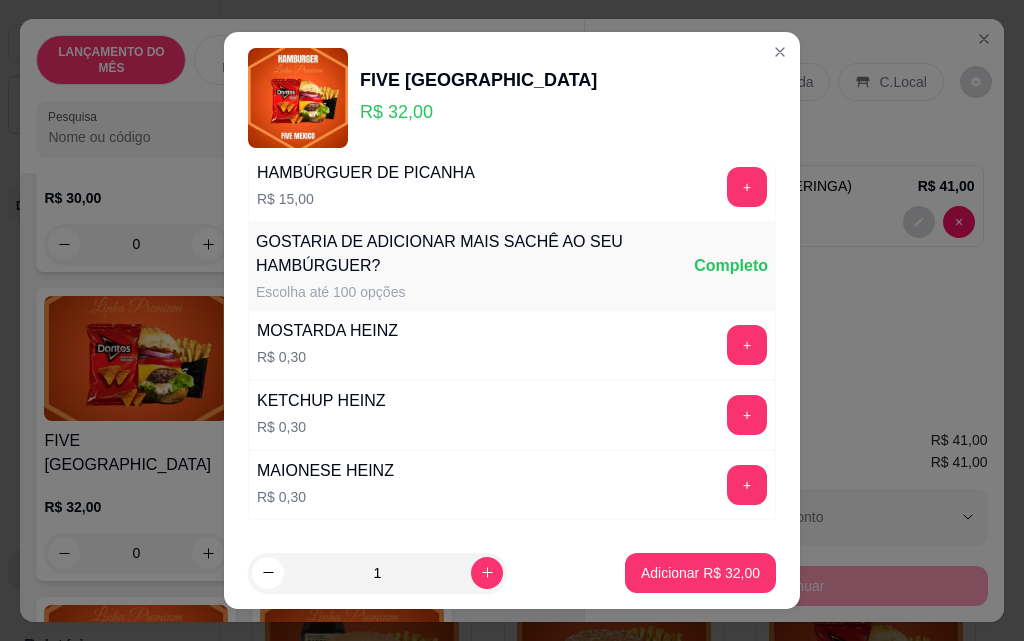 scroll, scrollTop: 1753, scrollLeft: 0, axis: vertical 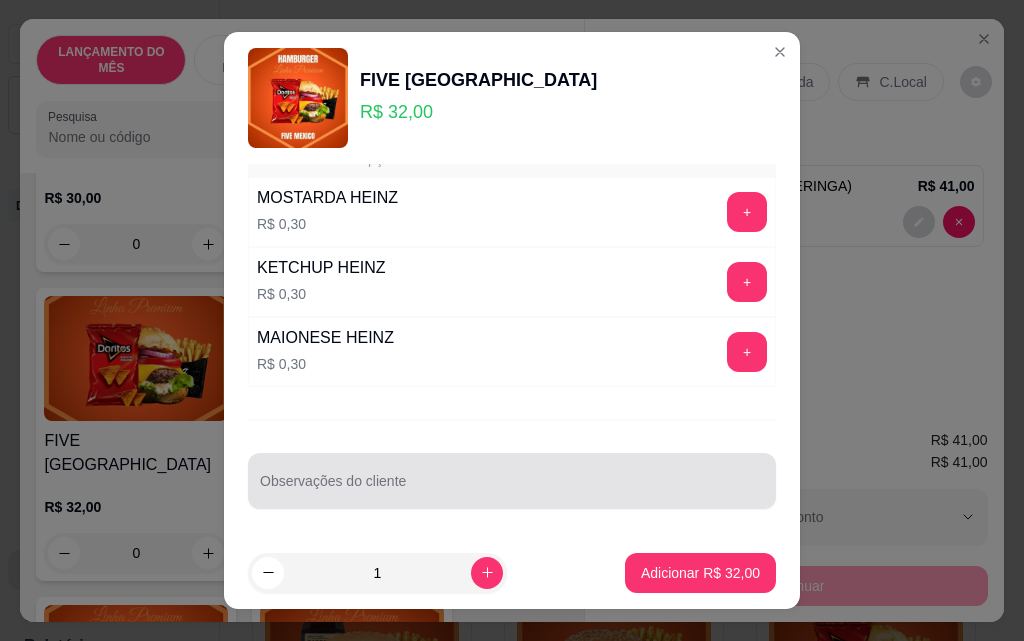 click at bounding box center (512, 481) 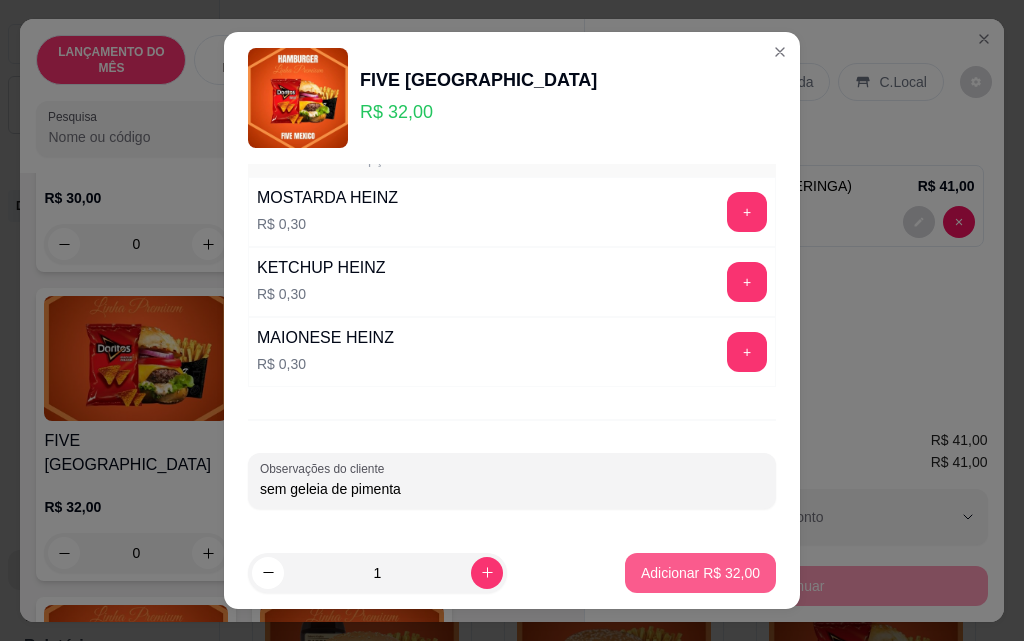 type on "sem geleia de pimenta" 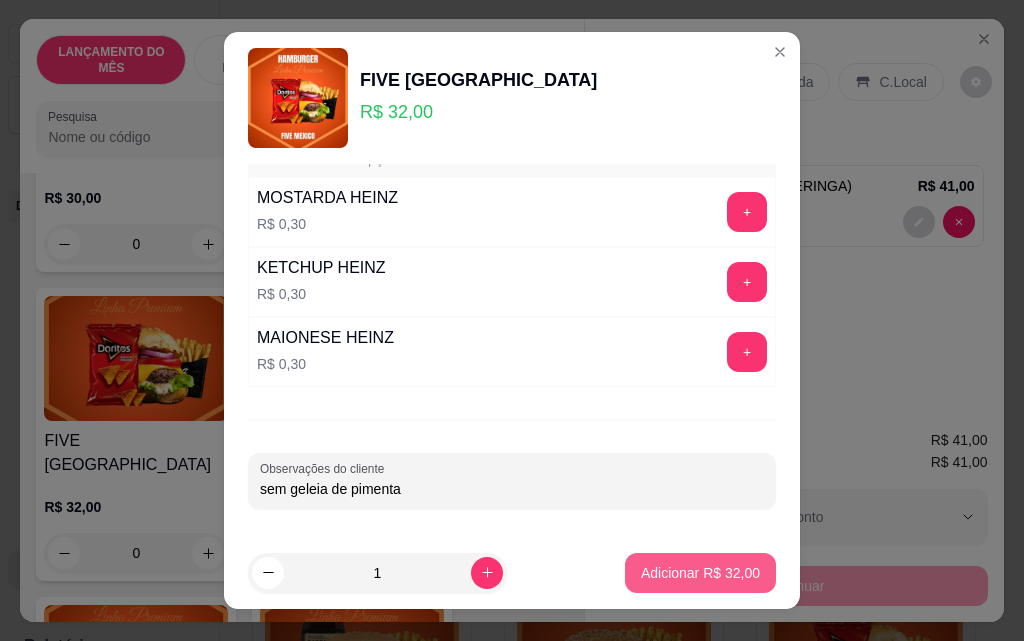 click on "Adicionar   R$ 32,00" at bounding box center (700, 573) 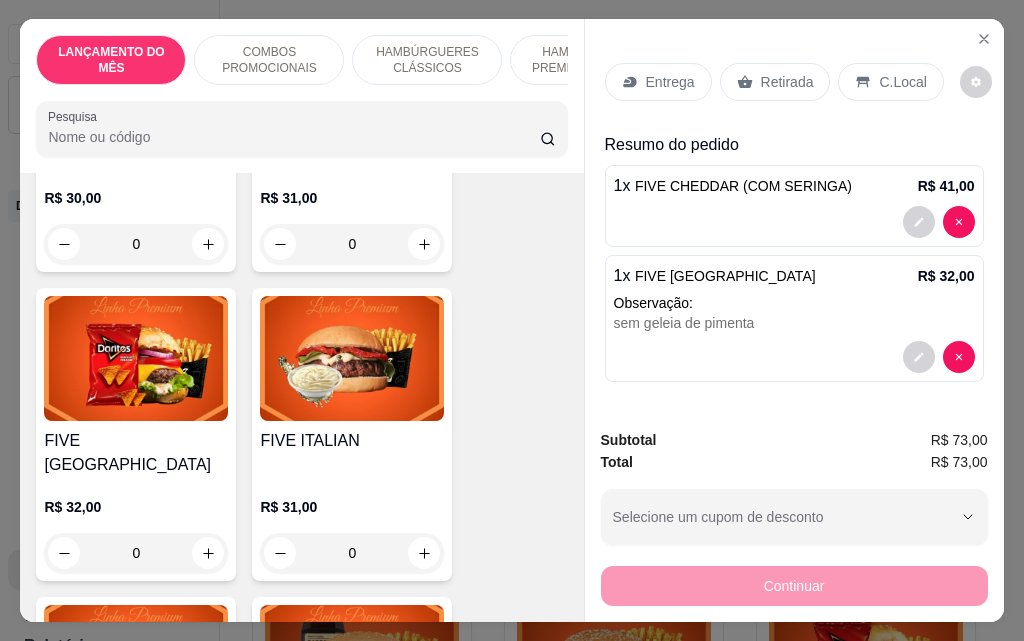 click on "Entrega" at bounding box center (658, 82) 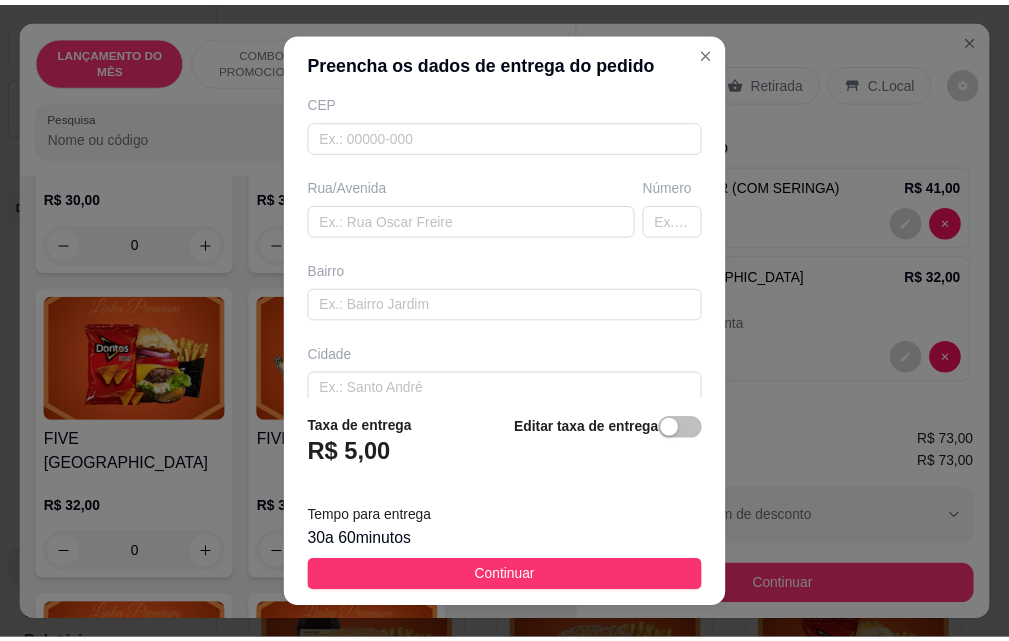 scroll, scrollTop: 367, scrollLeft: 0, axis: vertical 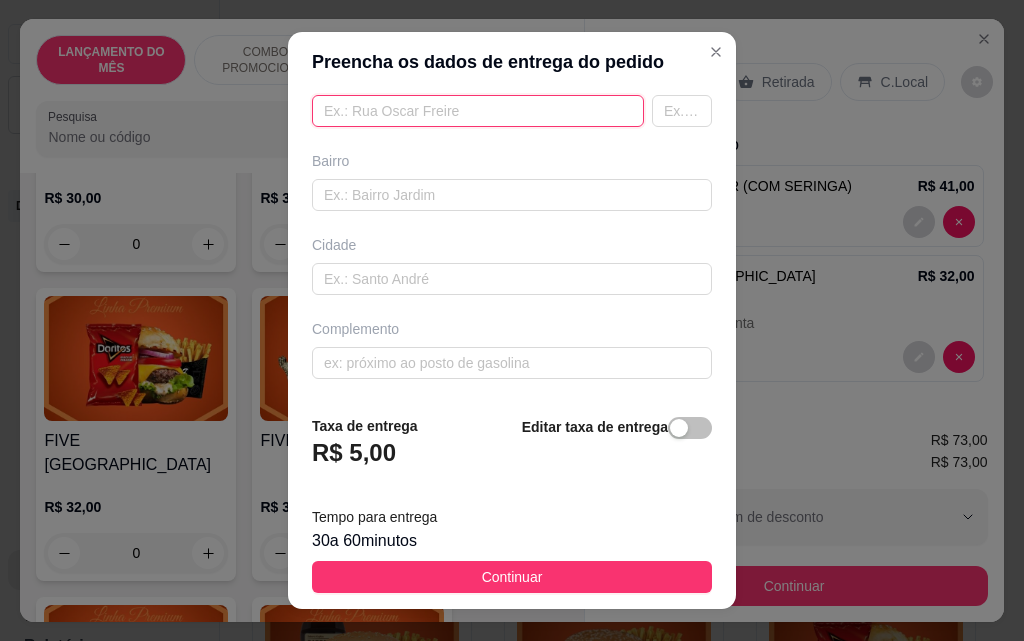 click at bounding box center (478, 111) 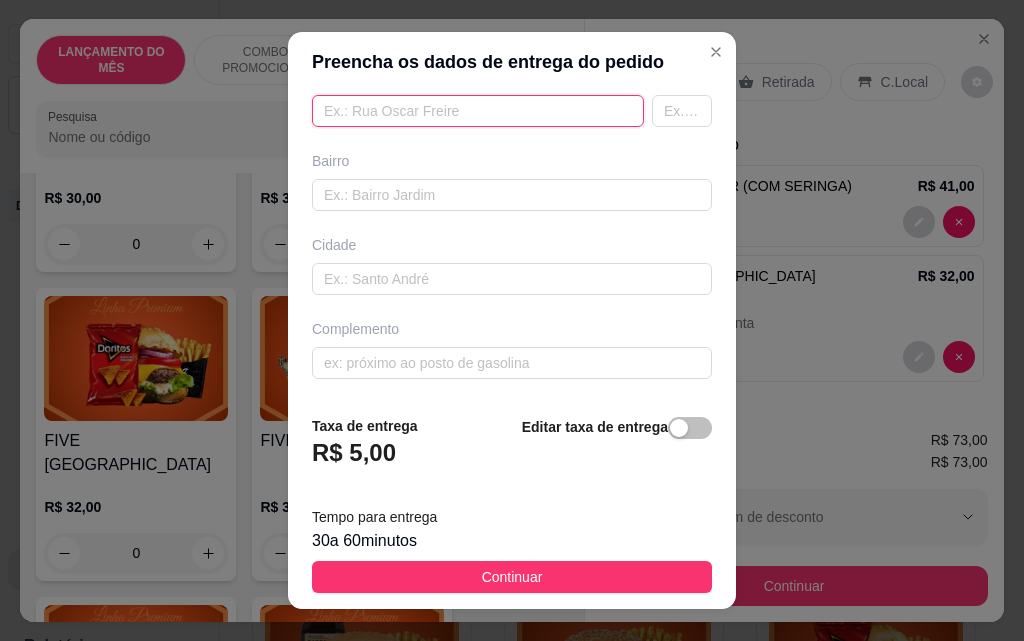 paste on "[PERSON_NAME]" 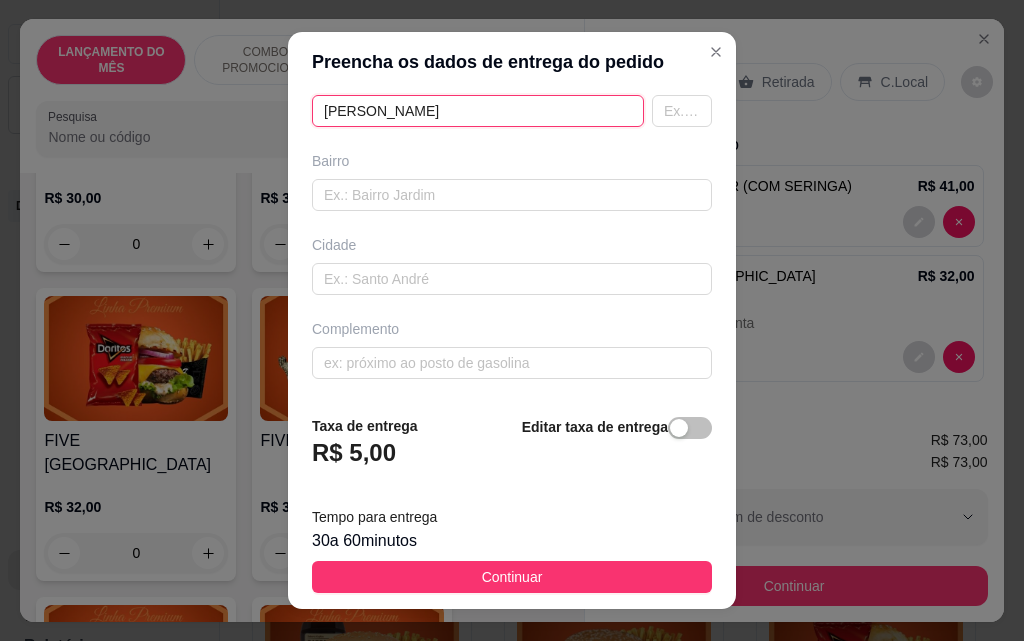 type on "[PERSON_NAME]" 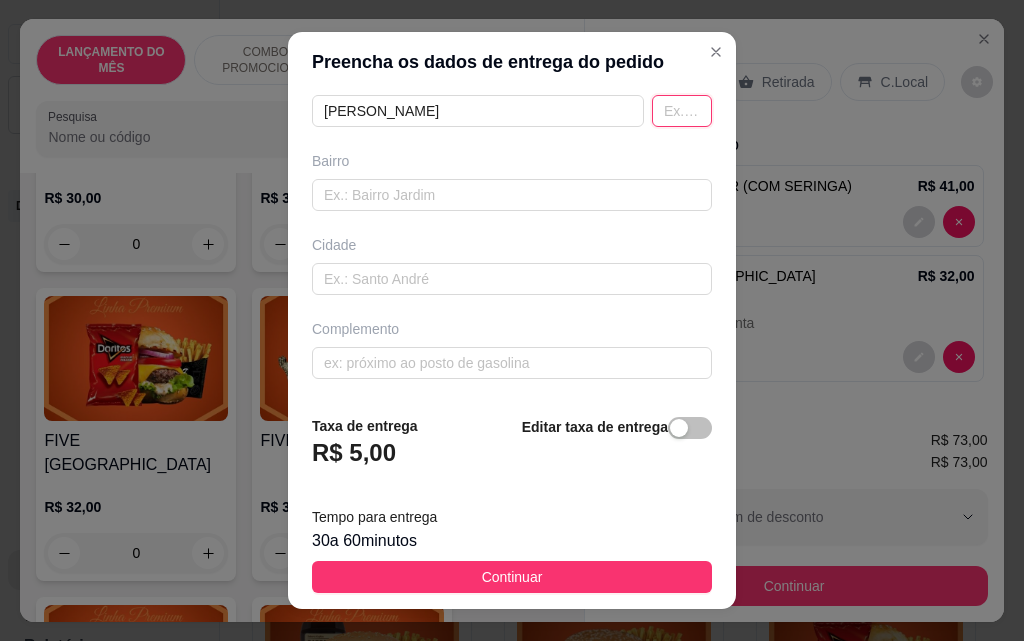 click at bounding box center [682, 111] 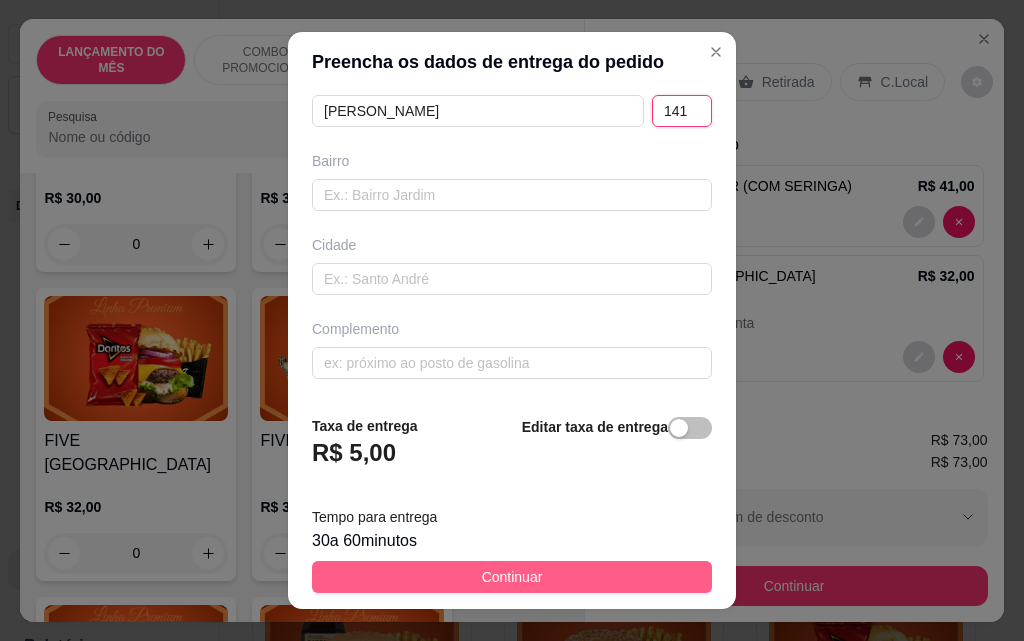 type on "141" 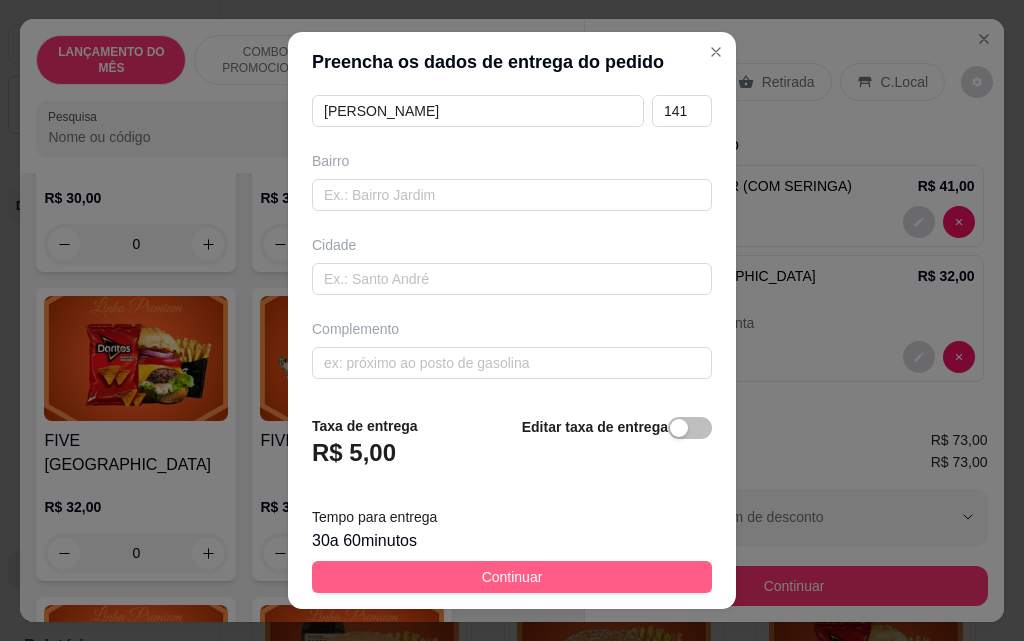 click on "Continuar" at bounding box center [512, 577] 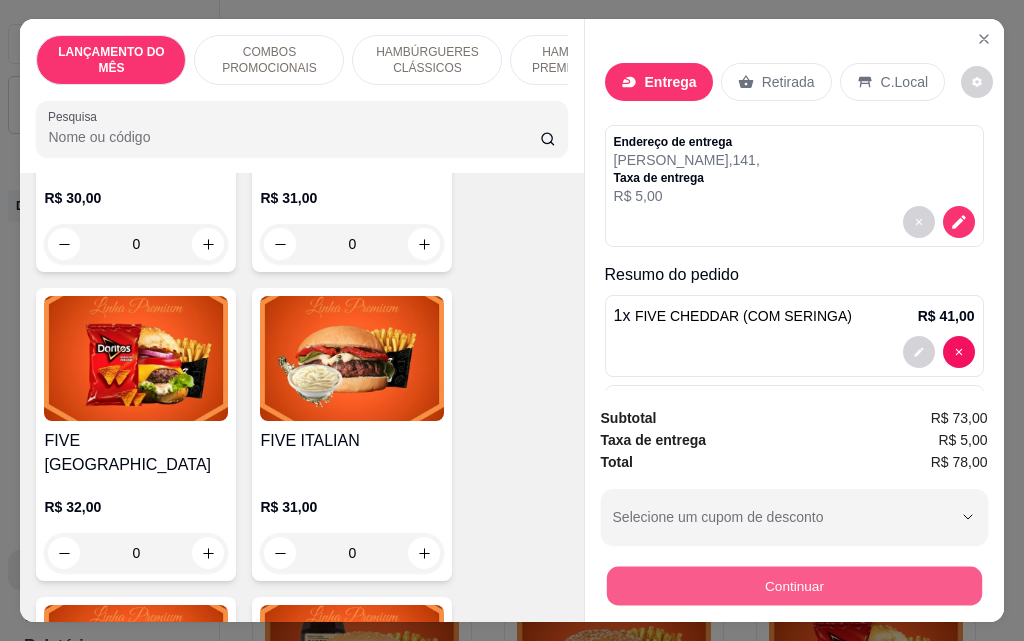 click on "Continuar" at bounding box center (793, 585) 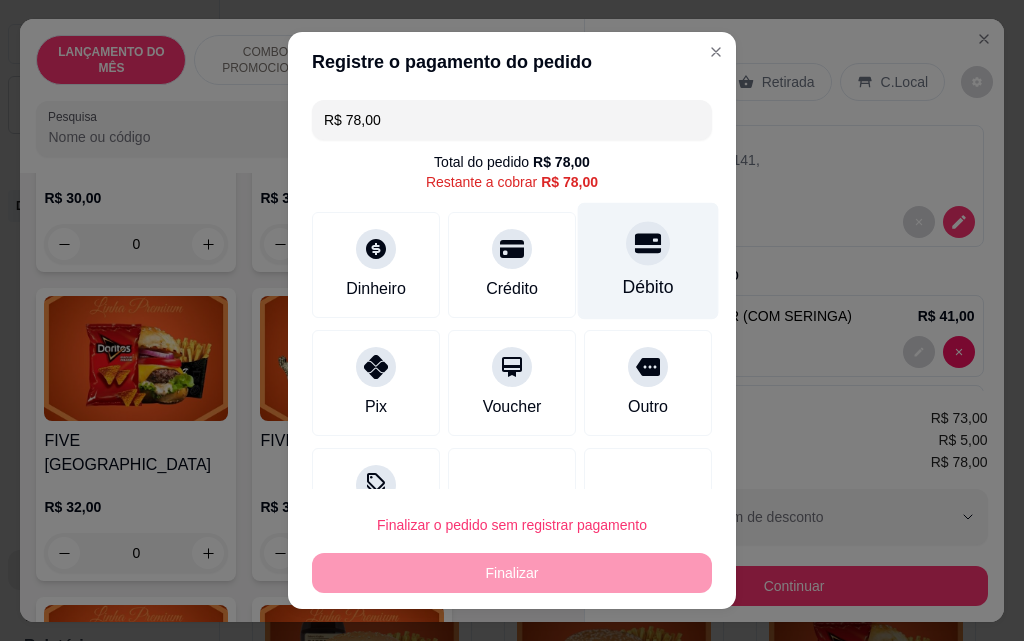 click on "Débito" at bounding box center (648, 261) 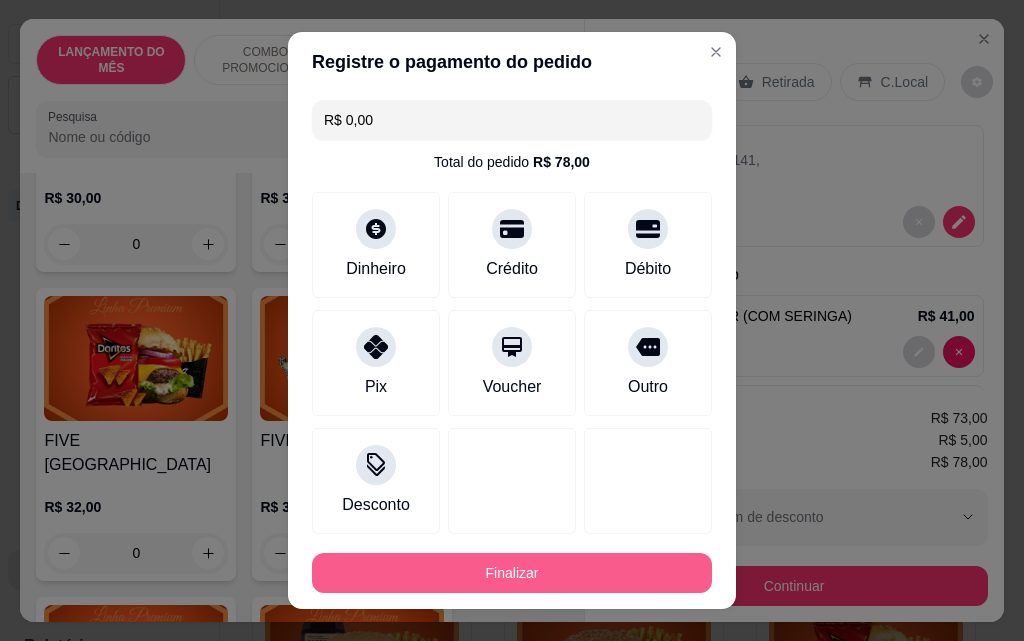 click on "Finalizar" at bounding box center [512, 573] 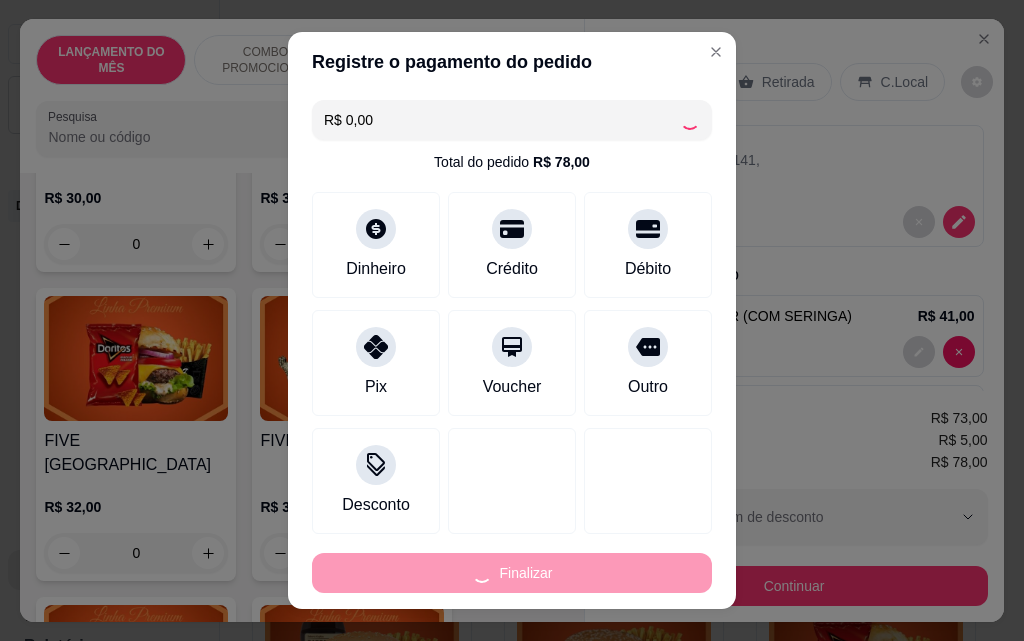 type on "0" 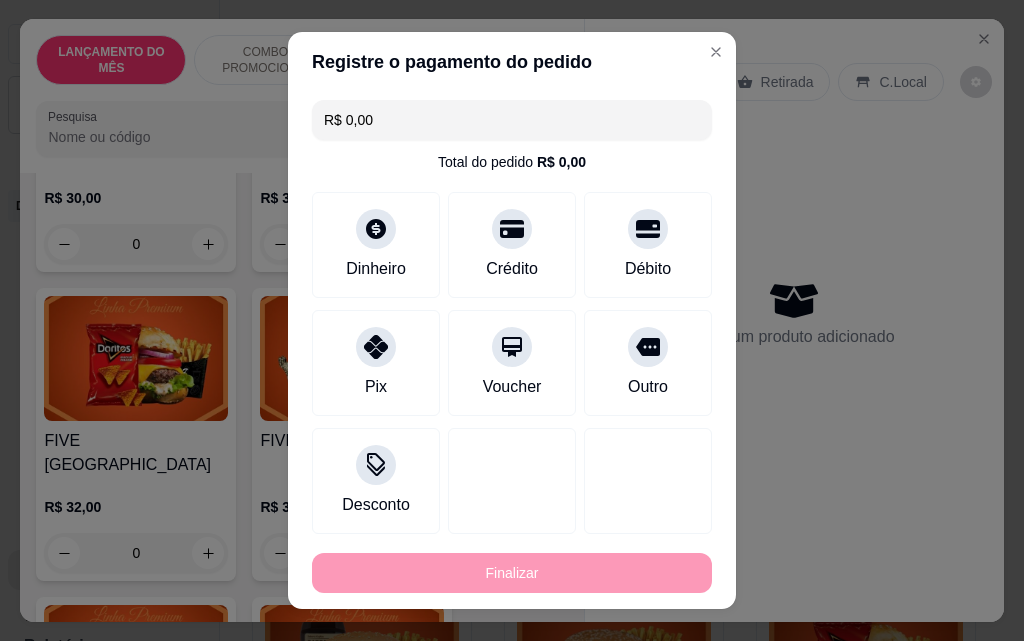type on "-R$ 78,00" 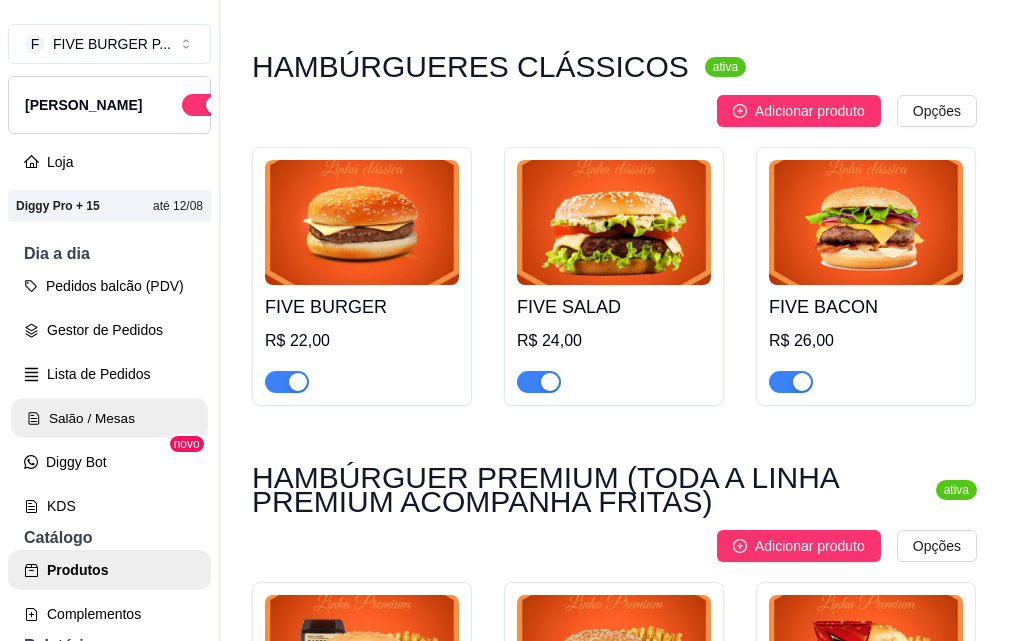 click on "Salão / Mesas" at bounding box center [109, 418] 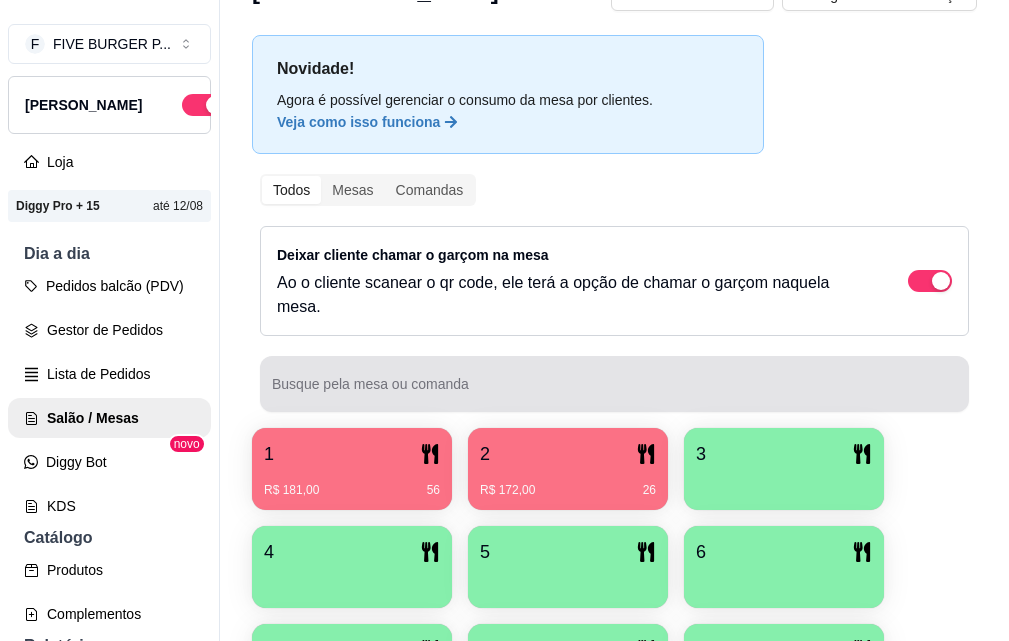 scroll, scrollTop: 200, scrollLeft: 0, axis: vertical 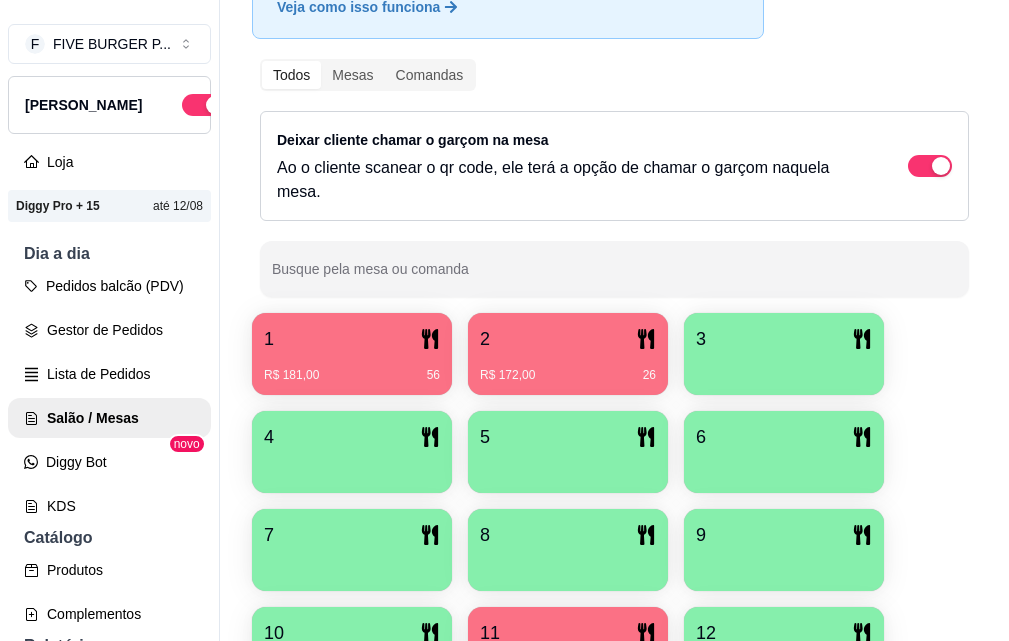 click on "1" at bounding box center [352, 339] 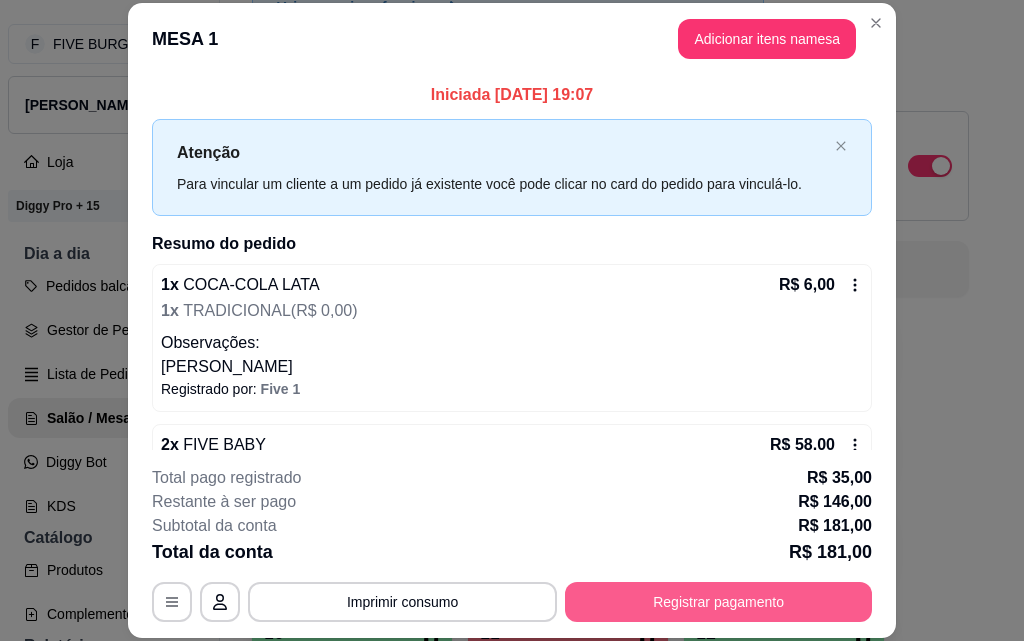 click on "Registrar pagamento" at bounding box center [718, 602] 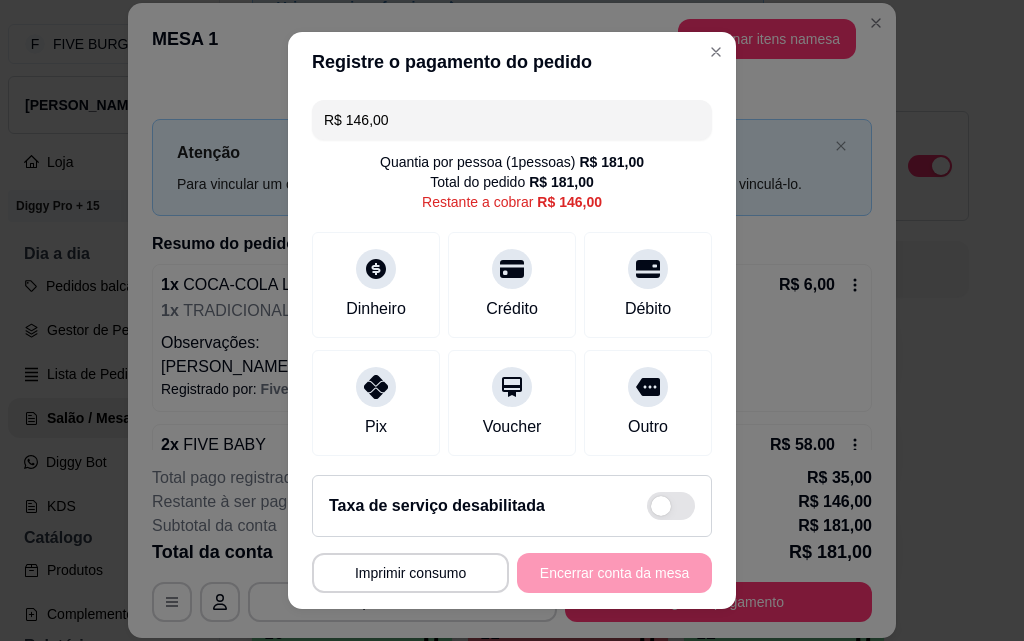 drag, startPoint x: 420, startPoint y: 117, endPoint x: 49, endPoint y: 120, distance: 371.01212 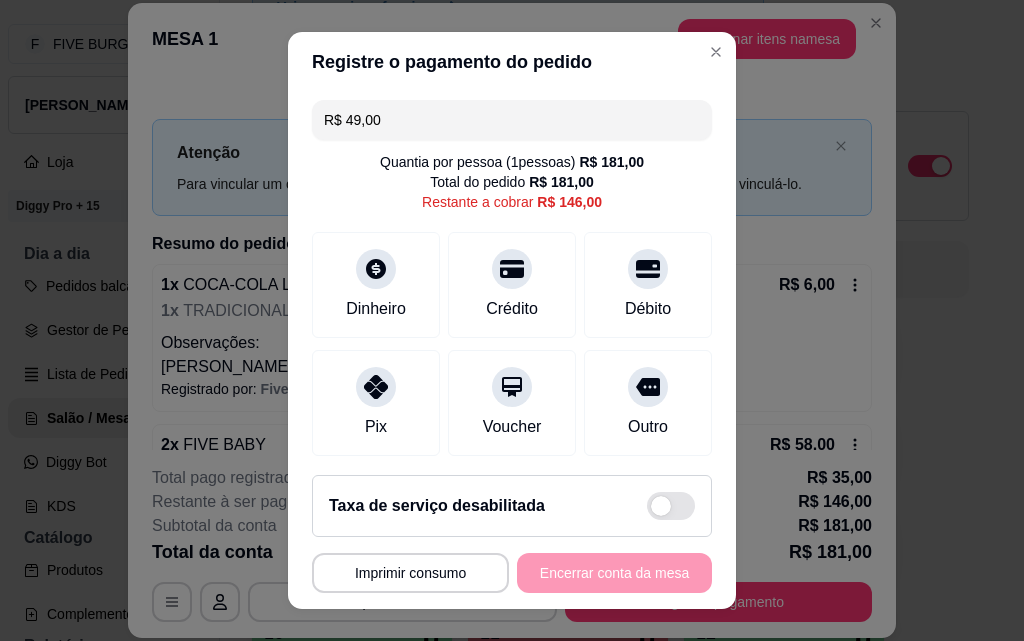 type on "R$ 49,00" 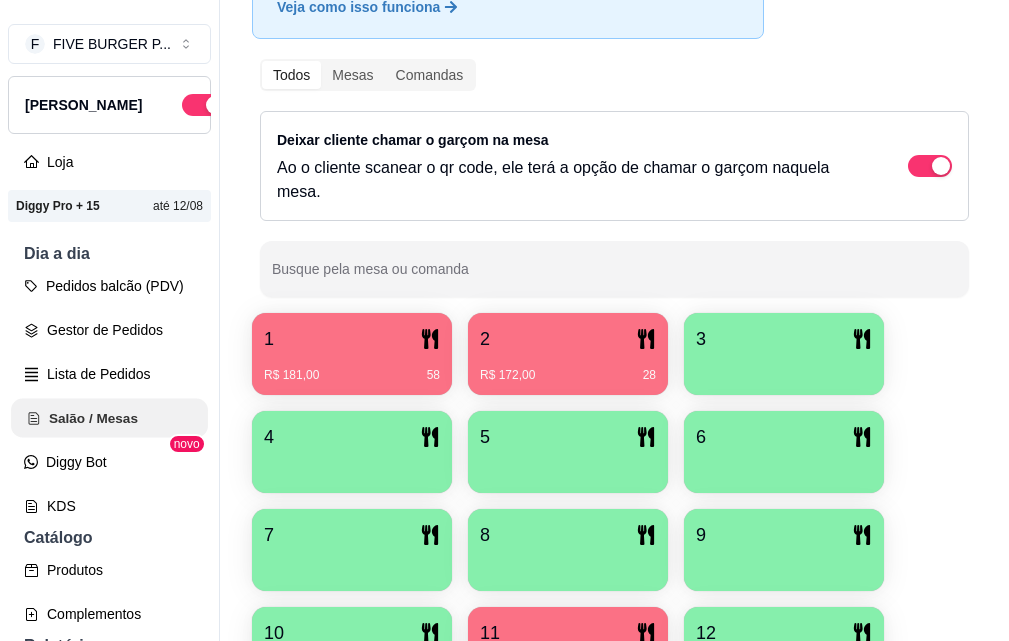 click on "Salão / Mesas" at bounding box center (109, 418) 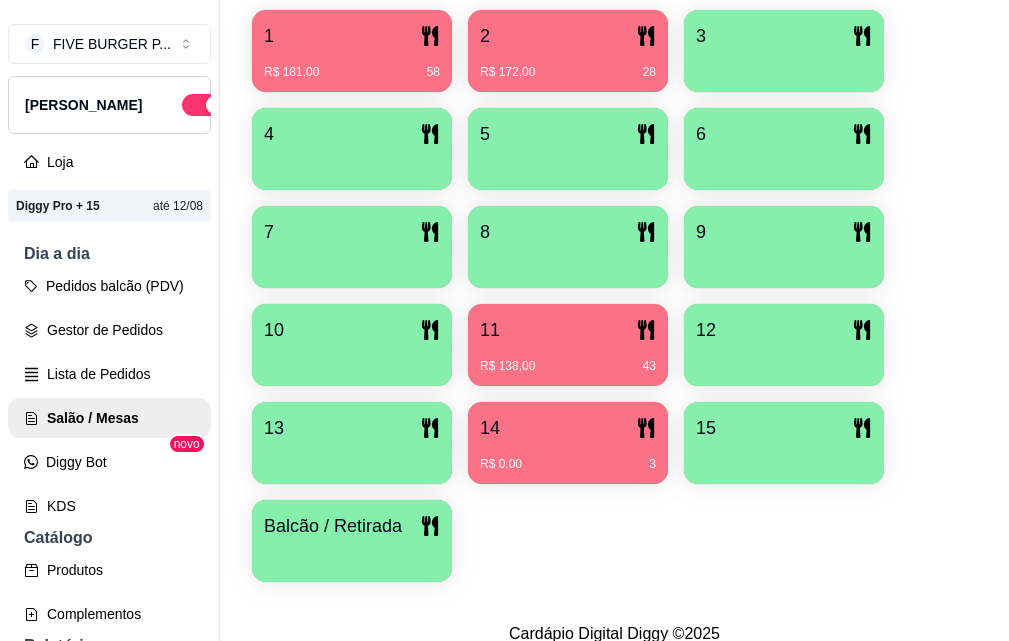 scroll, scrollTop: 539, scrollLeft: 0, axis: vertical 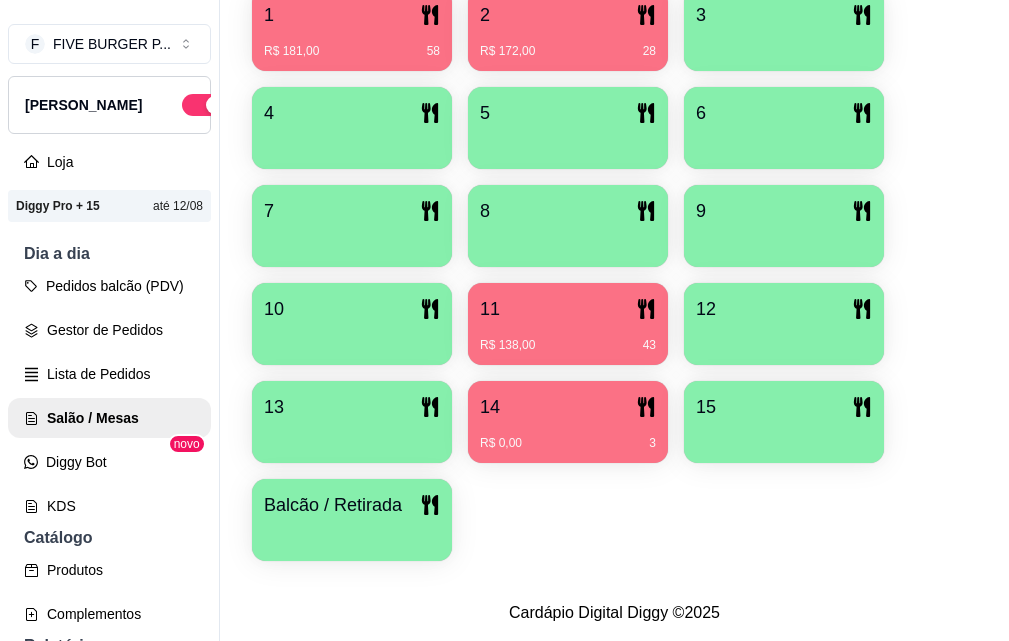 click on "R$ 138,00 43" at bounding box center (568, 338) 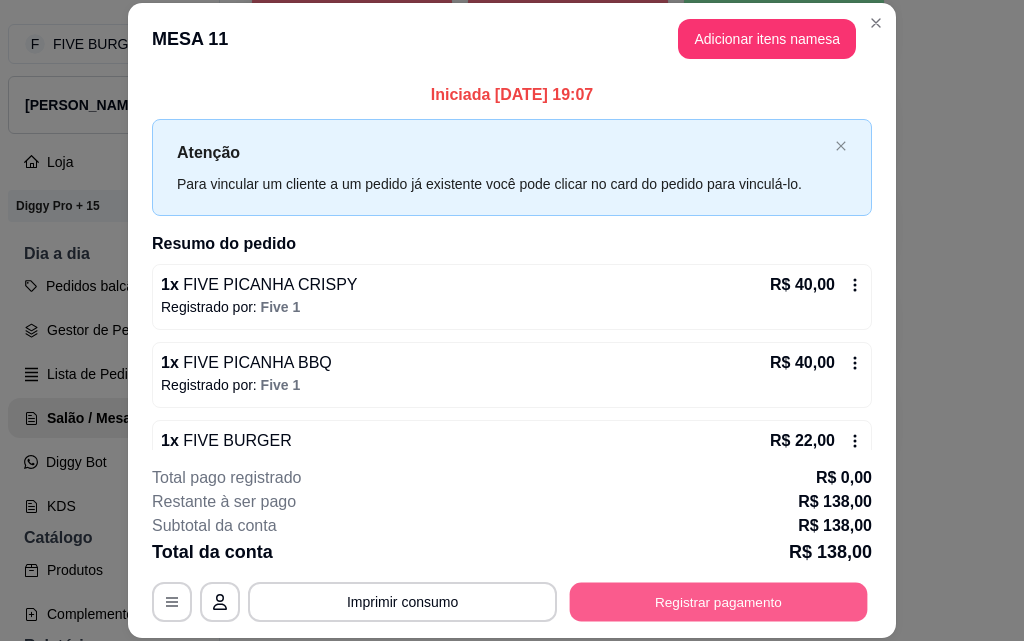 click on "Registrar pagamento" at bounding box center [719, 601] 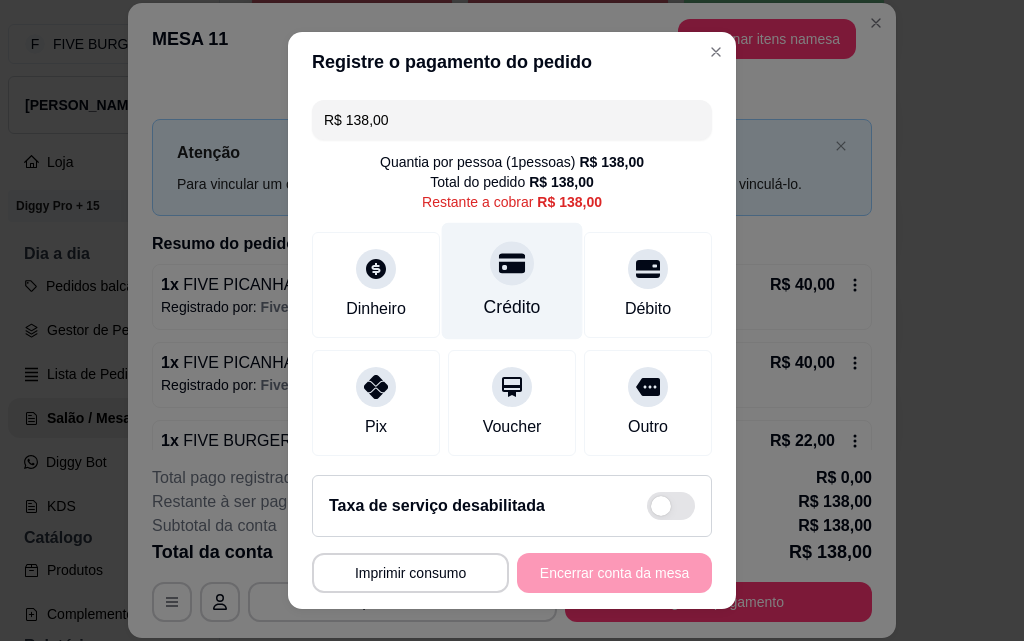 drag, startPoint x: 503, startPoint y: 294, endPoint x: 526, endPoint y: 325, distance: 38.600517 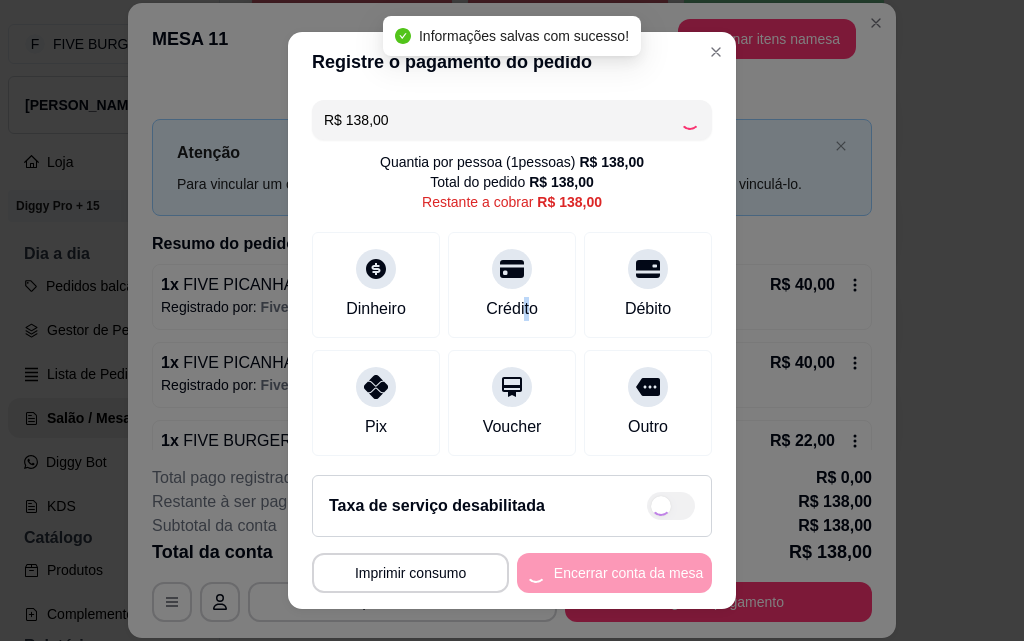 type on "R$ 0,00" 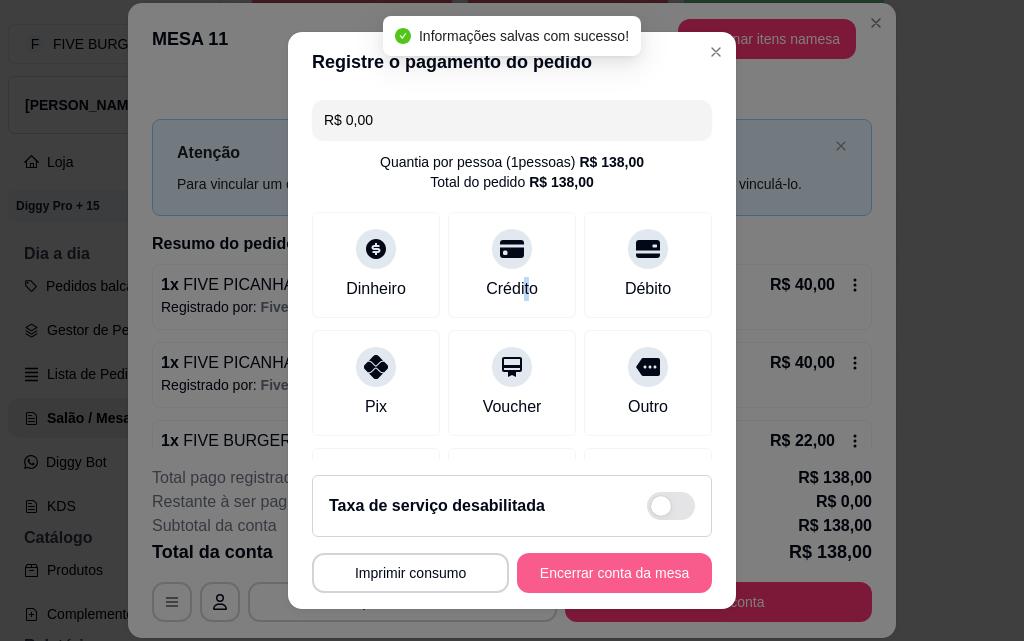 click on "Encerrar conta da mesa" at bounding box center [614, 573] 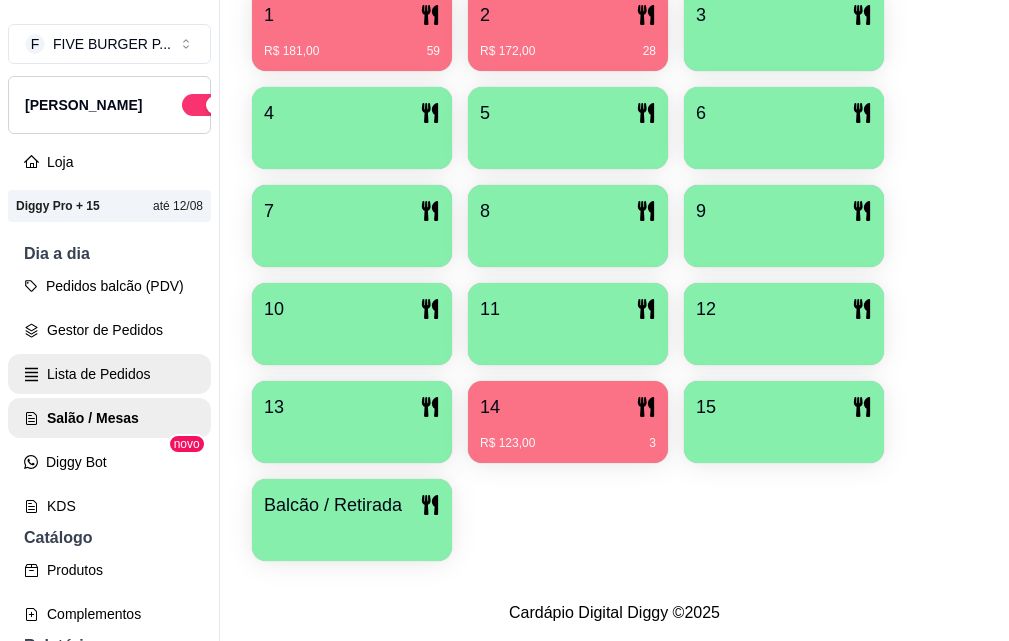 click on "Lista de Pedidos" at bounding box center [109, 374] 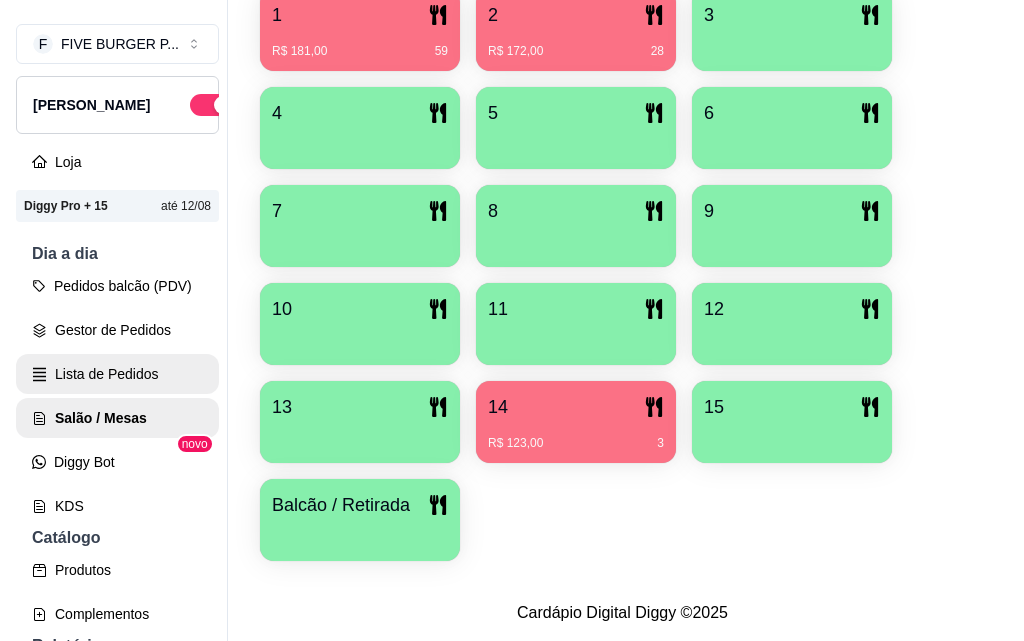 scroll, scrollTop: 0, scrollLeft: 0, axis: both 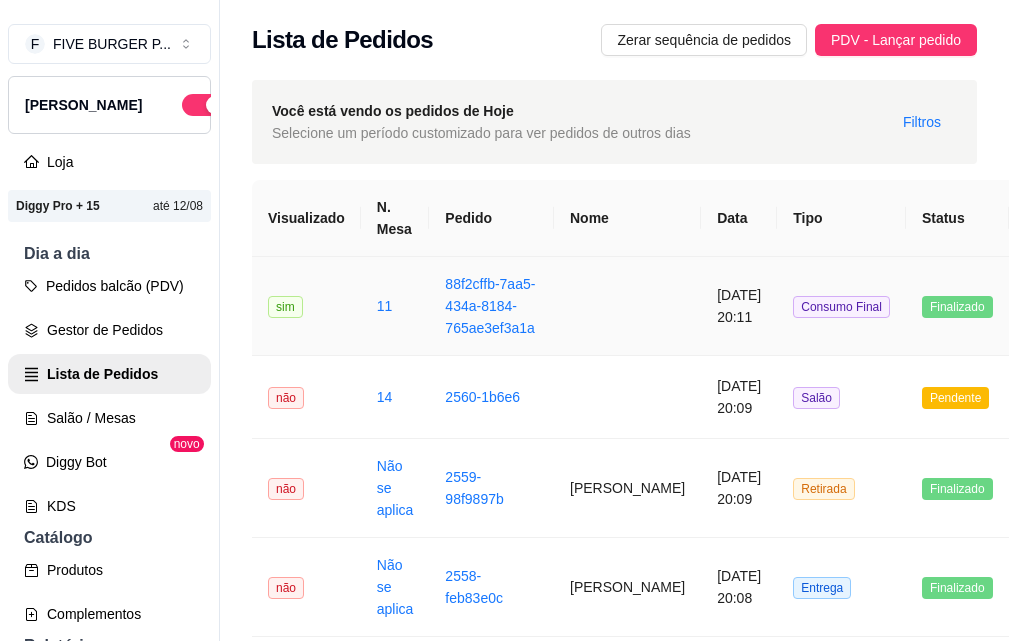 click at bounding box center (627, 306) 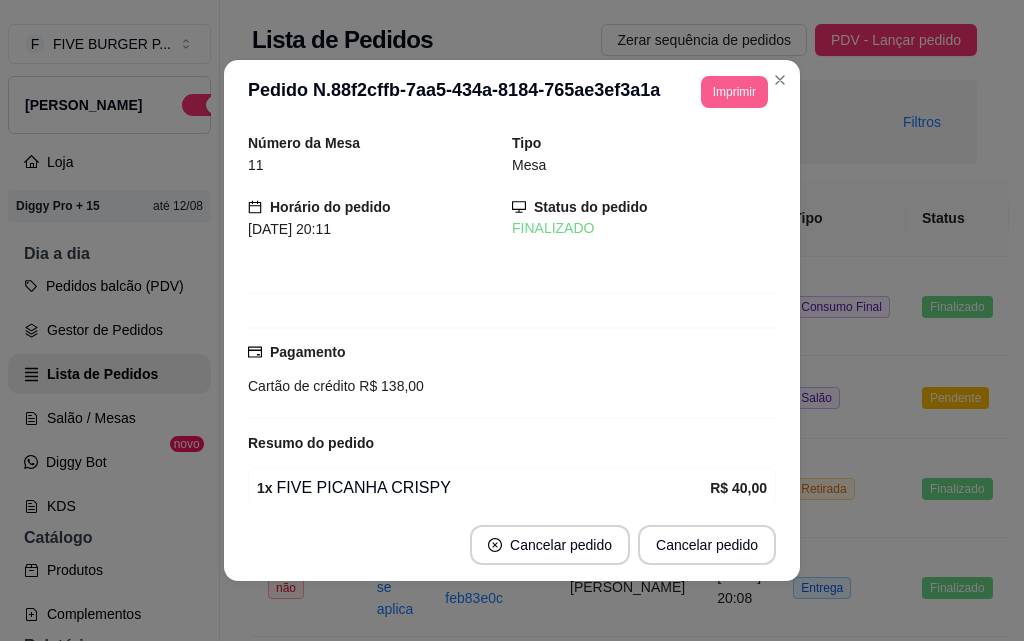 click on "Imprimir" at bounding box center [734, 92] 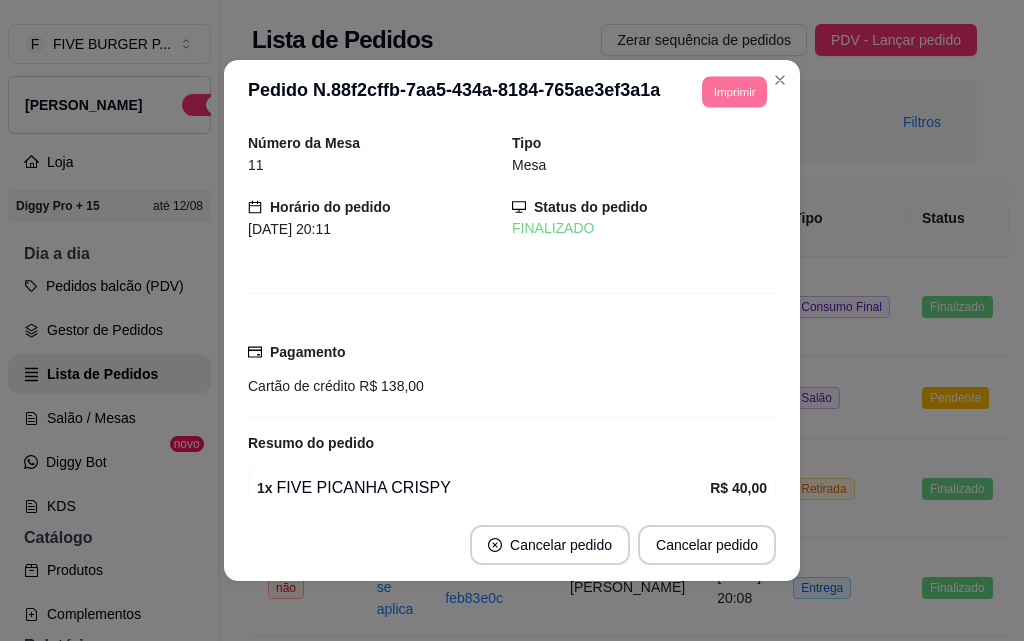 click on "IMPRESSORA" at bounding box center [706, 153] 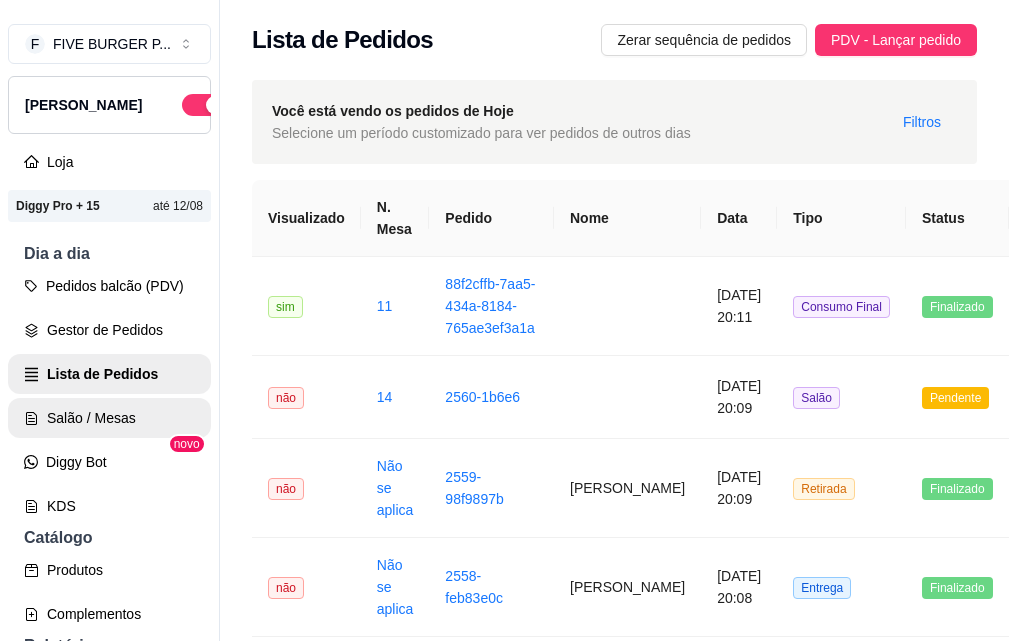 click on "Salão / Mesas" at bounding box center [109, 418] 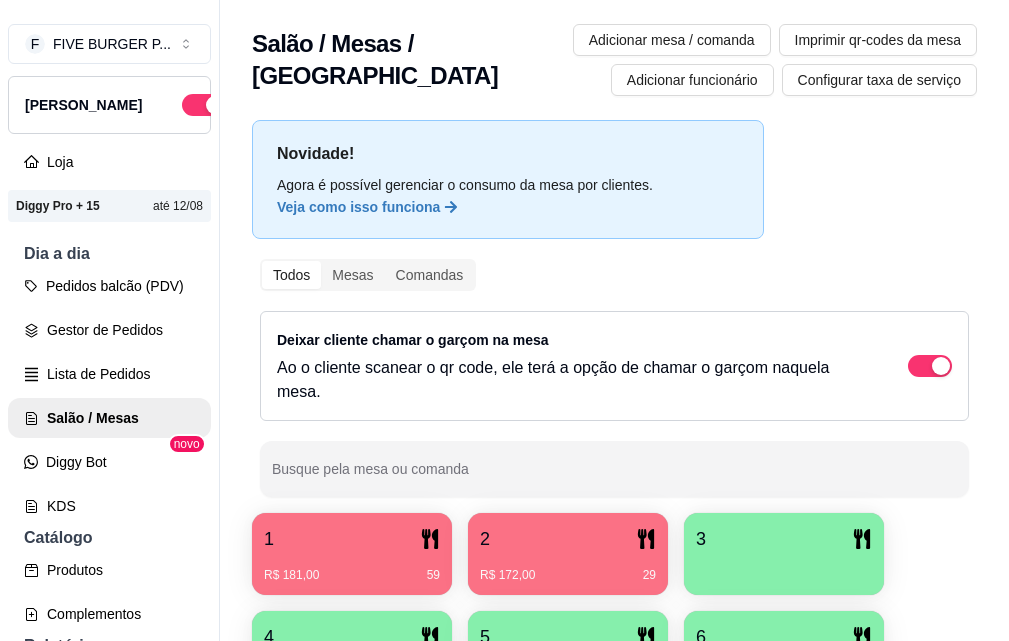 click on "R$ 181,00 59" at bounding box center (352, 568) 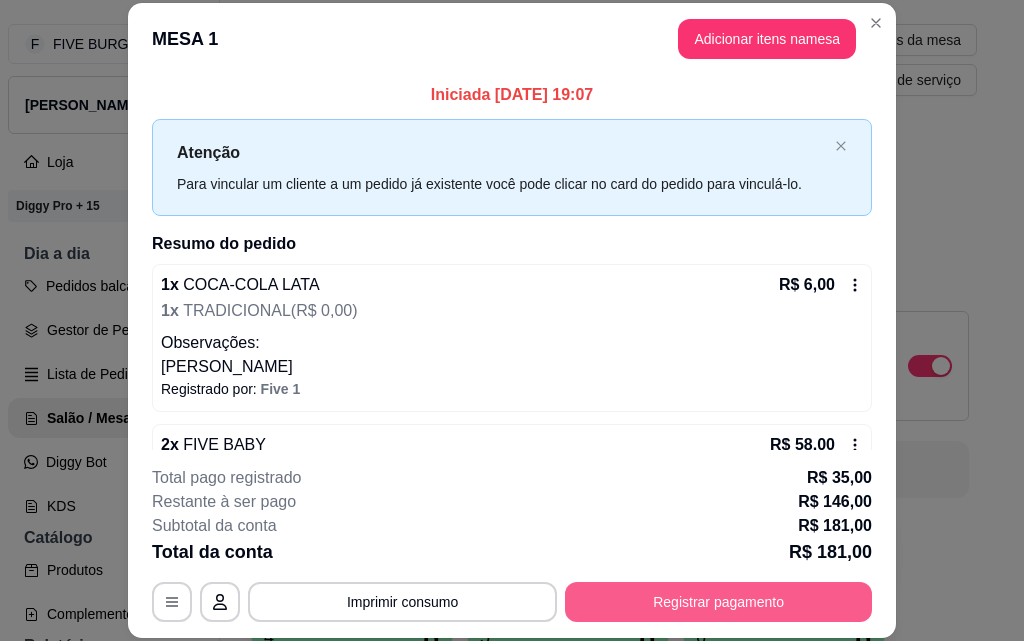 click on "Registrar pagamento" at bounding box center (718, 602) 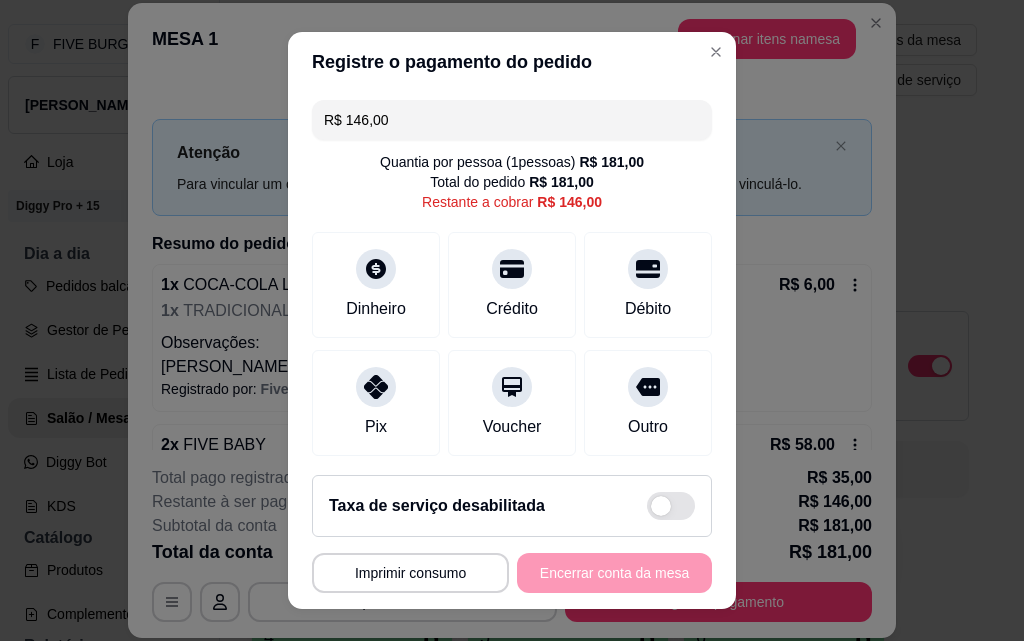 drag, startPoint x: 451, startPoint y: 120, endPoint x: 233, endPoint y: 93, distance: 219.66565 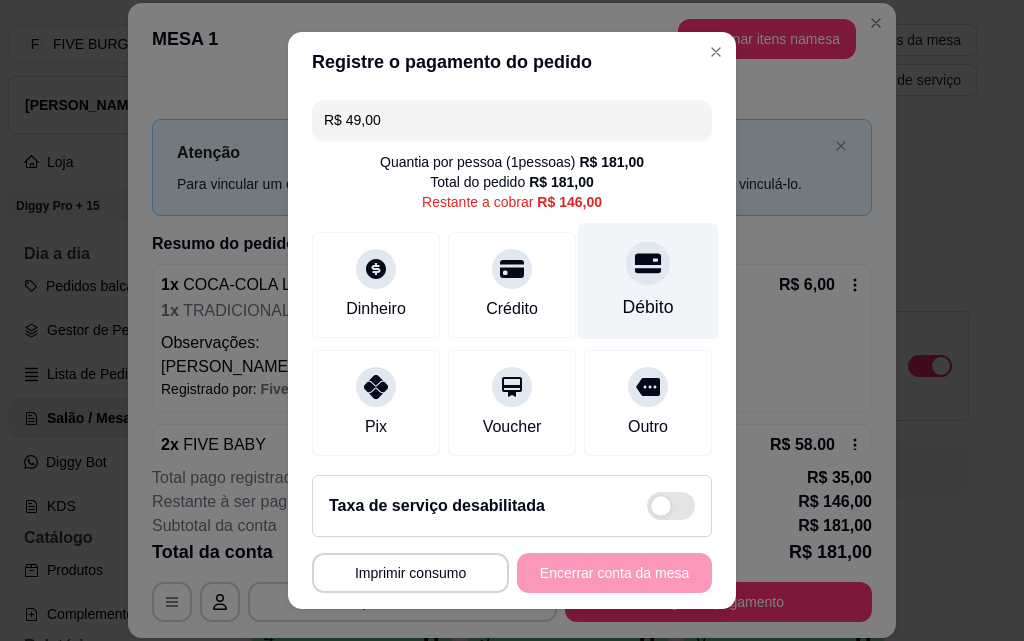 click on "Débito" at bounding box center (648, 307) 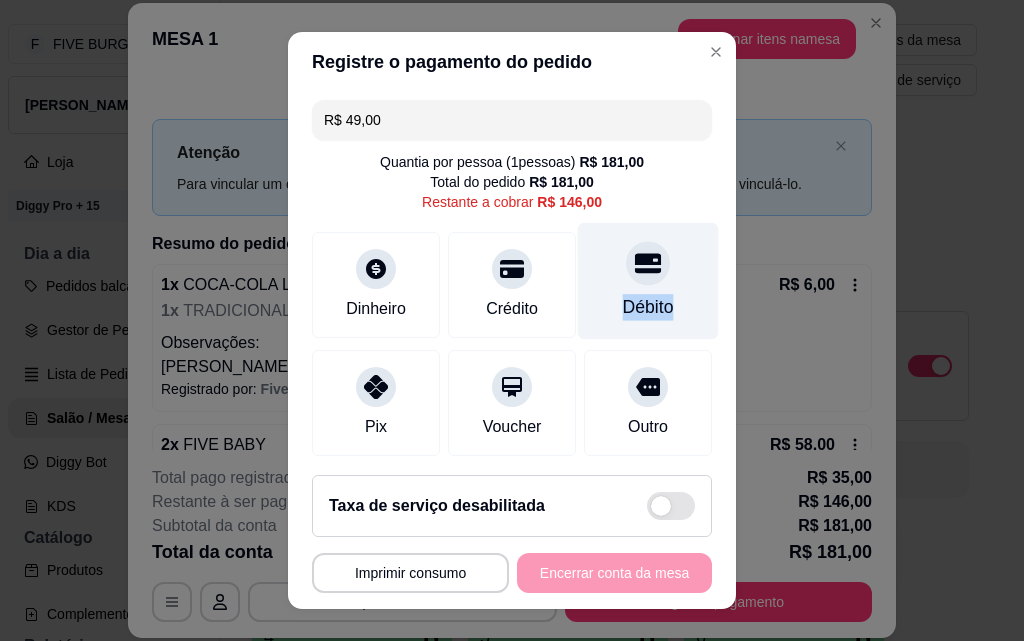 click on "Débito" at bounding box center (648, 307) 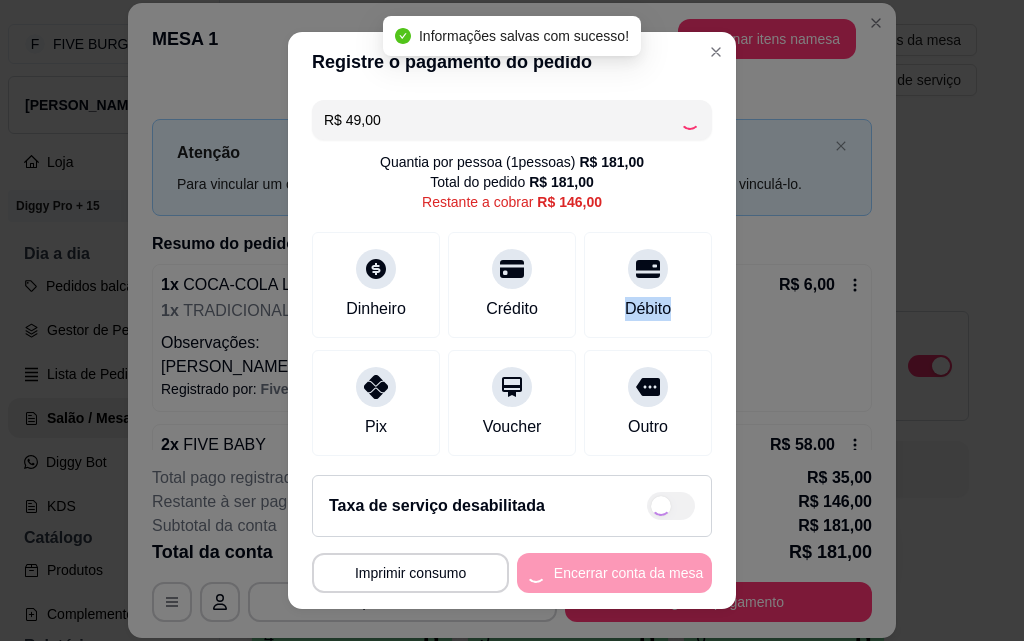 type on "R$ 97,00" 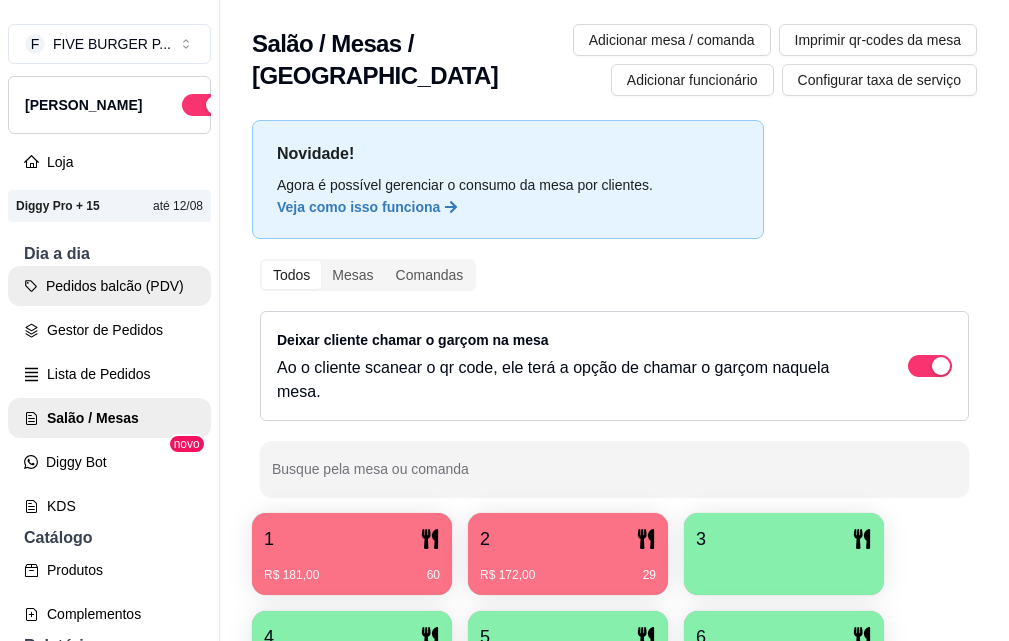 click on "Pedidos balcão (PDV)" at bounding box center (109, 286) 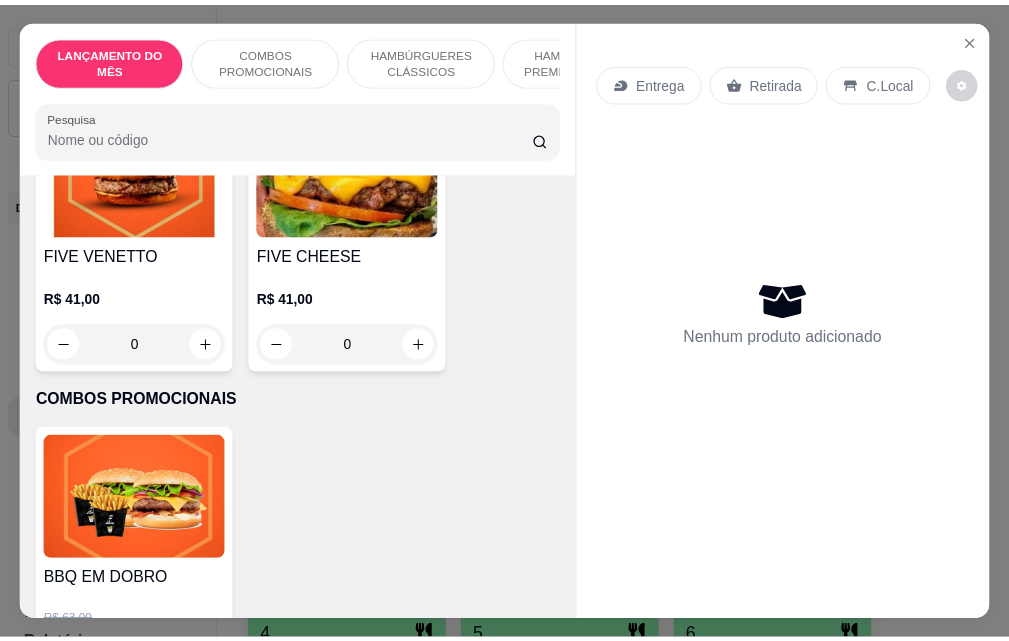 scroll, scrollTop: 600, scrollLeft: 0, axis: vertical 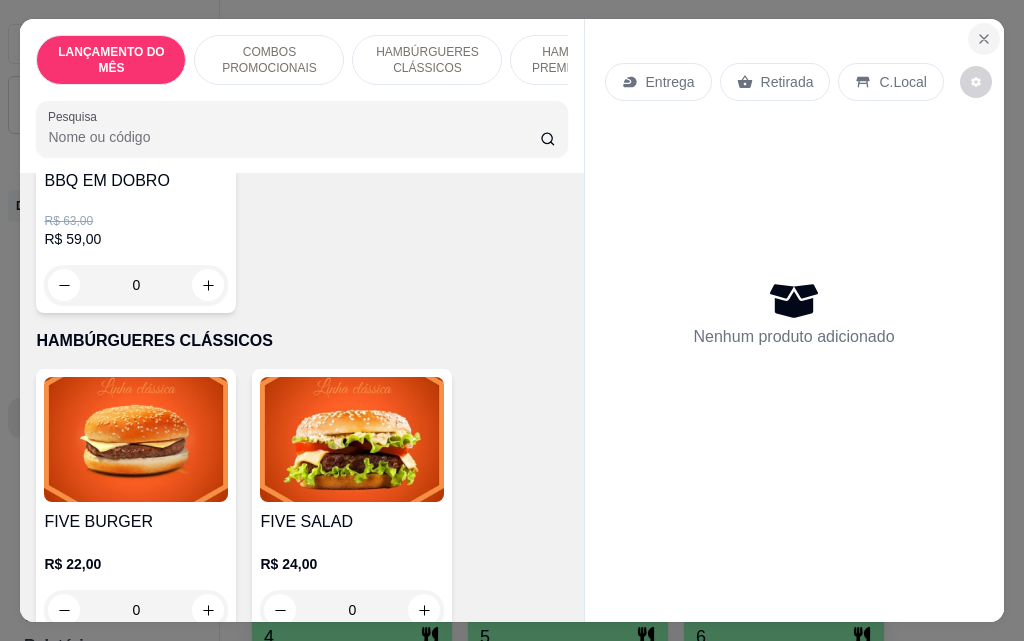click at bounding box center [984, 39] 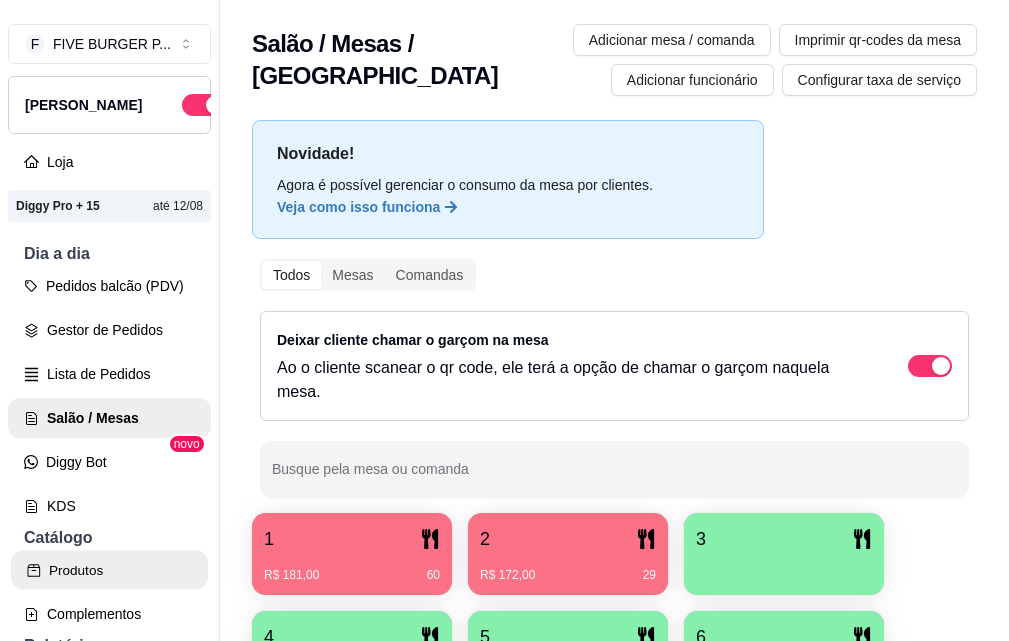 click on "Produtos" at bounding box center (109, 570) 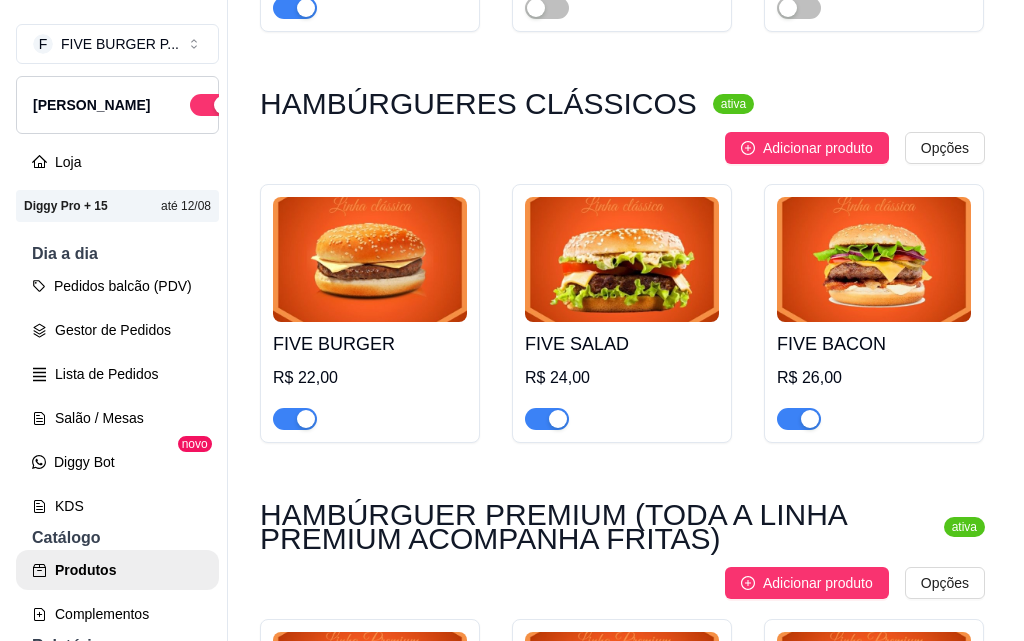 scroll, scrollTop: 900, scrollLeft: 0, axis: vertical 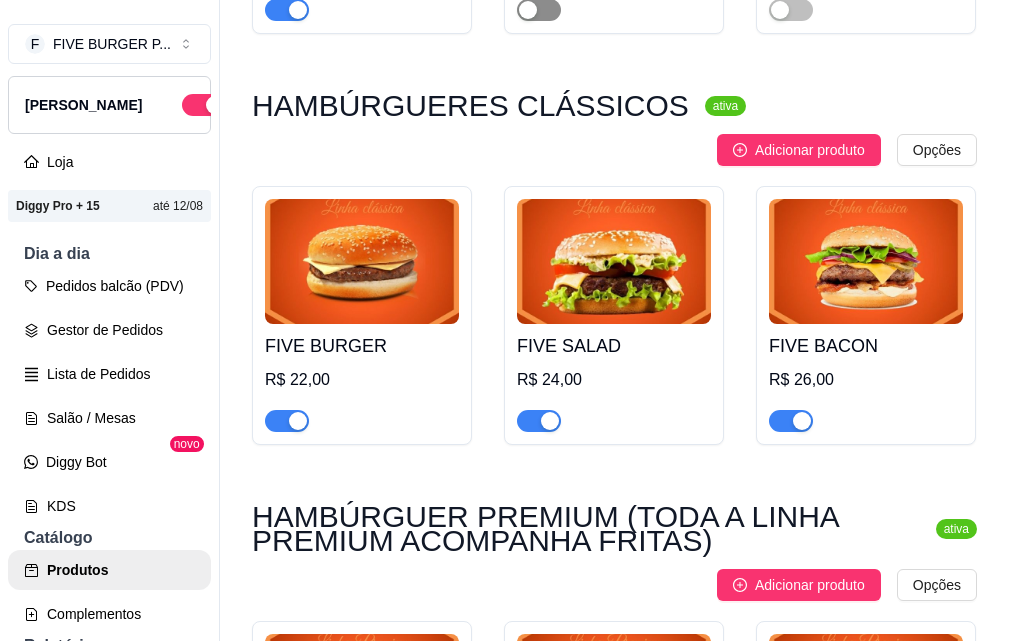 click at bounding box center [528, 10] 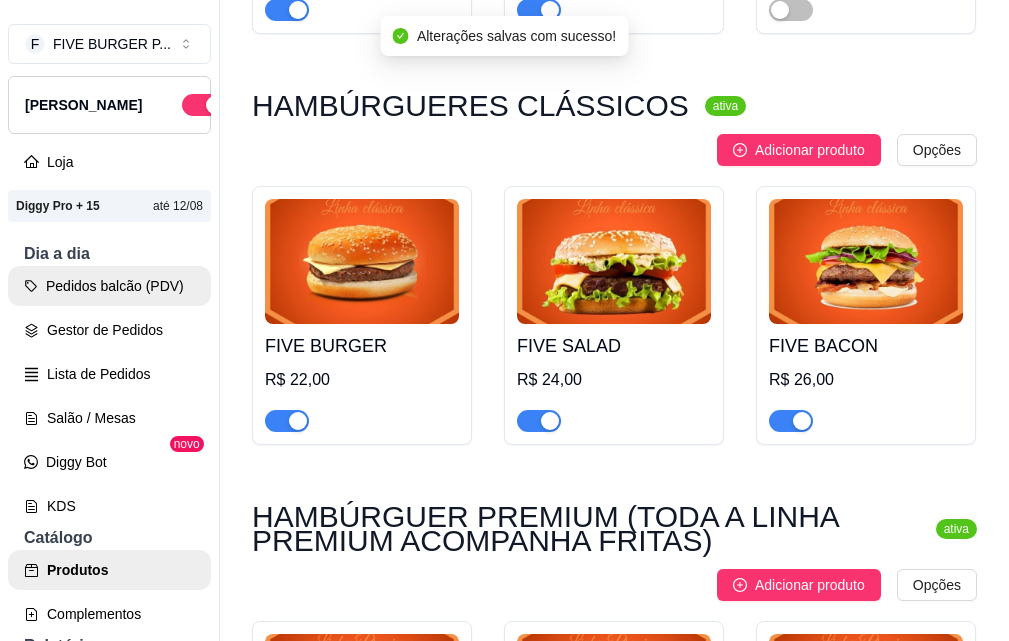 click on "Pedidos balcão (PDV)" at bounding box center (109, 286) 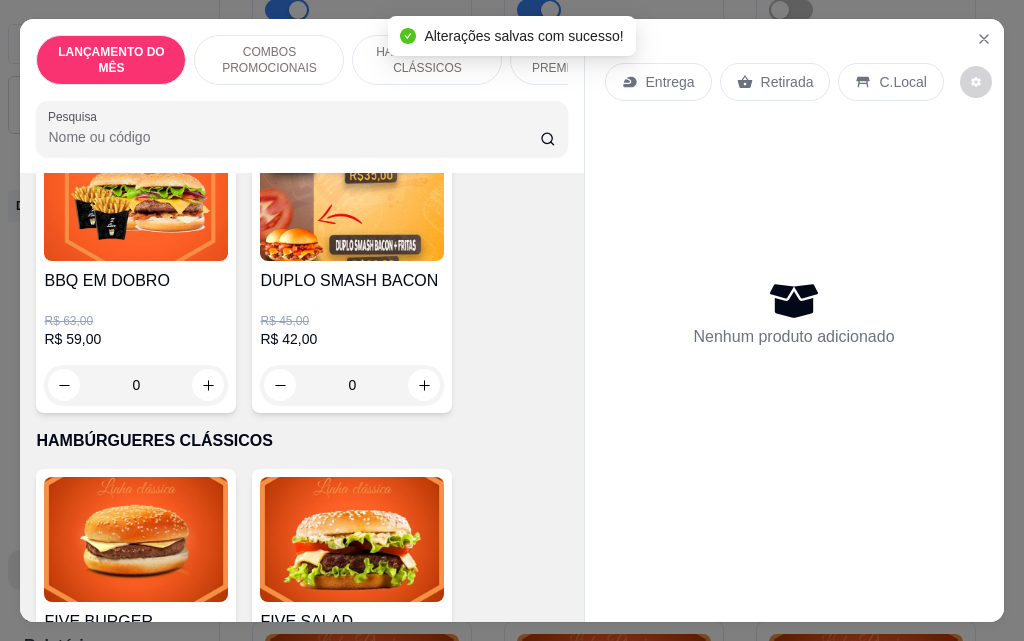 scroll, scrollTop: 600, scrollLeft: 0, axis: vertical 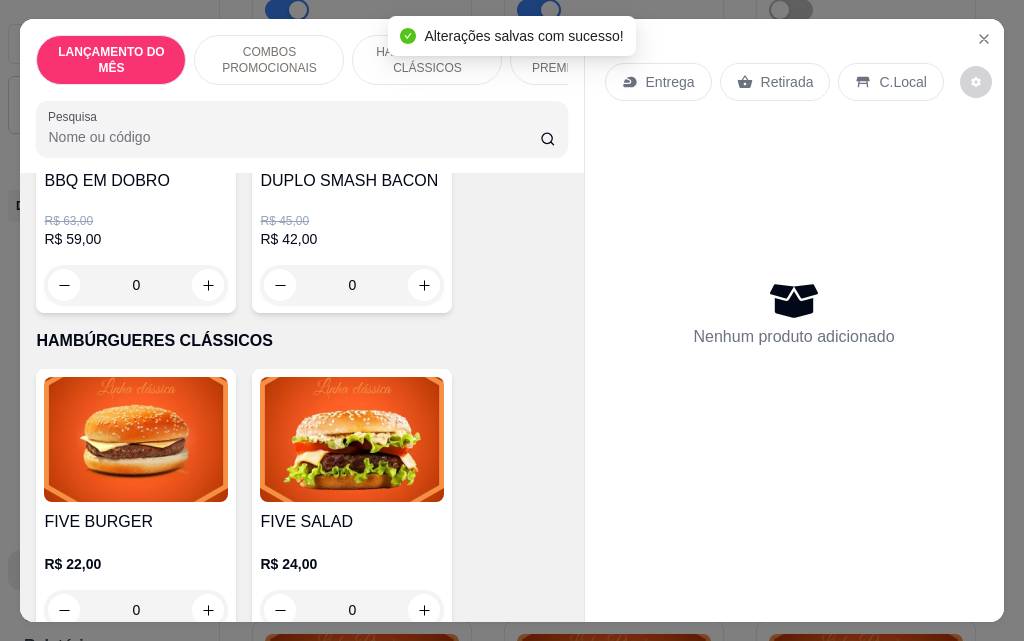 click on "0" at bounding box center (352, 285) 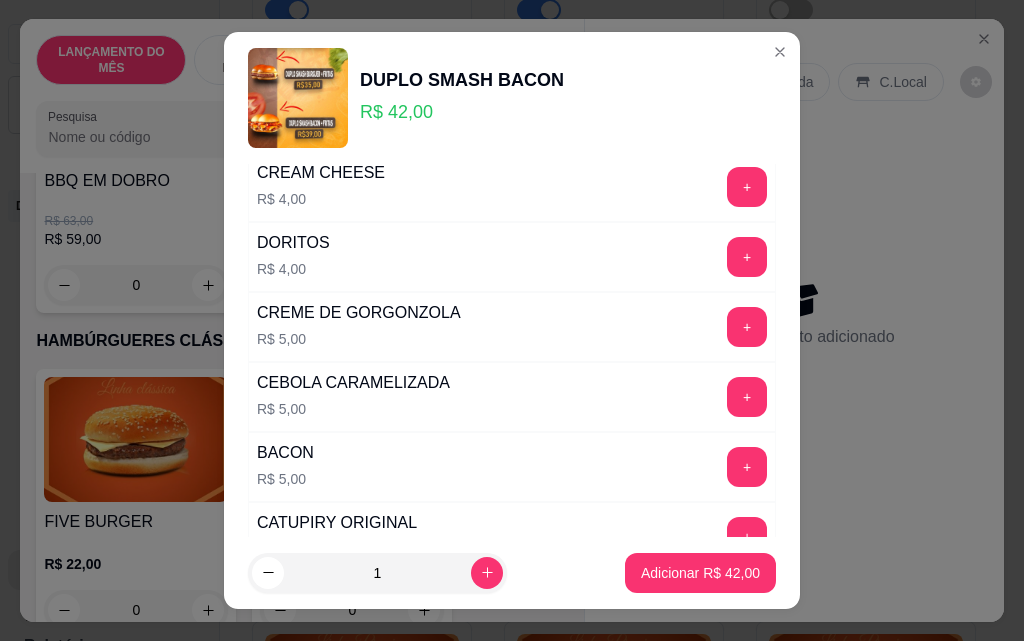scroll, scrollTop: 700, scrollLeft: 0, axis: vertical 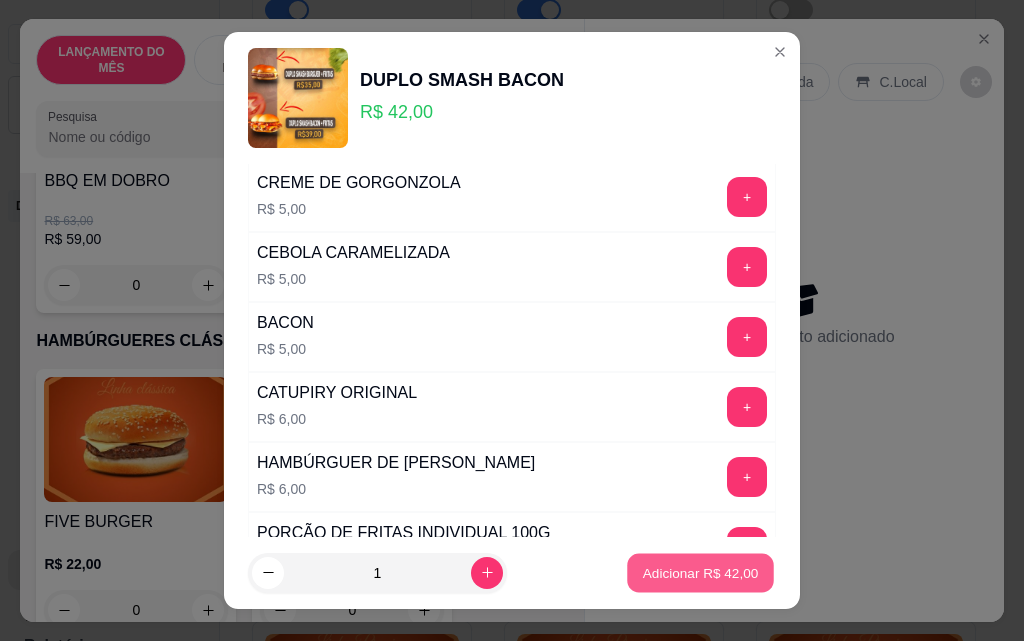 click on "Adicionar   R$ 42,00" at bounding box center (701, 572) 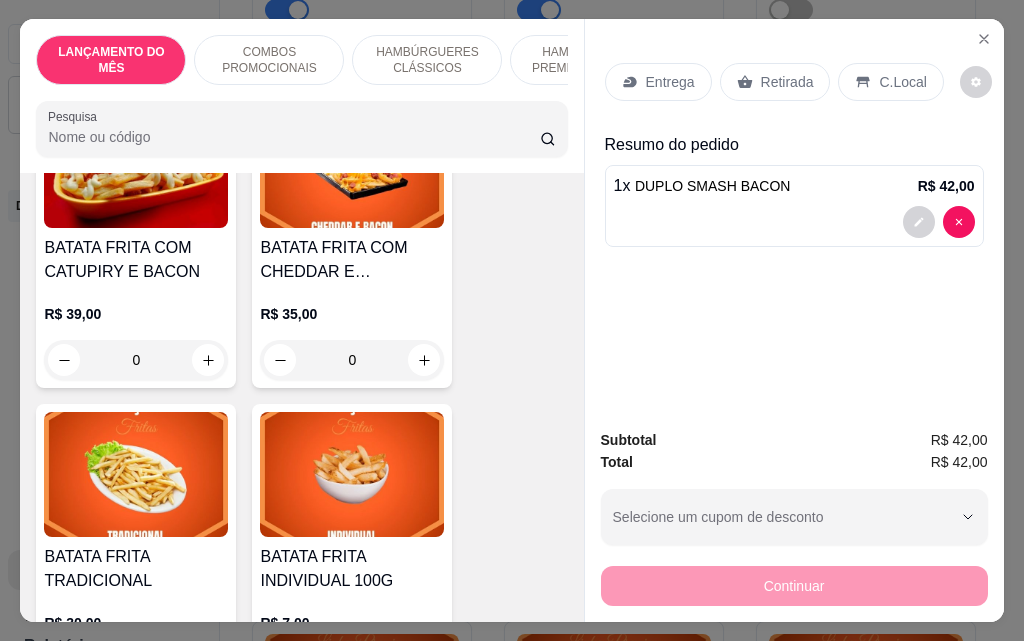 scroll, scrollTop: 6200, scrollLeft: 0, axis: vertical 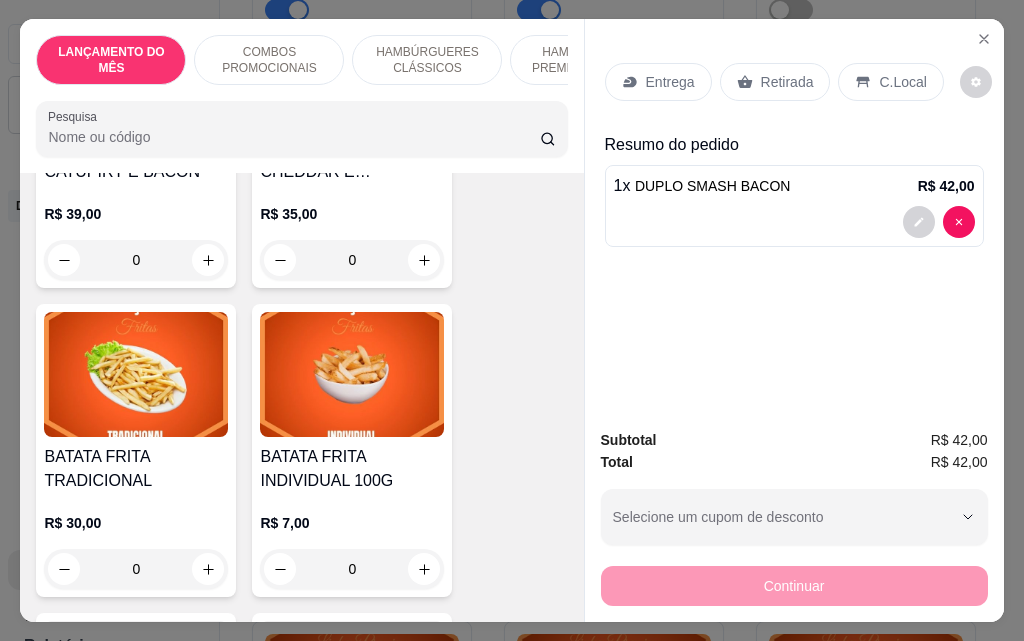 click on "0" at bounding box center (352, 569) 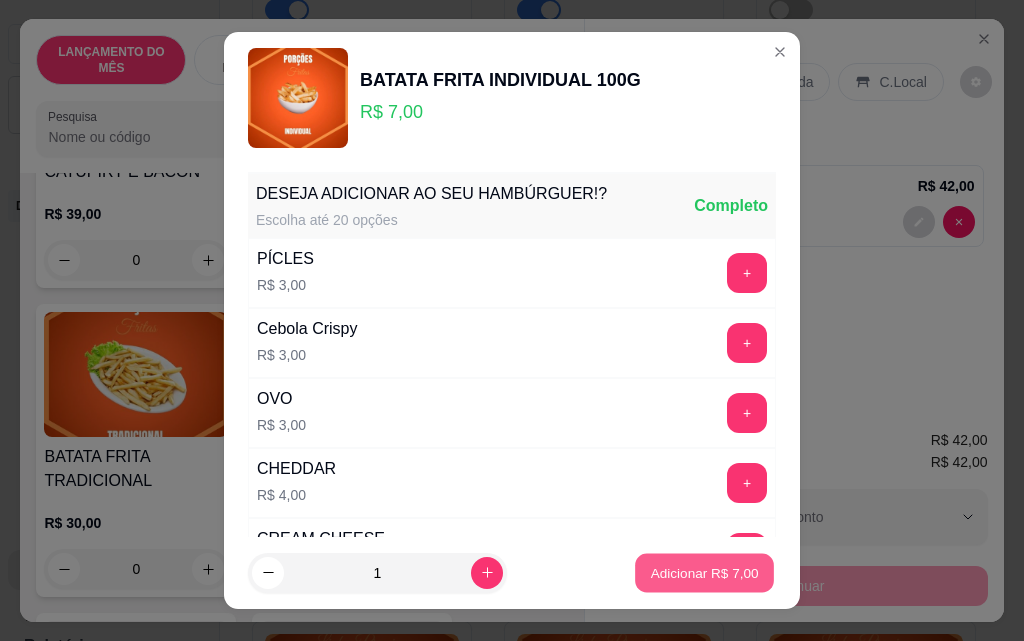 click on "Adicionar   R$ 7,00" at bounding box center (704, 573) 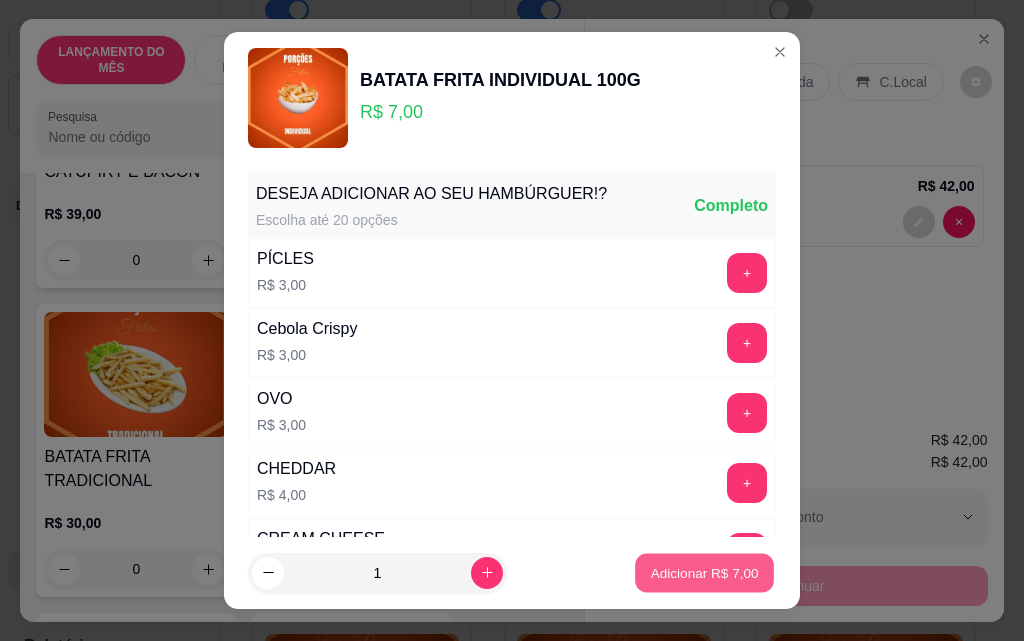 type on "1" 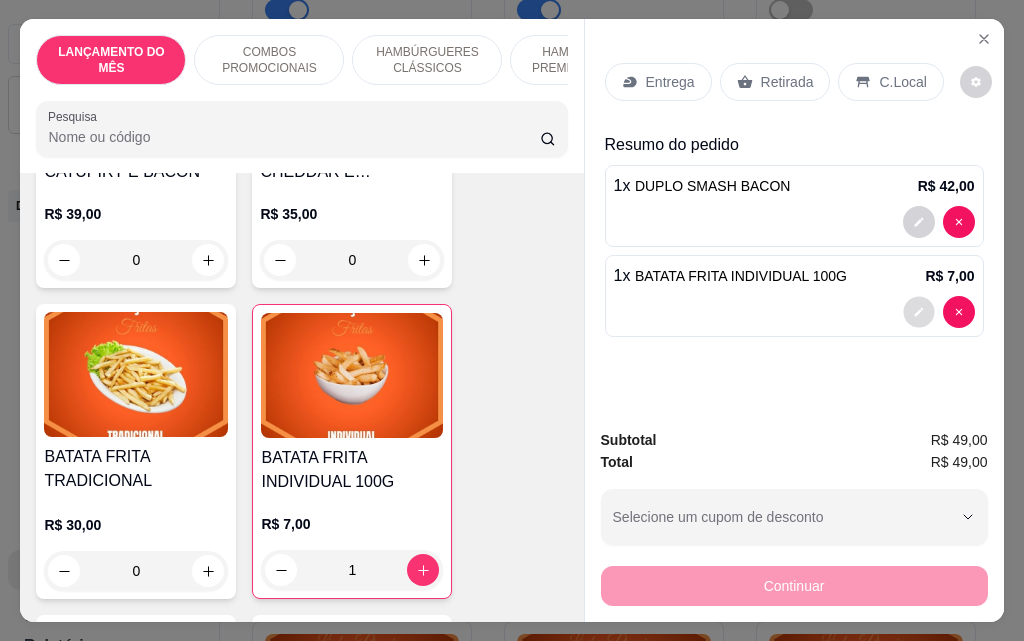 click at bounding box center (918, 312) 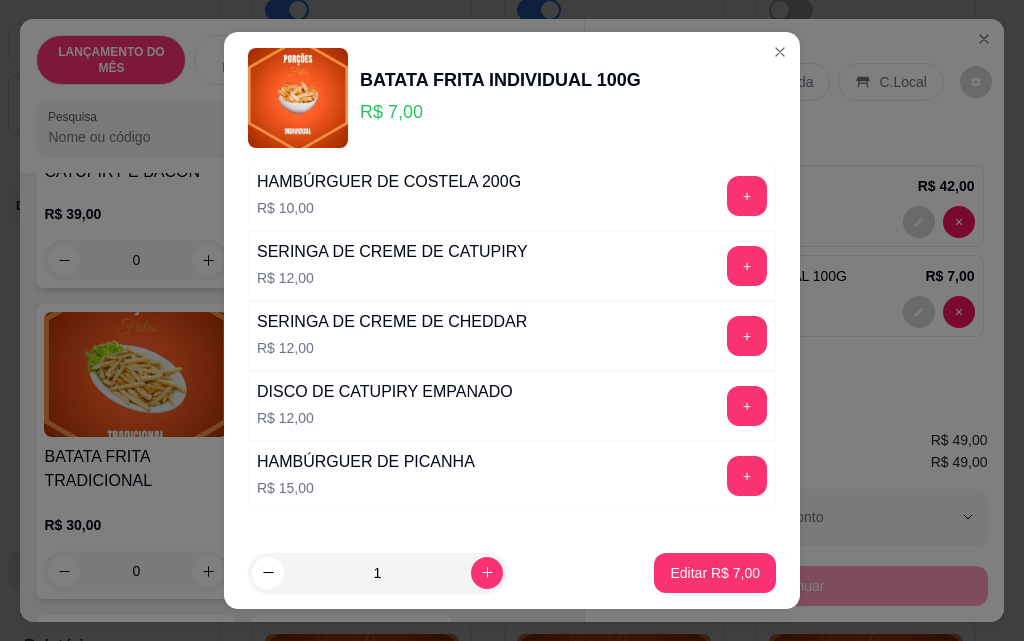 scroll, scrollTop: 1251, scrollLeft: 0, axis: vertical 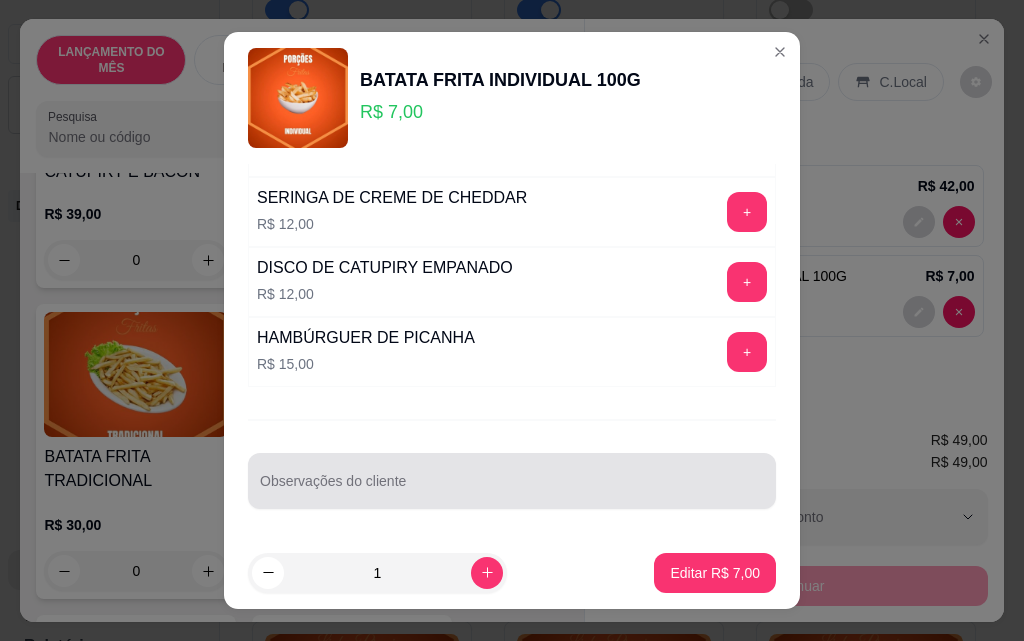 click at bounding box center [512, 481] 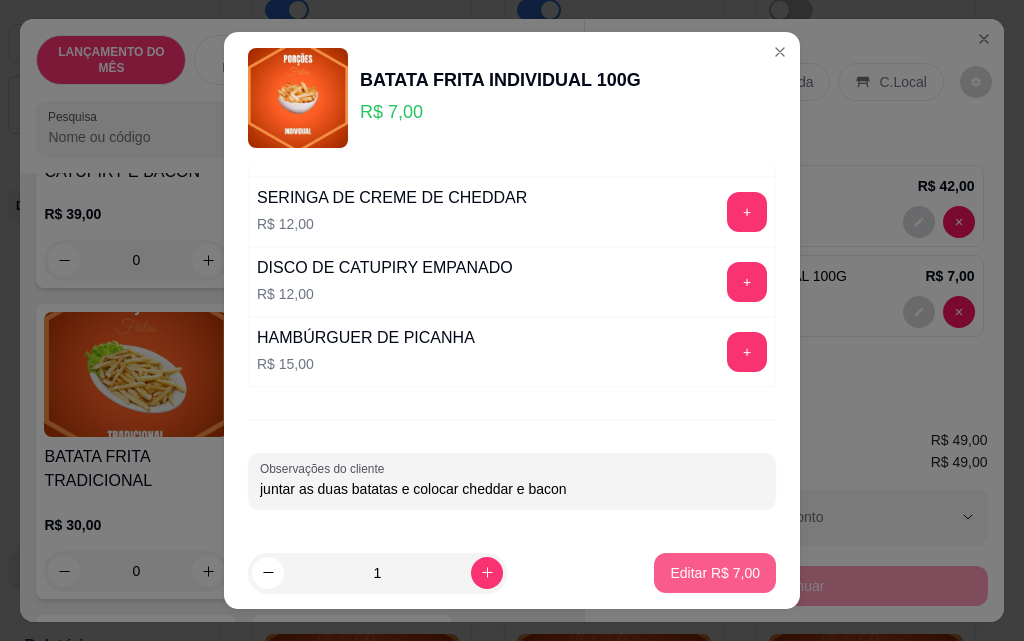 type on "juntar as duas batatas e colocar cheddar e bacon" 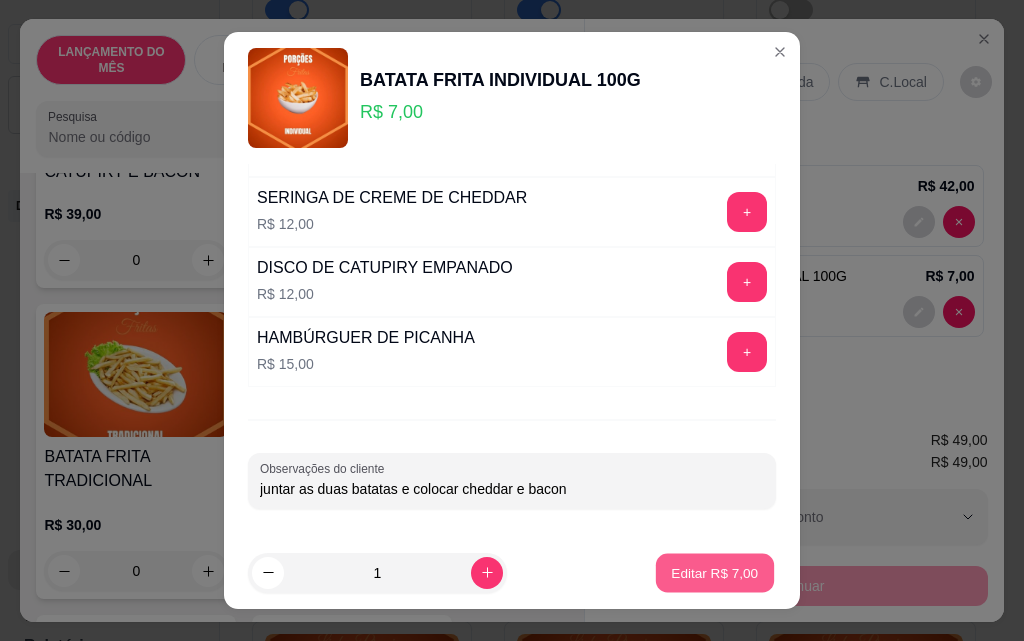 click on "Editar   R$ 7,00" at bounding box center (715, 572) 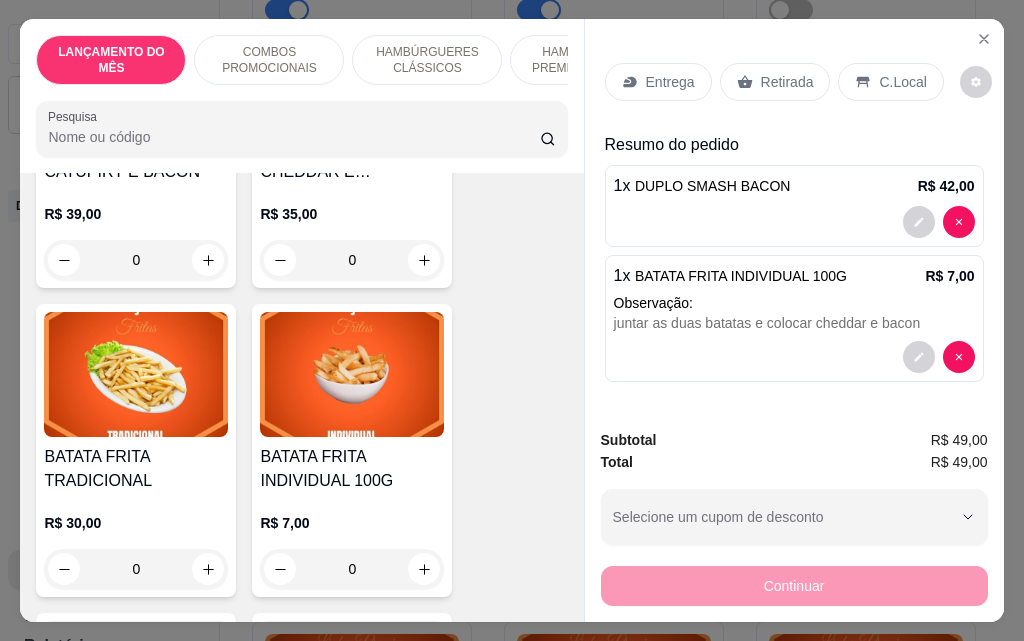 click 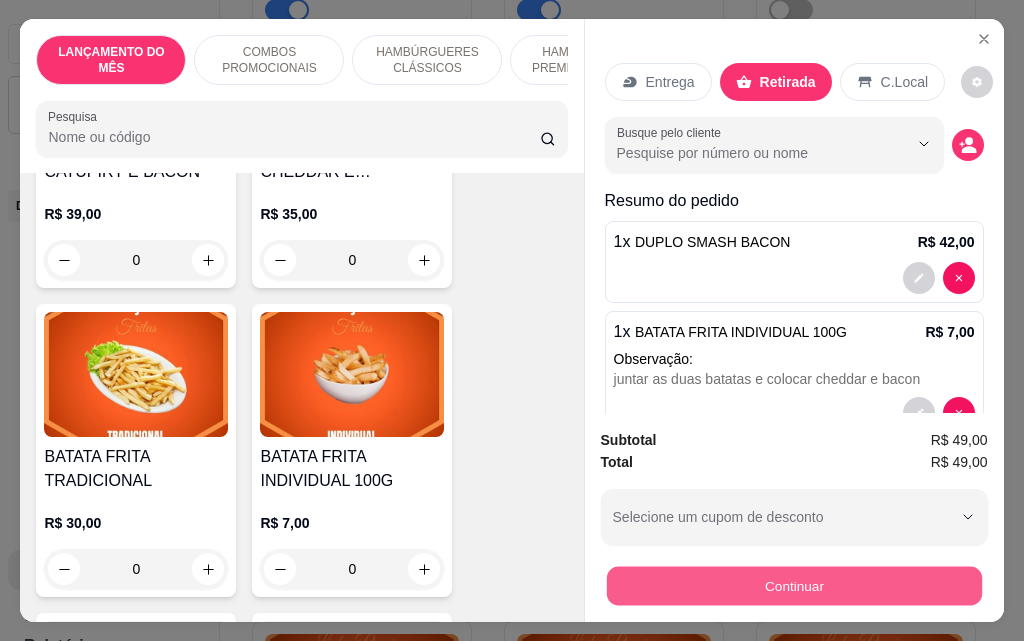 click on "Continuar" at bounding box center [793, 585] 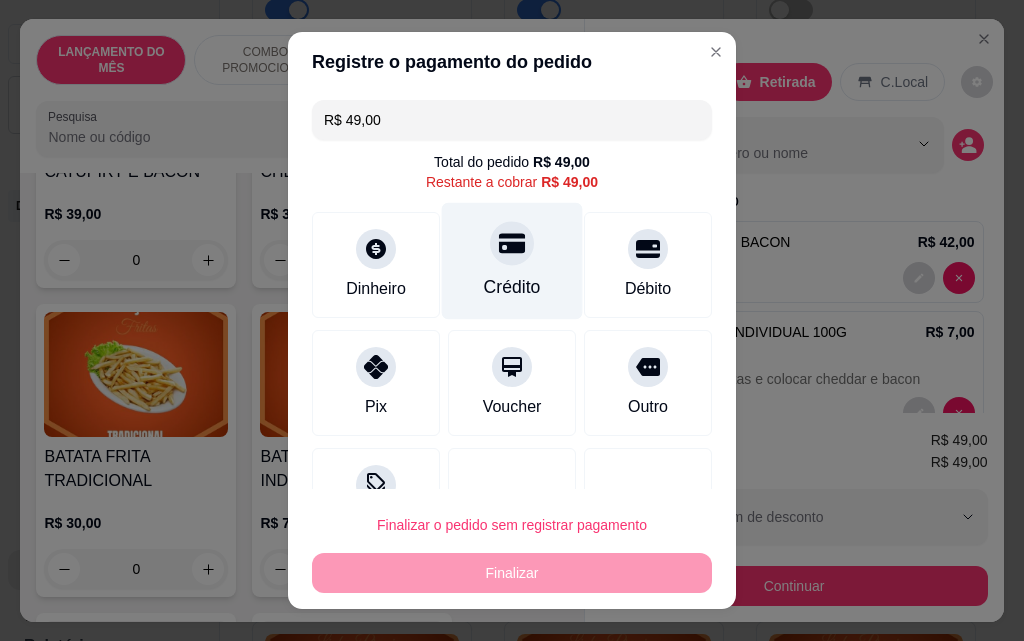 click on "Crédito" at bounding box center (512, 261) 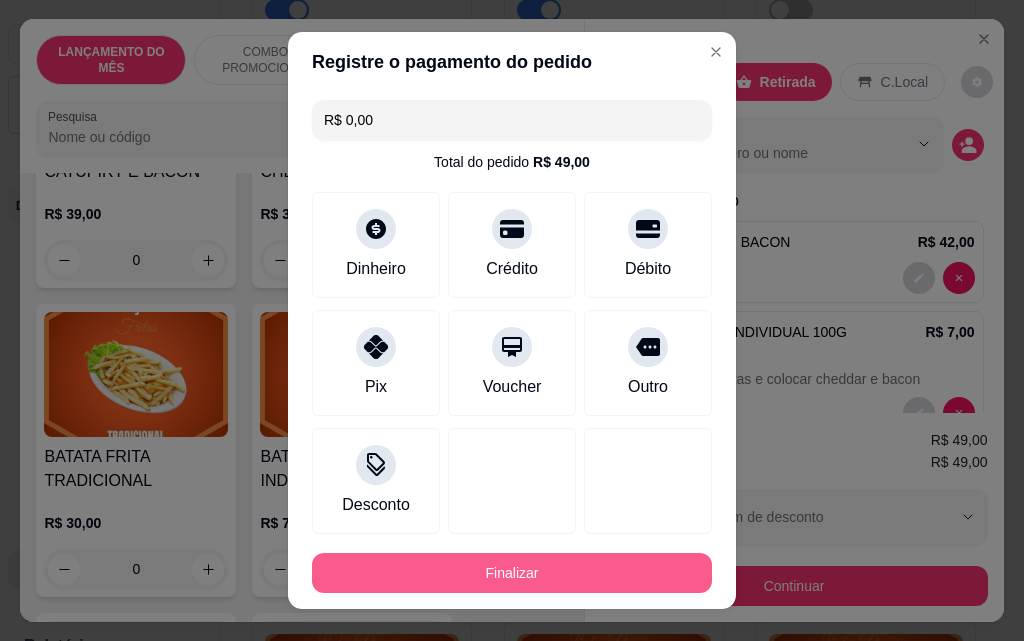 click on "Finalizar" at bounding box center (512, 573) 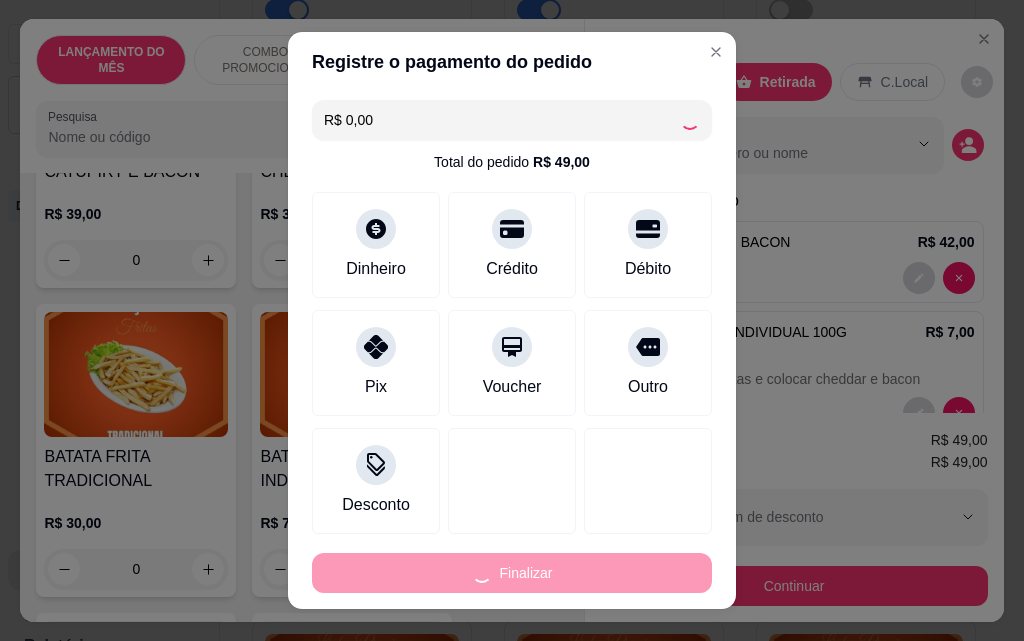 type on "0" 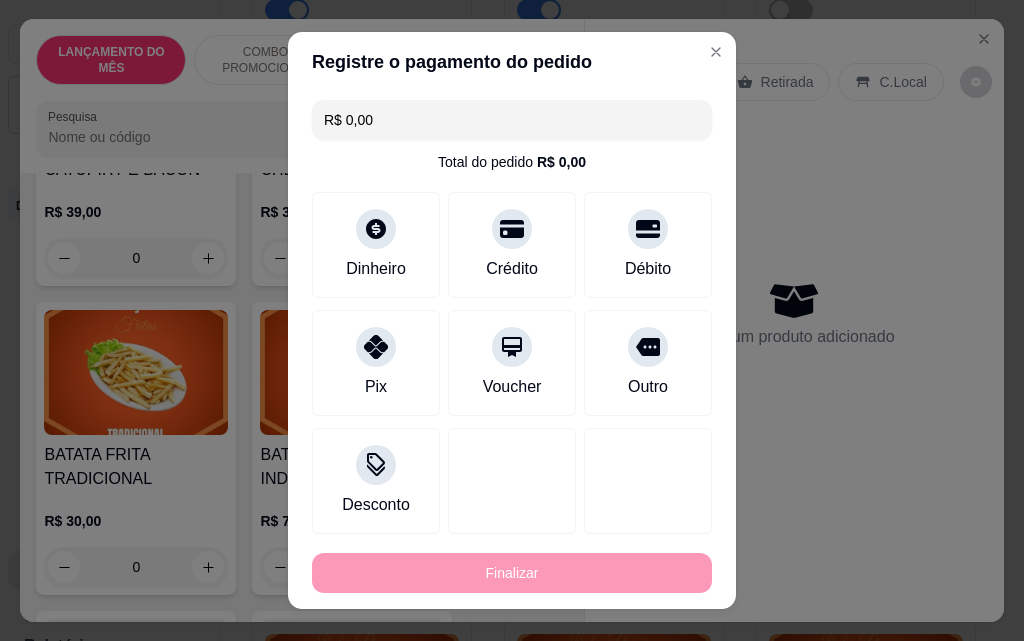 type on "-R$ 49,00" 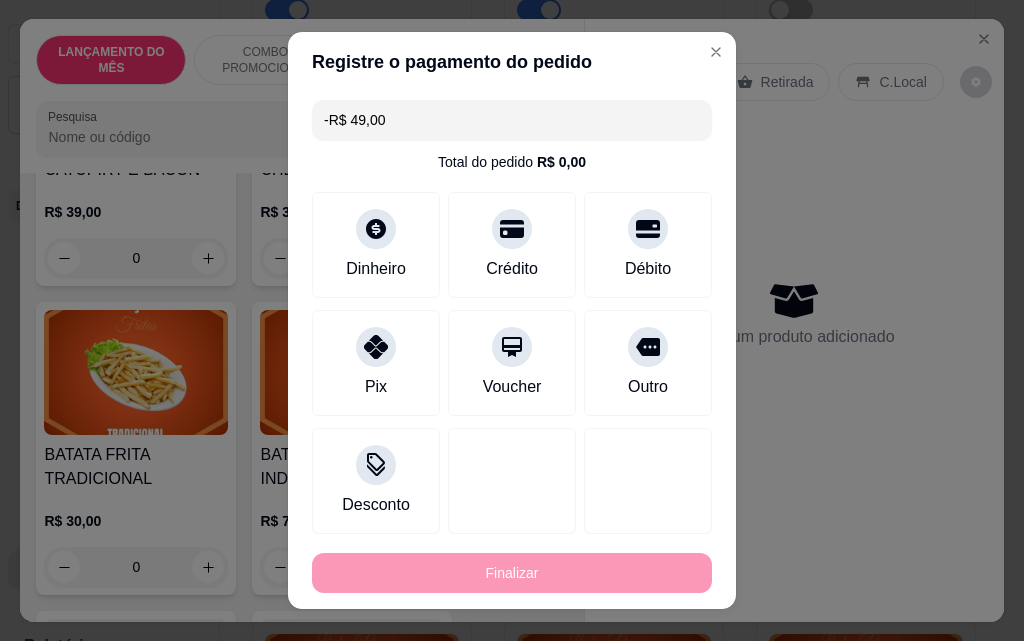 scroll, scrollTop: 6198, scrollLeft: 0, axis: vertical 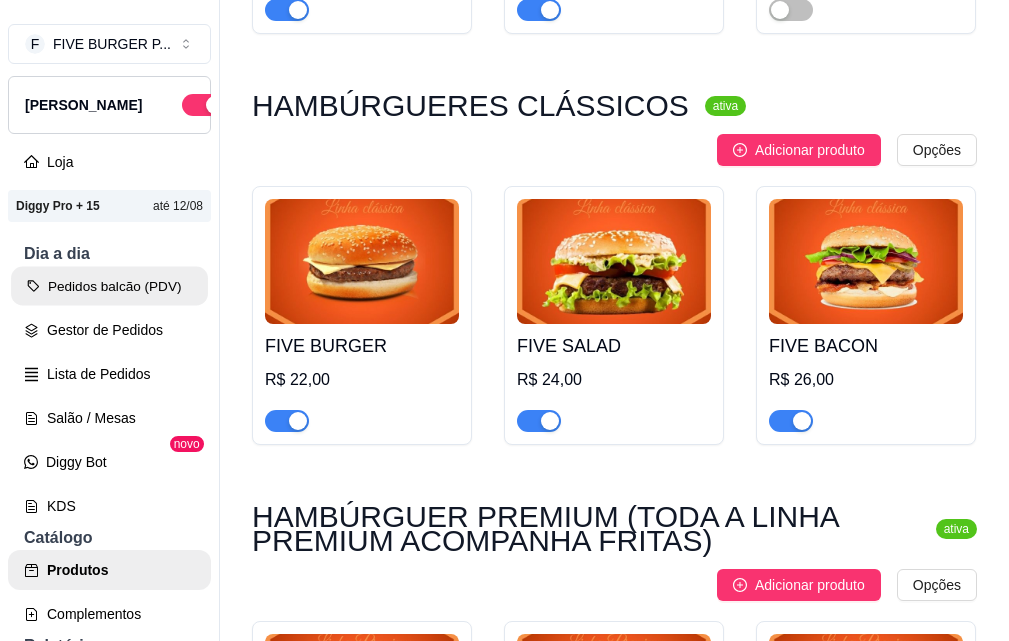 click on "Pedidos balcão (PDV)" at bounding box center (109, 286) 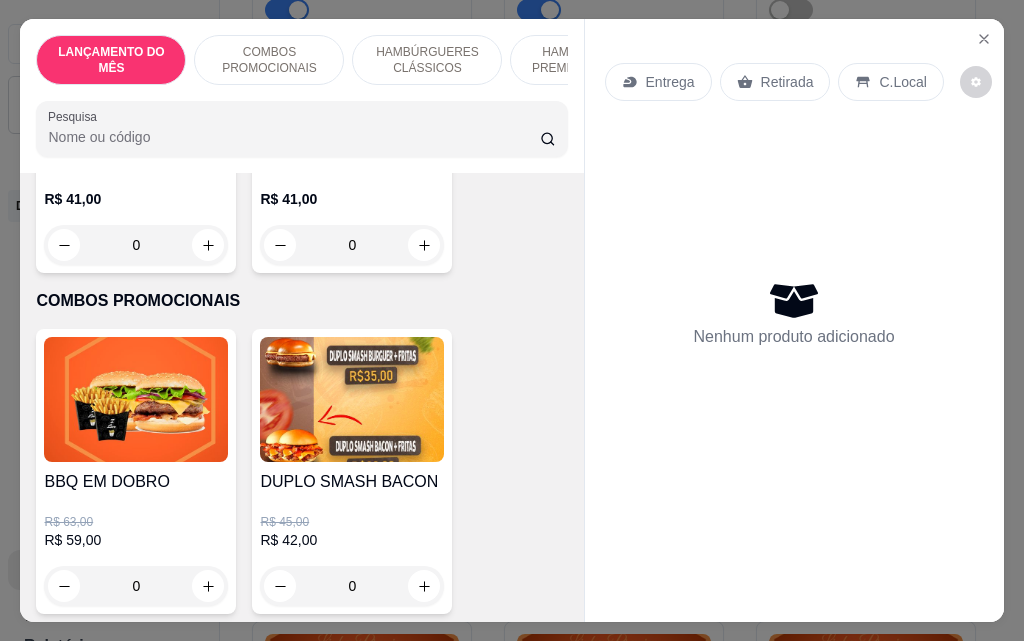 scroll, scrollTop: 300, scrollLeft: 0, axis: vertical 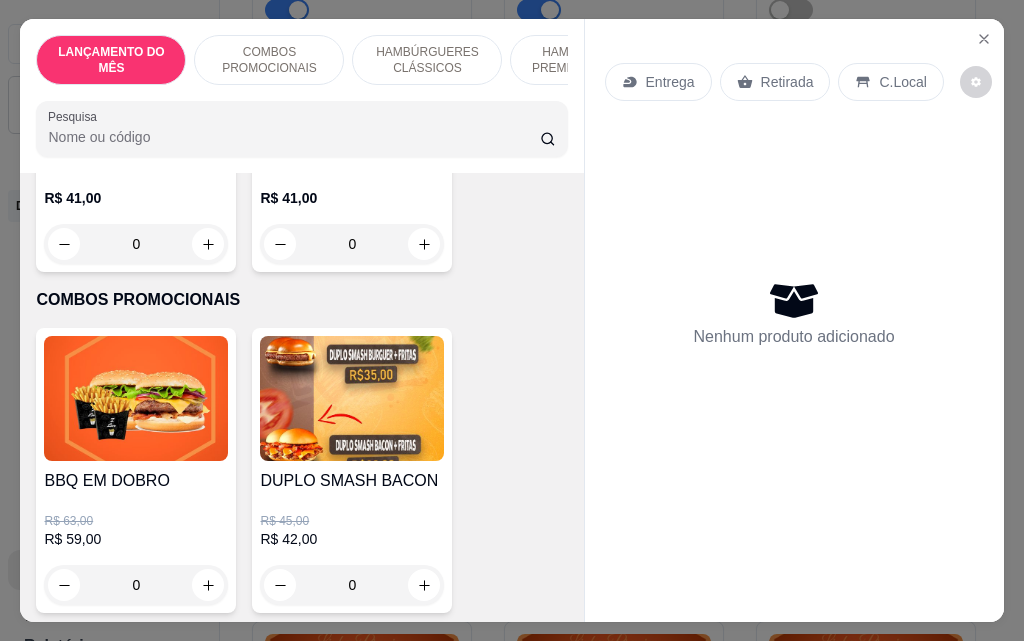 click on "0" at bounding box center (136, 244) 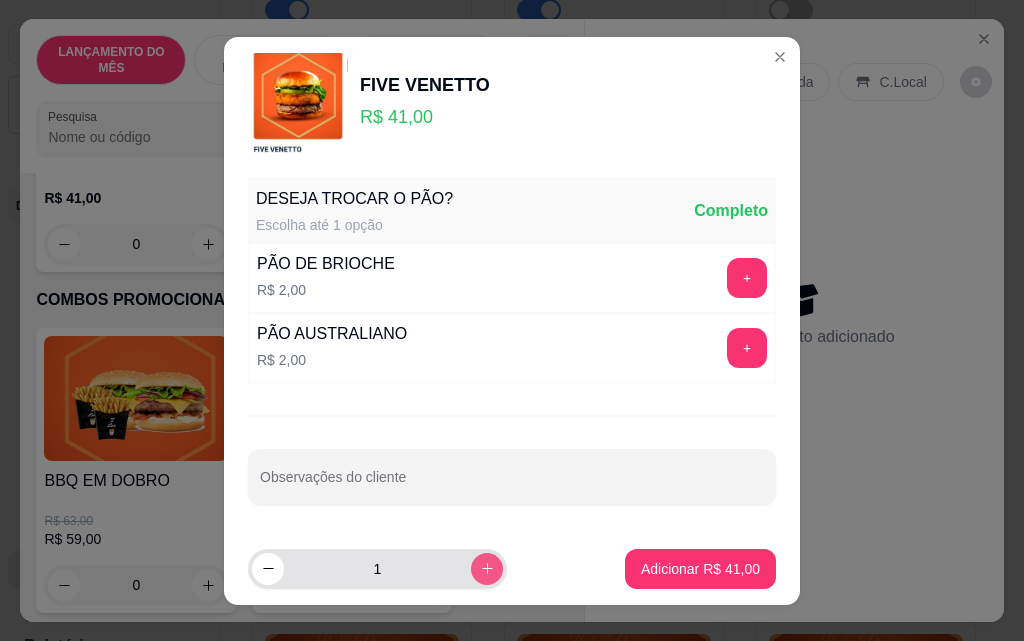 click at bounding box center (487, 569) 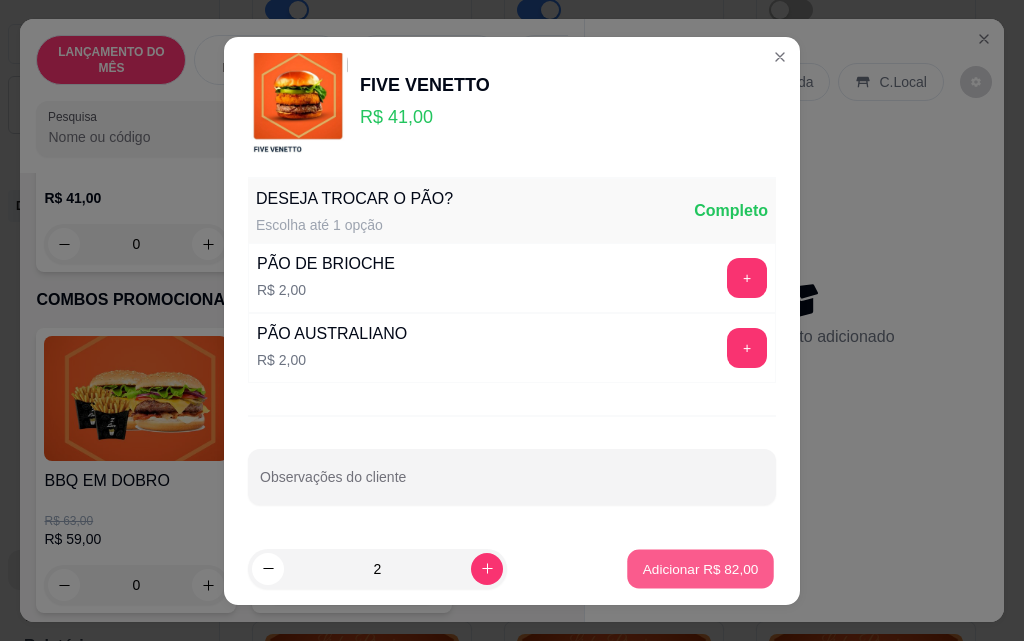 click on "Adicionar   R$ 82,00" at bounding box center (701, 568) 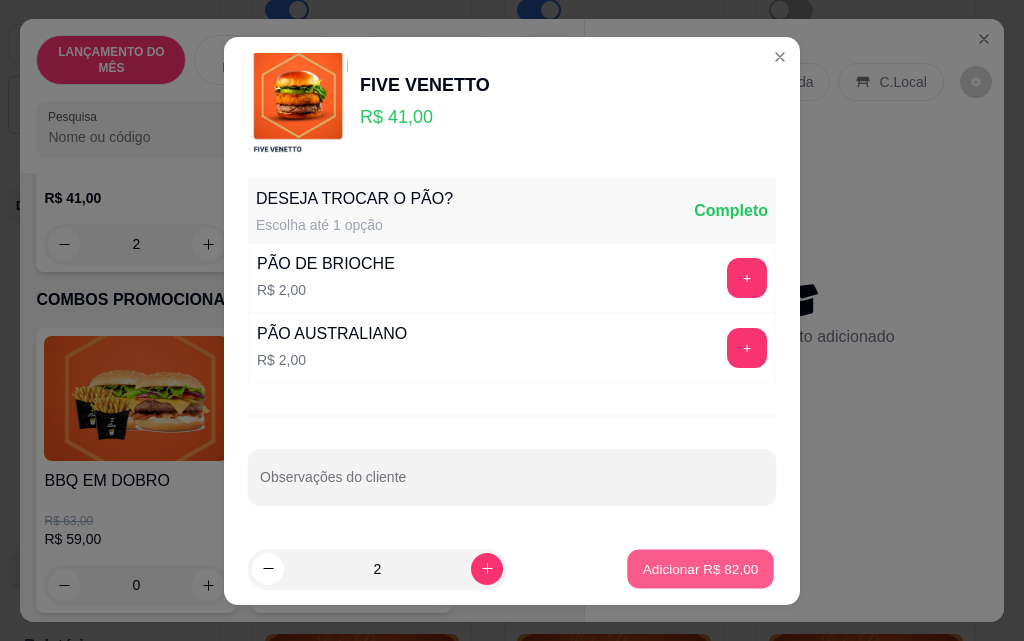 scroll, scrollTop: 301, scrollLeft: 0, axis: vertical 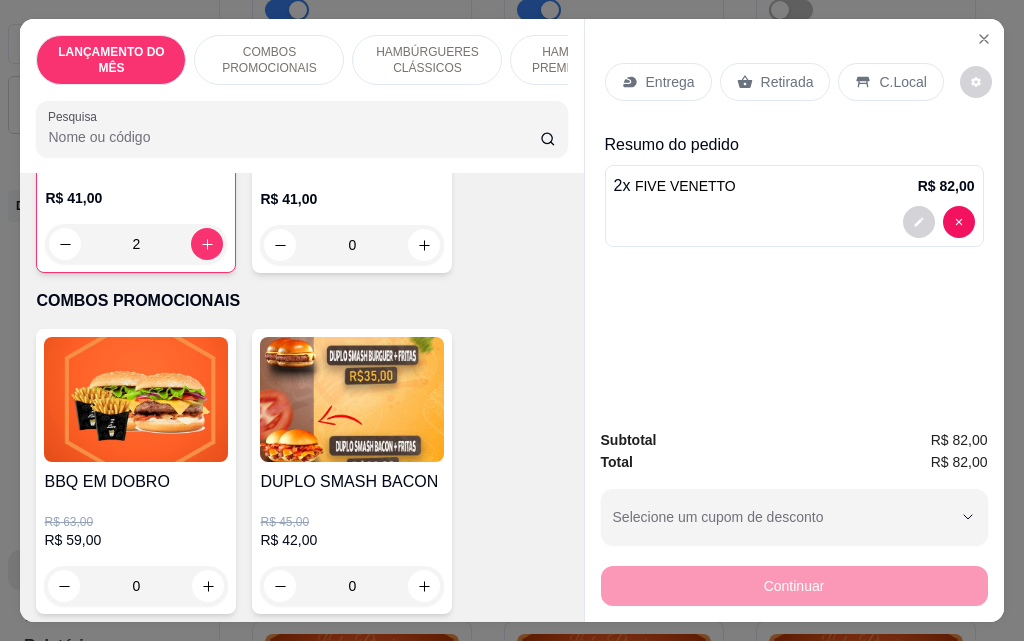 click on "Entrega" at bounding box center (670, 82) 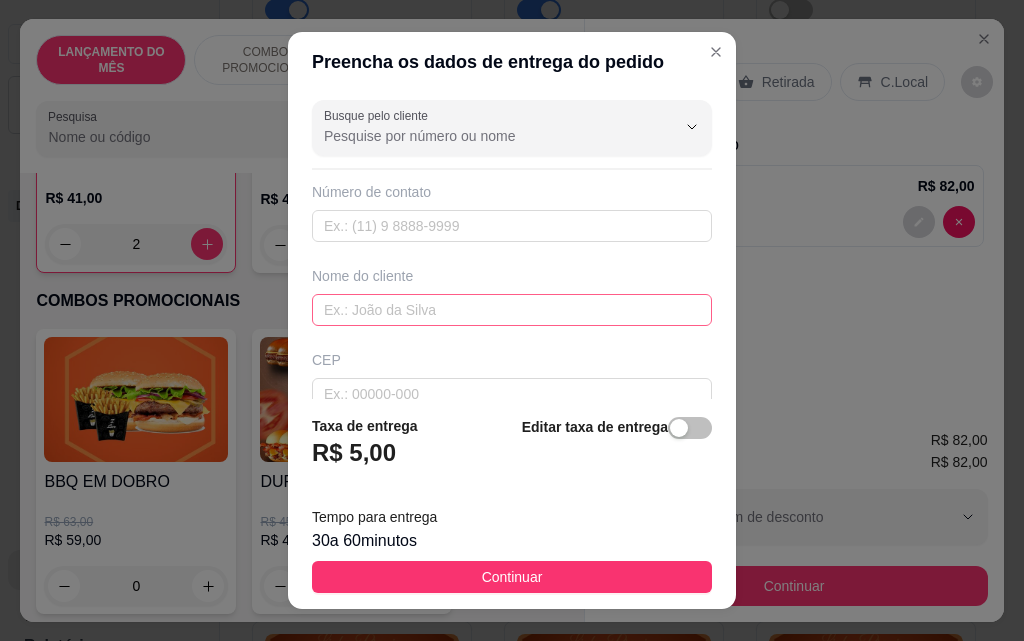 scroll, scrollTop: 200, scrollLeft: 0, axis: vertical 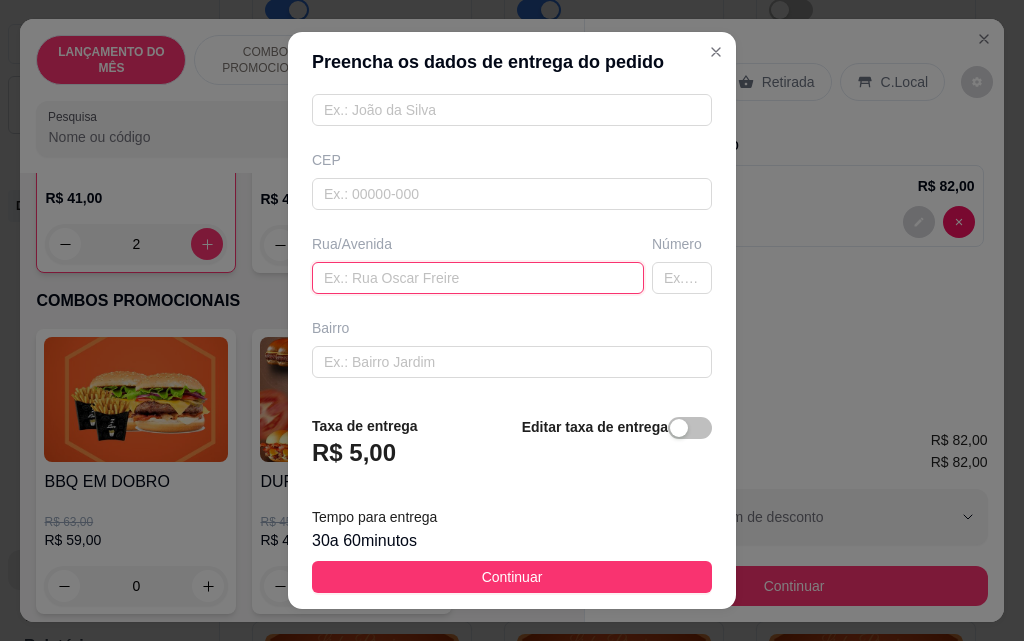 click at bounding box center [478, 278] 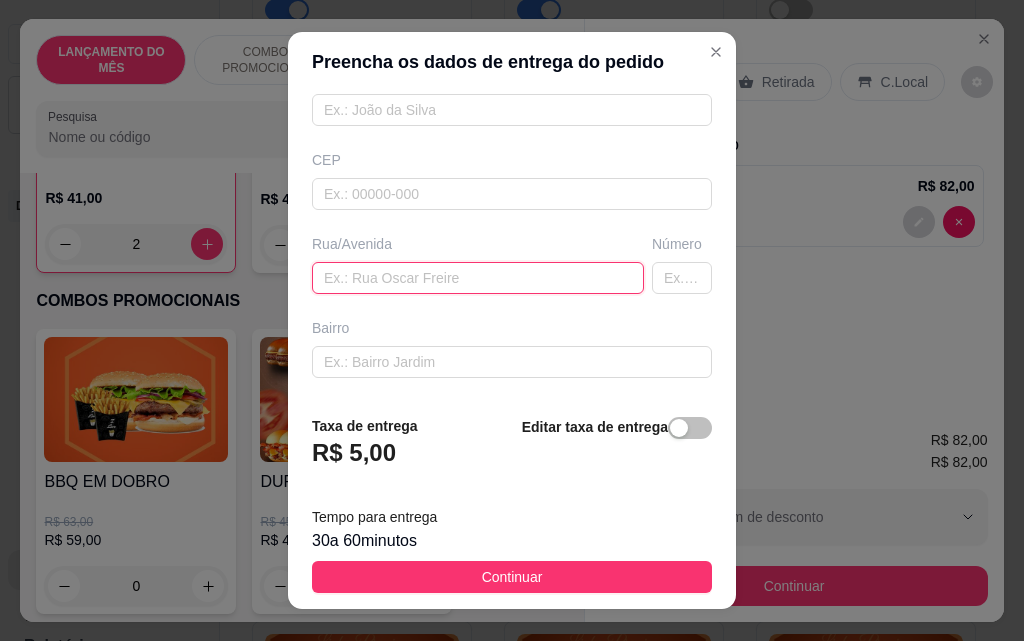 paste on "[PERSON_NAME]" 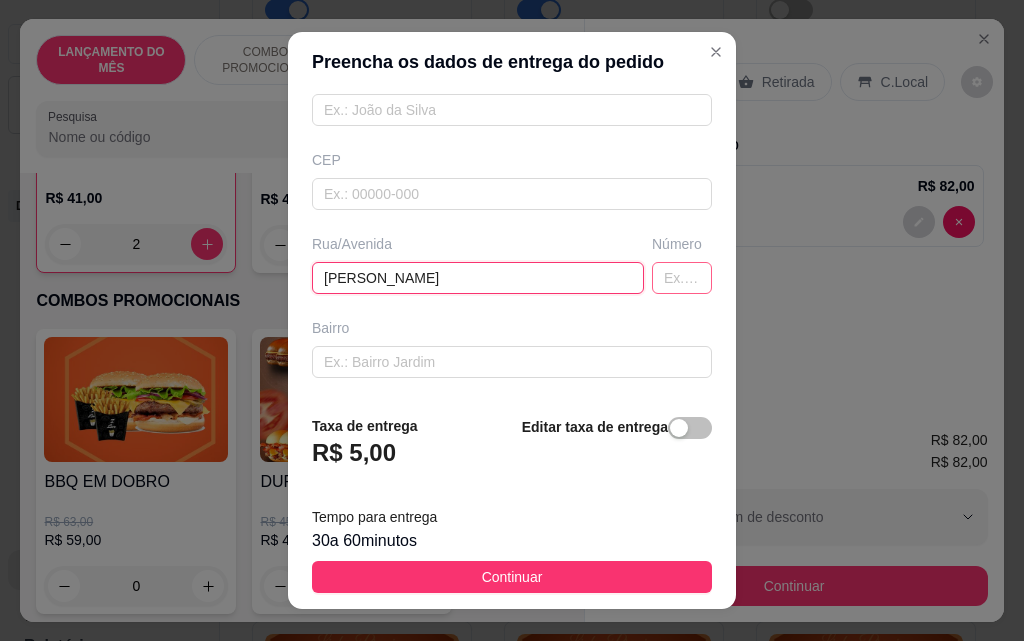 type on "[PERSON_NAME]" 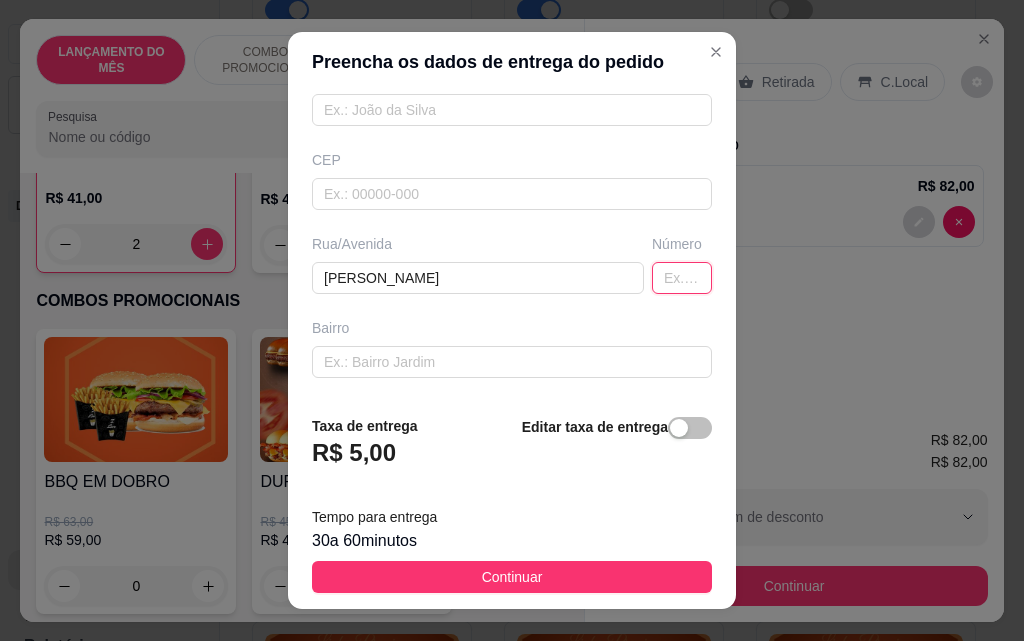 click at bounding box center (682, 278) 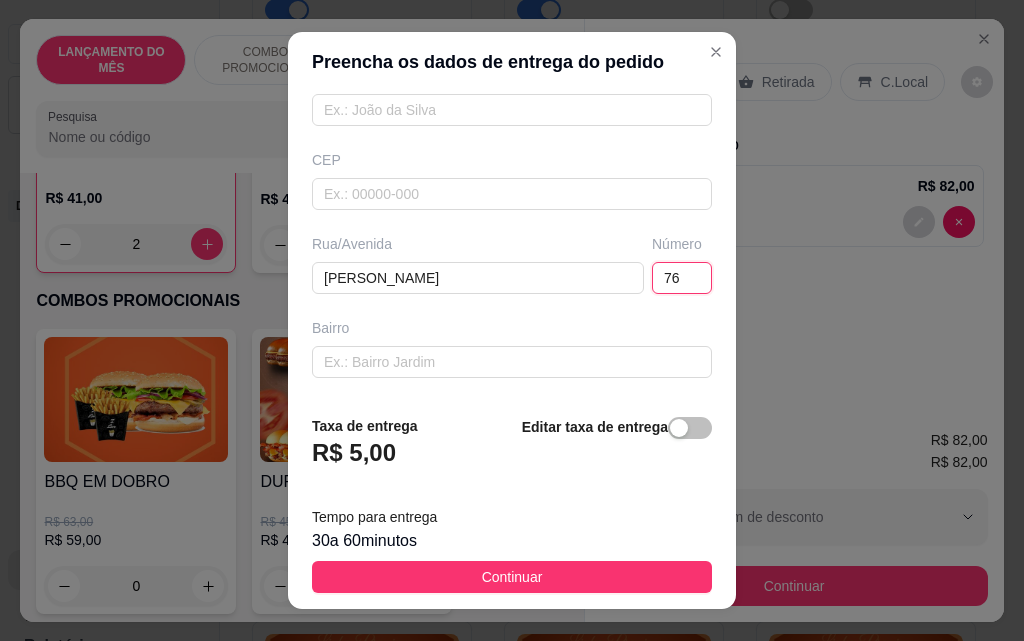 type on "76" 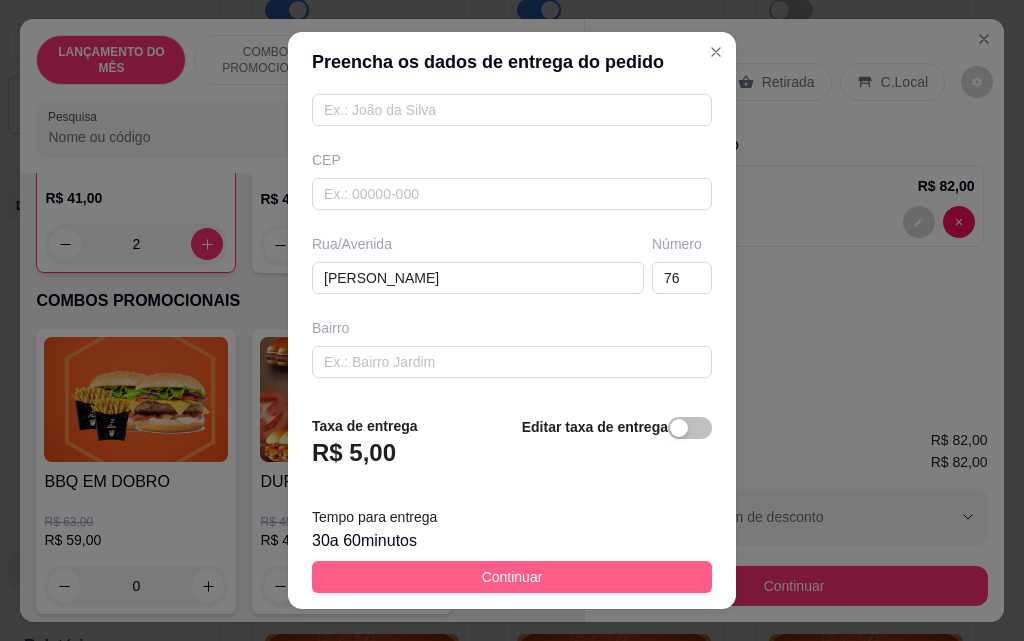 click on "Continuar" at bounding box center (512, 577) 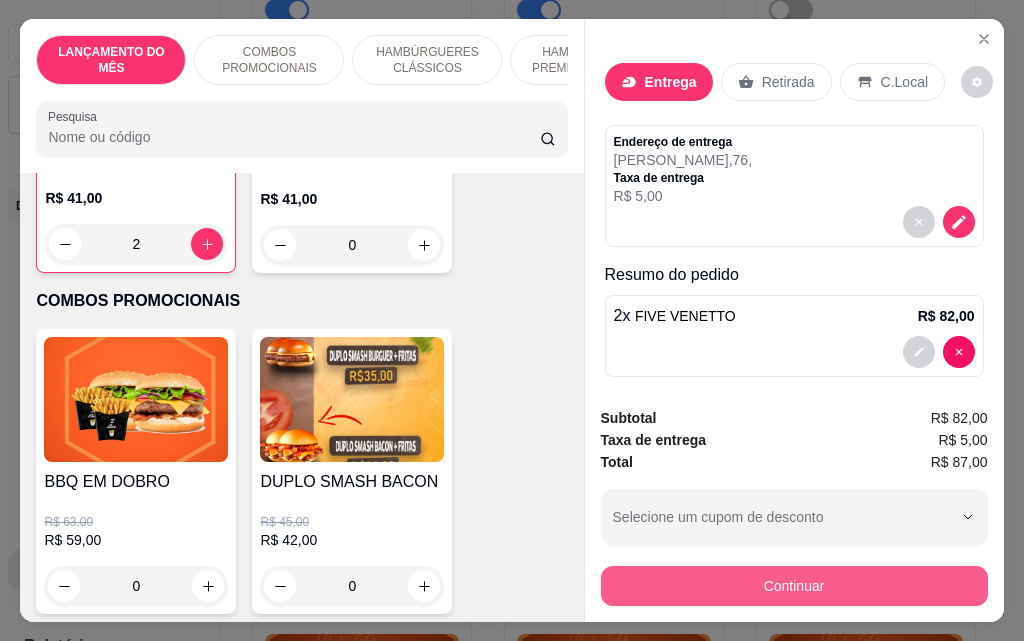 click on "Continuar" at bounding box center [794, 586] 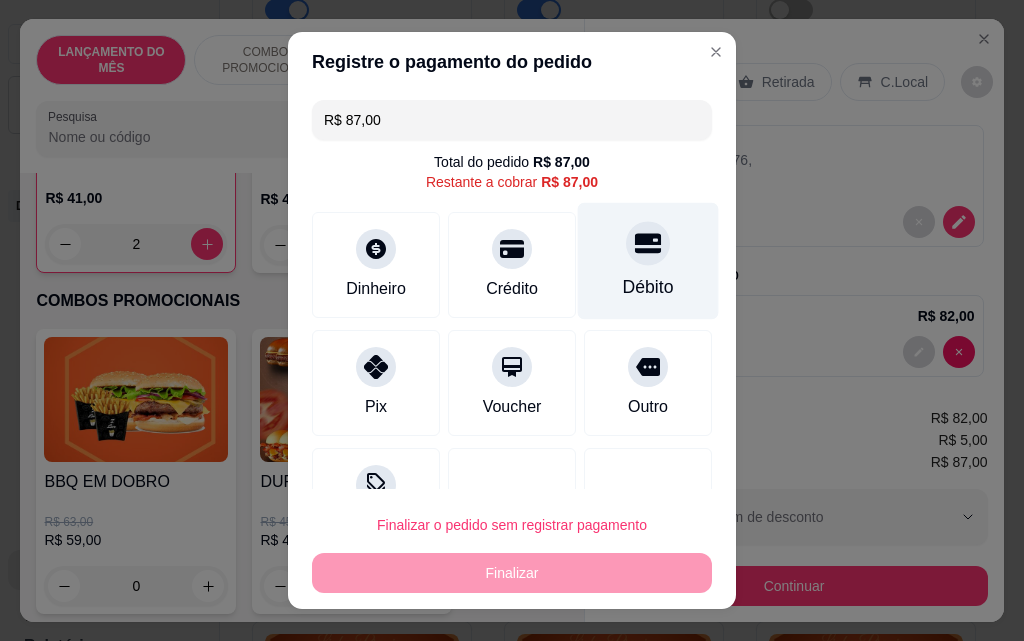 click on "Débito" at bounding box center [648, 261] 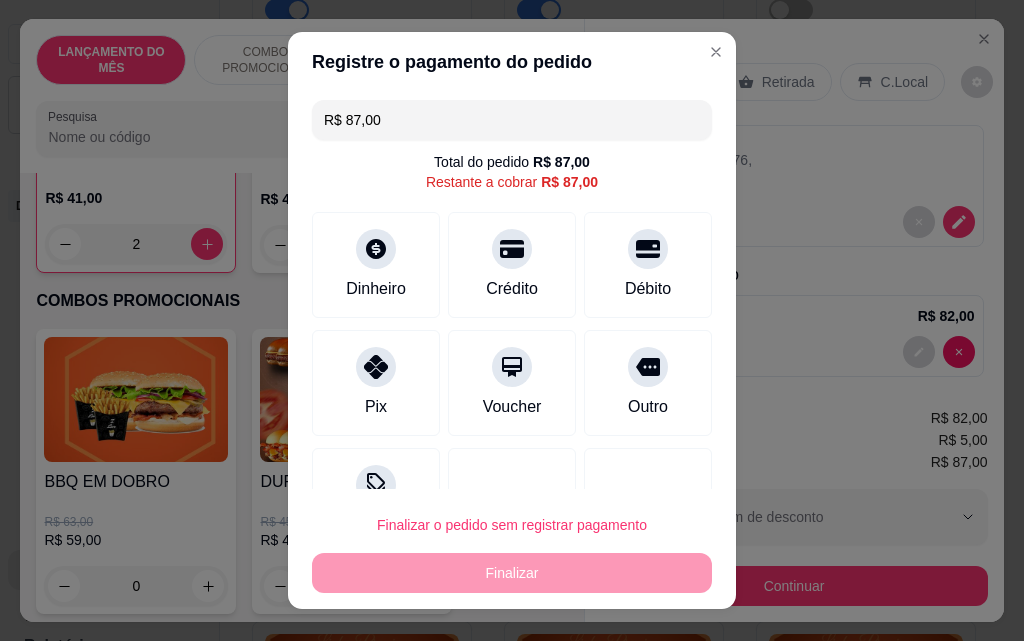 type on "R$ 0,00" 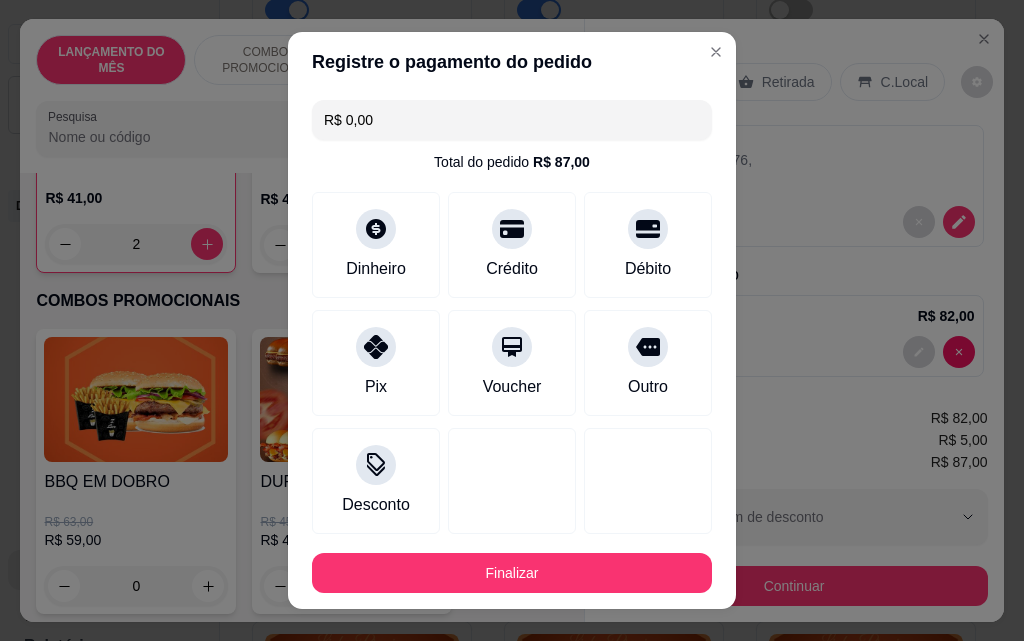 click on "Finalizar" at bounding box center [512, 573] 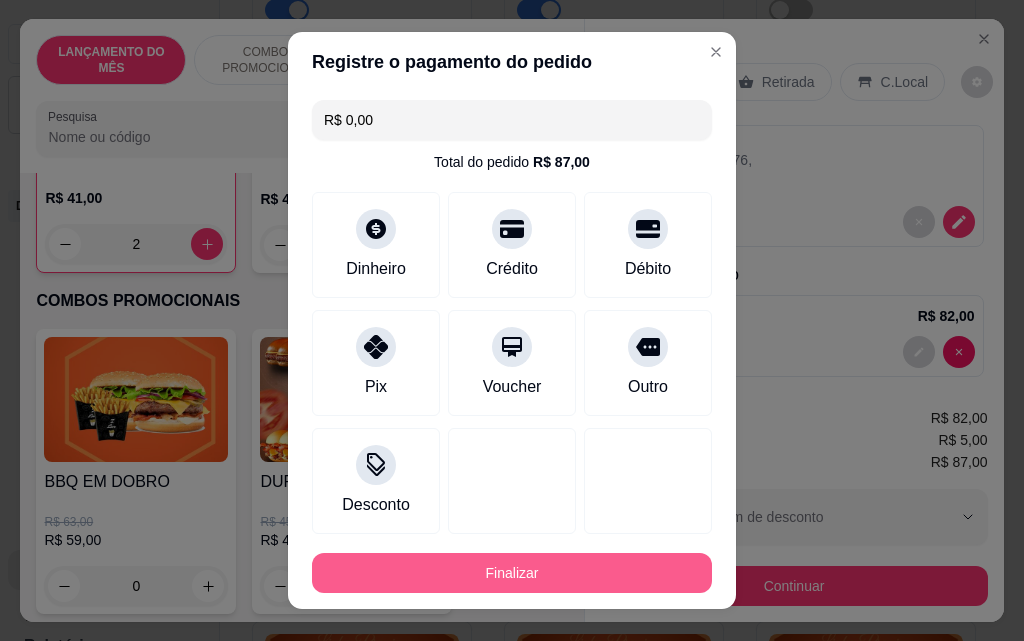 click on "Finalizar" at bounding box center [512, 573] 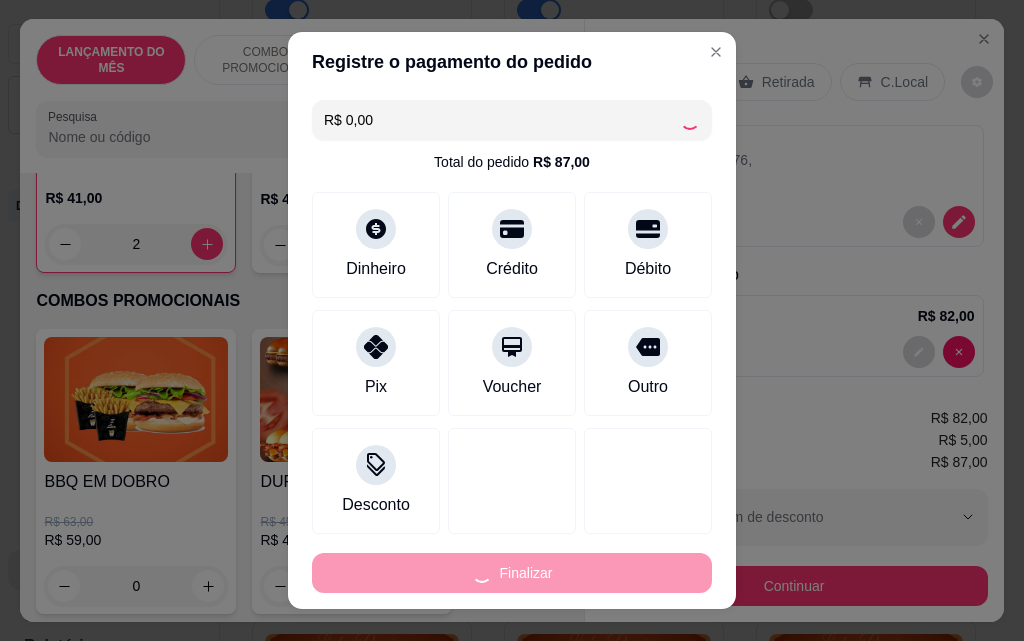 type on "0" 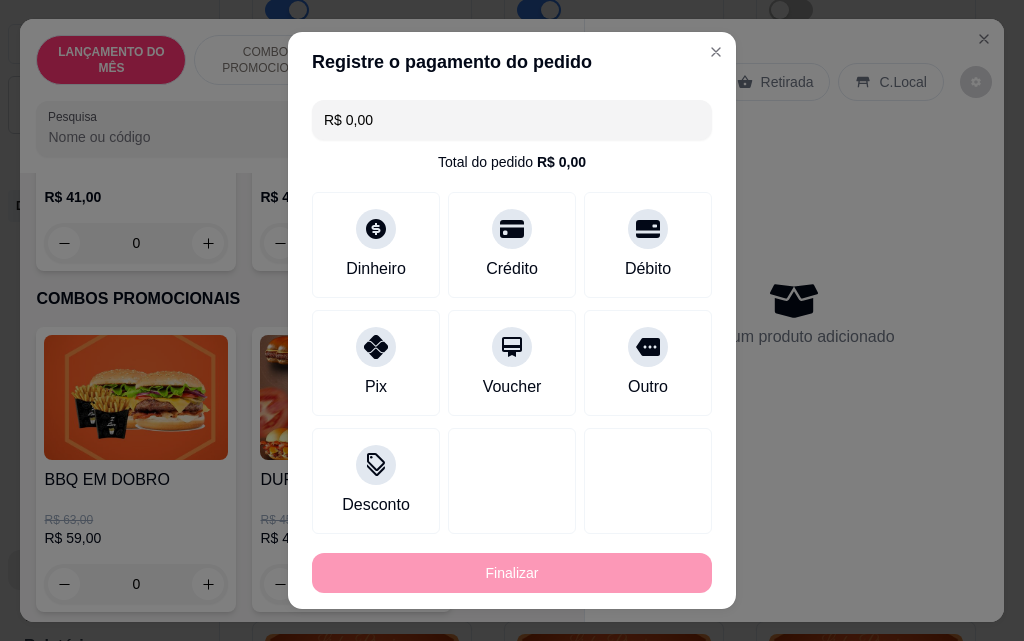 type on "-R$ 87,00" 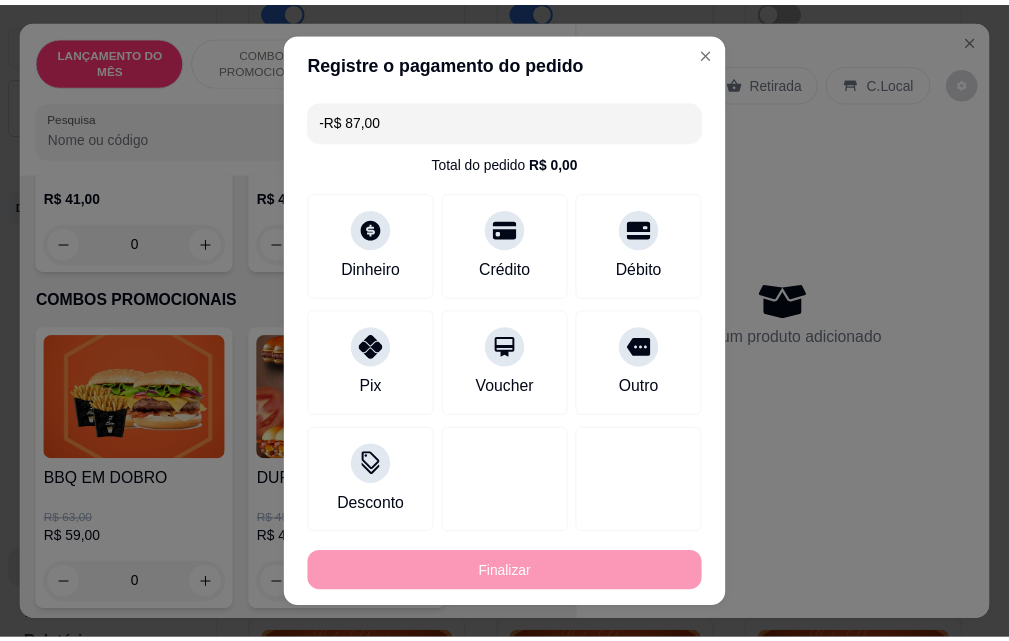 scroll, scrollTop: 300, scrollLeft: 0, axis: vertical 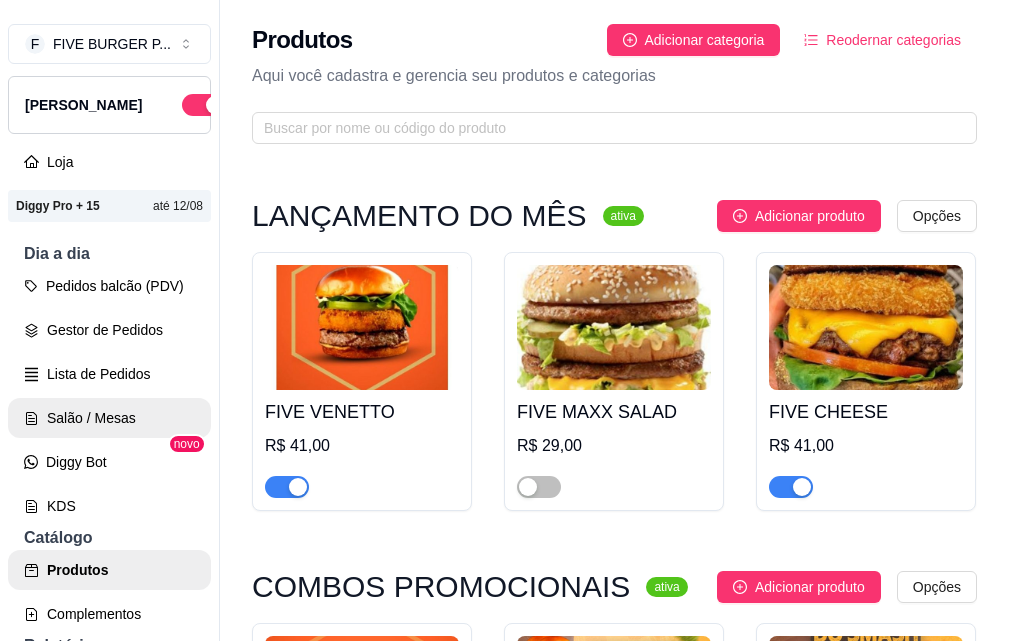click on "Salão / Mesas" at bounding box center [109, 418] 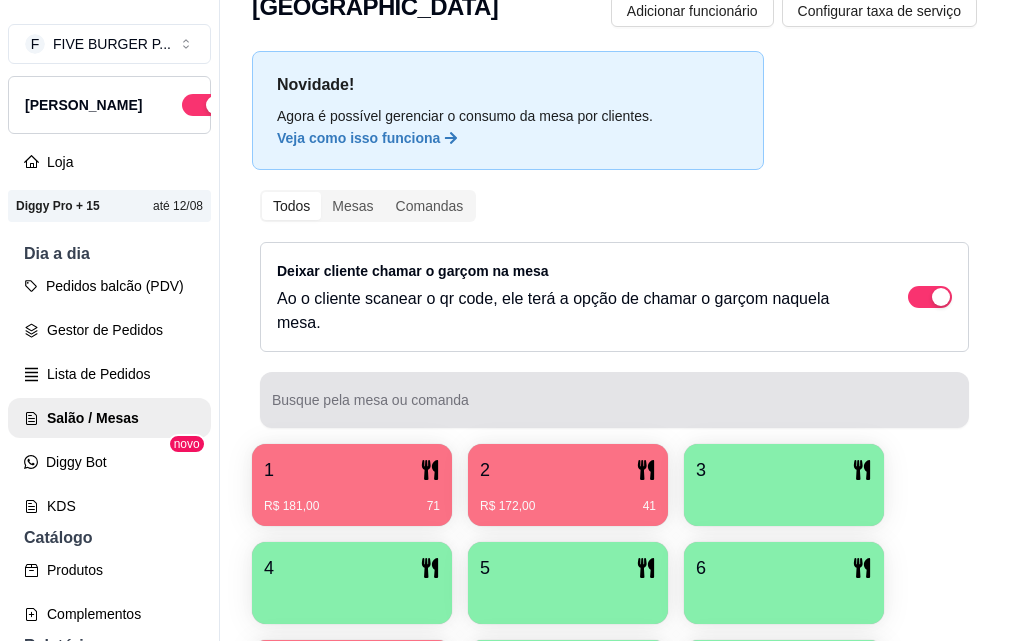 scroll, scrollTop: 100, scrollLeft: 0, axis: vertical 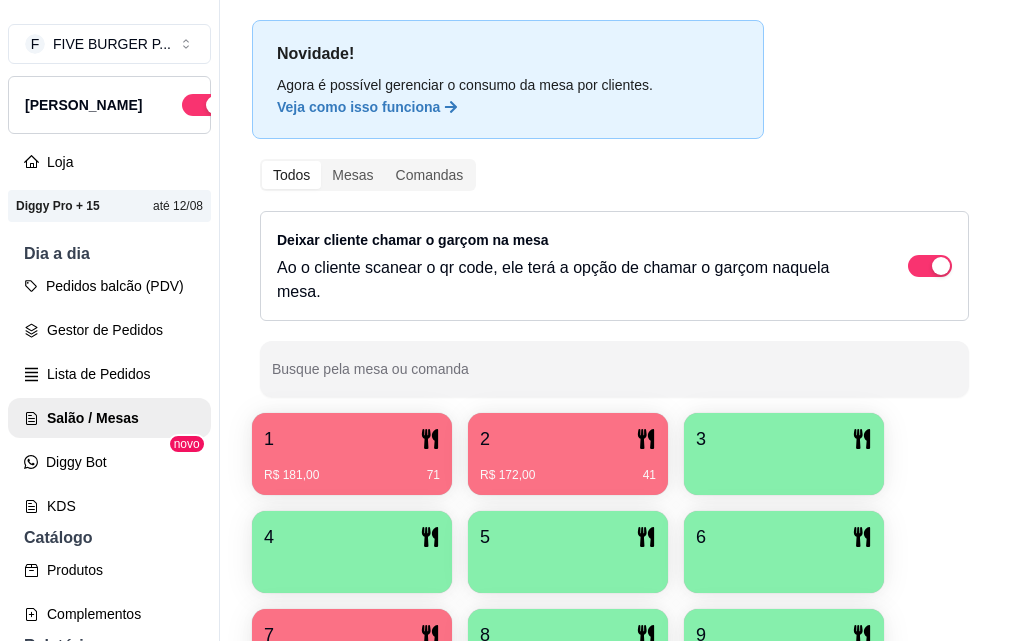 click on "2" at bounding box center [568, 439] 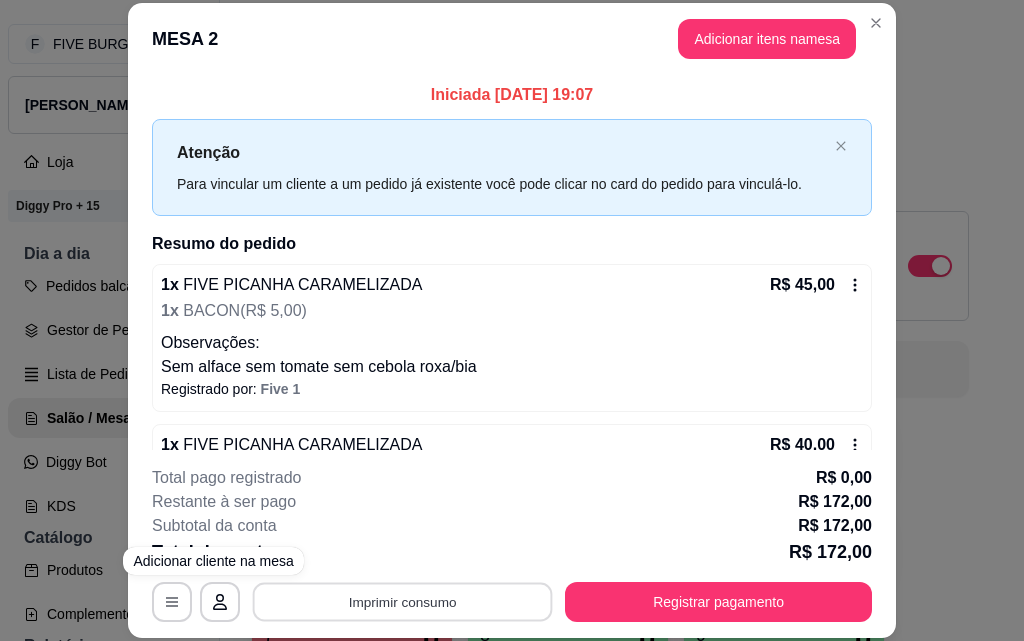 click on "Imprimir consumo" at bounding box center (403, 601) 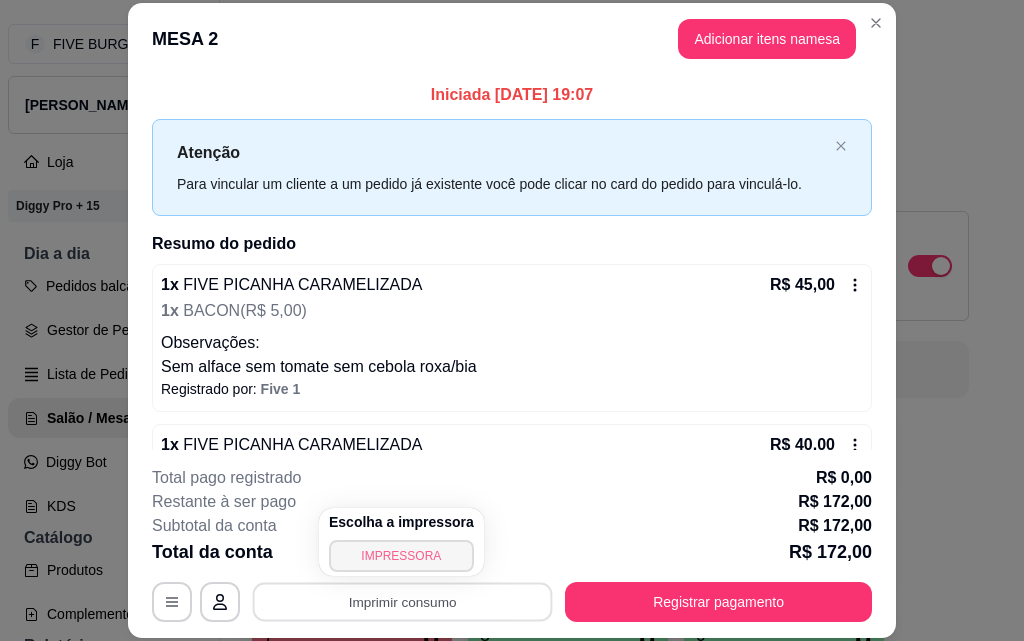 click on "IMPRESSORA" at bounding box center (401, 556) 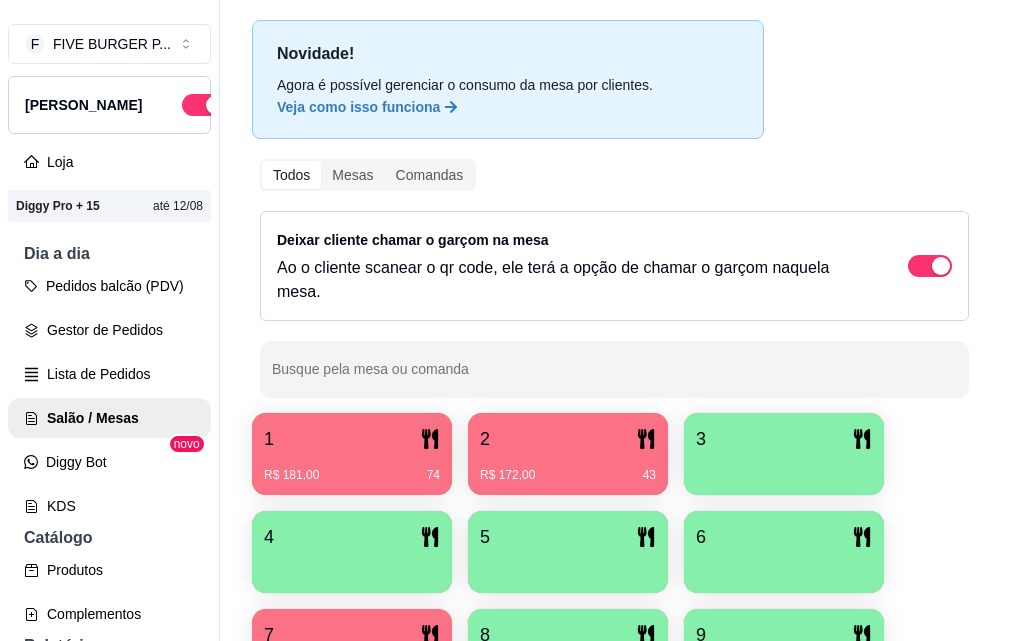 click on "R$ 181,00 74" at bounding box center (352, 468) 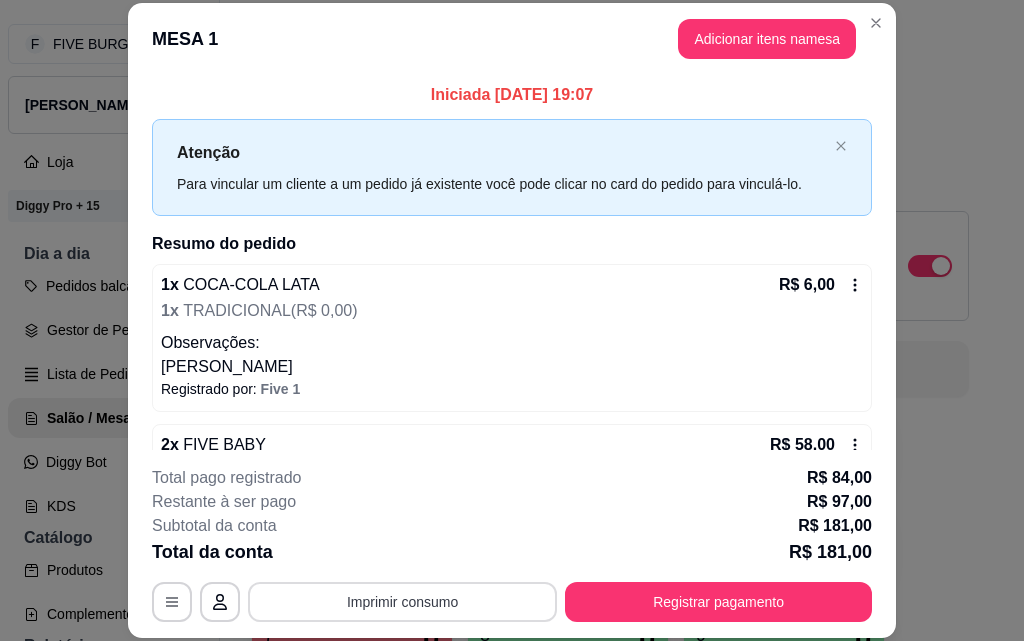 click on "Imprimir consumo" at bounding box center (402, 602) 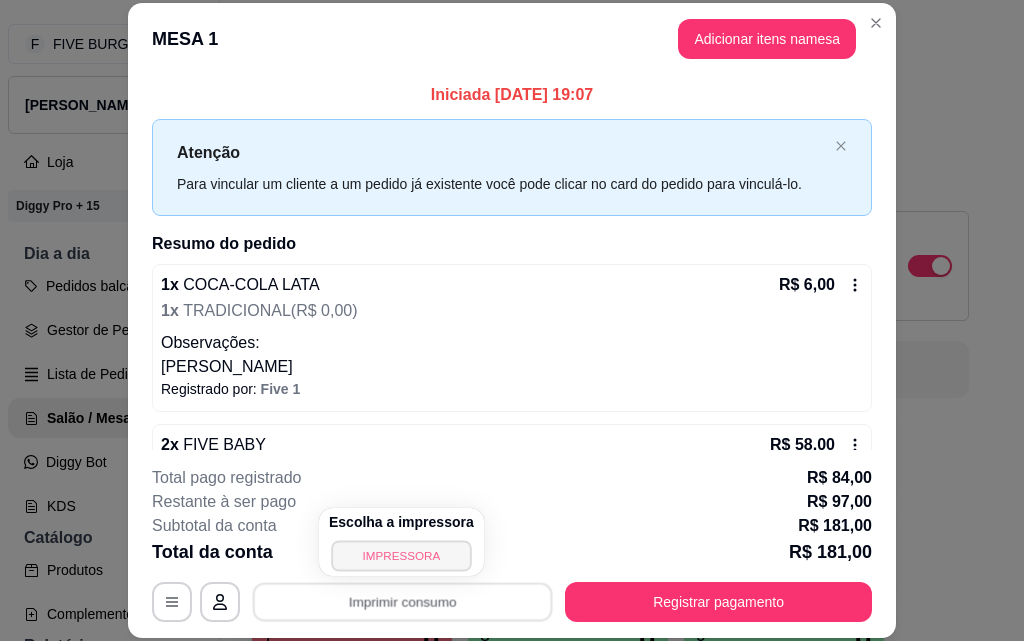 click on "IMPRESSORA" at bounding box center [401, 555] 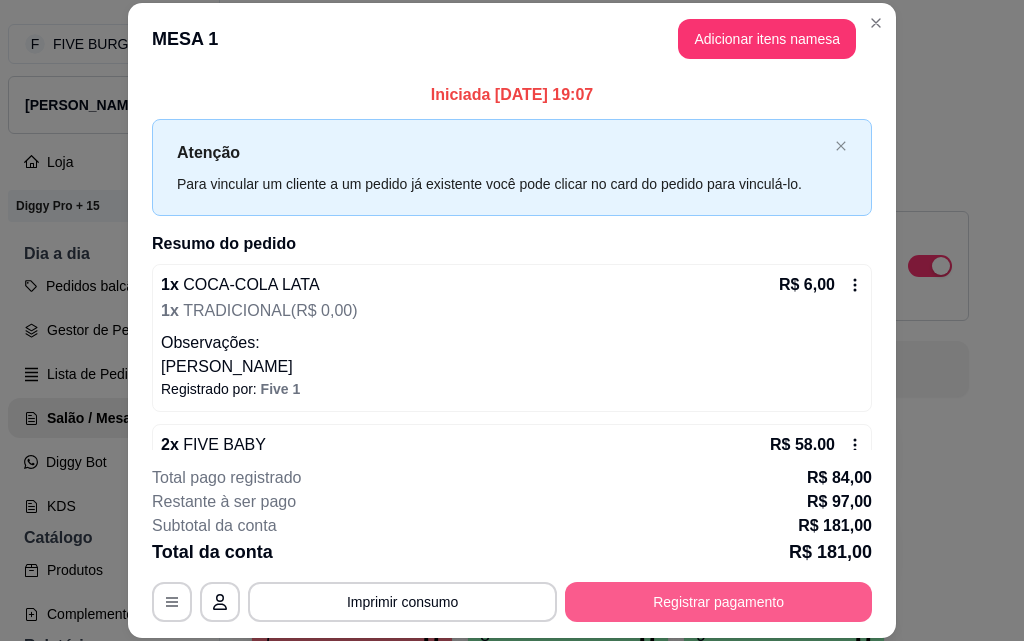 click on "Registrar pagamento" at bounding box center [718, 602] 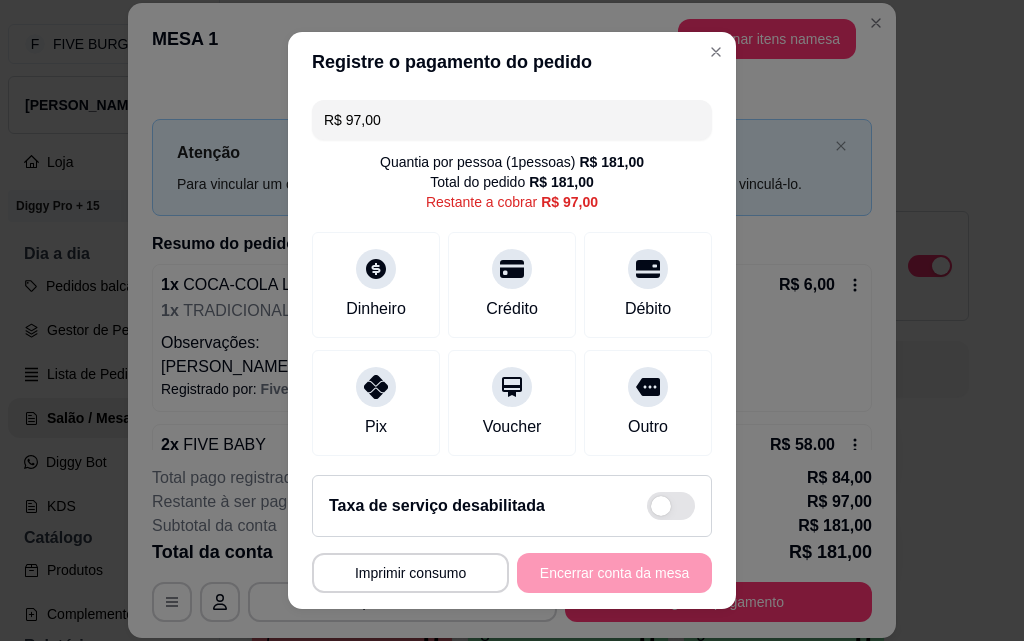 drag, startPoint x: 413, startPoint y: 121, endPoint x: 55, endPoint y: 90, distance: 359.33966 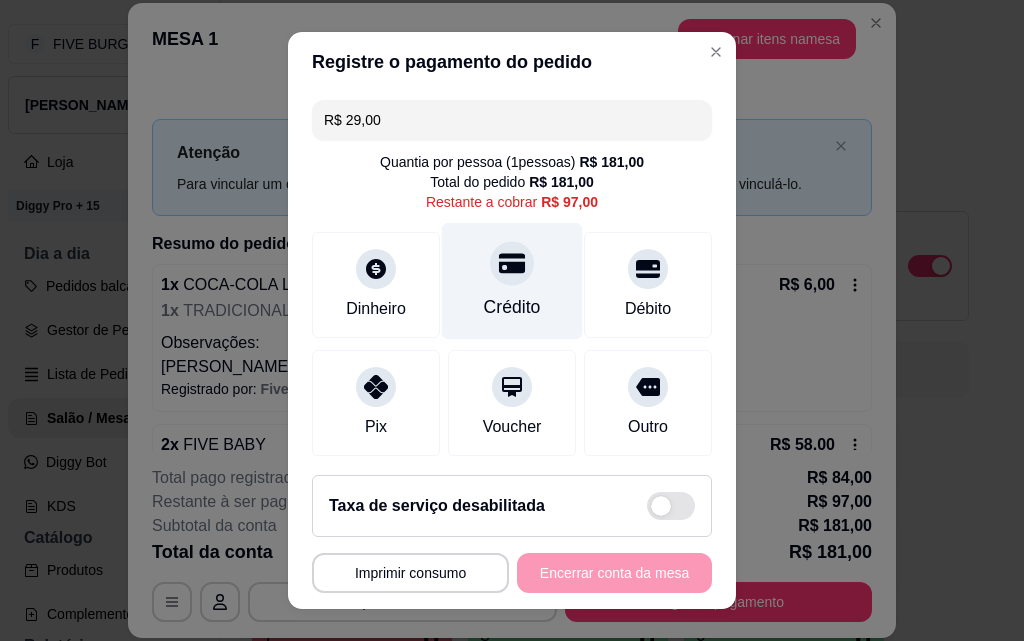 click on "Crédito" at bounding box center [512, 281] 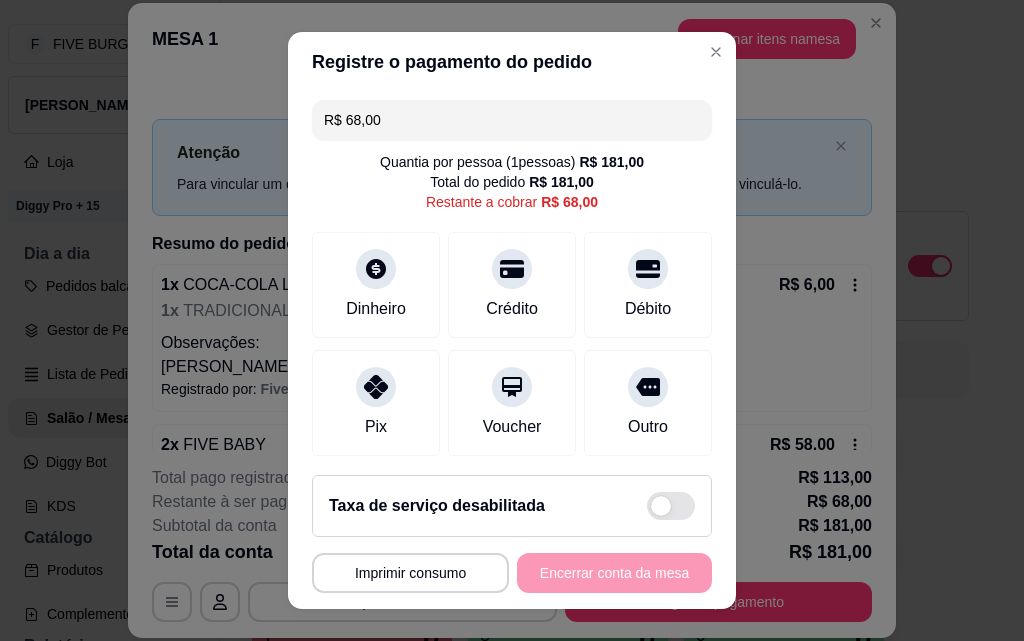 drag, startPoint x: 446, startPoint y: 121, endPoint x: 217, endPoint y: 125, distance: 229.03493 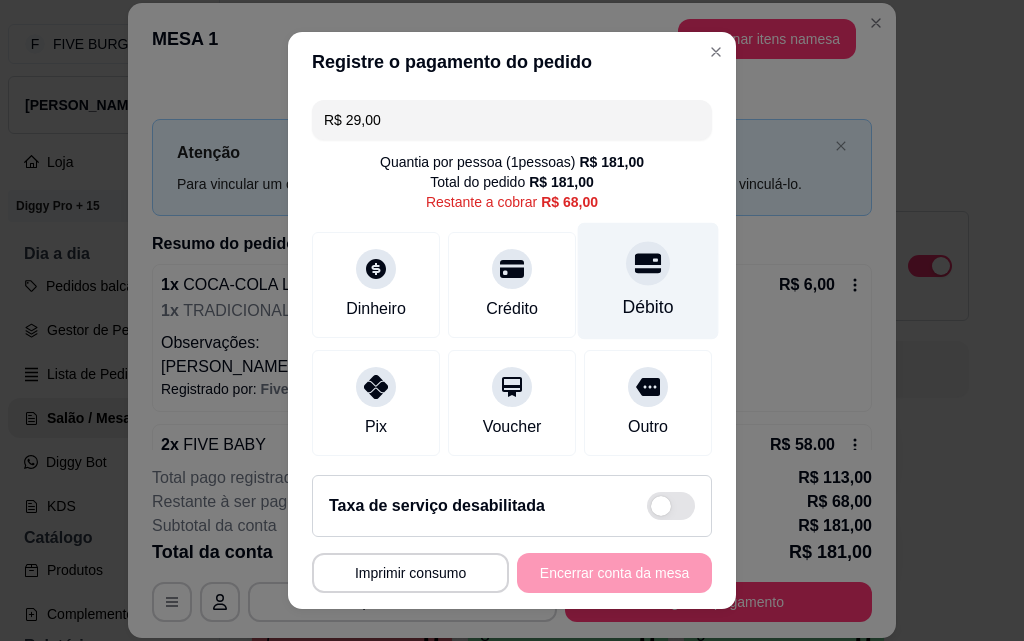 click on "Débito" at bounding box center (648, 281) 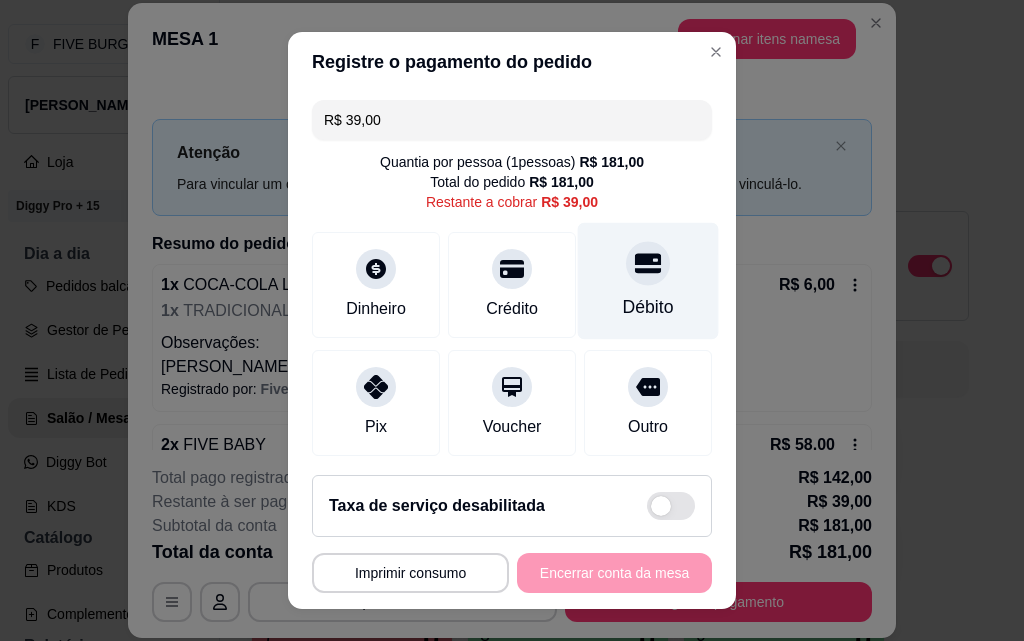 click on "Débito" at bounding box center [648, 281] 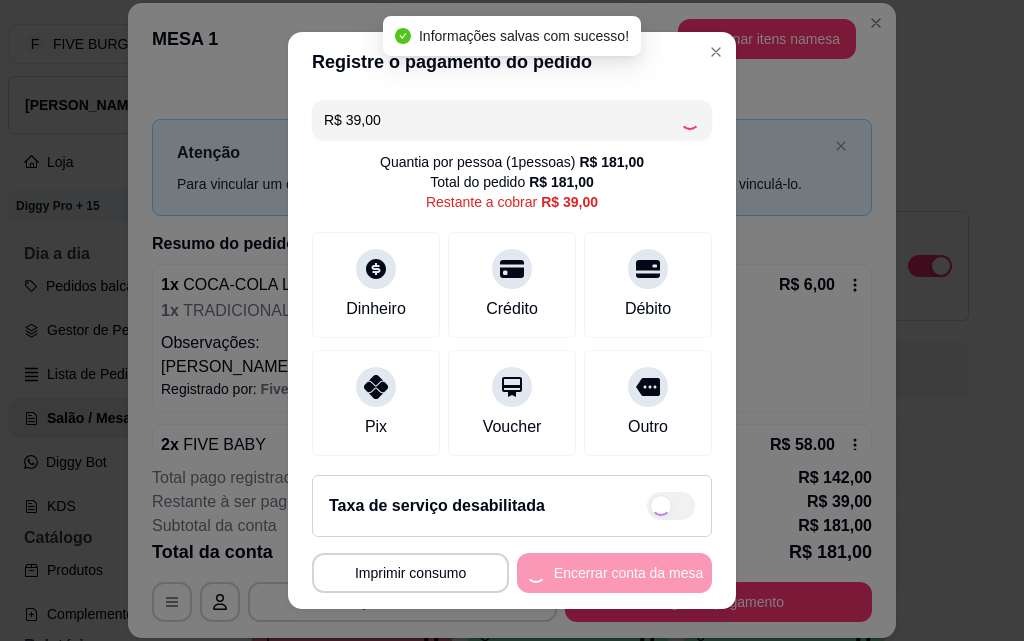 type on "R$ 0,00" 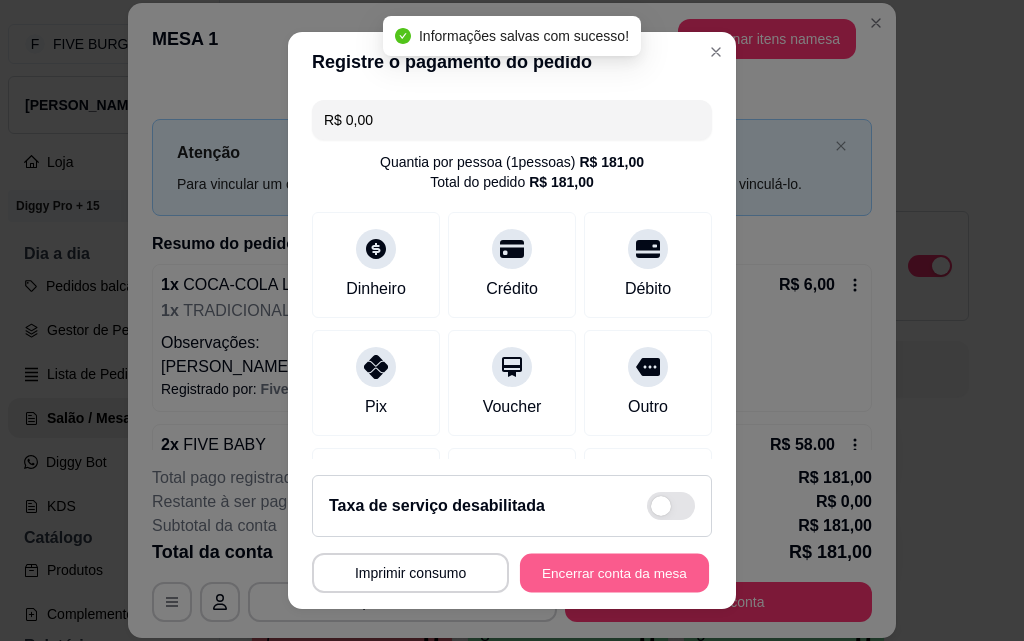 click on "Encerrar conta da mesa" at bounding box center [614, 573] 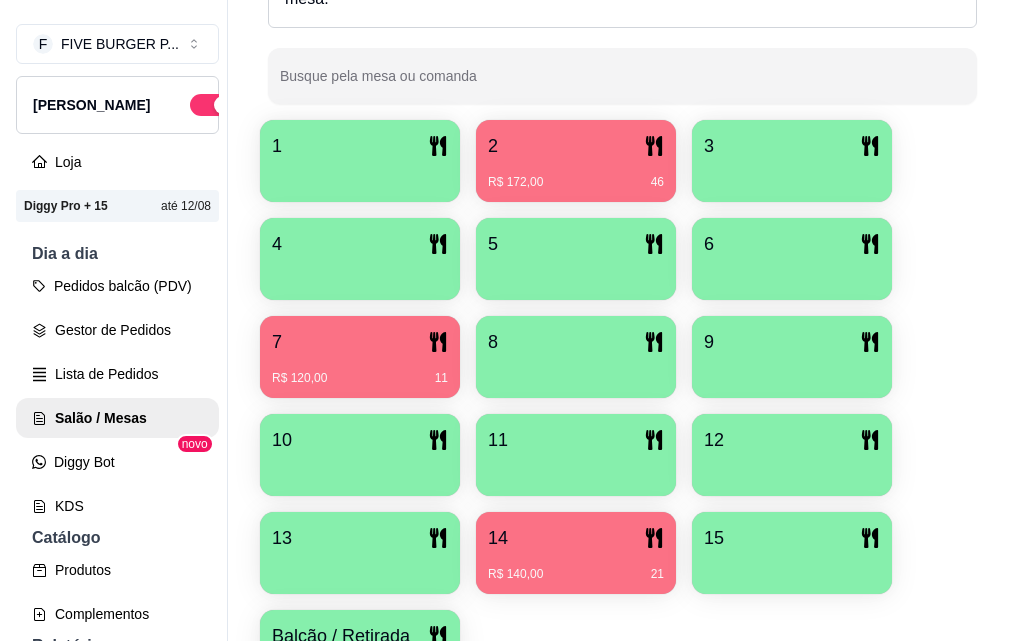 scroll, scrollTop: 400, scrollLeft: 0, axis: vertical 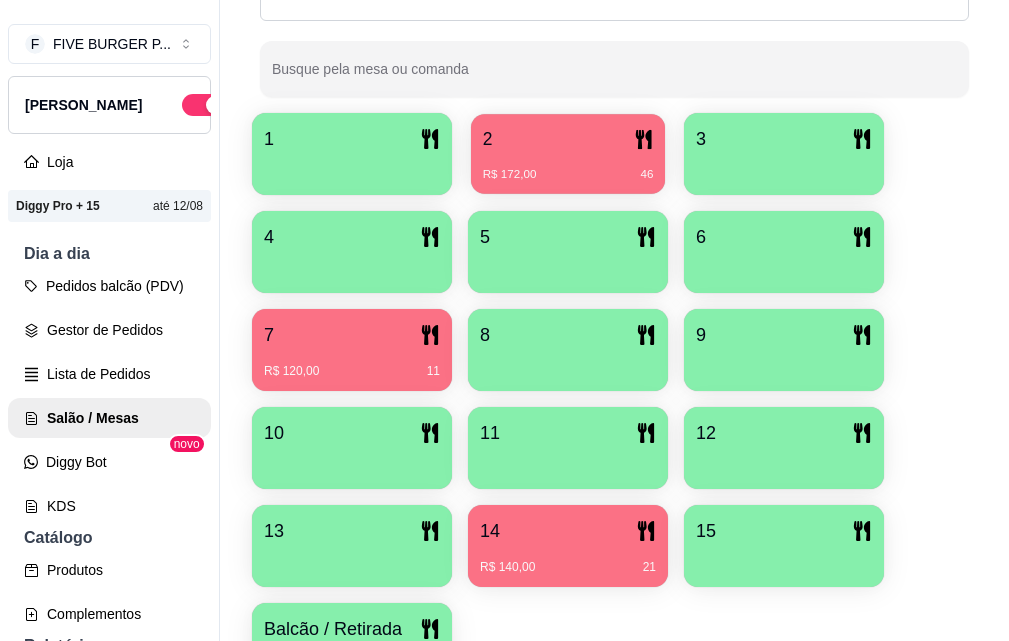 click on "2 R$ 172,00 46" at bounding box center [568, 154] 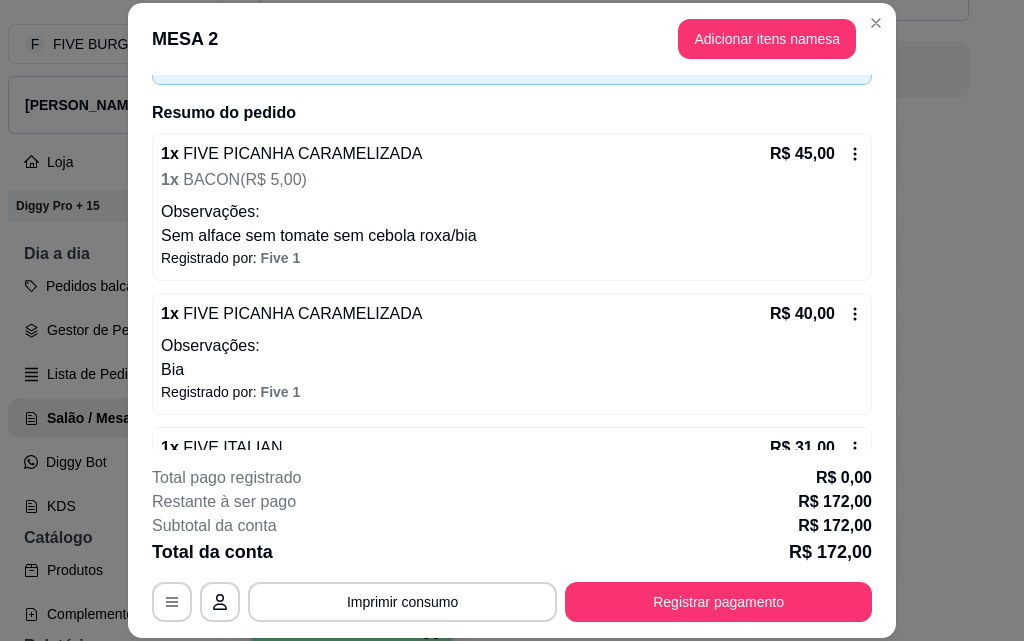 scroll, scrollTop: 476, scrollLeft: 0, axis: vertical 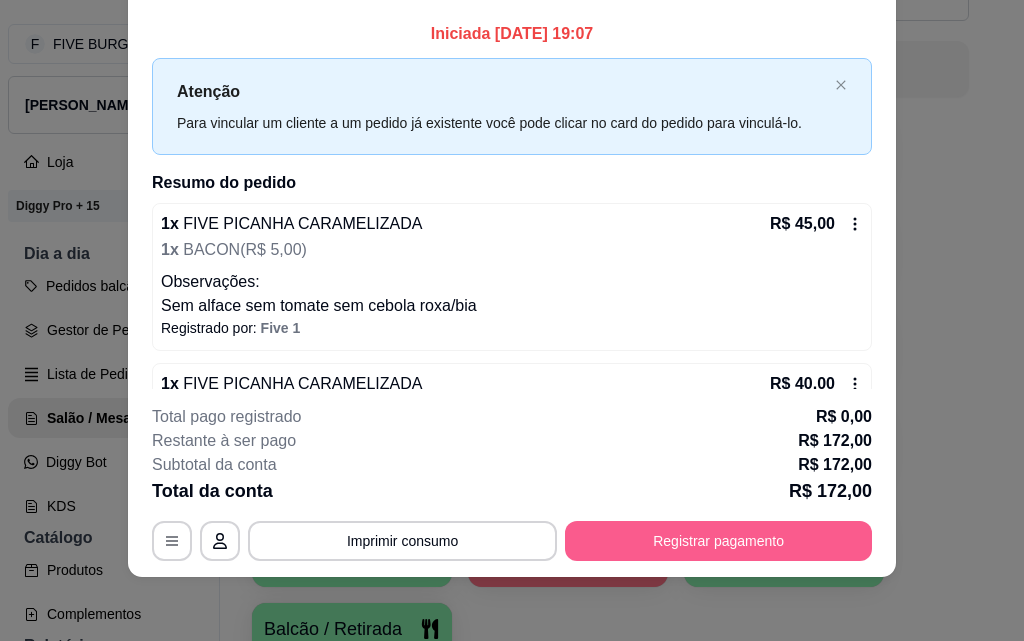 click on "Registrar pagamento" at bounding box center [718, 541] 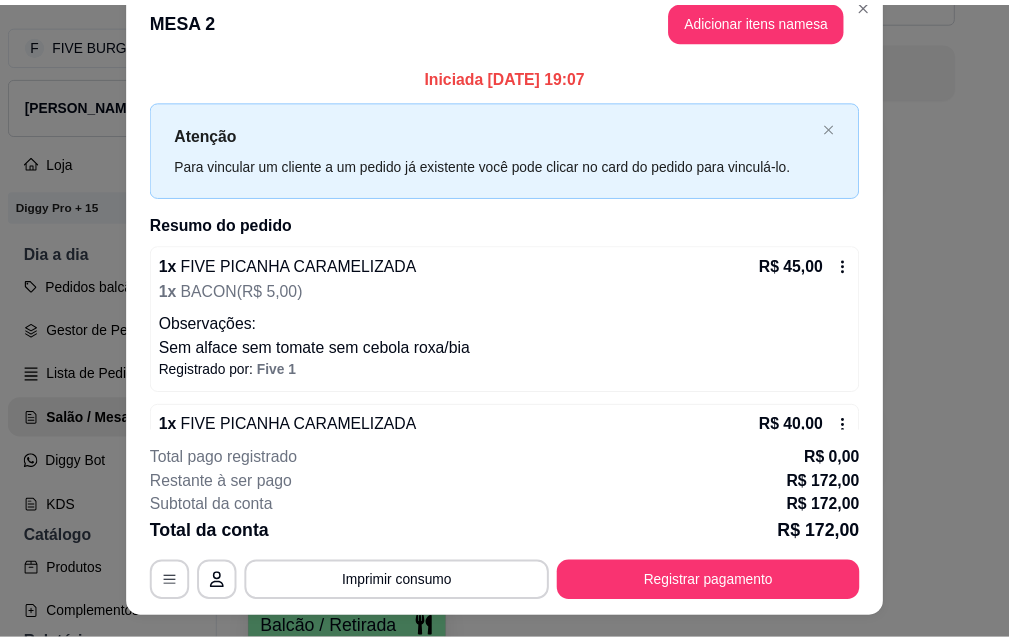 scroll, scrollTop: 0, scrollLeft: 0, axis: both 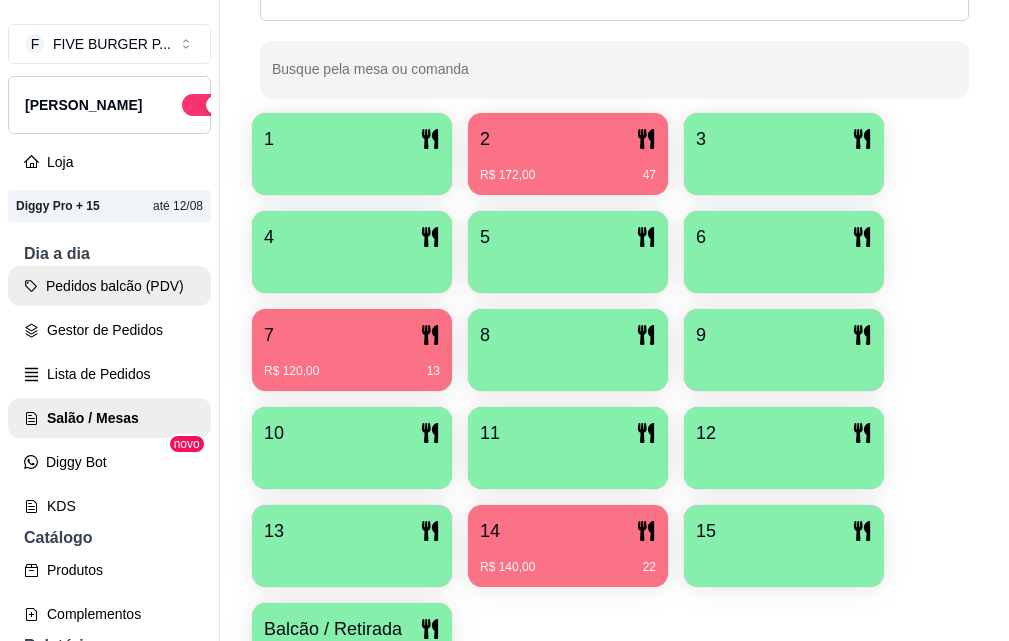 click on "Pedidos balcão (PDV) Gestor de Pedidos Lista de Pedidos Salão / Mesas Diggy Bot novo KDS" at bounding box center [109, 396] 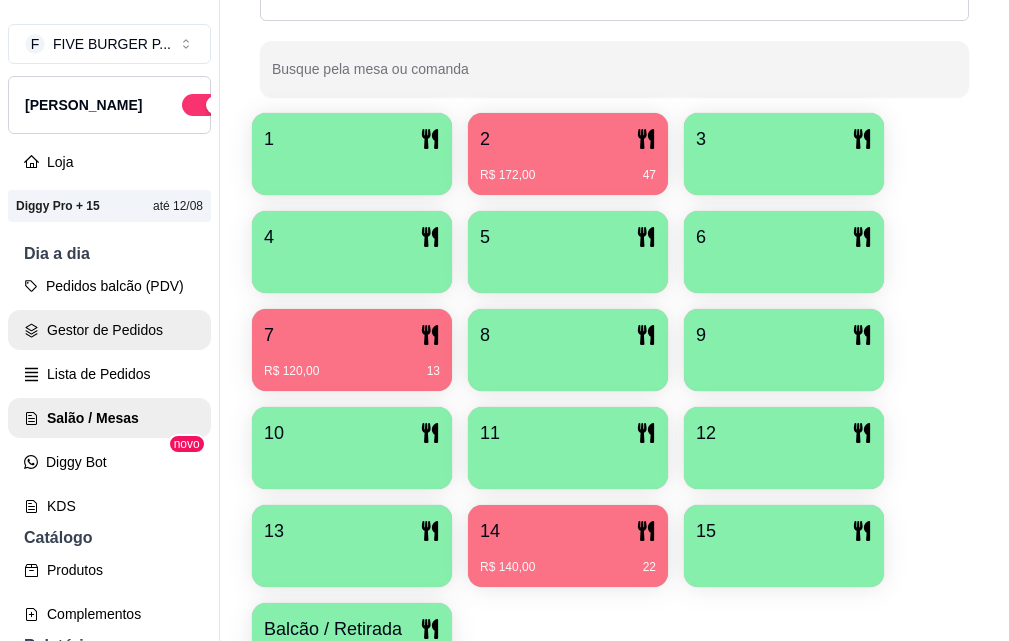 click on "Gestor de Pedidos" at bounding box center [109, 330] 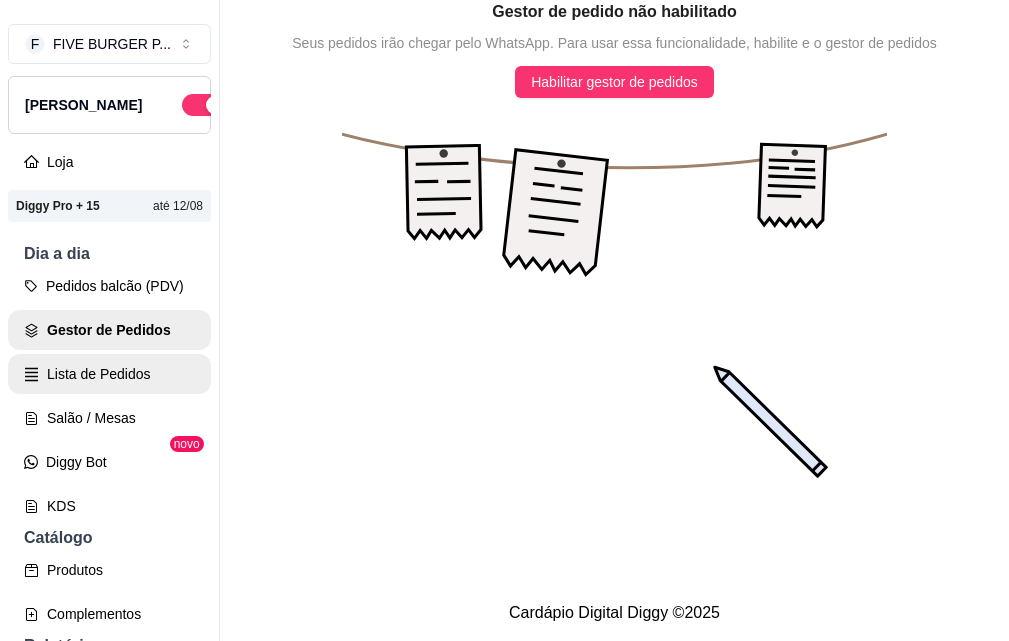 scroll, scrollTop: 0, scrollLeft: 0, axis: both 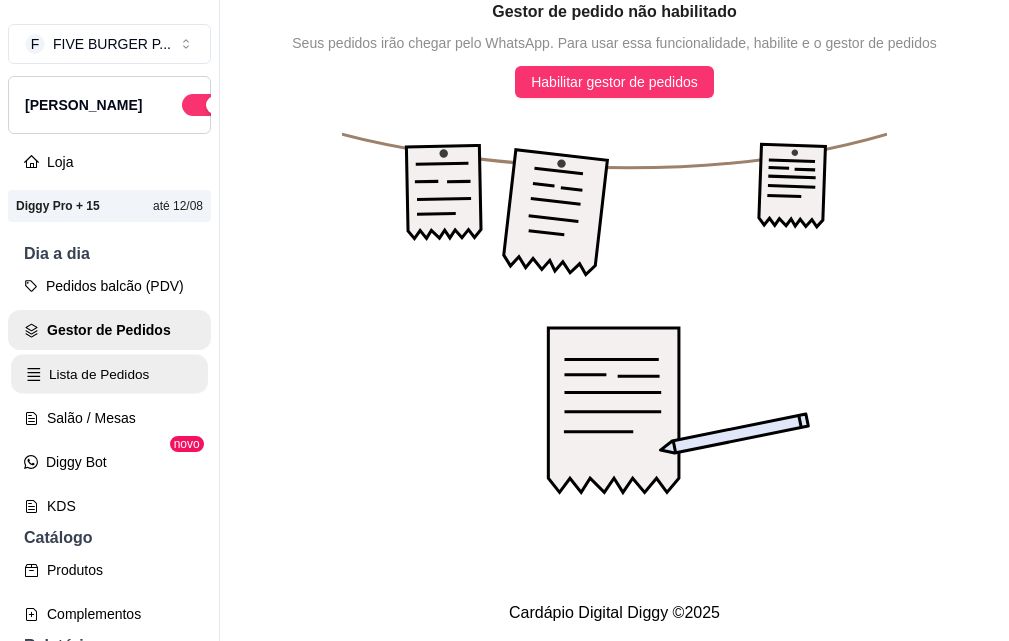 click on "Lista de Pedidos" at bounding box center [109, 374] 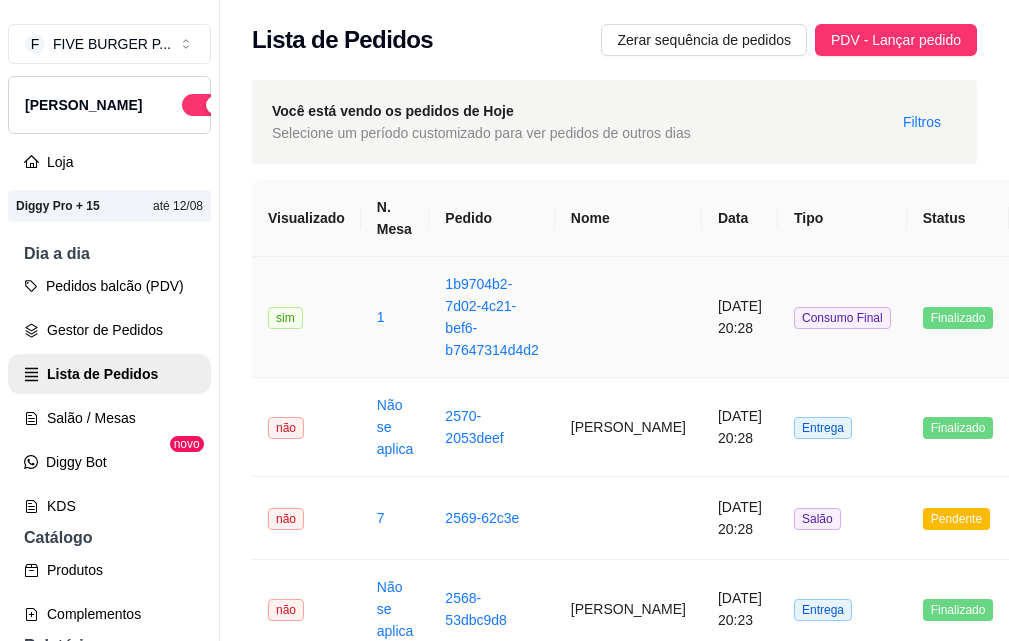click on "[DATE] 20:28" at bounding box center [740, 317] 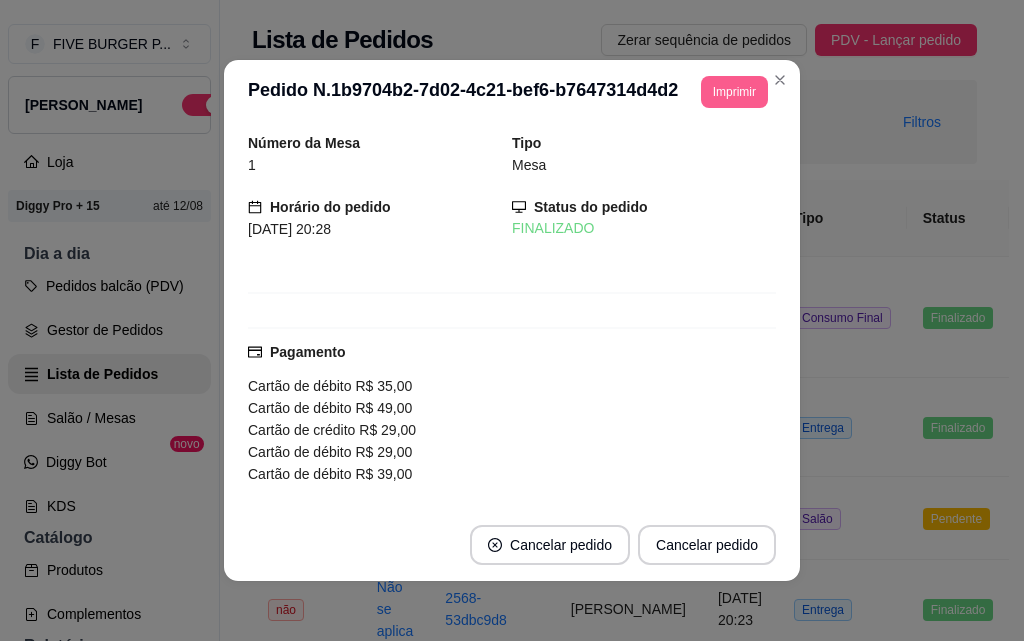click on "Imprimir" at bounding box center (734, 92) 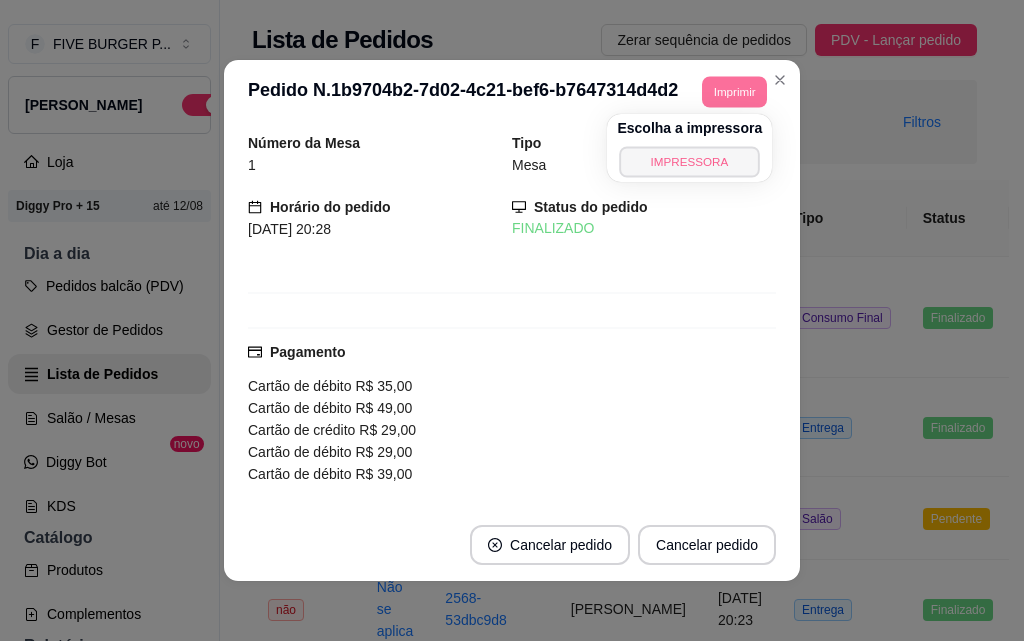 click on "IMPRESSORA" at bounding box center (690, 161) 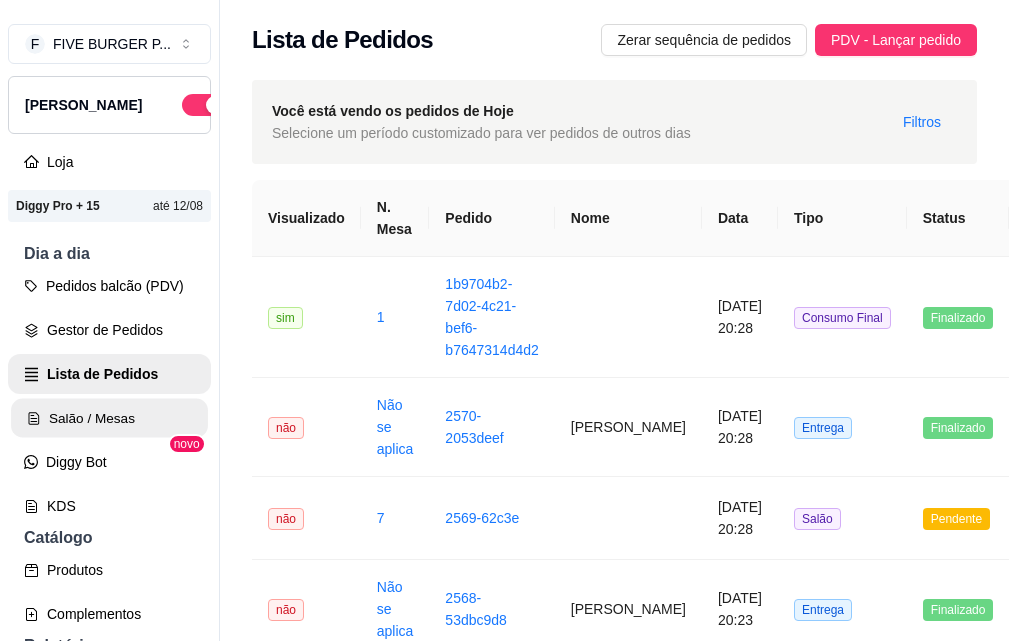 click on "Salão / Mesas" at bounding box center [109, 418] 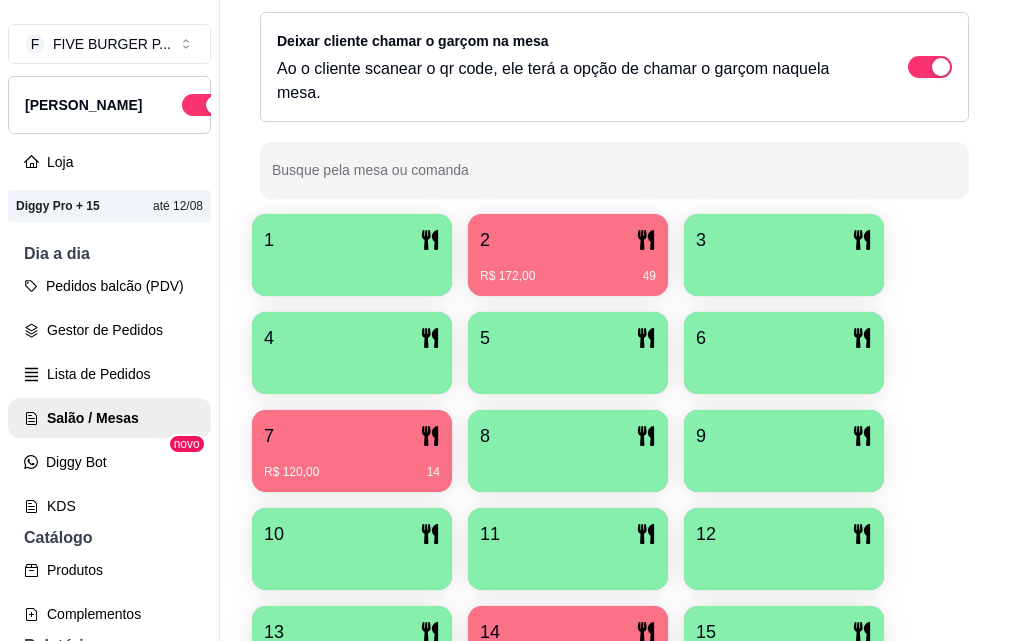 scroll, scrollTop: 300, scrollLeft: 0, axis: vertical 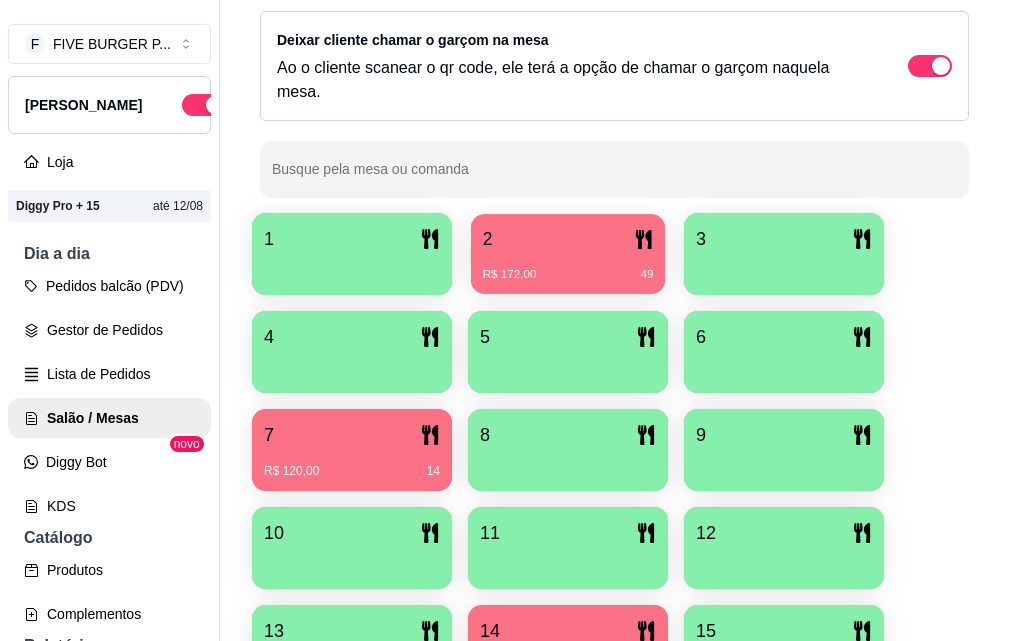 click on "2" at bounding box center (568, 239) 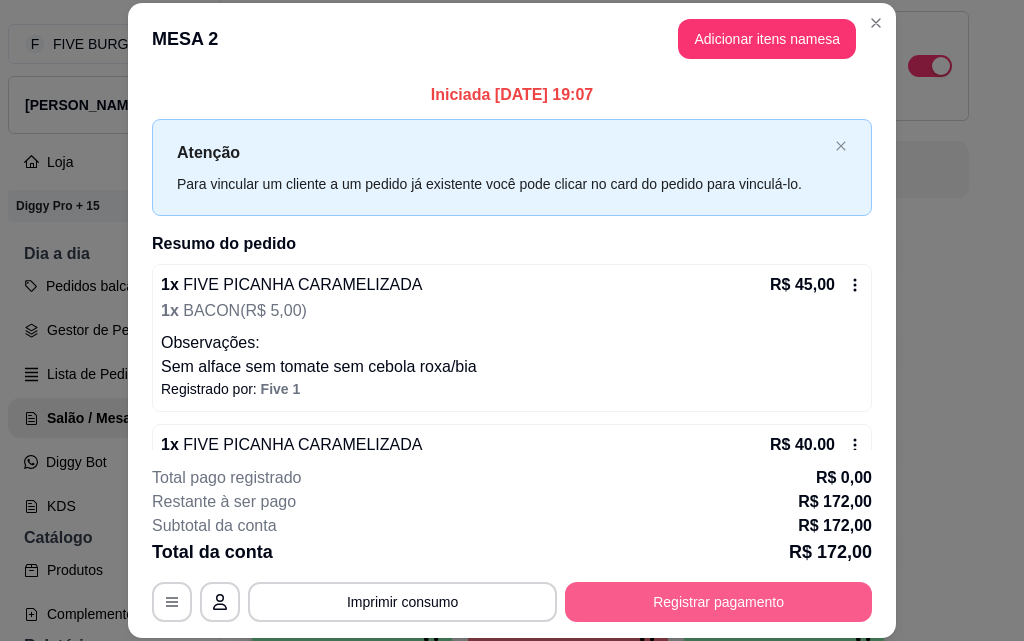 click on "Registrar pagamento" at bounding box center (718, 602) 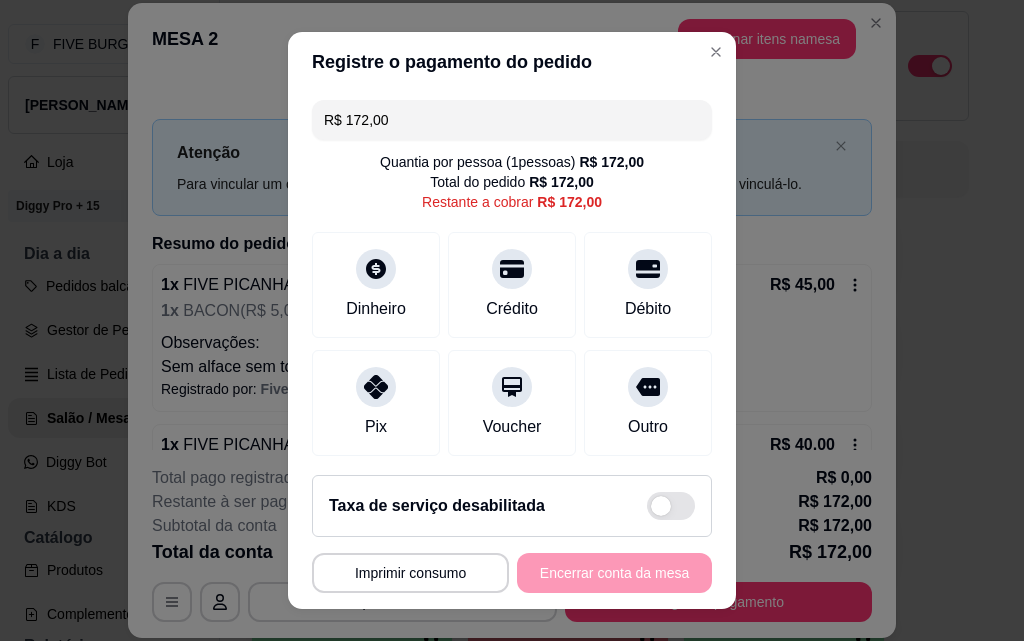drag, startPoint x: 465, startPoint y: 113, endPoint x: 175, endPoint y: 140, distance: 291.25418 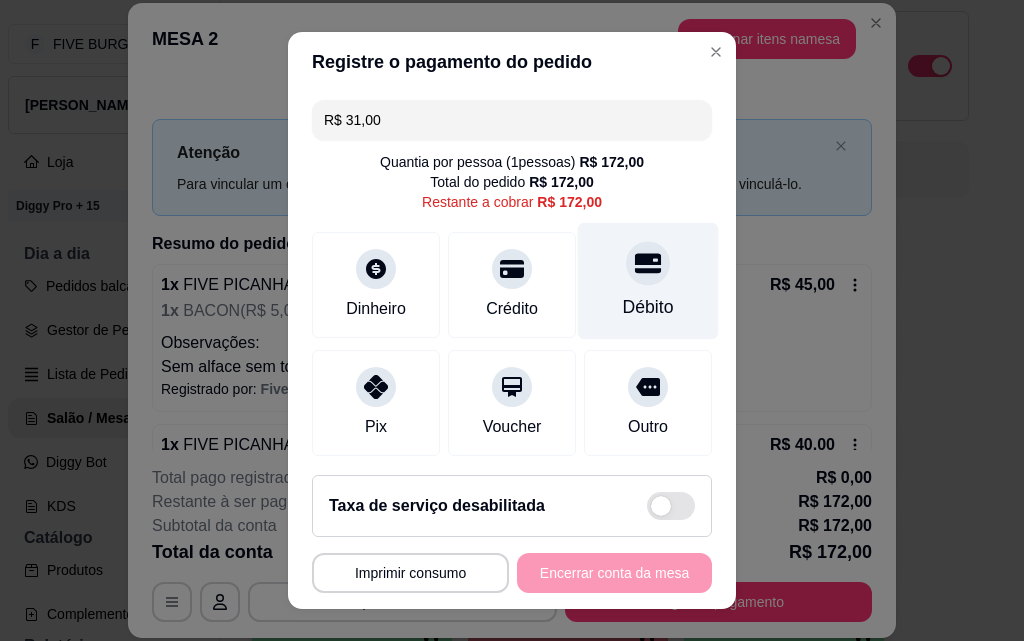 click on "Débito" at bounding box center (648, 307) 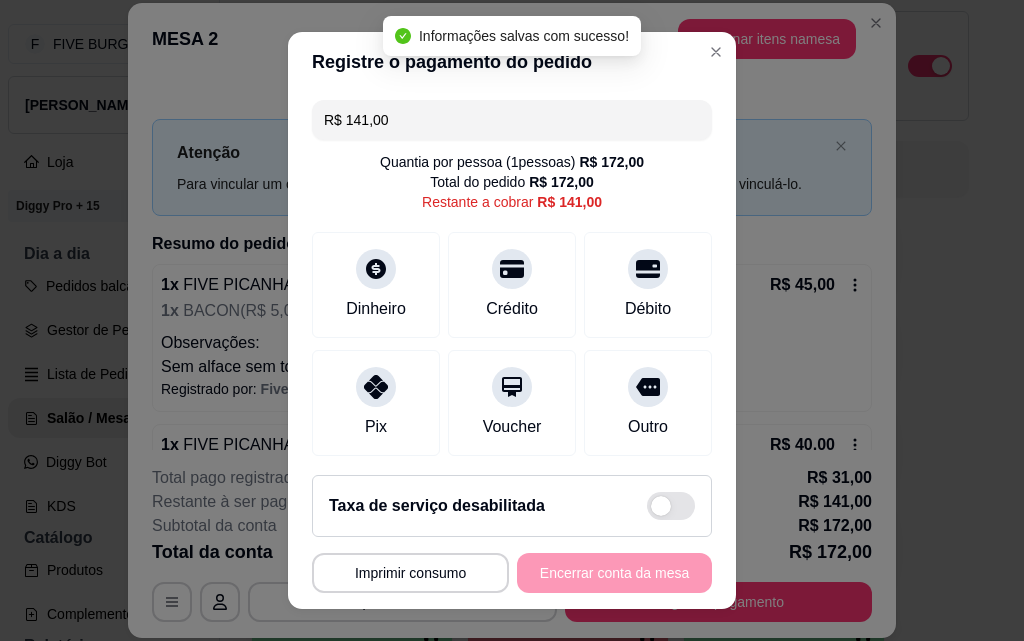 drag, startPoint x: 440, startPoint y: 125, endPoint x: 232, endPoint y: 124, distance: 208.00241 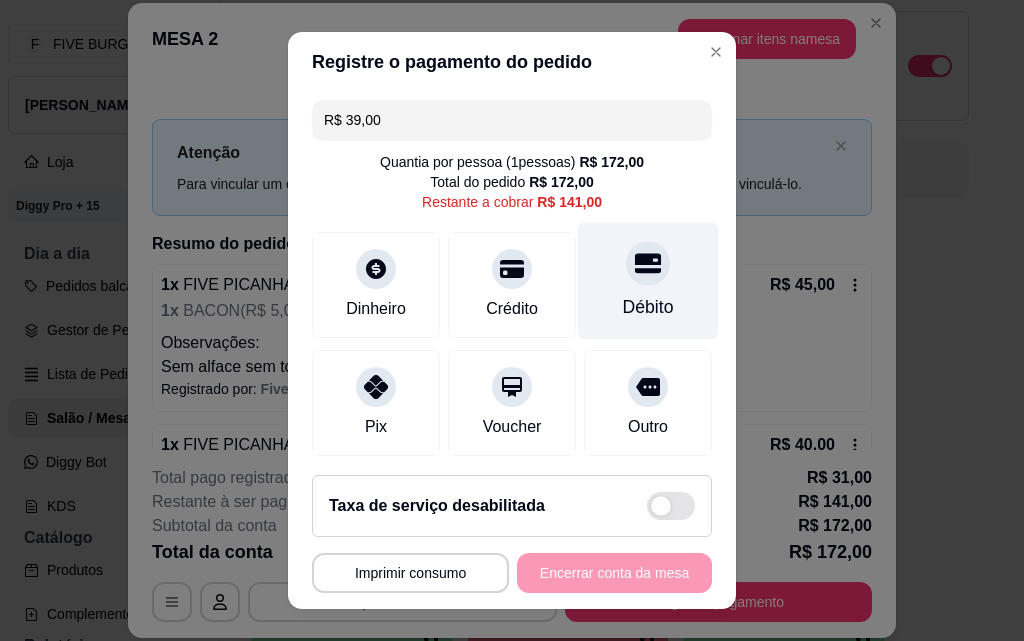 click on "Débito" at bounding box center (648, 281) 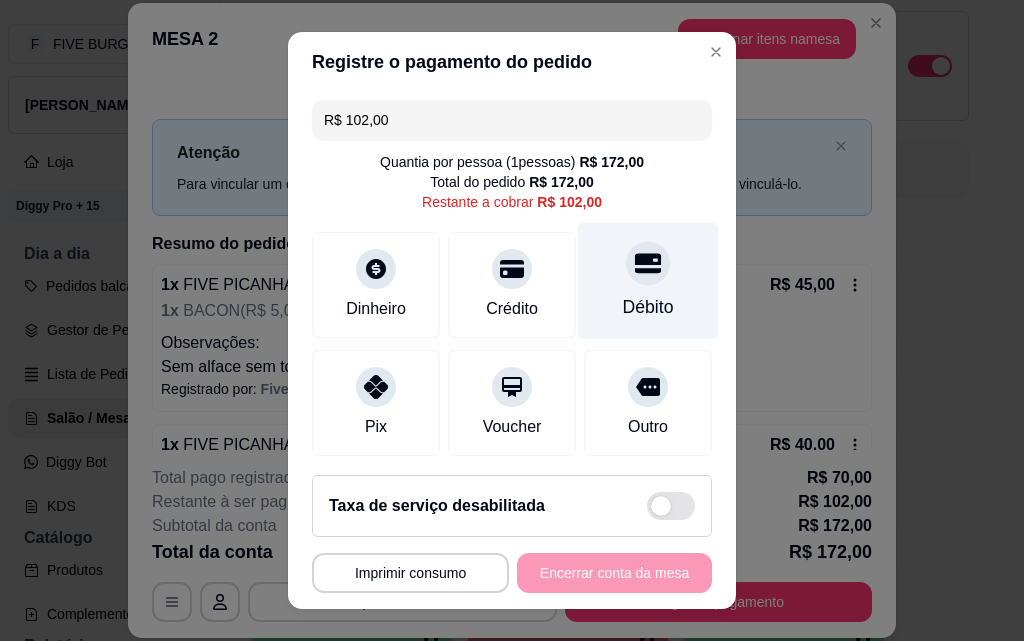 drag, startPoint x: 601, startPoint y: 278, endPoint x: 623, endPoint y: 307, distance: 36.40055 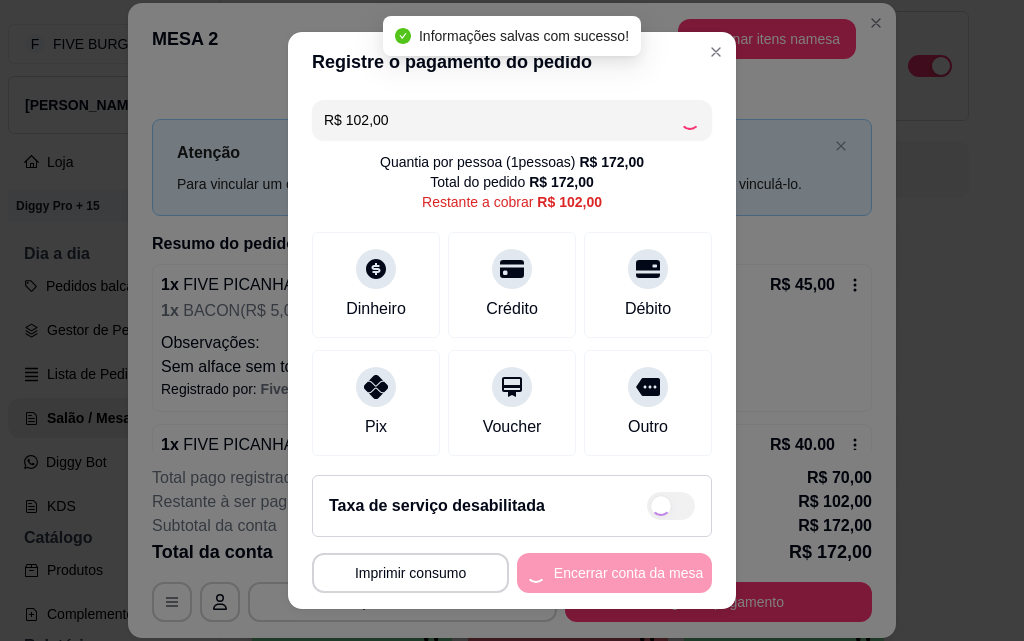 type on "R$ 0,00" 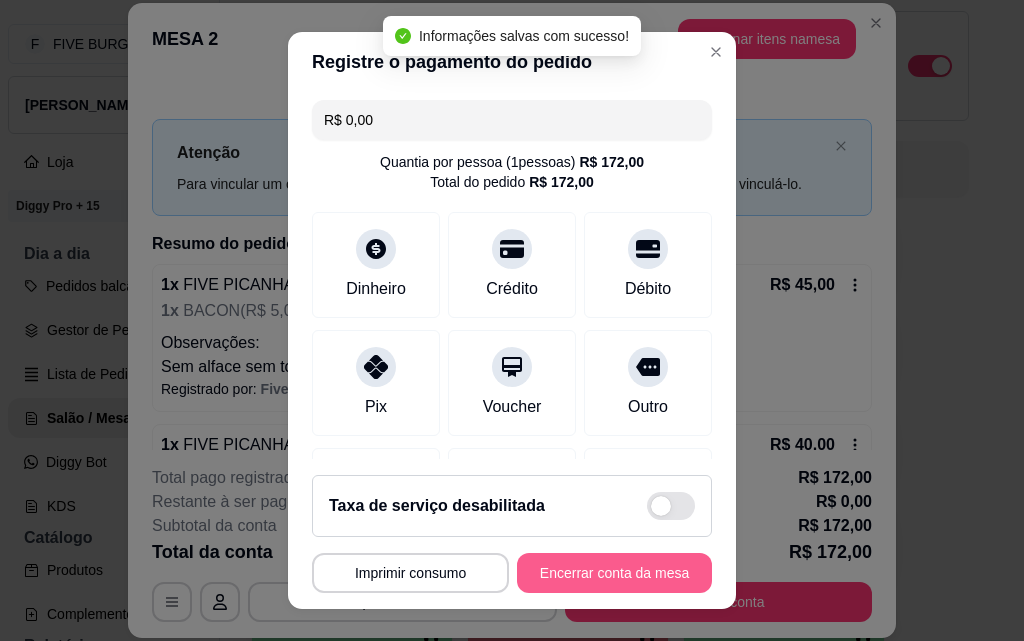 click on "Encerrar conta da mesa" at bounding box center [614, 573] 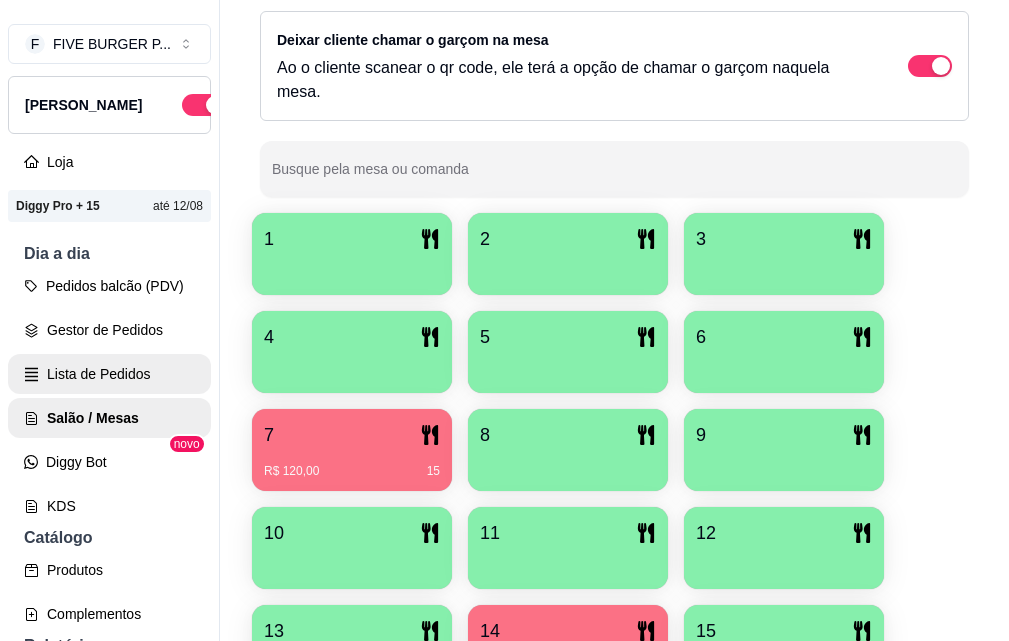 click on "Lista de Pedidos" at bounding box center [109, 374] 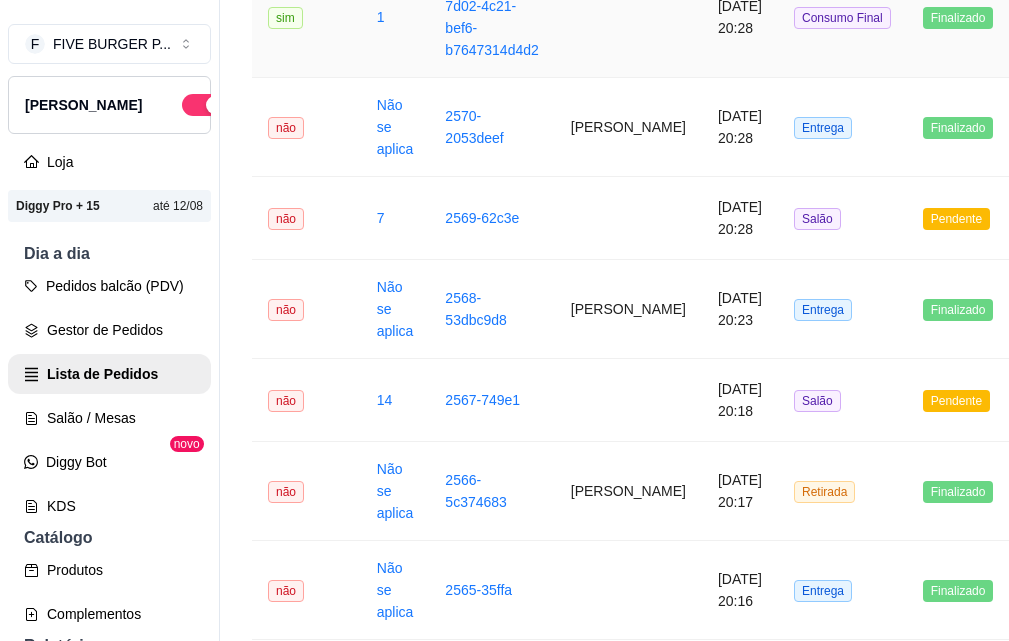 scroll, scrollTop: 0, scrollLeft: 0, axis: both 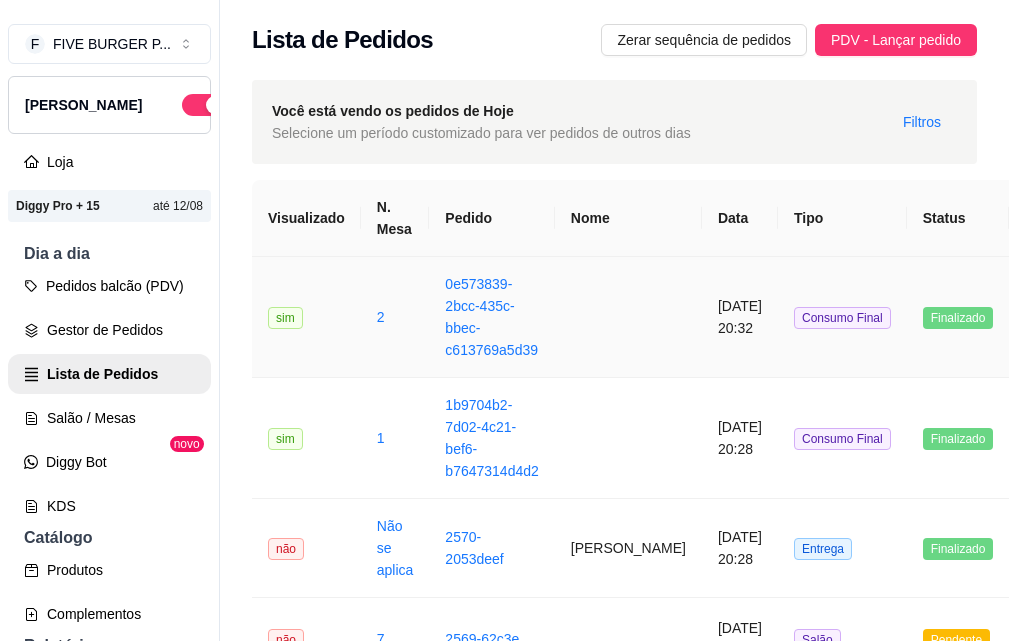 click at bounding box center [628, 317] 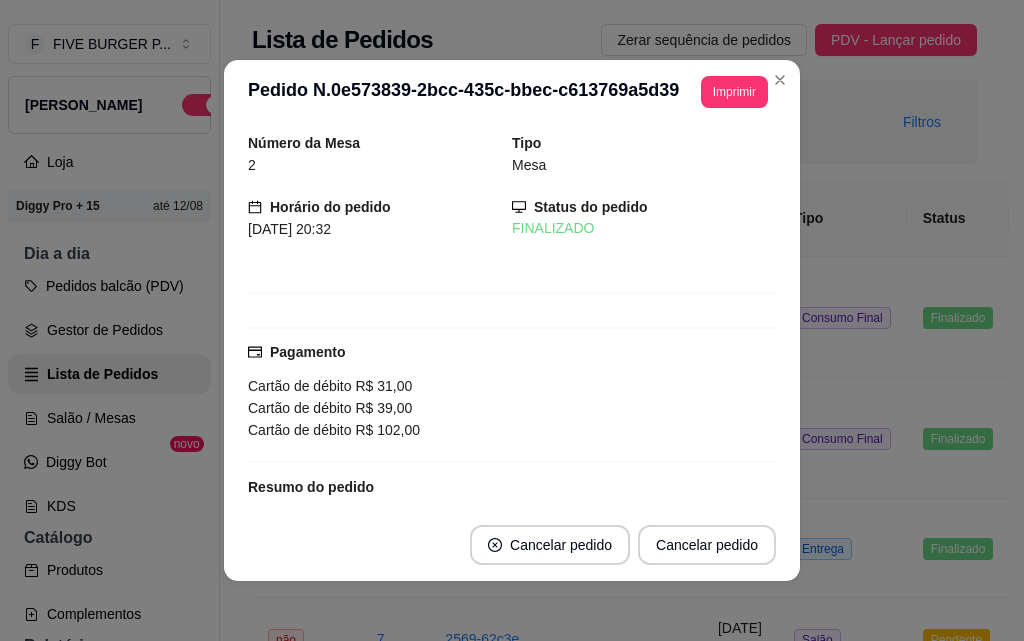 click on "Imprimir" at bounding box center (734, 92) 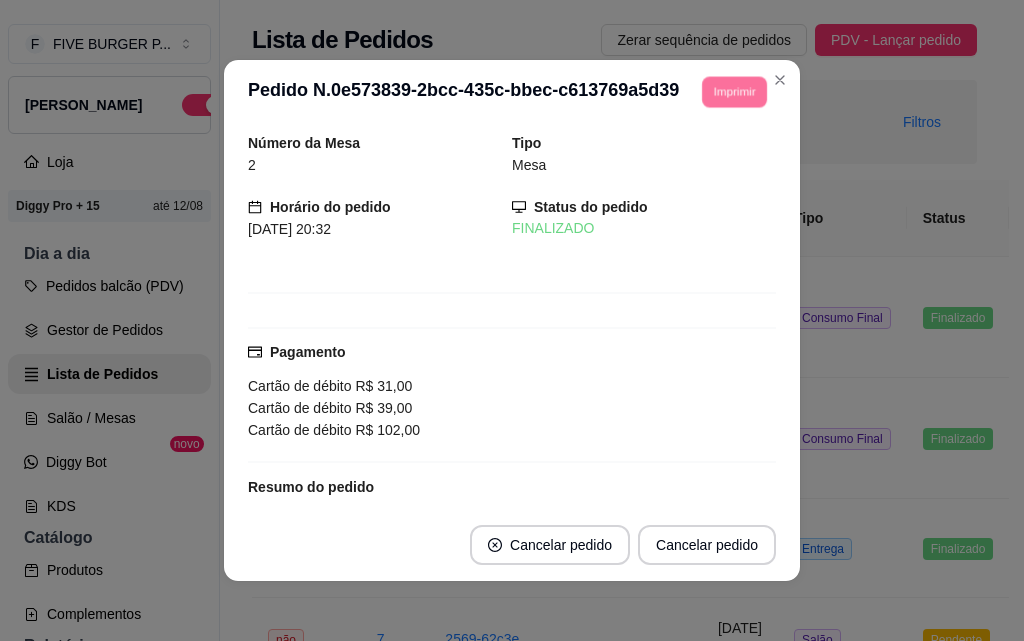 click on "IMPRESSORA" at bounding box center [706, 153] 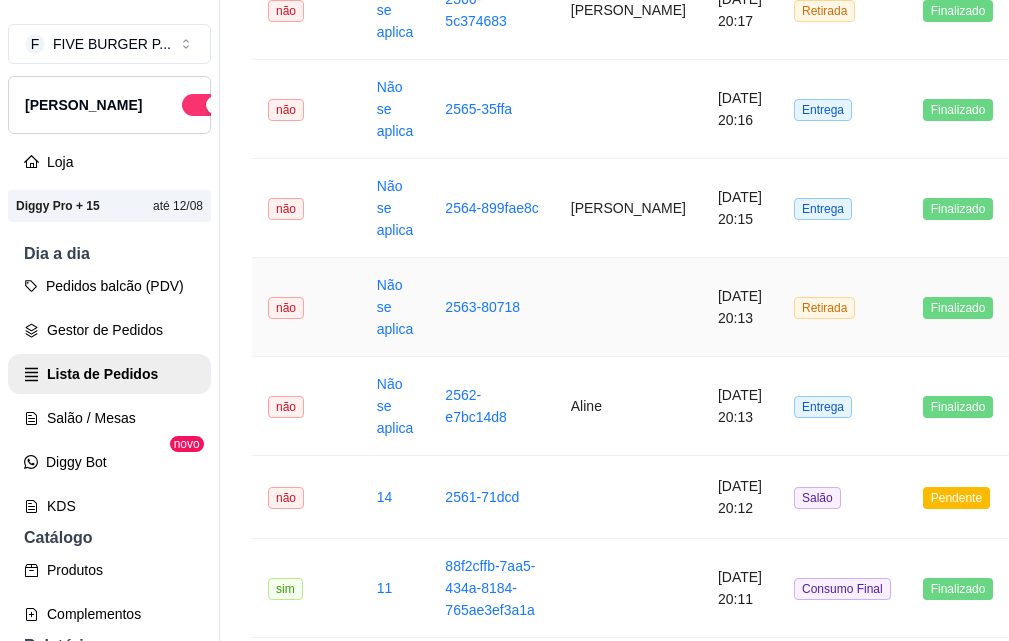 scroll, scrollTop: 1600, scrollLeft: 0, axis: vertical 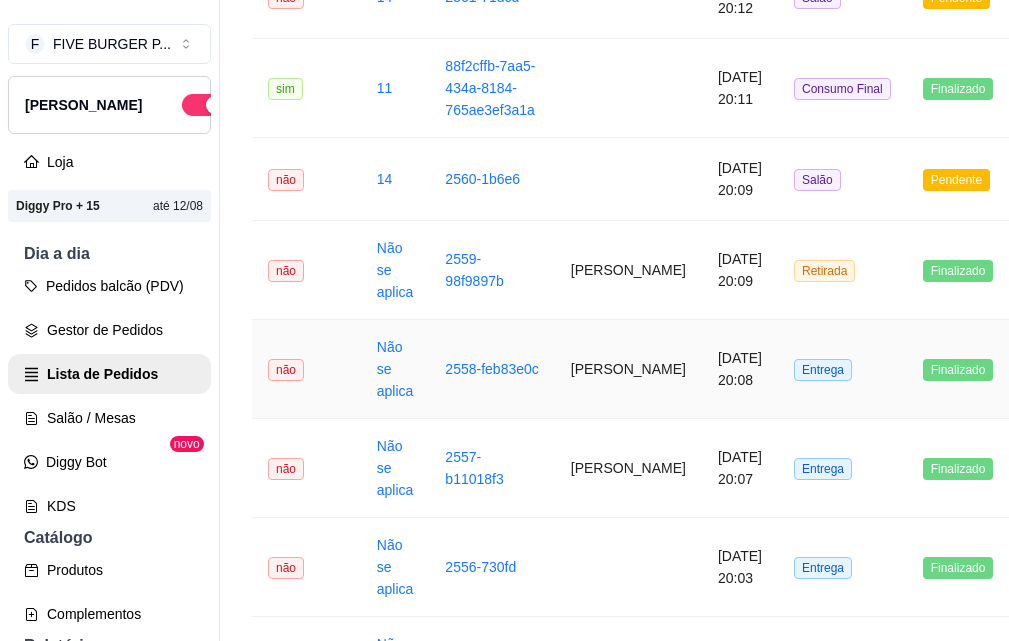 click on "[PERSON_NAME]" at bounding box center (628, 369) 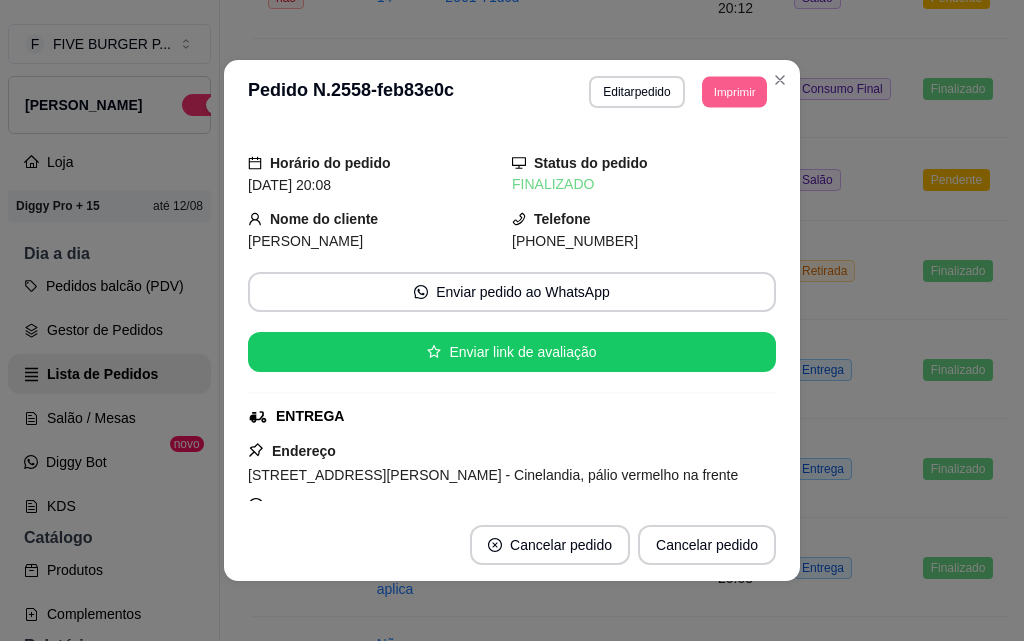 click on "Imprimir" at bounding box center [734, 91] 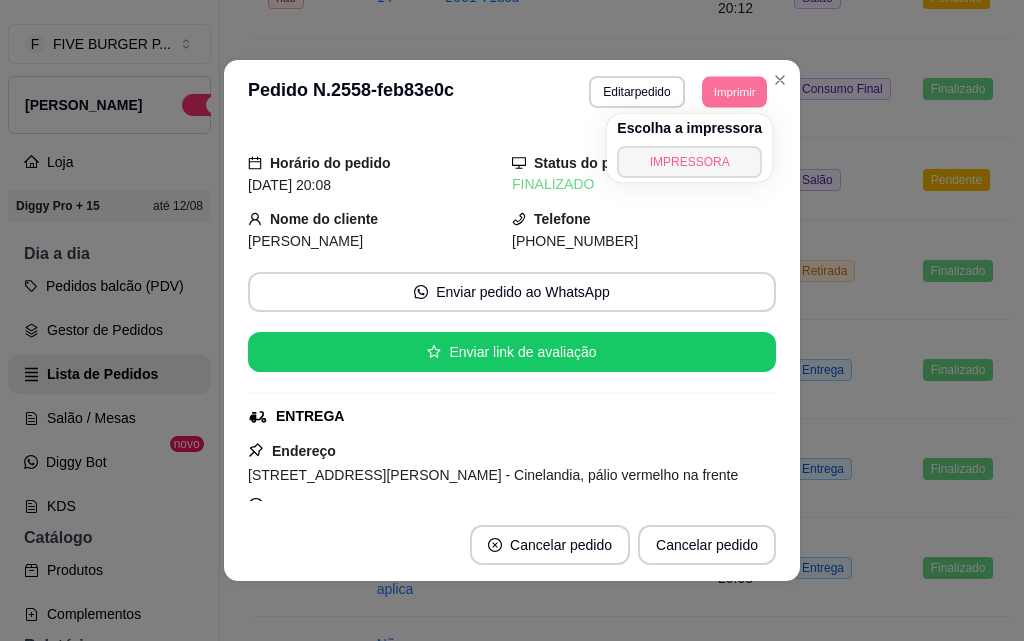 click on "IMPRESSORA" at bounding box center [689, 162] 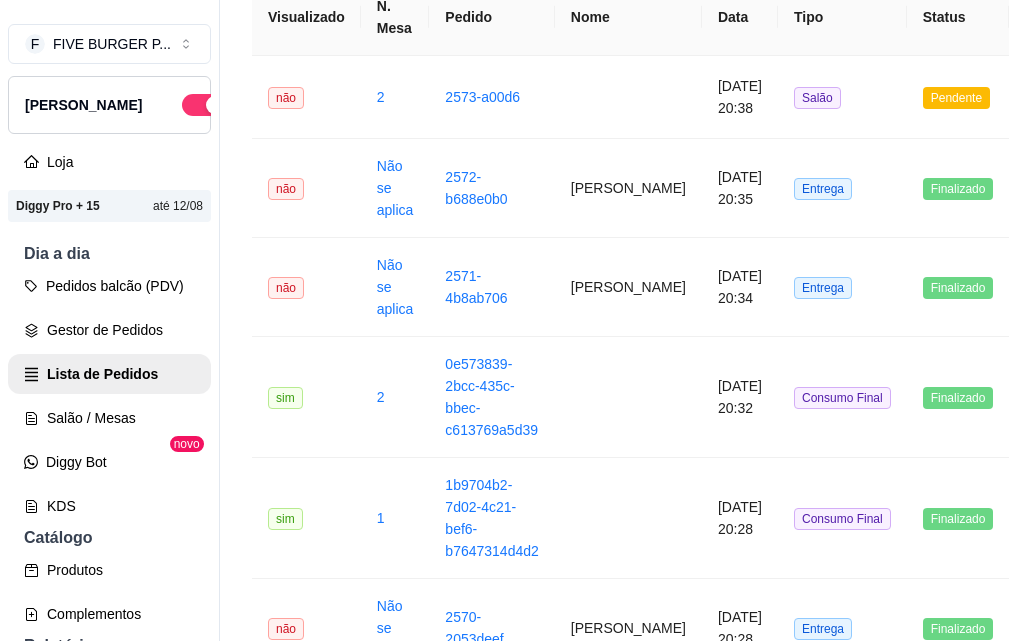 scroll, scrollTop: 0, scrollLeft: 0, axis: both 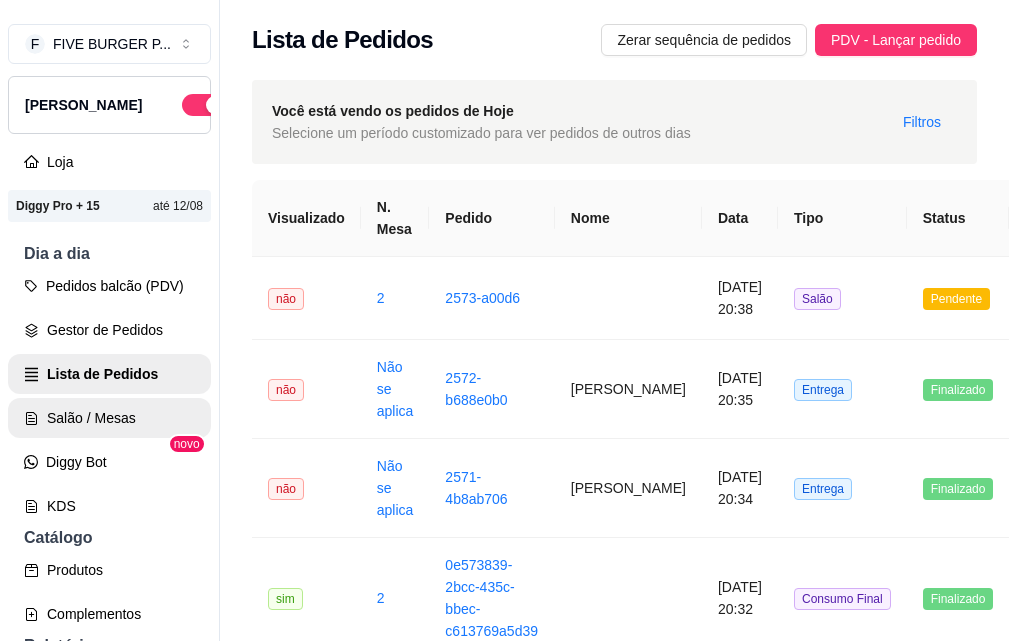 click on "Salão / Mesas" at bounding box center (109, 418) 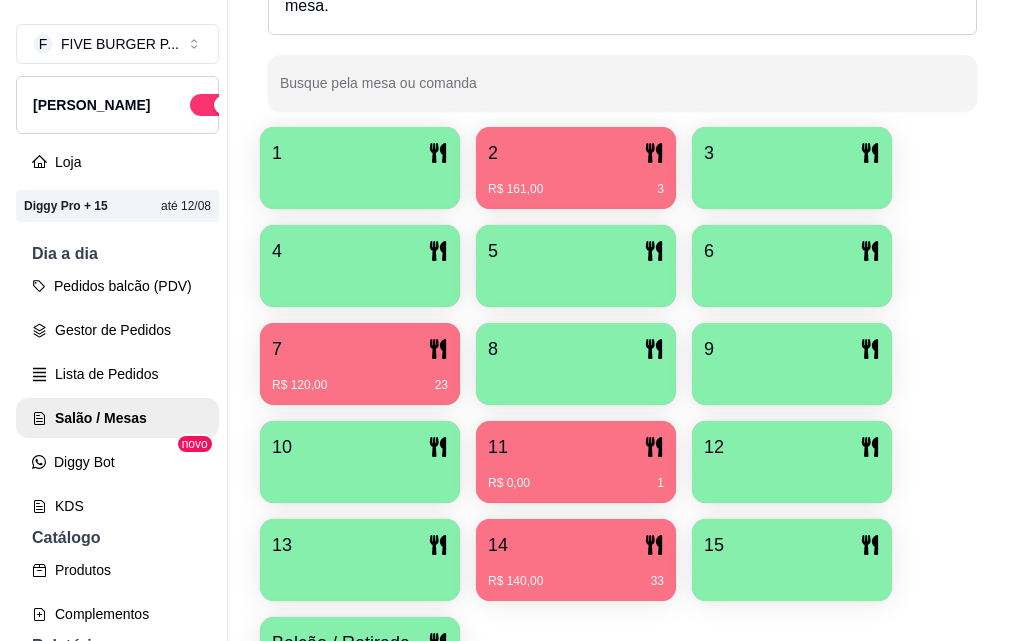 scroll, scrollTop: 400, scrollLeft: 0, axis: vertical 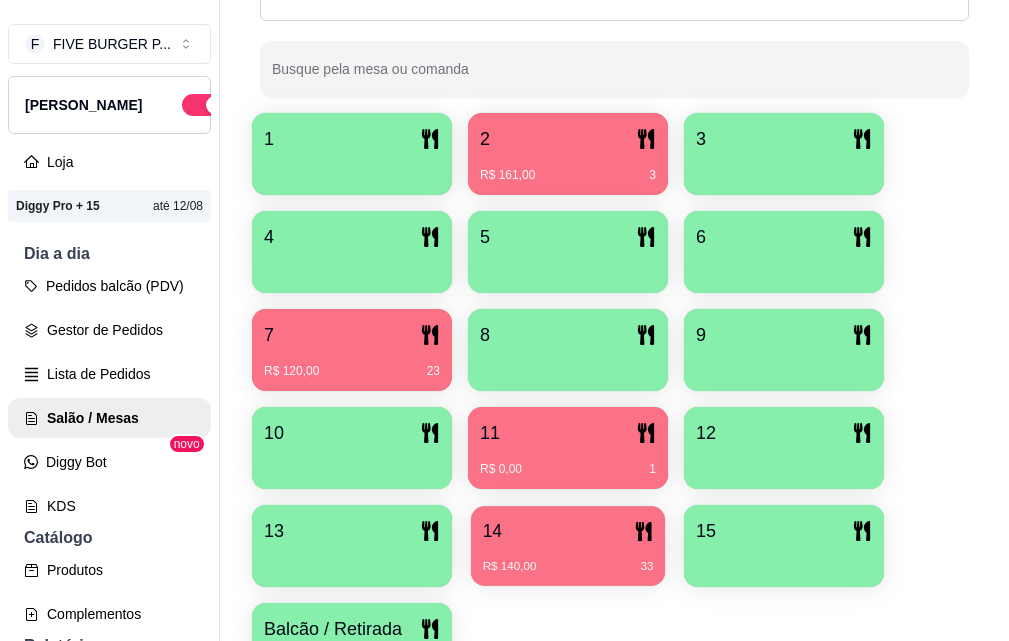click on "R$ 140,00" at bounding box center [510, 567] 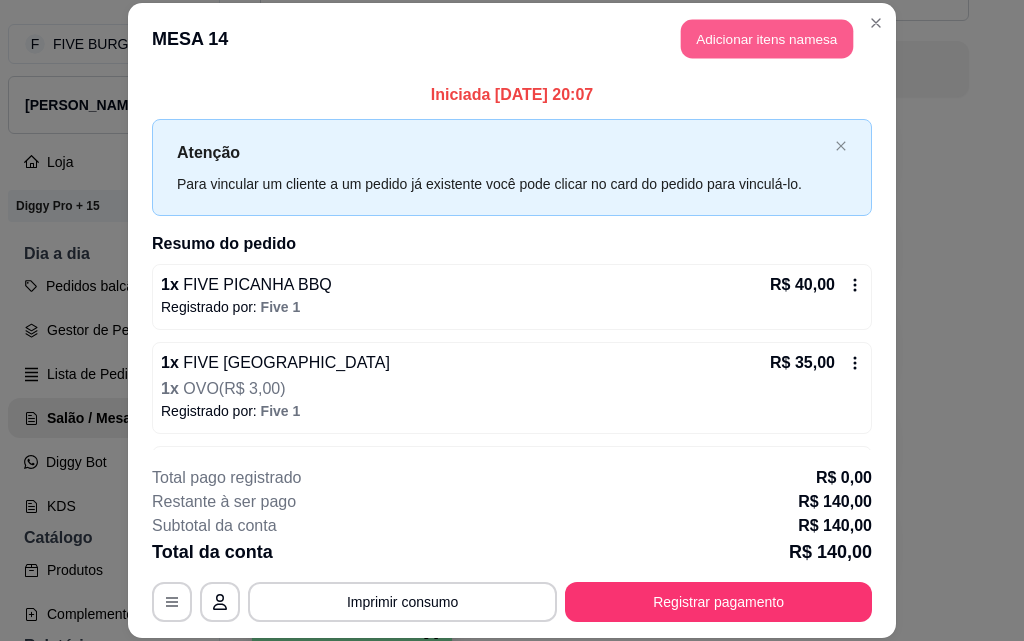 click on "Adicionar itens na  mesa" at bounding box center (767, 39) 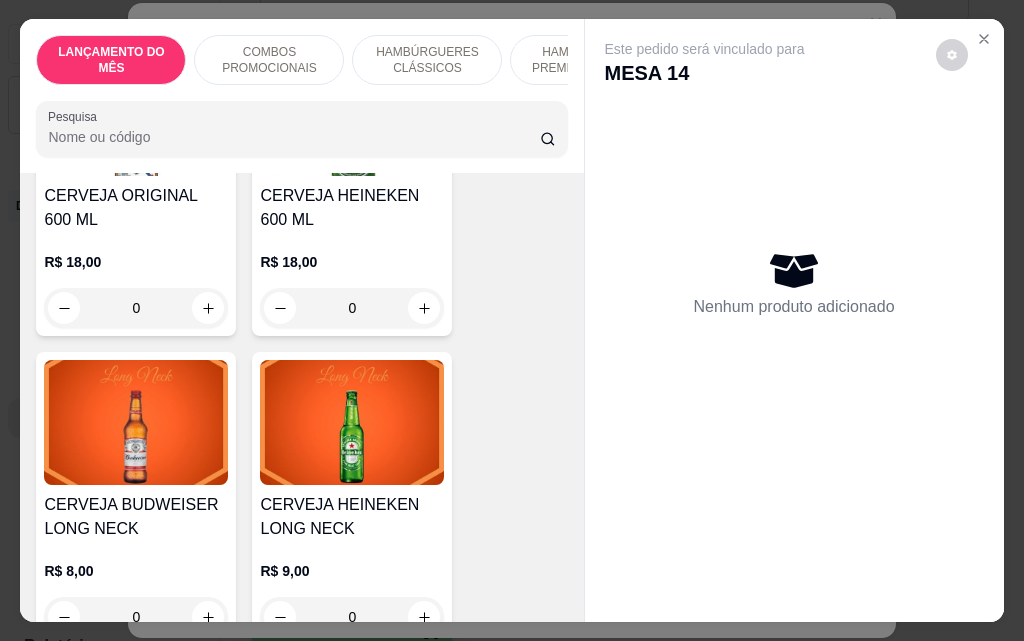 scroll, scrollTop: 9500, scrollLeft: 0, axis: vertical 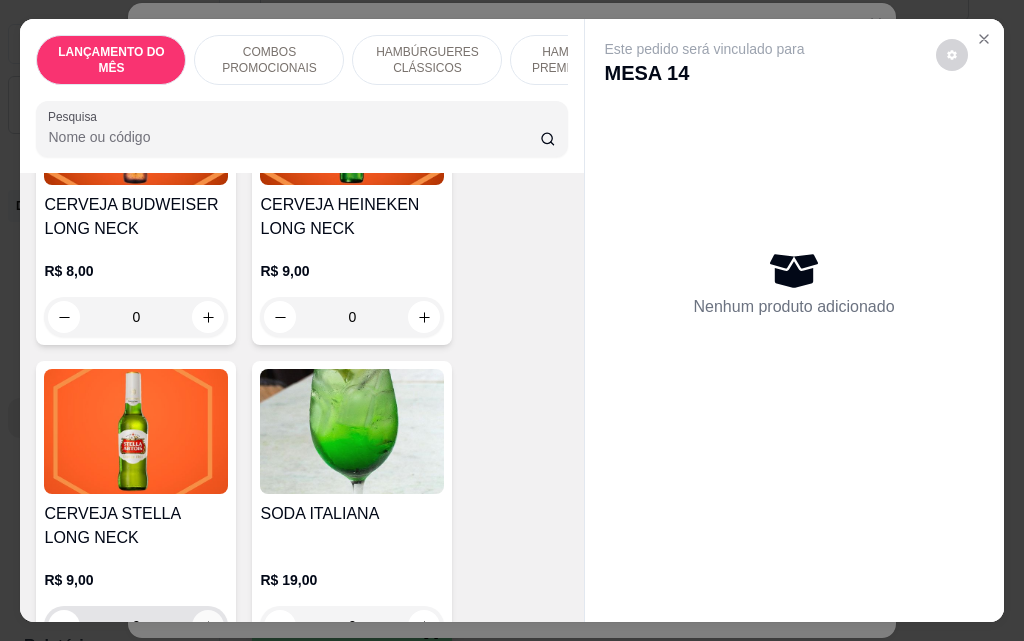 click at bounding box center [208, 626] 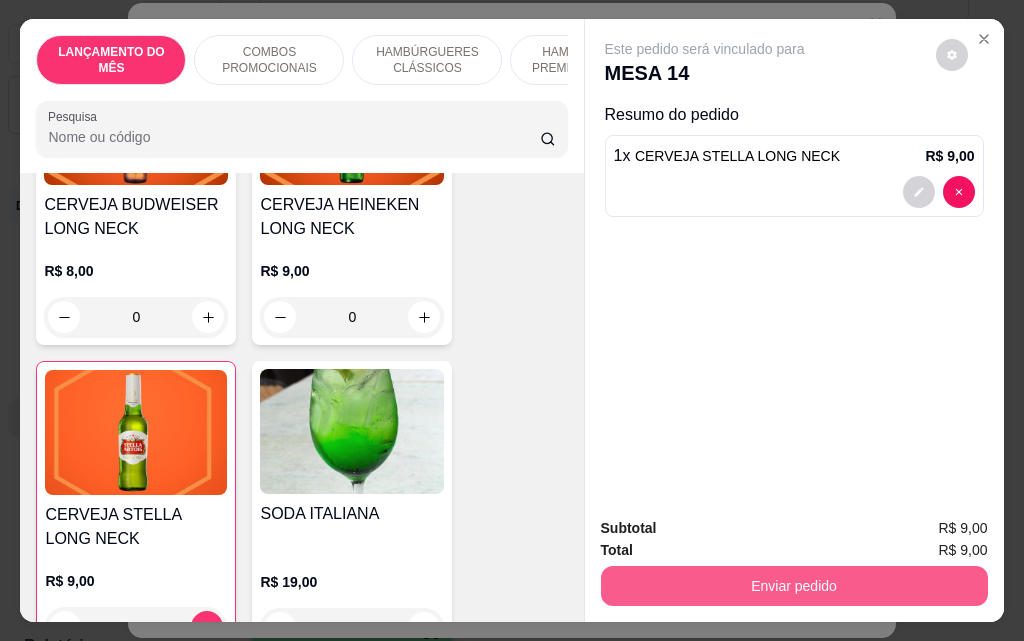 click on "Enviar pedido" at bounding box center [794, 586] 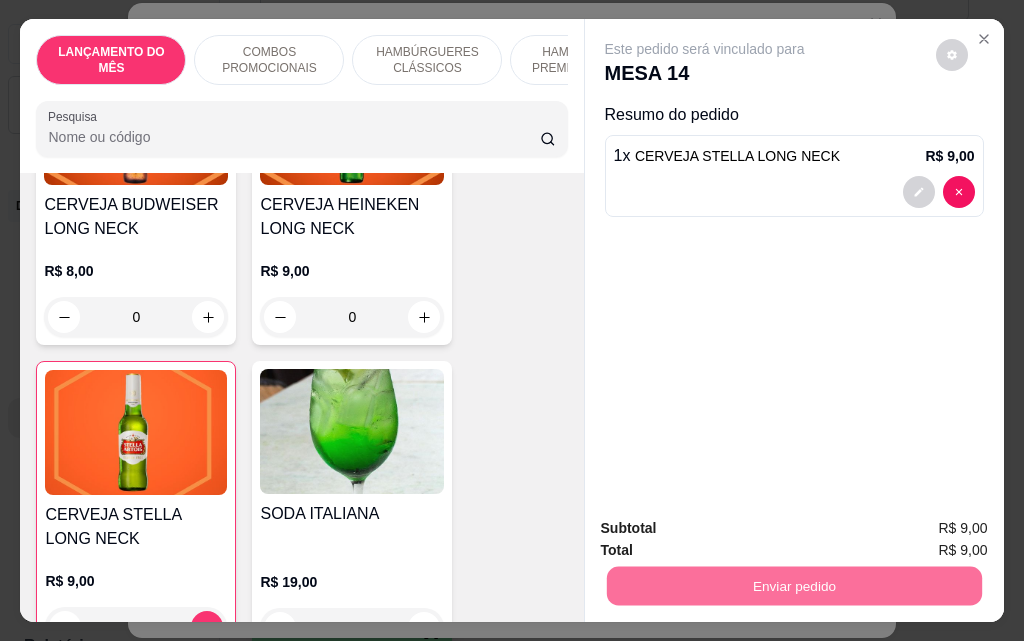 click on "Não registrar e enviar pedido" at bounding box center [728, 528] 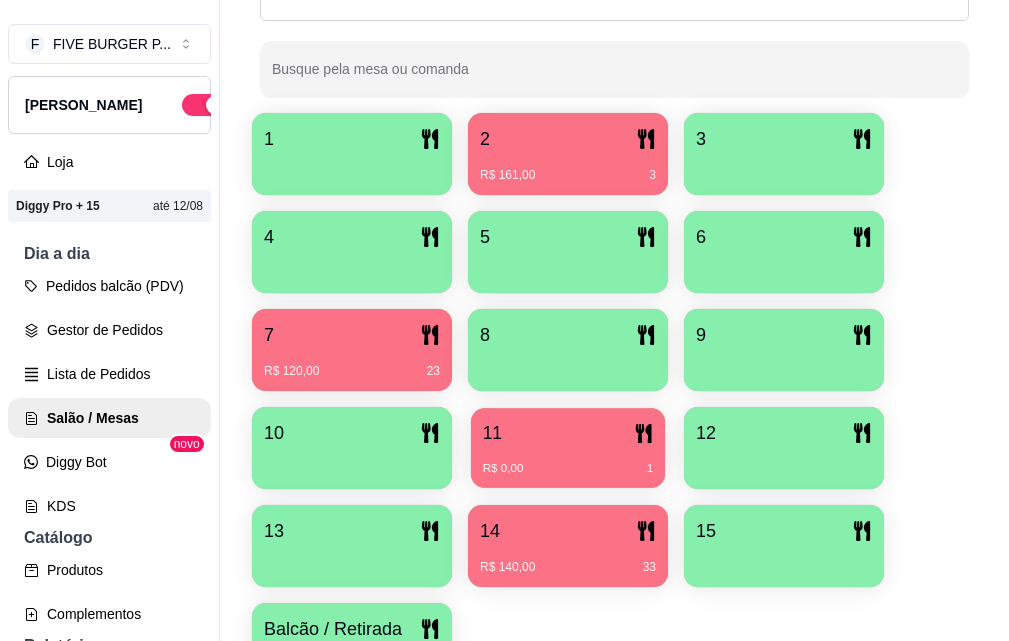 click on "11" at bounding box center [568, 433] 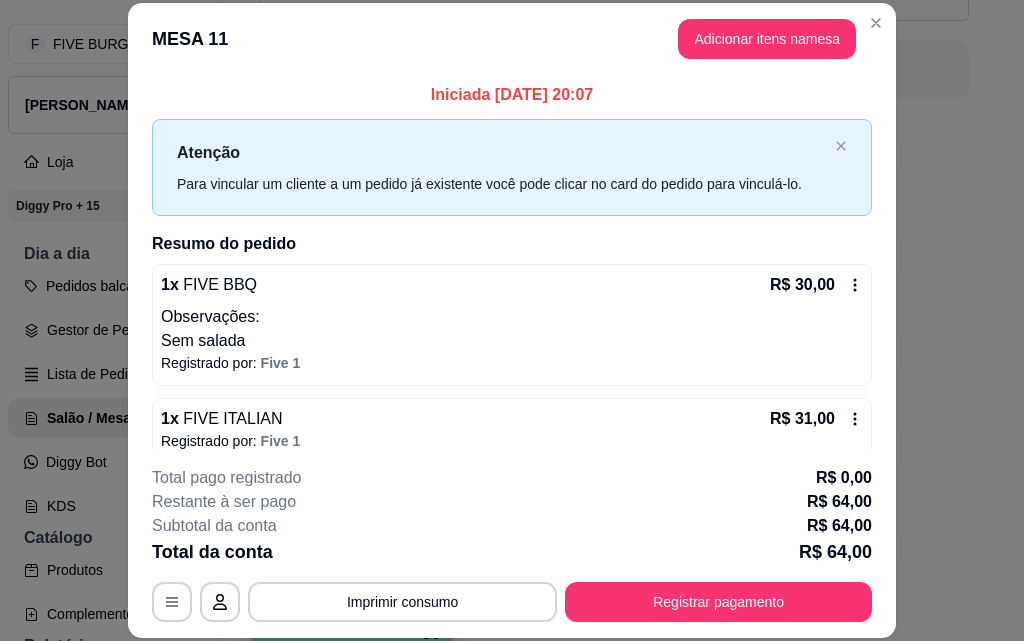 scroll, scrollTop: 61, scrollLeft: 0, axis: vertical 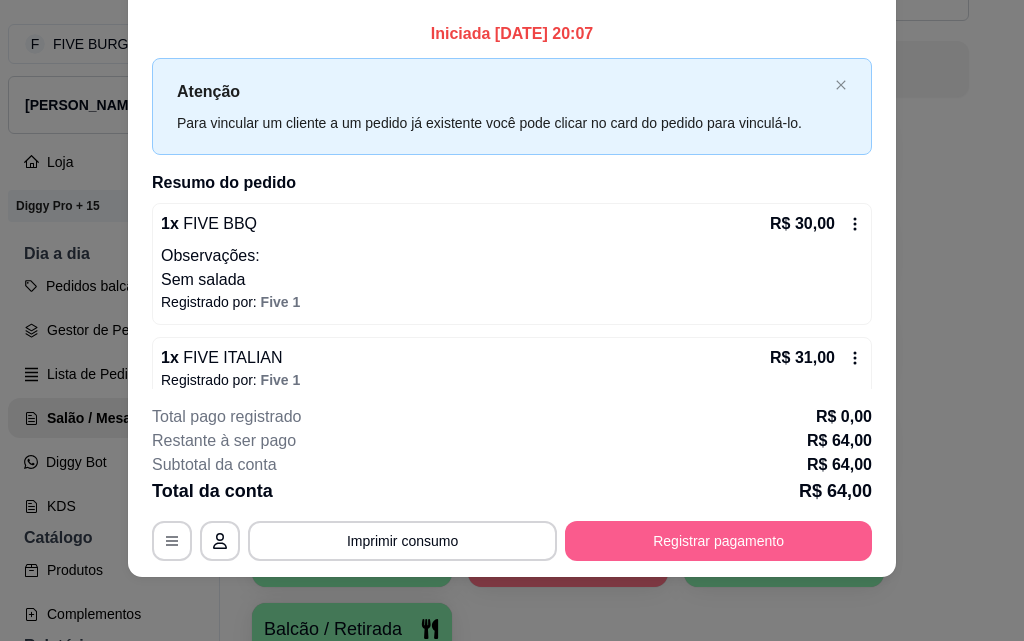 click on "Registrar pagamento" at bounding box center [718, 541] 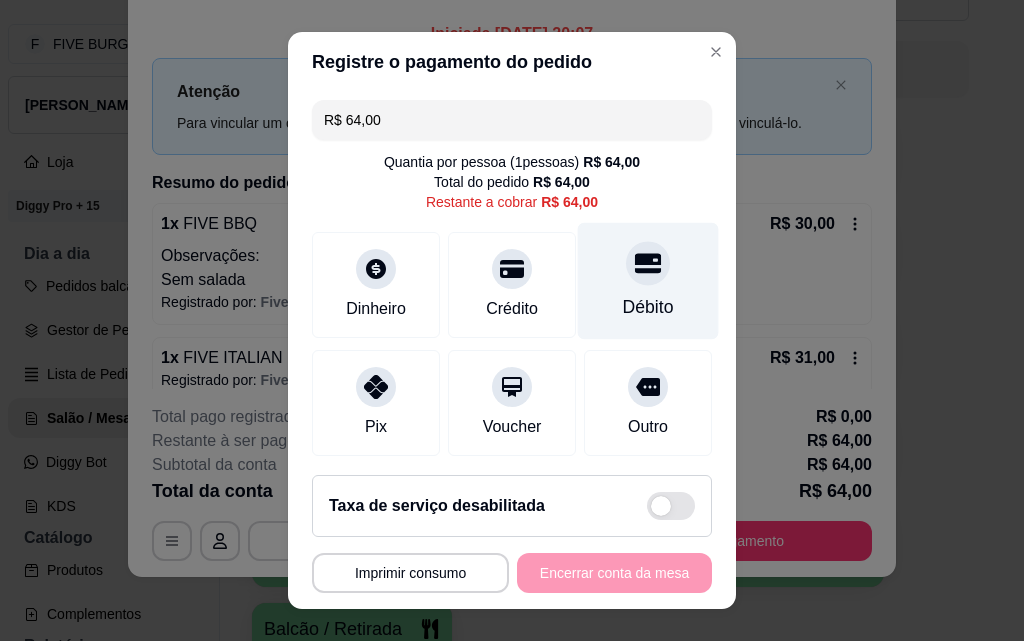 click on "Débito" at bounding box center [648, 307] 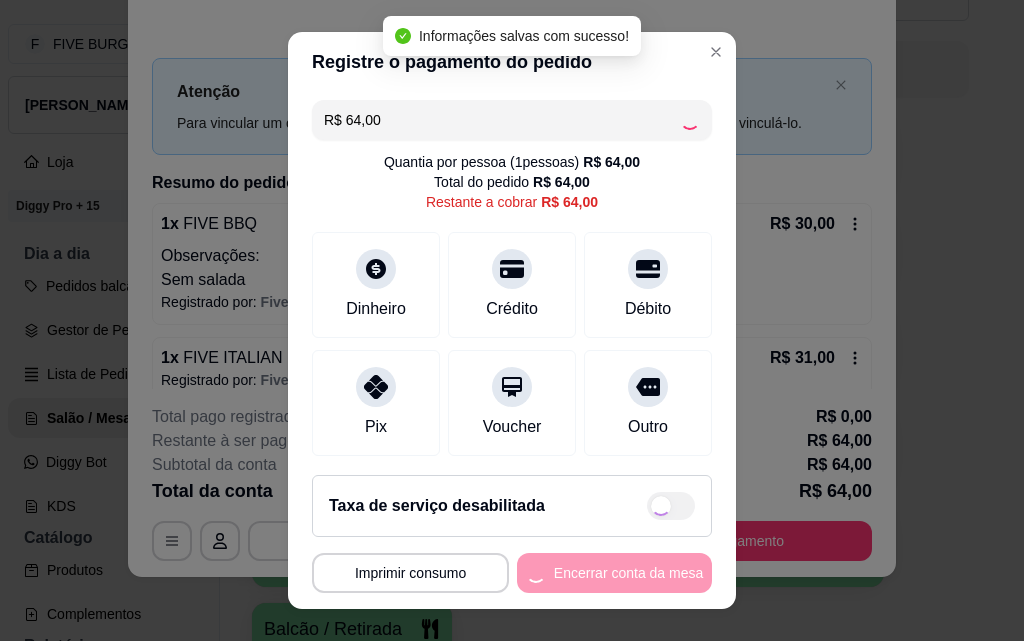 type on "R$ 0,00" 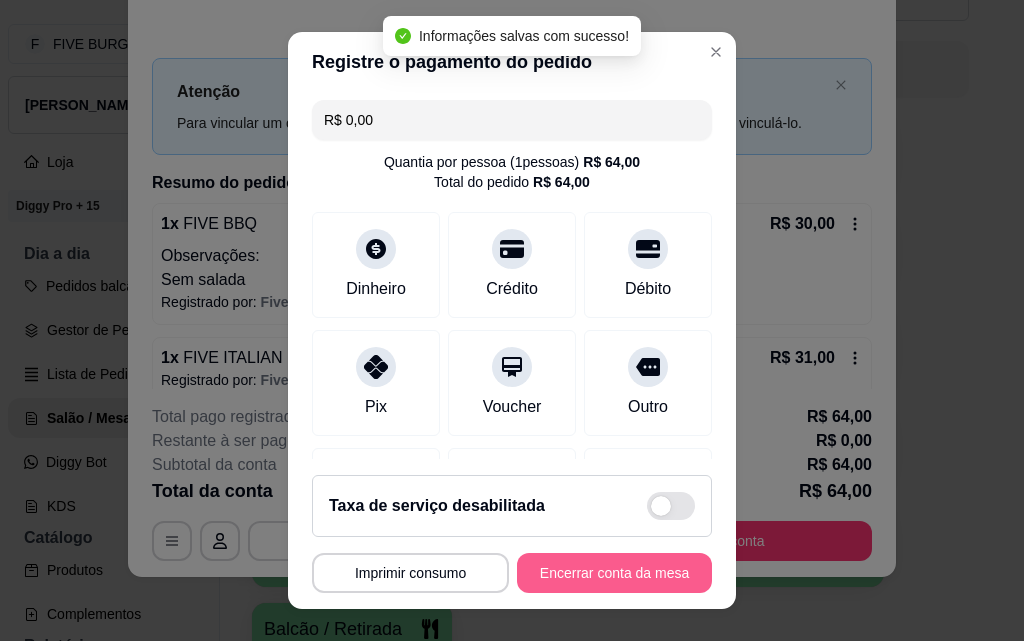 click on "Encerrar conta da mesa" at bounding box center [614, 573] 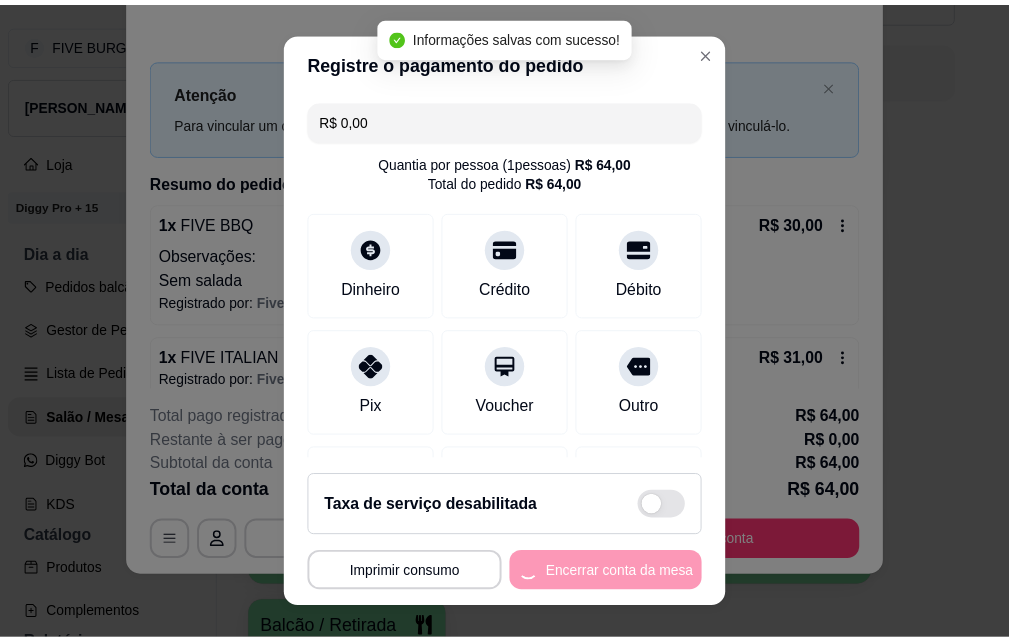 scroll, scrollTop: 0, scrollLeft: 0, axis: both 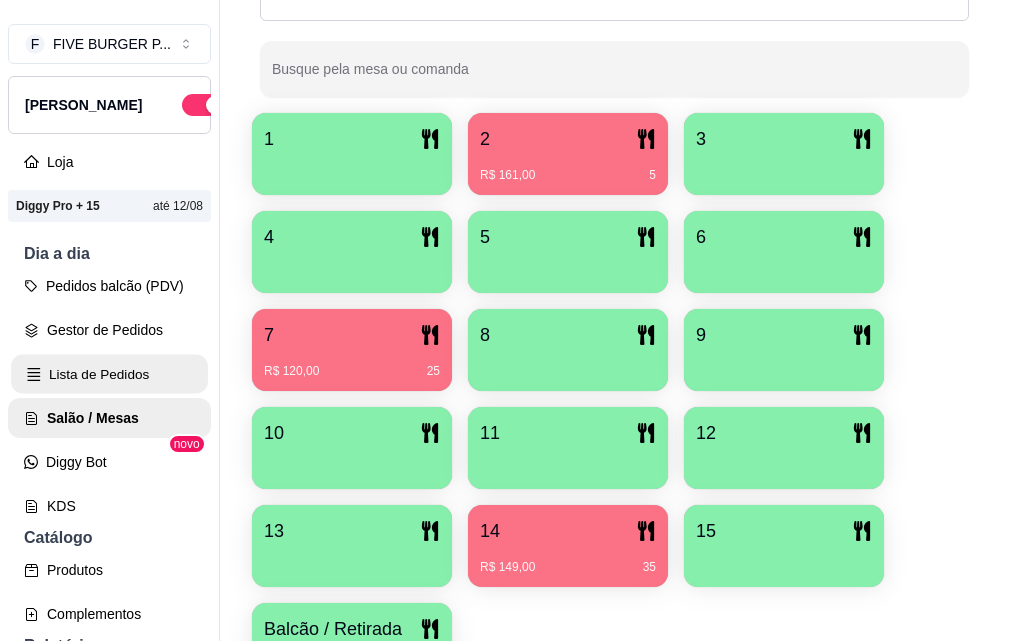click on "Lista de Pedidos" at bounding box center (109, 374) 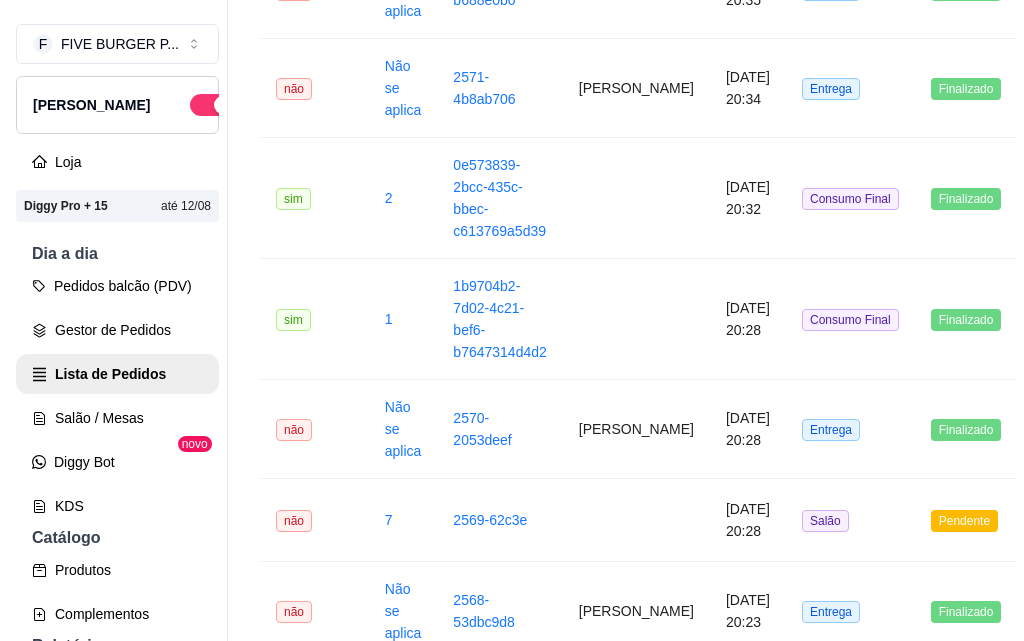 scroll, scrollTop: 0, scrollLeft: 0, axis: both 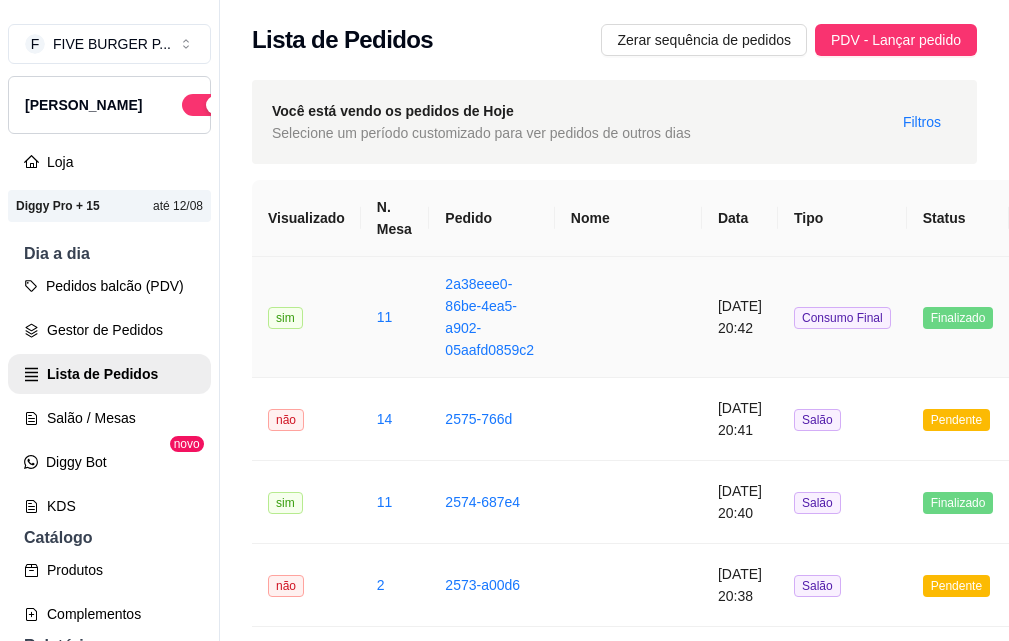 click at bounding box center [628, 317] 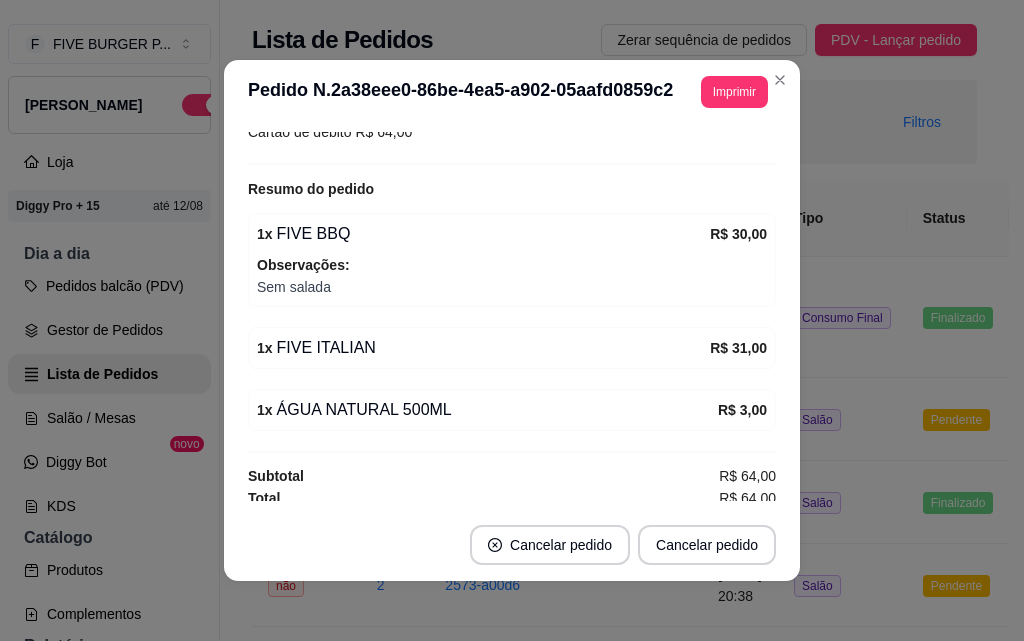 scroll, scrollTop: 262, scrollLeft: 0, axis: vertical 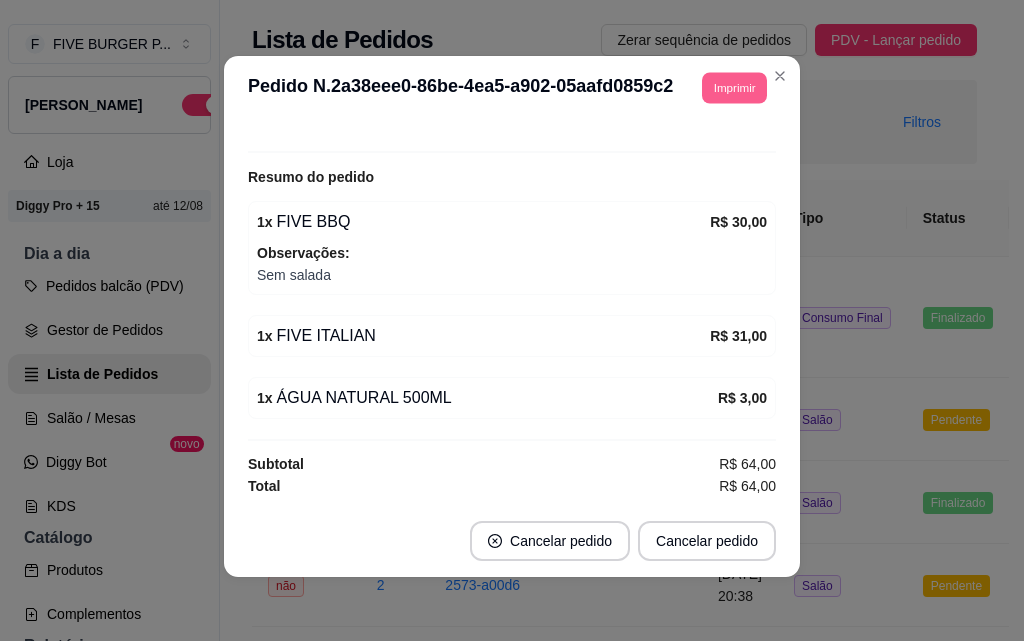 click on "Imprimir" at bounding box center [734, 87] 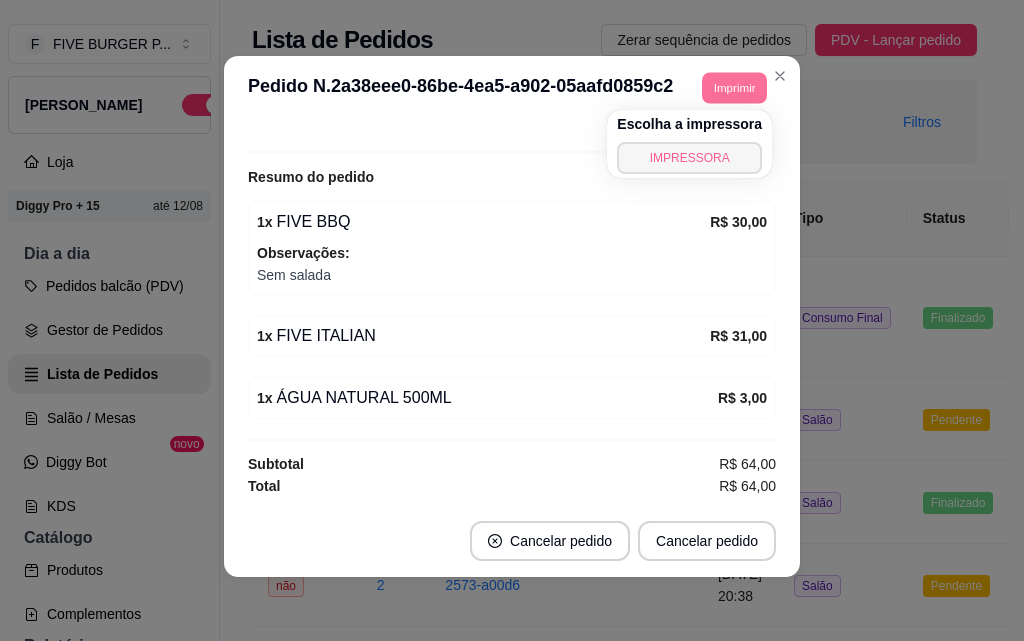 click on "IMPRESSORA" at bounding box center [689, 158] 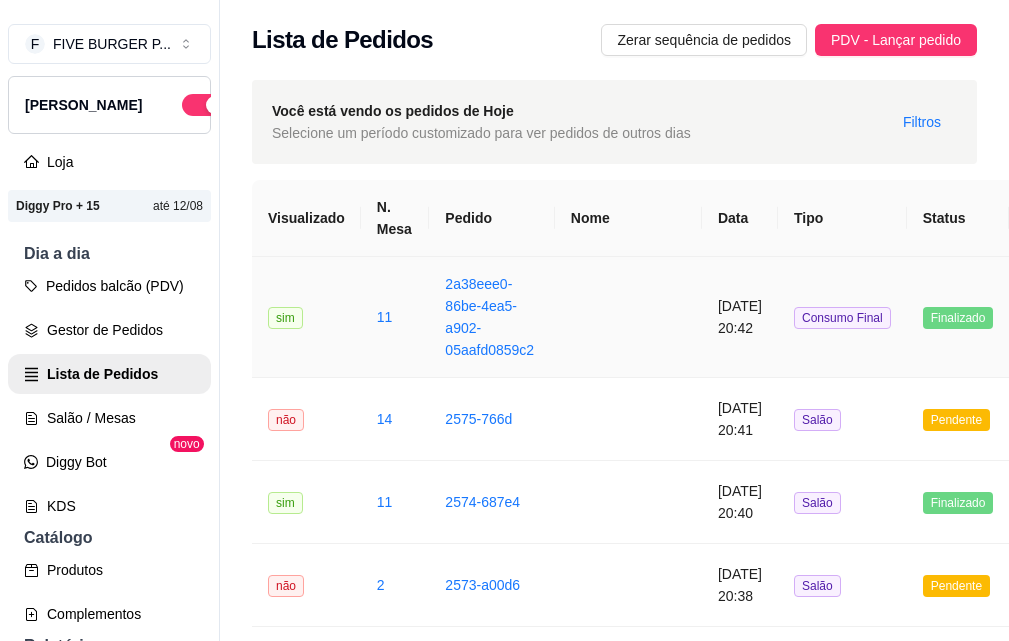 click on "11" at bounding box center [395, 317] 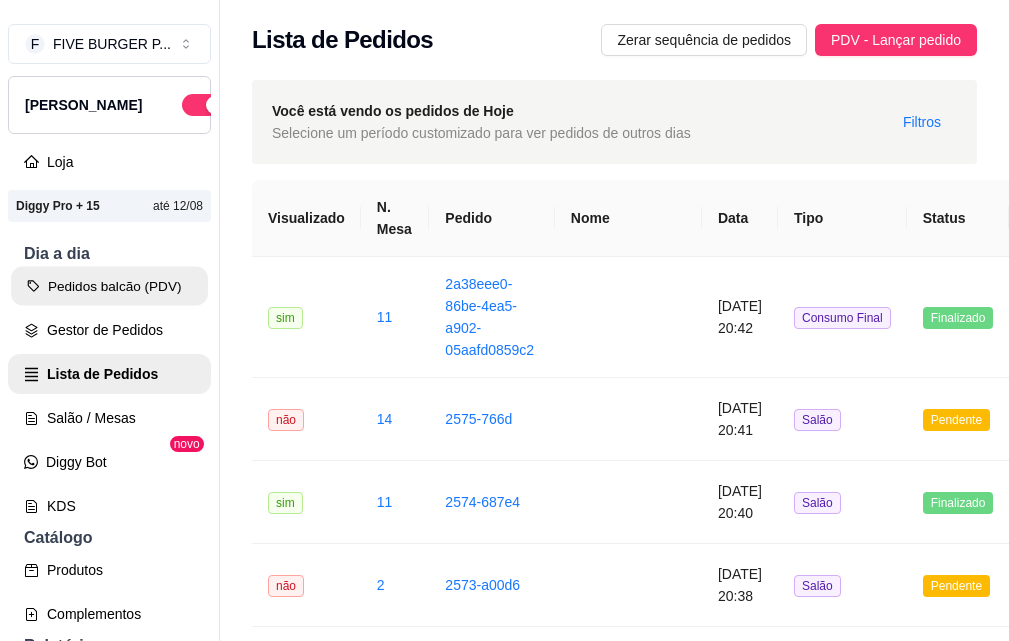 click on "Pedidos balcão (PDV)" at bounding box center [109, 286] 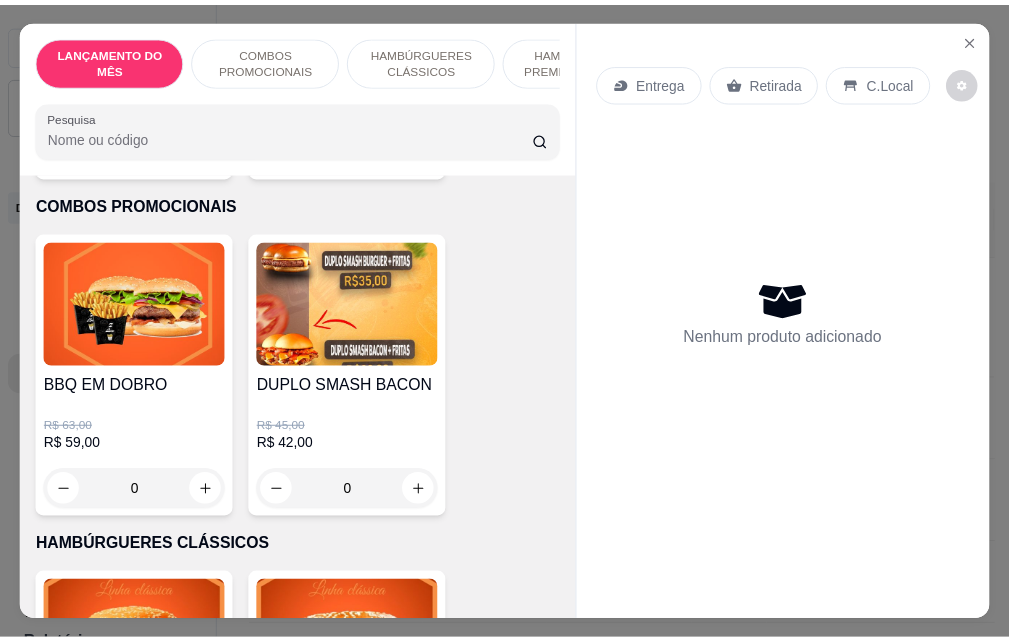 scroll, scrollTop: 400, scrollLeft: 0, axis: vertical 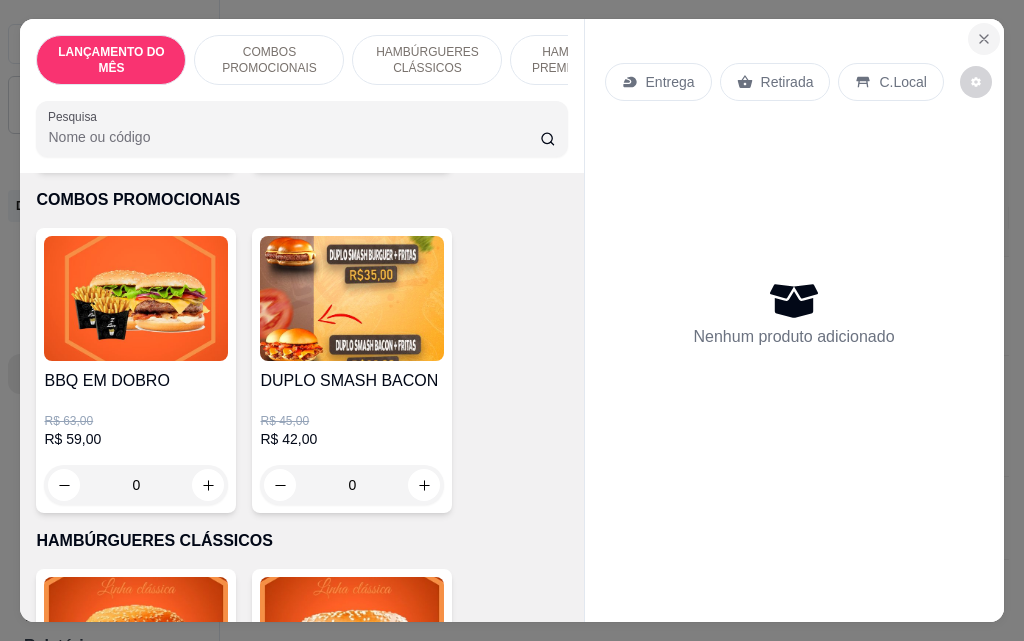 click 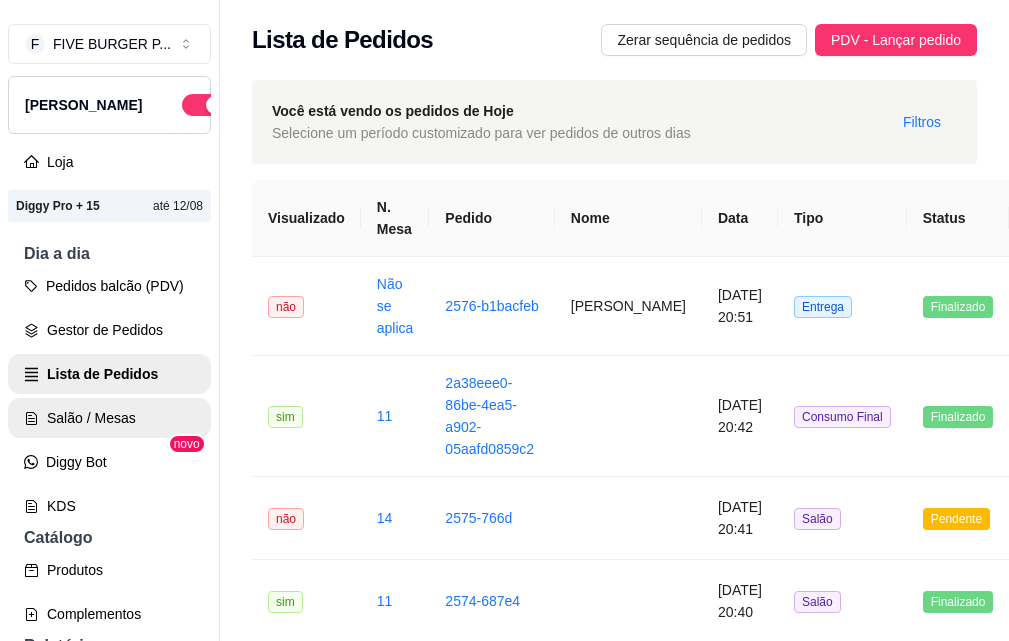click on "Salão / Mesas" at bounding box center (109, 418) 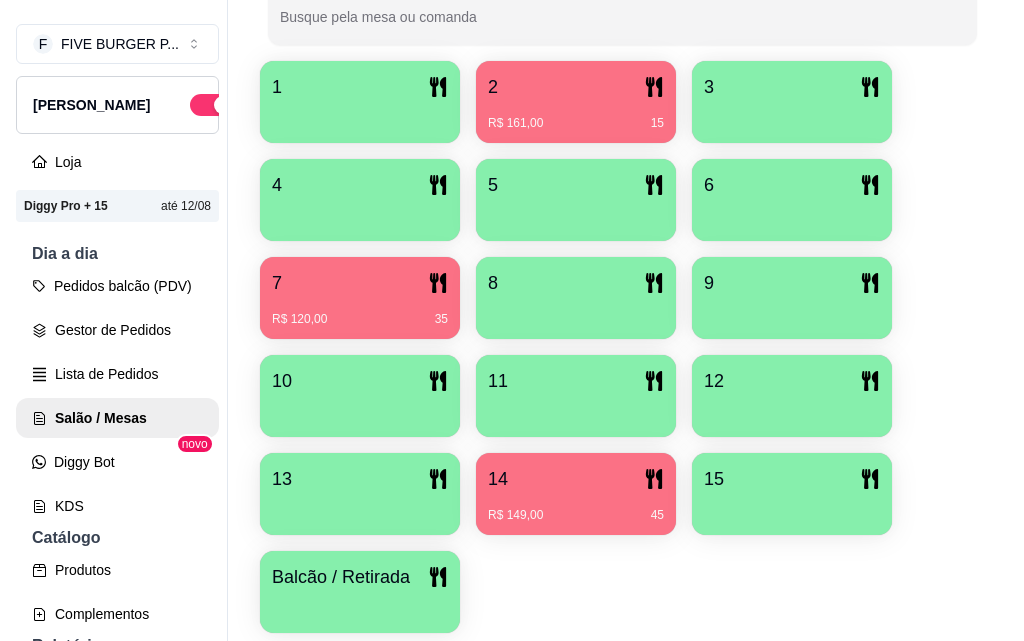 scroll, scrollTop: 539, scrollLeft: 0, axis: vertical 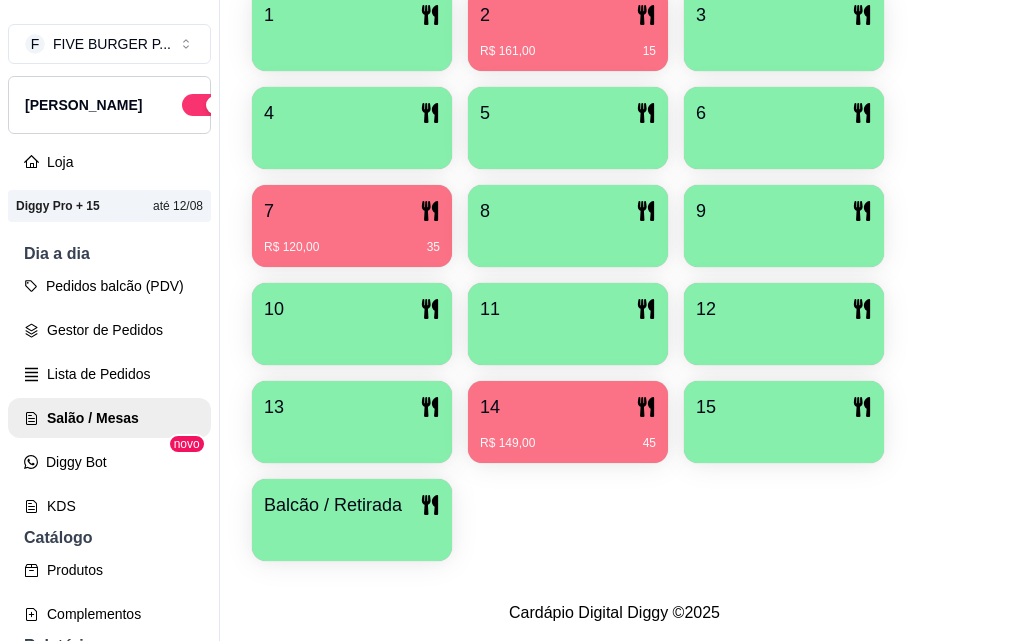 click on "14" at bounding box center (568, 407) 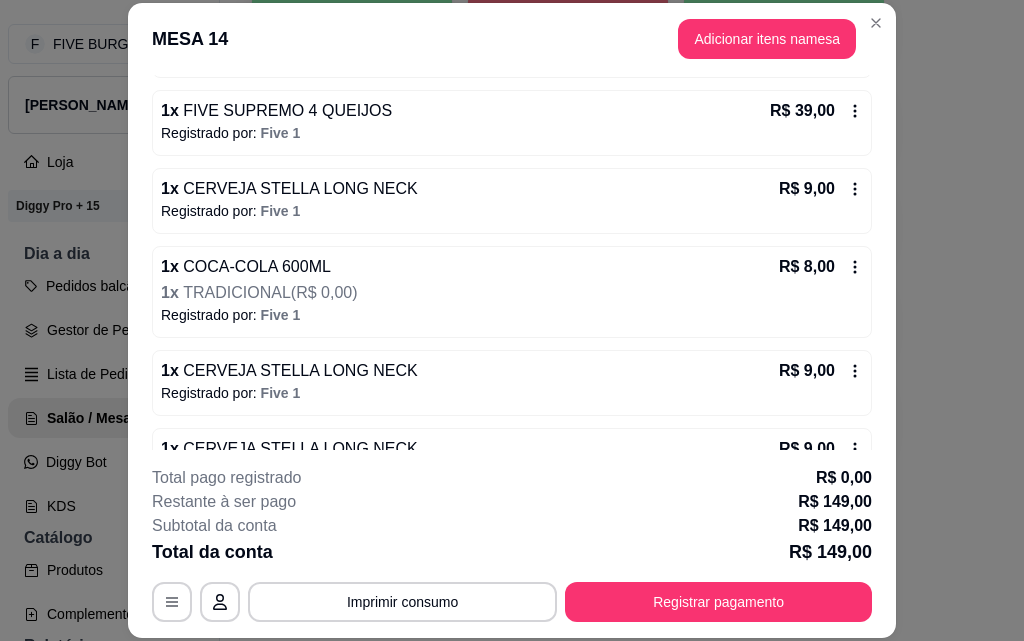 scroll, scrollTop: 408, scrollLeft: 0, axis: vertical 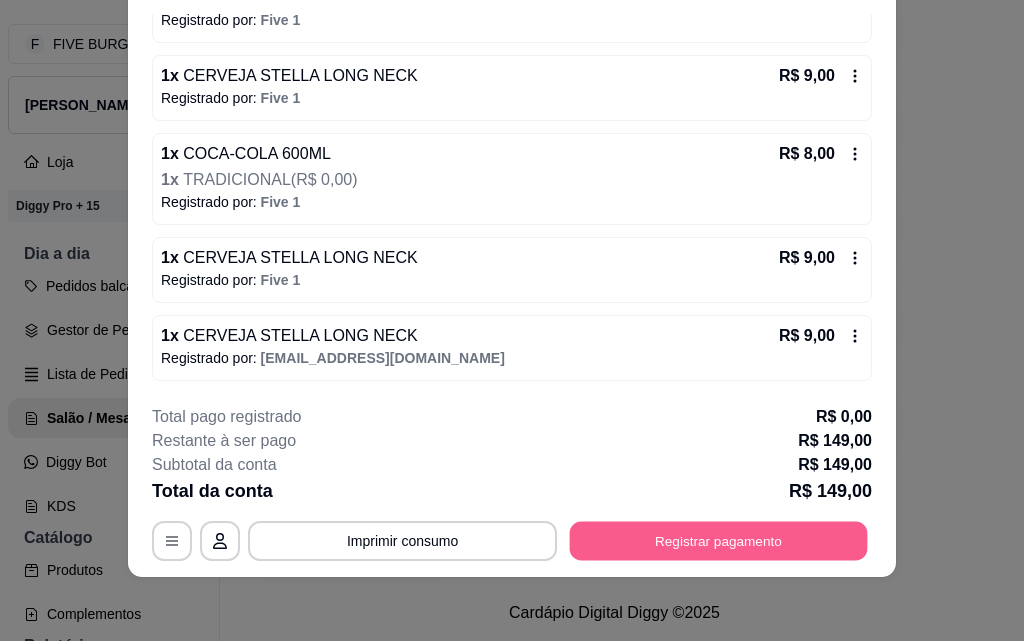 click on "Registrar pagamento" at bounding box center (719, 540) 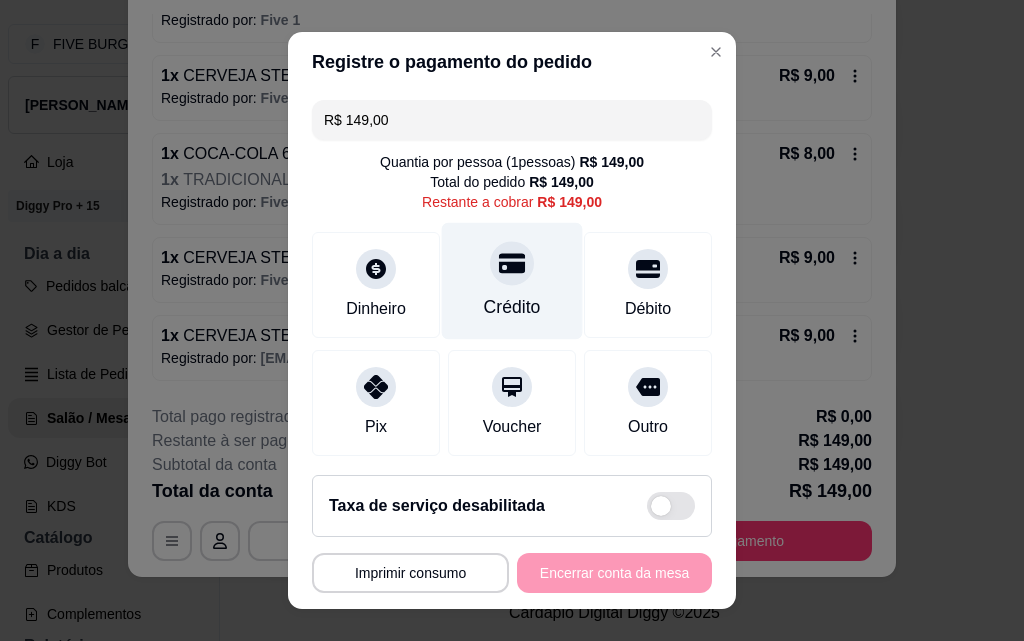 click on "Crédito" at bounding box center (512, 281) 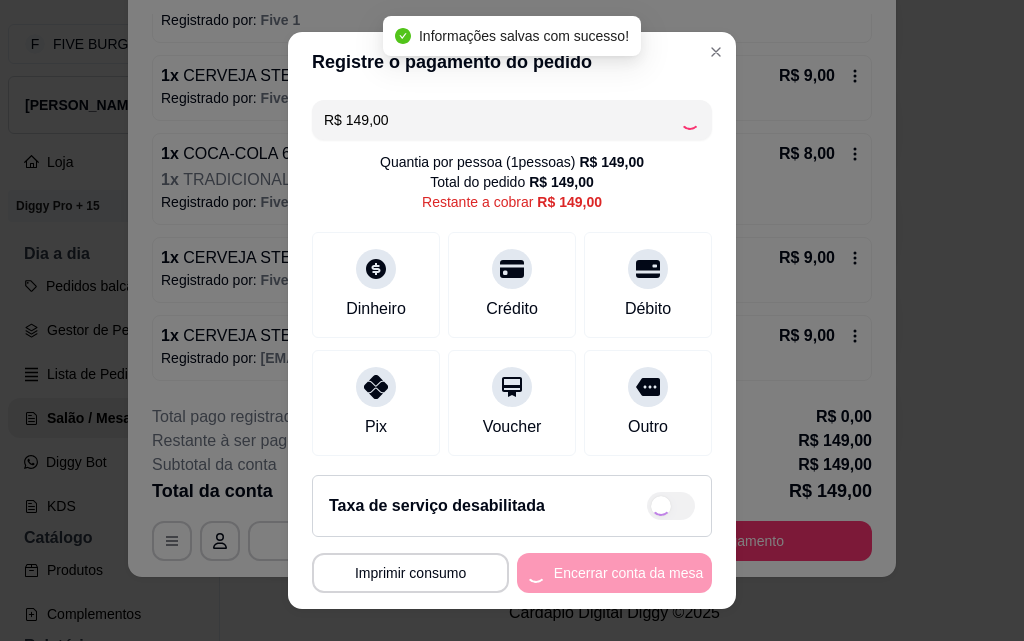 type on "R$ 0,00" 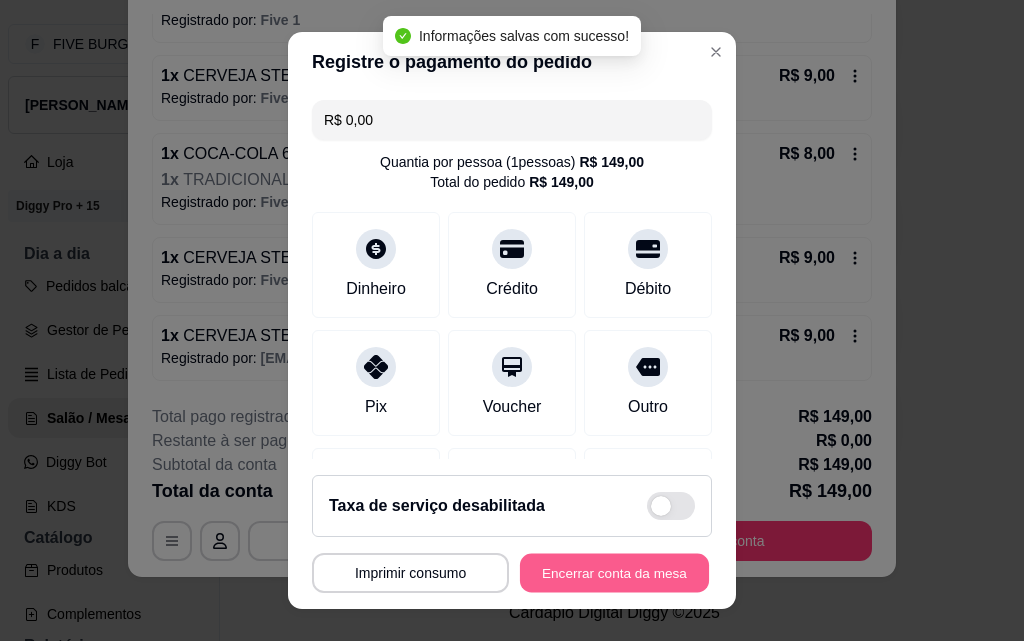 click on "Encerrar conta da mesa" at bounding box center (614, 573) 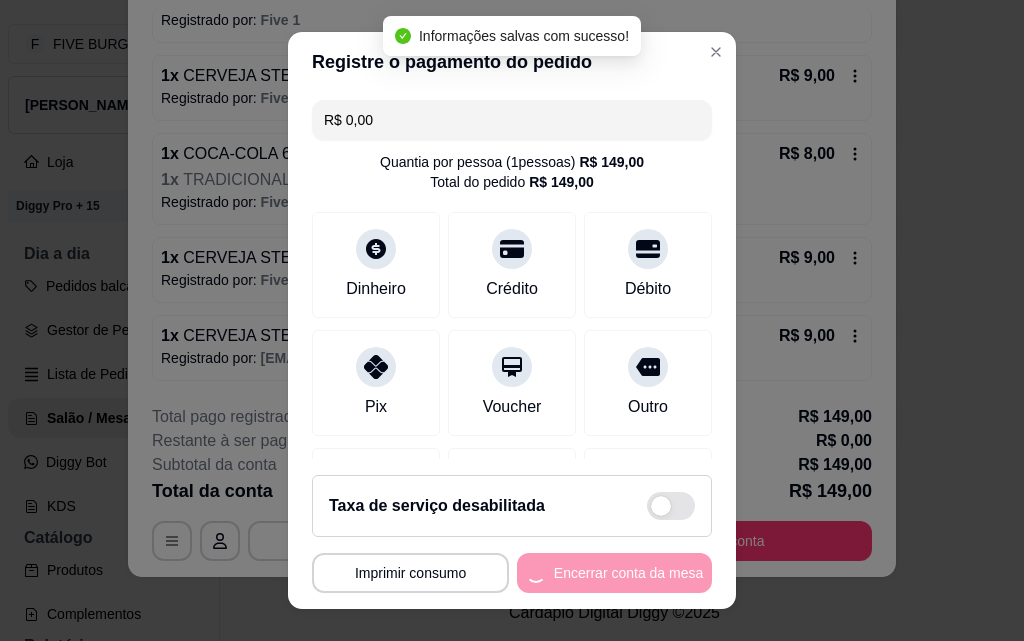 scroll, scrollTop: 0, scrollLeft: 0, axis: both 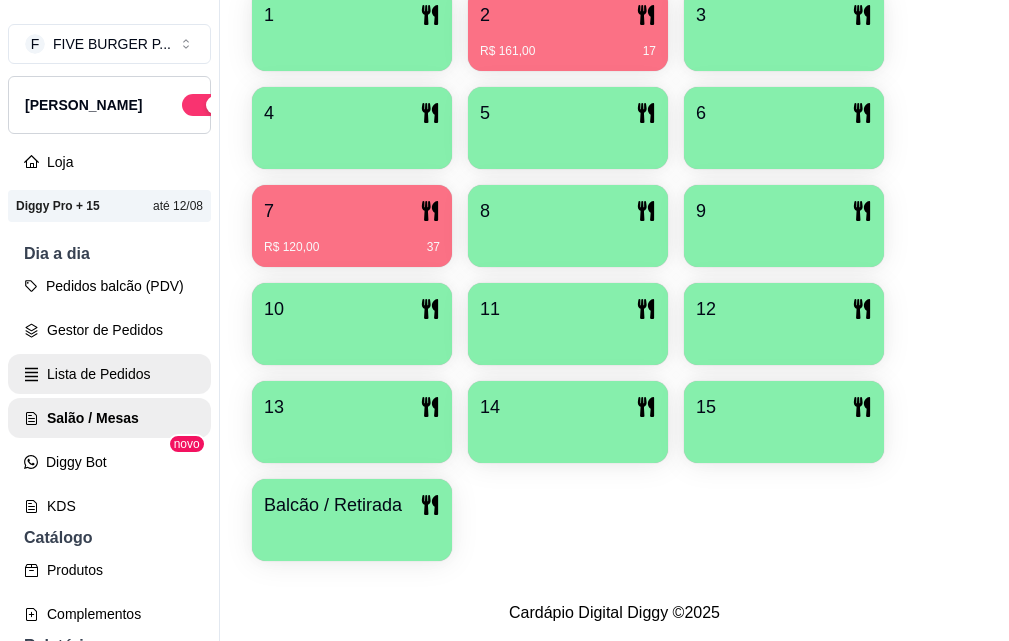 click on "Lista de Pedidos" at bounding box center (109, 374) 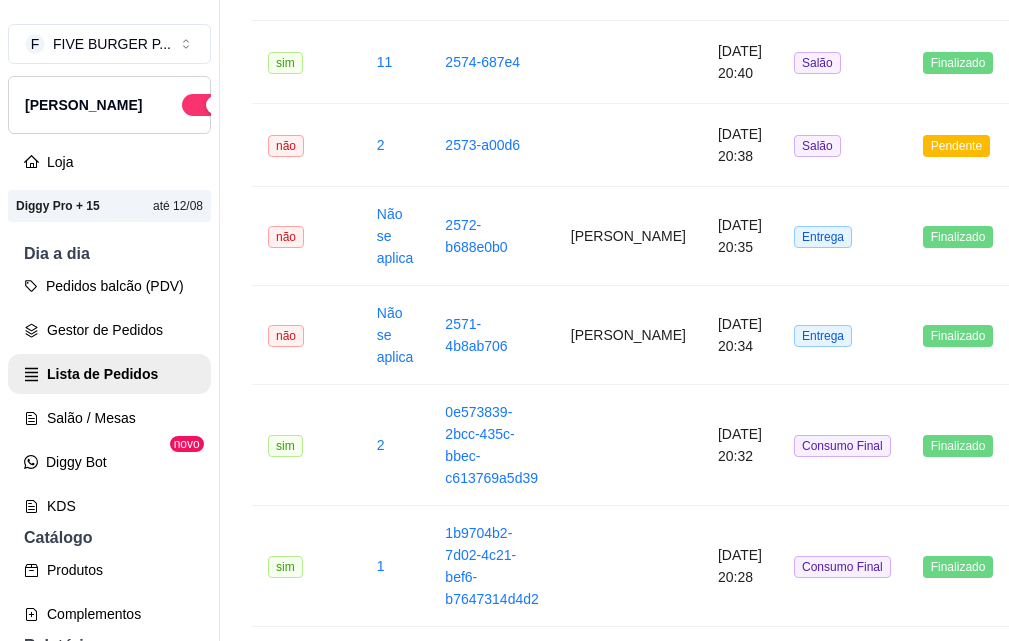 scroll, scrollTop: 0, scrollLeft: 0, axis: both 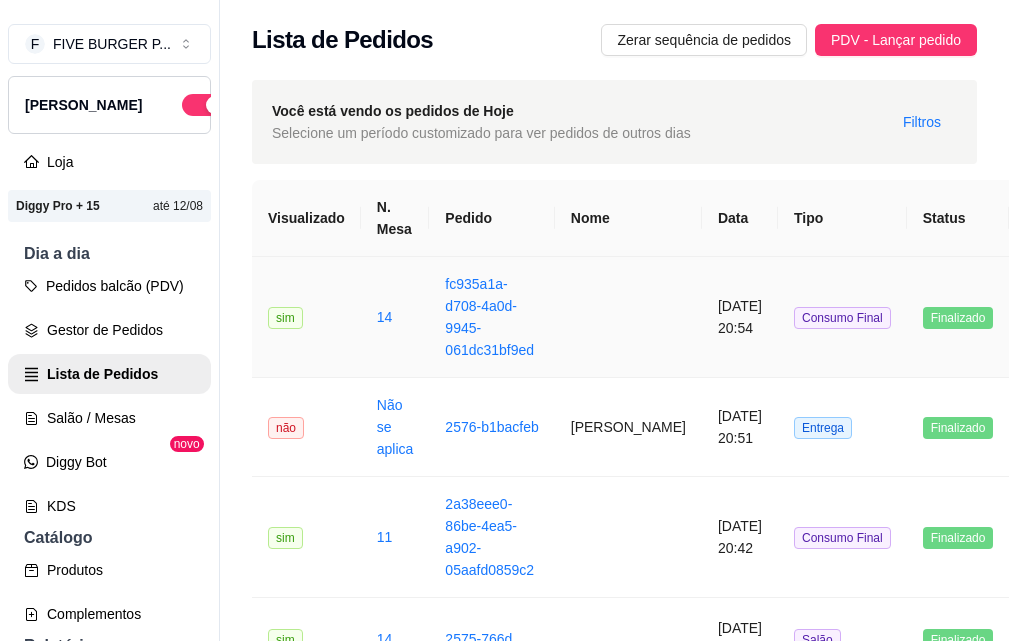 click on "[DATE] 20:54" at bounding box center (740, 317) 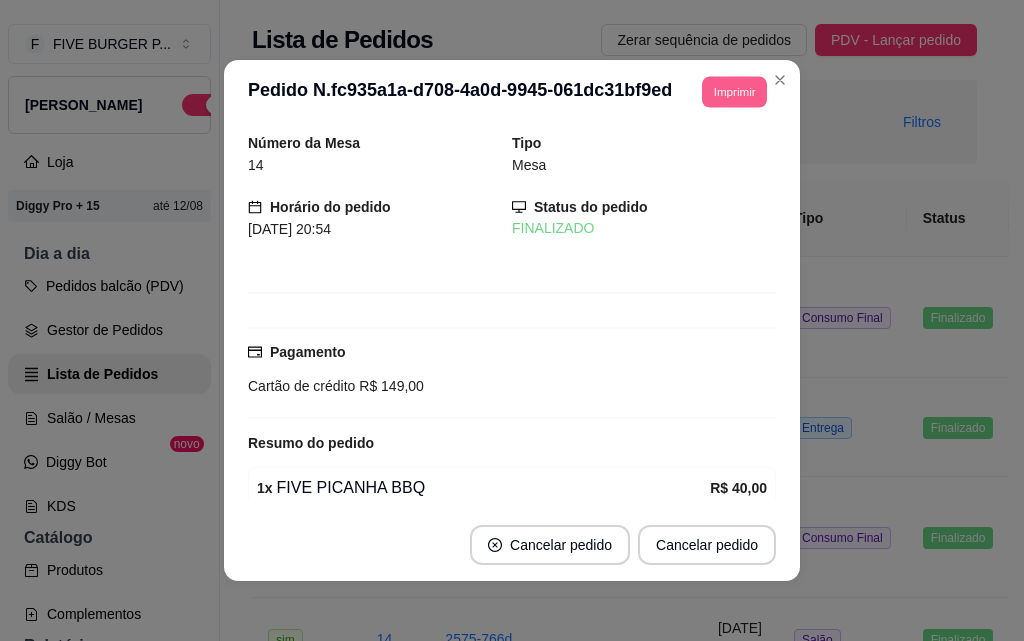 click on "Imprimir" at bounding box center [734, 91] 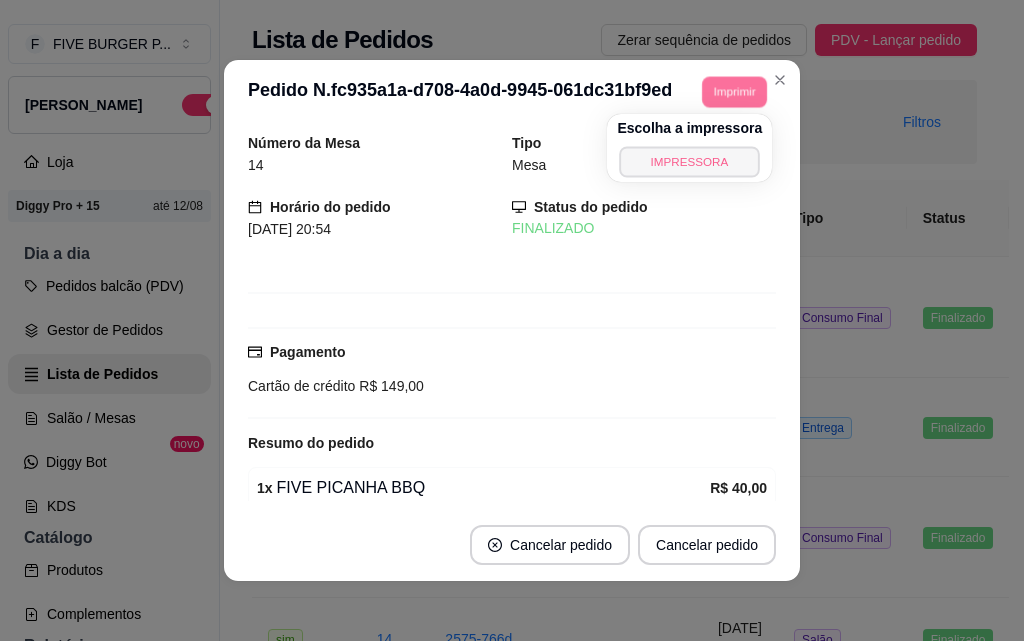 click on "IMPRESSORA" at bounding box center (690, 161) 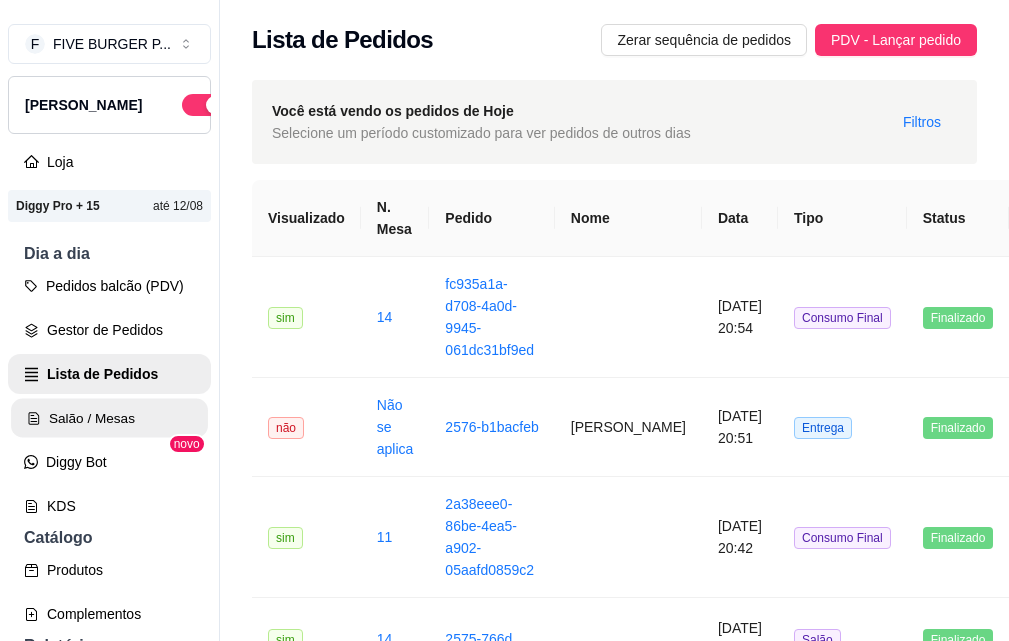click on "Salão / Mesas" at bounding box center [109, 418] 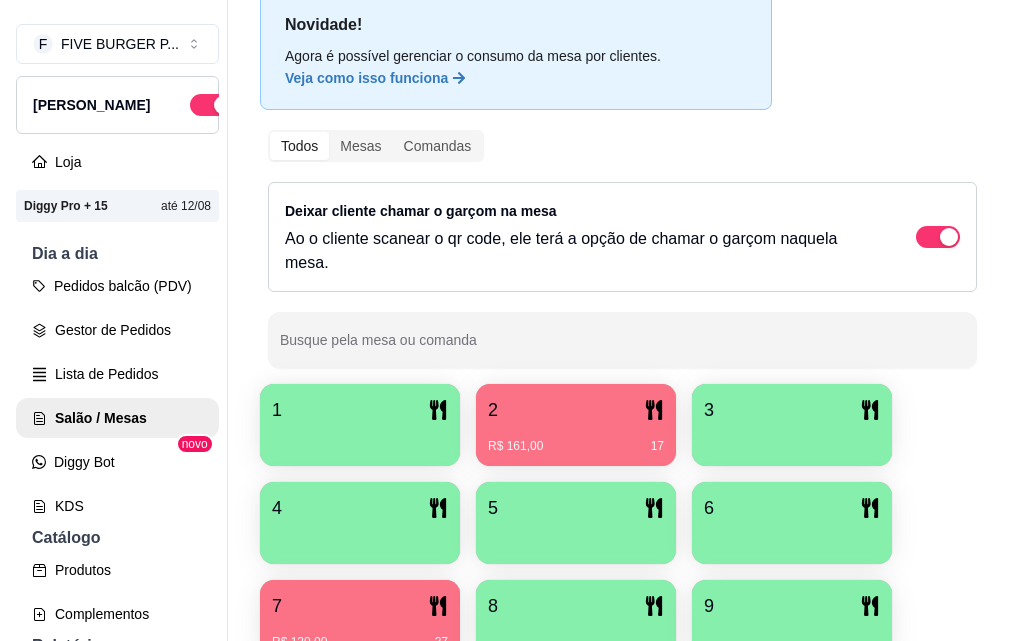 scroll, scrollTop: 539, scrollLeft: 0, axis: vertical 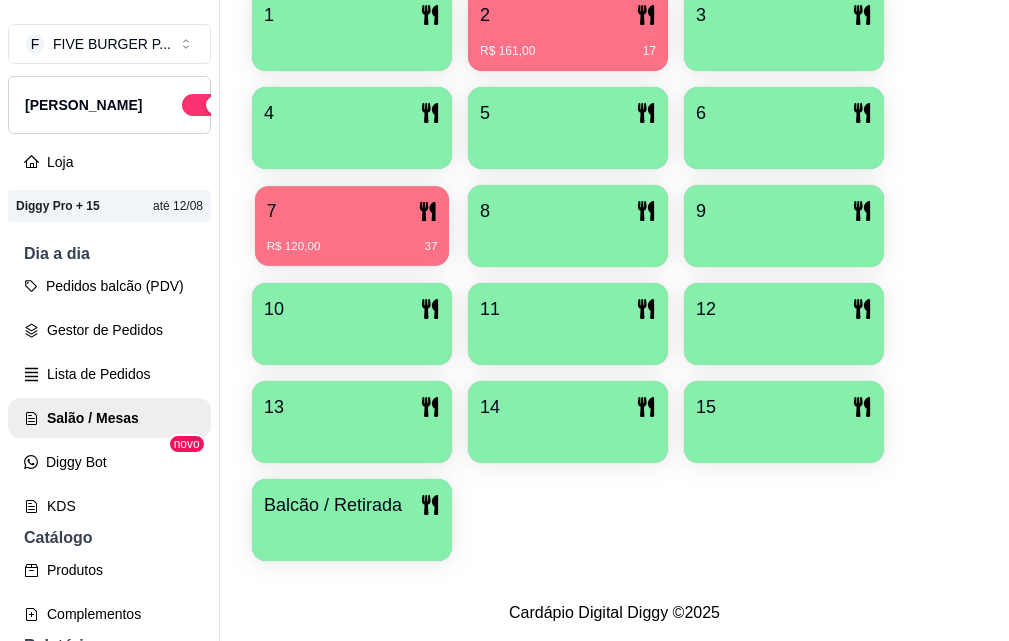 click on "7" at bounding box center [352, 211] 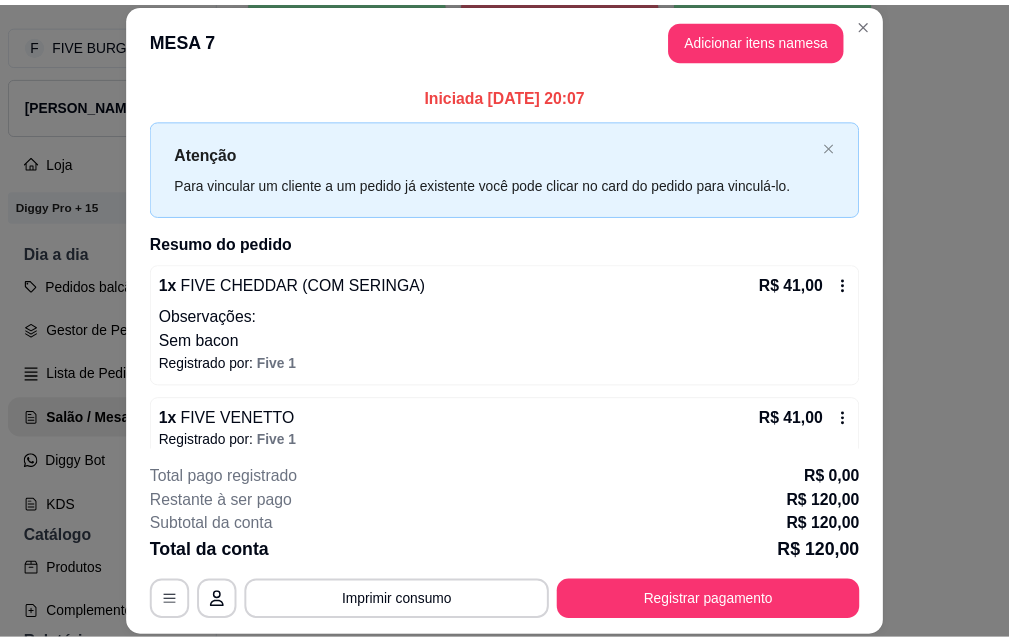 scroll, scrollTop: 282, scrollLeft: 0, axis: vertical 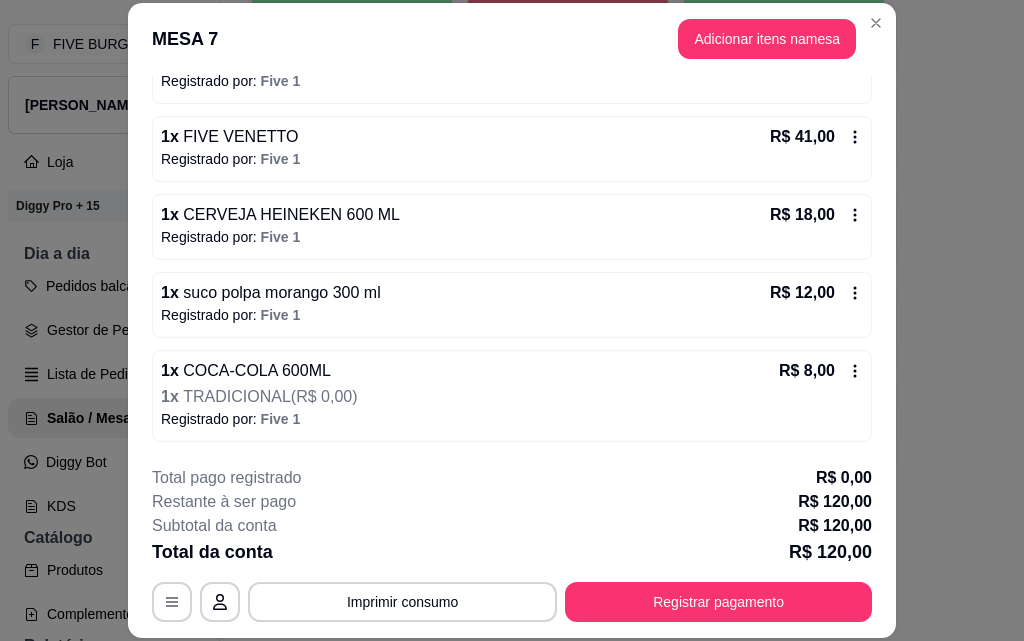 click 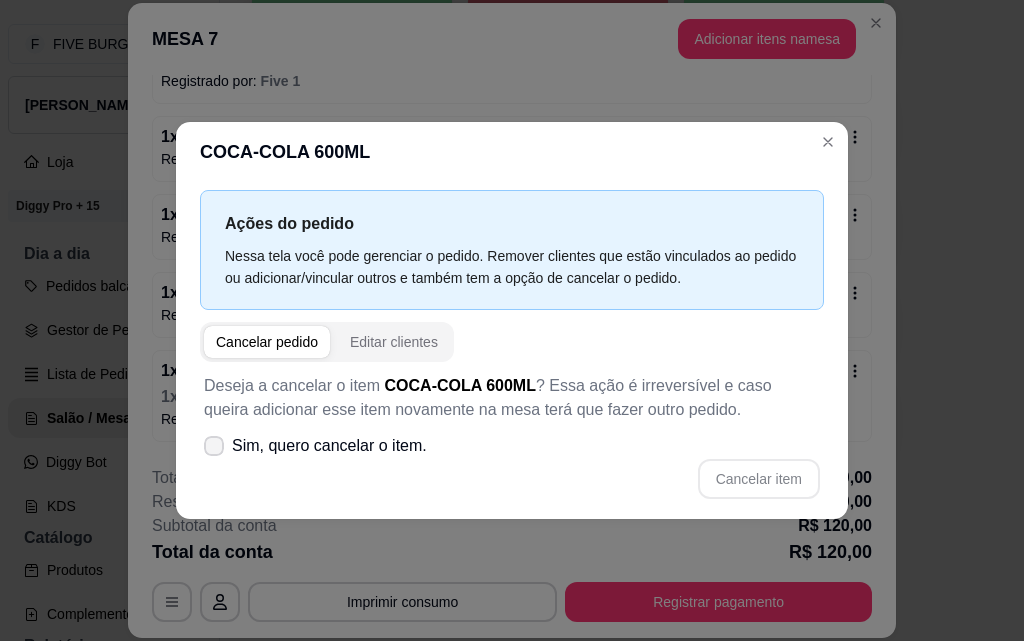click 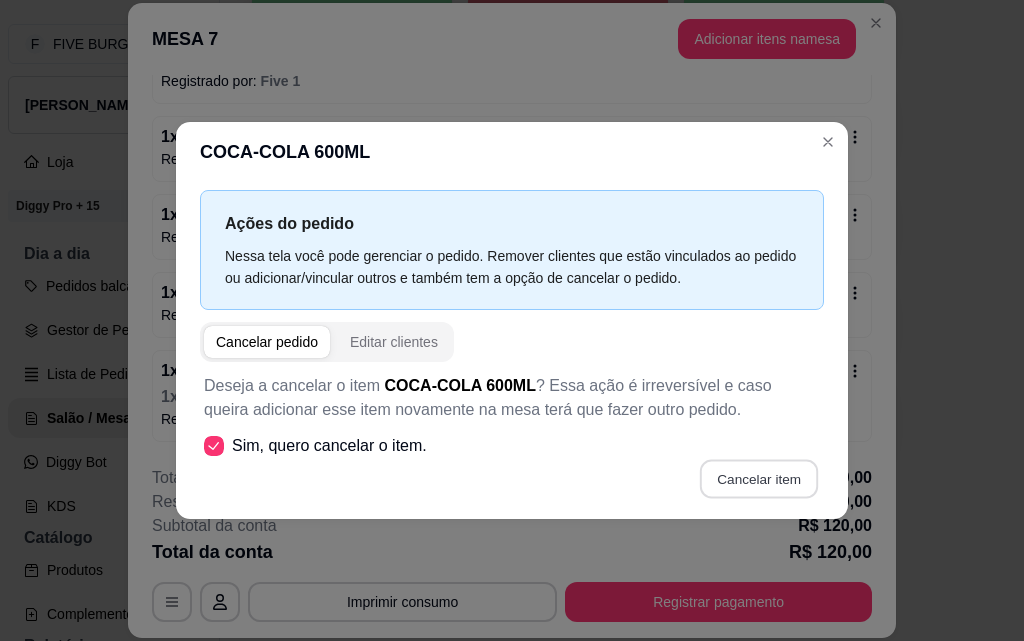 click on "Cancelar item" at bounding box center (758, 478) 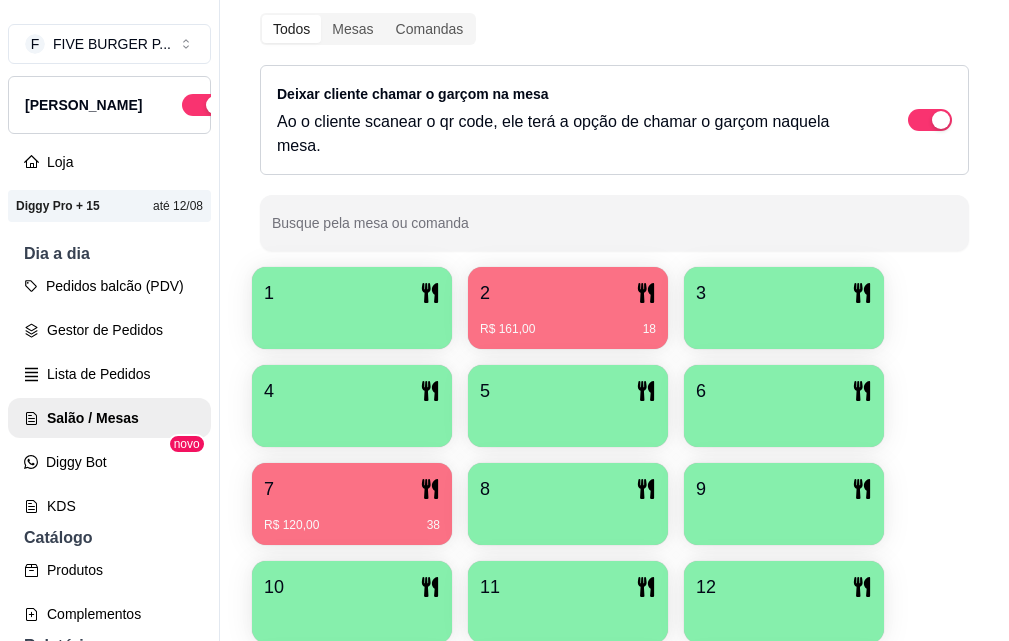 scroll, scrollTop: 239, scrollLeft: 0, axis: vertical 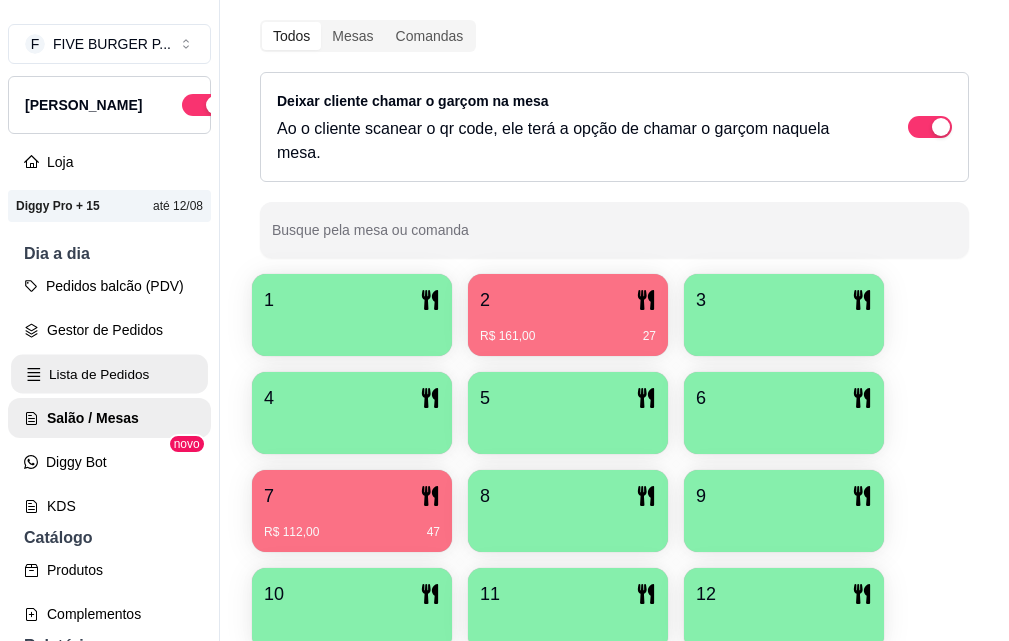 click on "Lista de Pedidos" at bounding box center (109, 374) 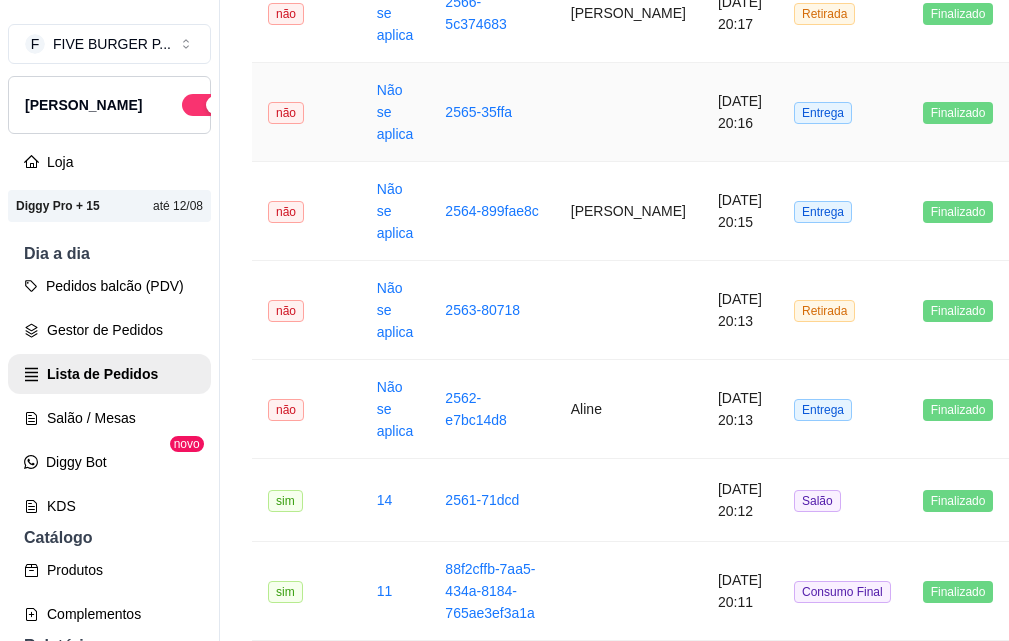 scroll, scrollTop: 1800, scrollLeft: 0, axis: vertical 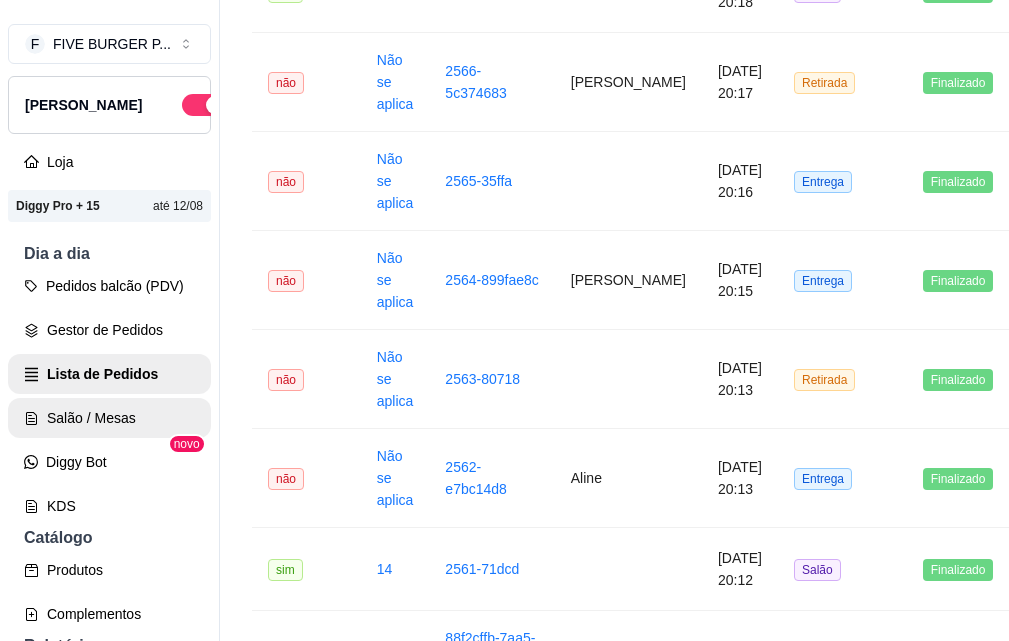 click on "Salão / Mesas" at bounding box center [109, 418] 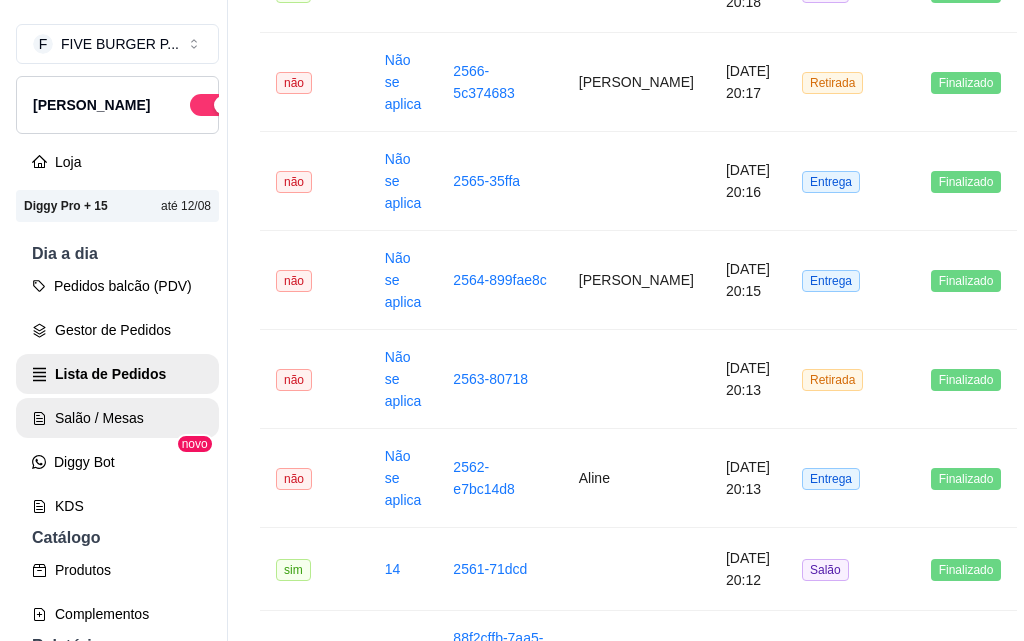 scroll, scrollTop: 0, scrollLeft: 0, axis: both 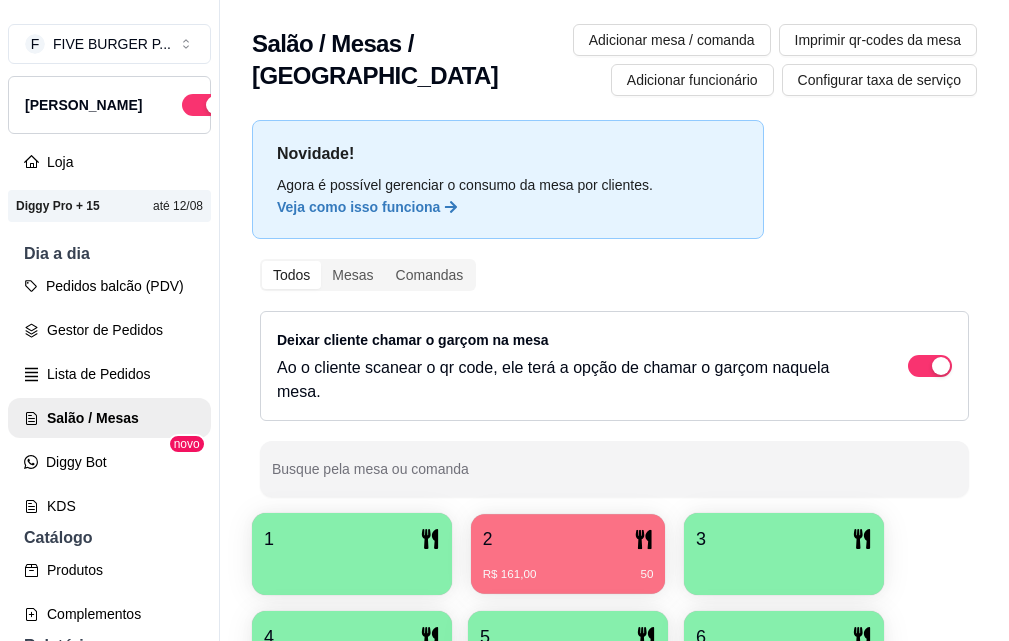 click on "R$ 161,00 50" at bounding box center [568, 567] 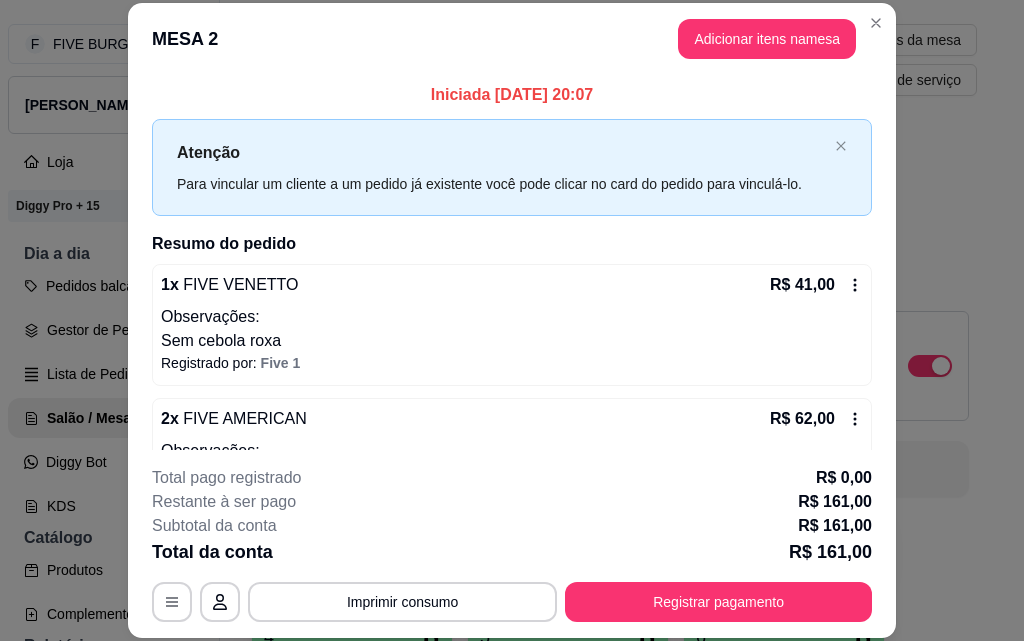 scroll, scrollTop: 61, scrollLeft: 0, axis: vertical 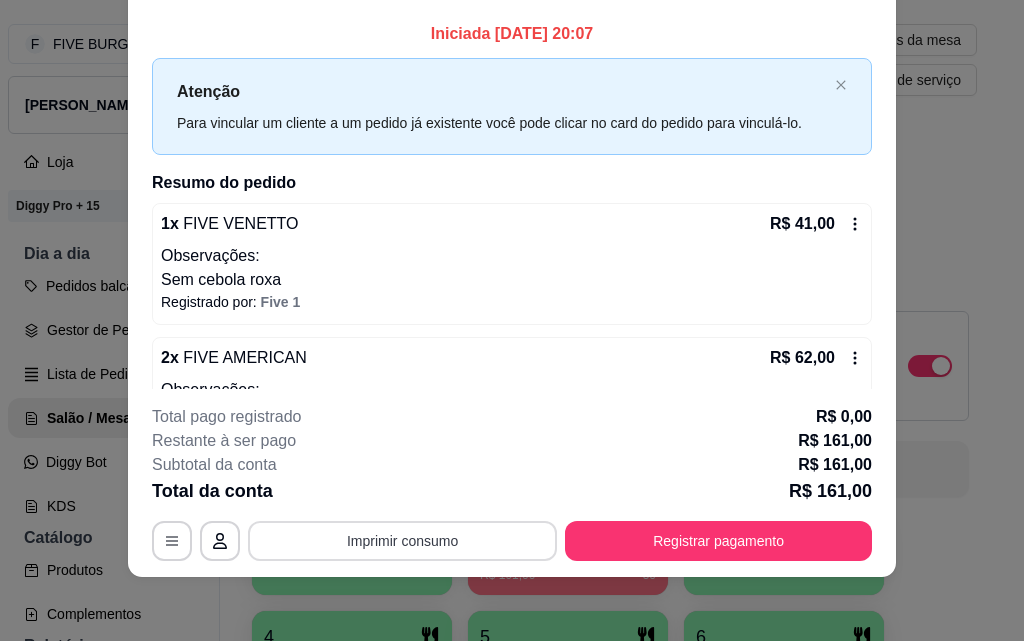 click on "Imprimir consumo" at bounding box center [402, 541] 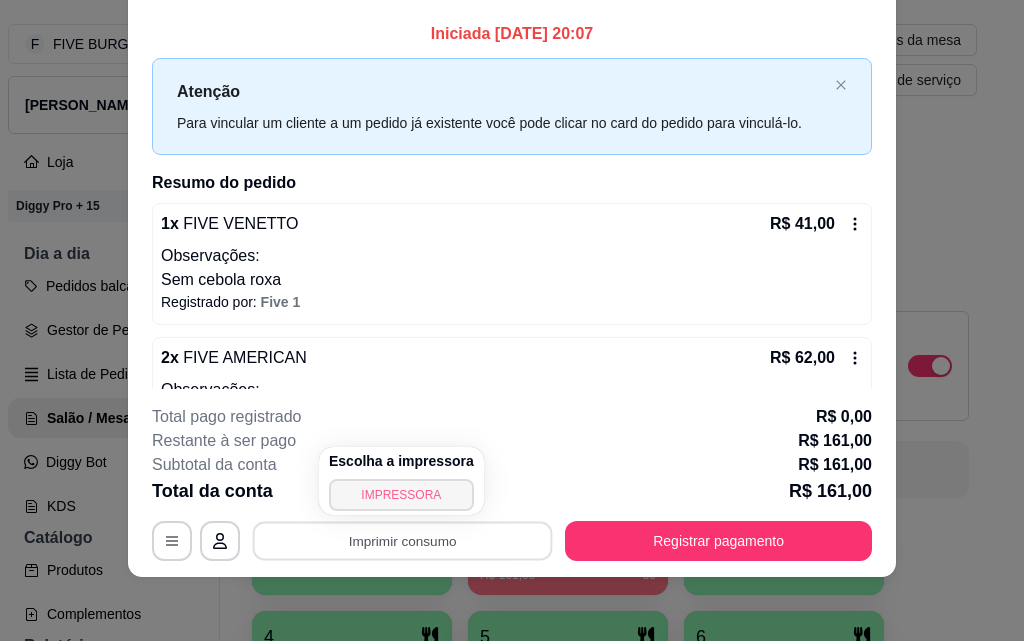 click on "IMPRESSORA" at bounding box center [401, 495] 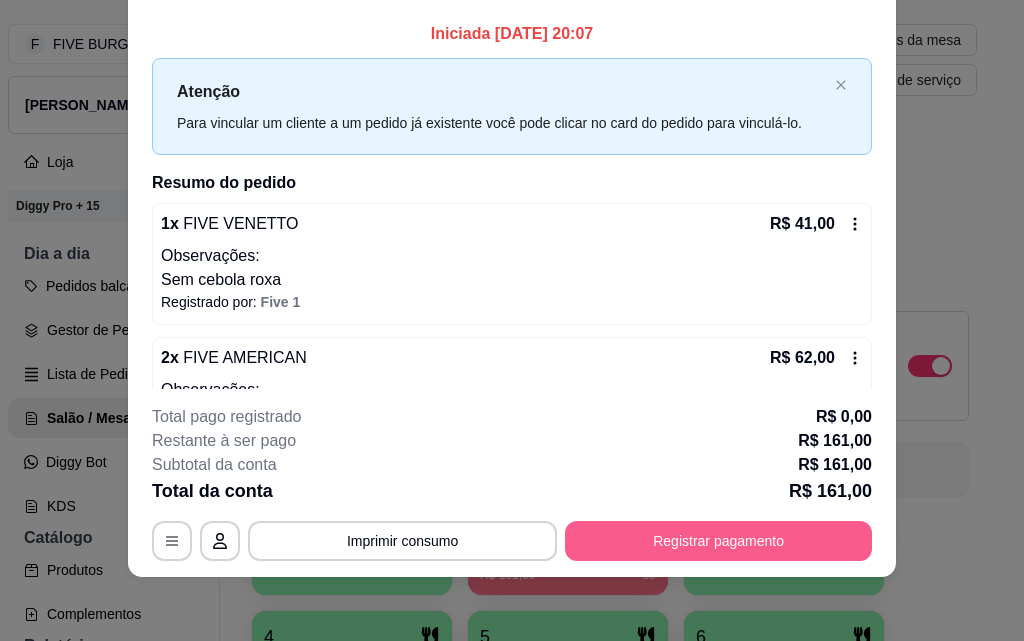click on "Registrar pagamento" at bounding box center [718, 541] 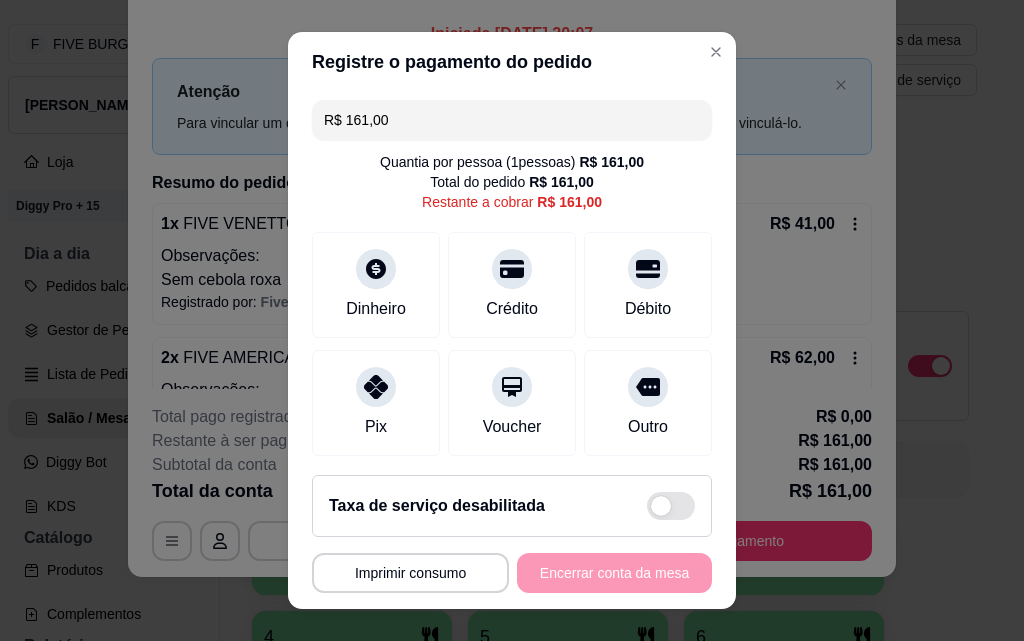 drag, startPoint x: 436, startPoint y: 130, endPoint x: 301, endPoint y: 123, distance: 135.18137 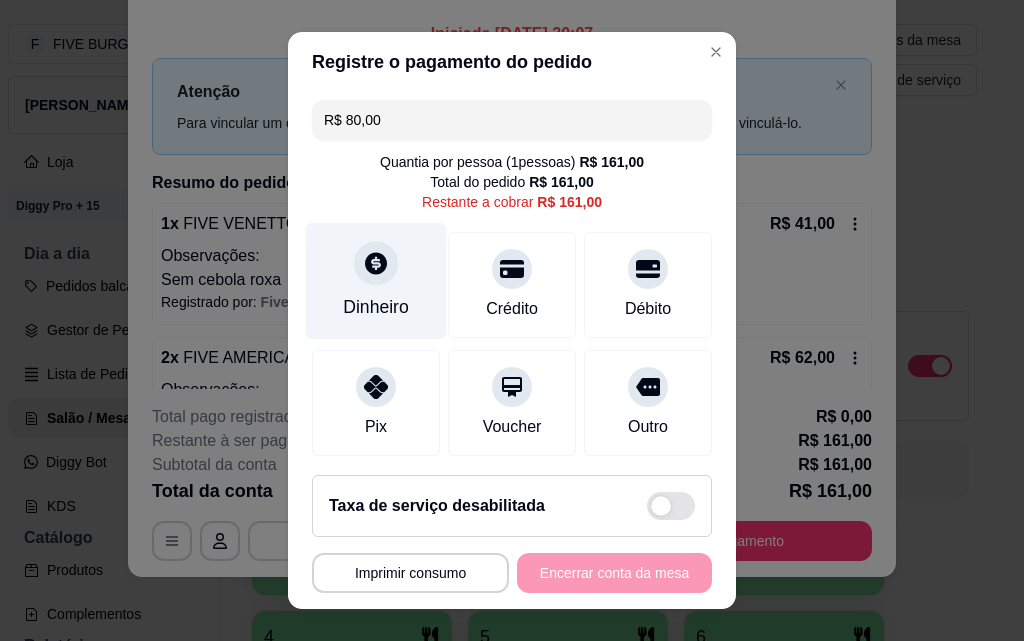 type on "R$ 80,00" 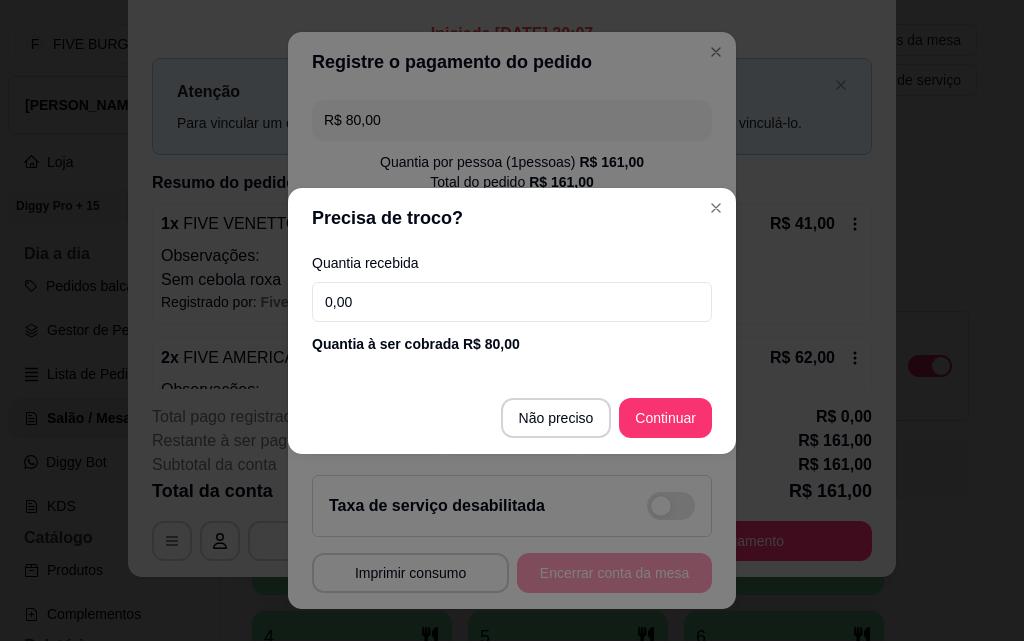 drag, startPoint x: 484, startPoint y: 311, endPoint x: 323, endPoint y: 345, distance: 164.5509 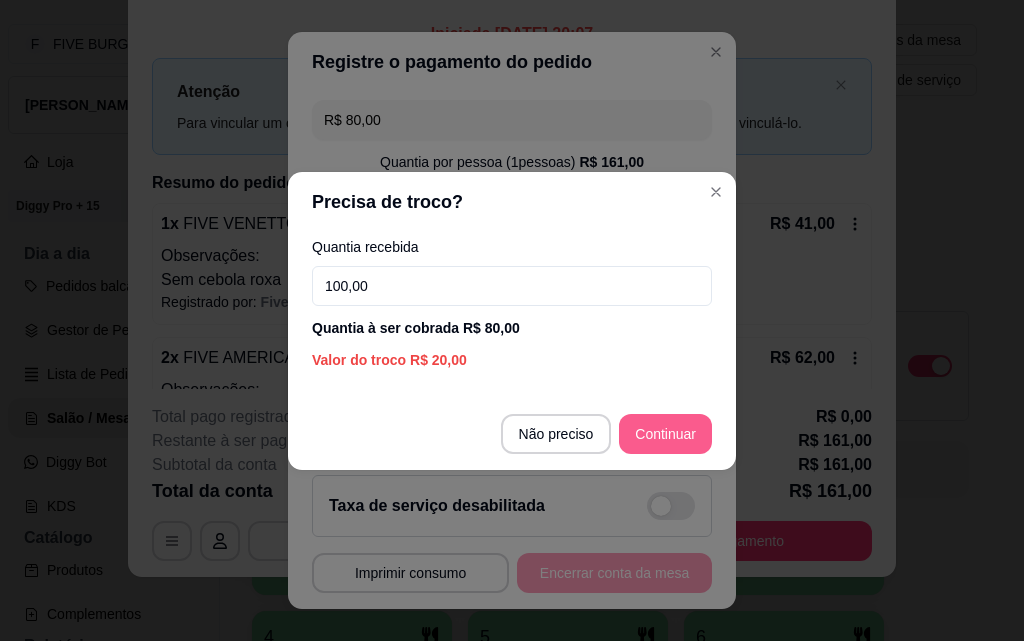 type on "100,00" 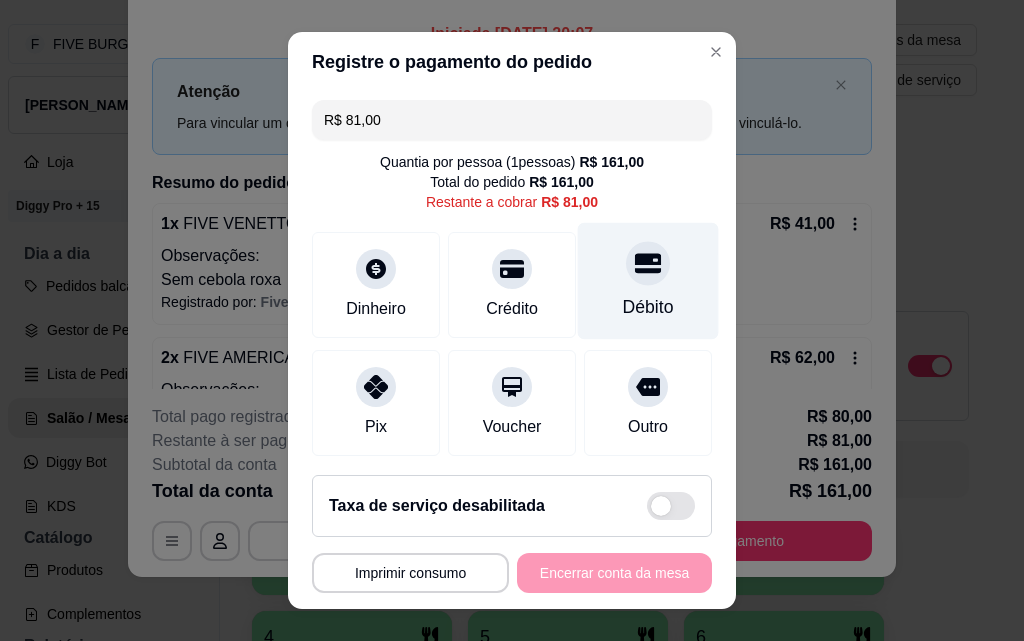 click on "Débito" at bounding box center (648, 307) 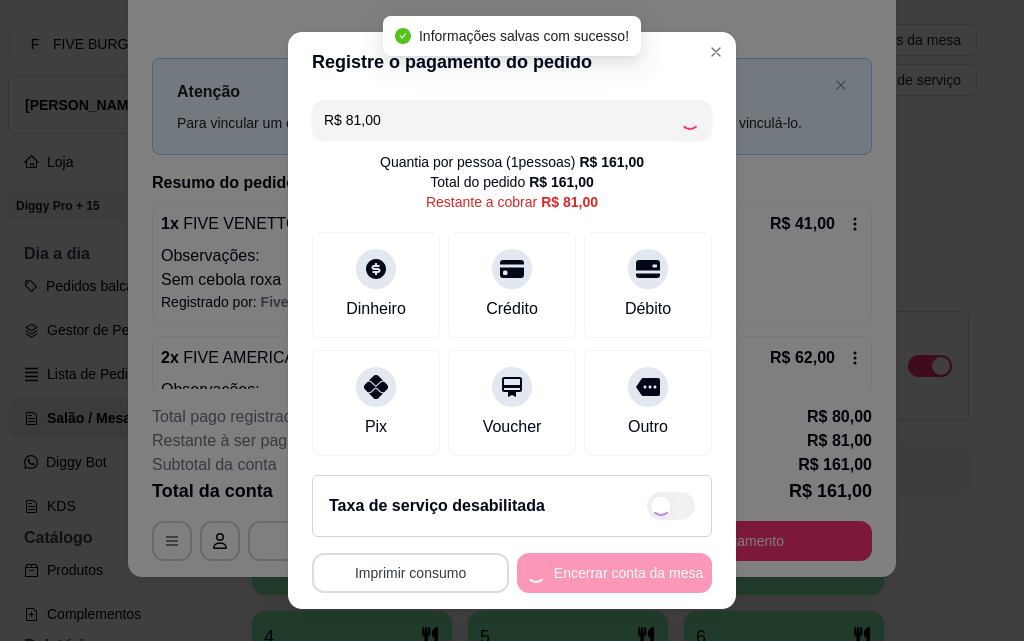 type on "R$ 0,00" 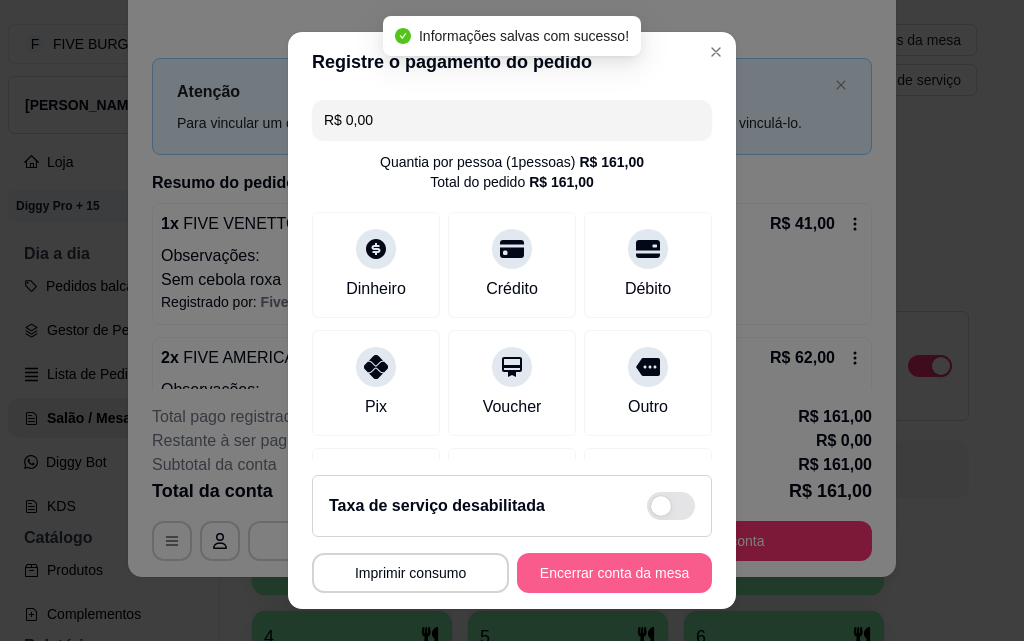 click on "Encerrar conta da mesa" at bounding box center (614, 573) 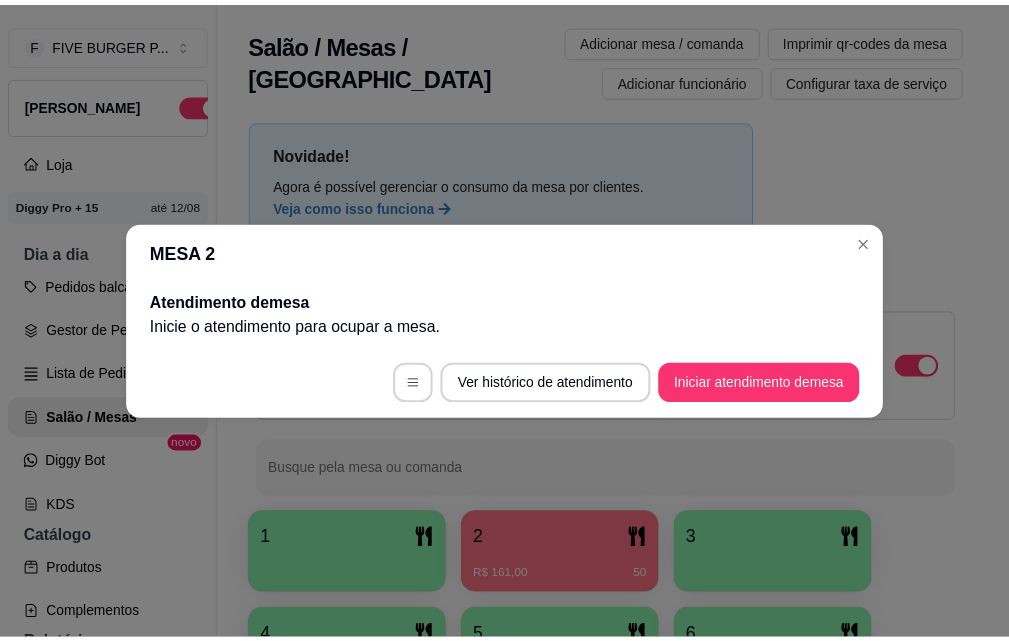 scroll, scrollTop: 0, scrollLeft: 0, axis: both 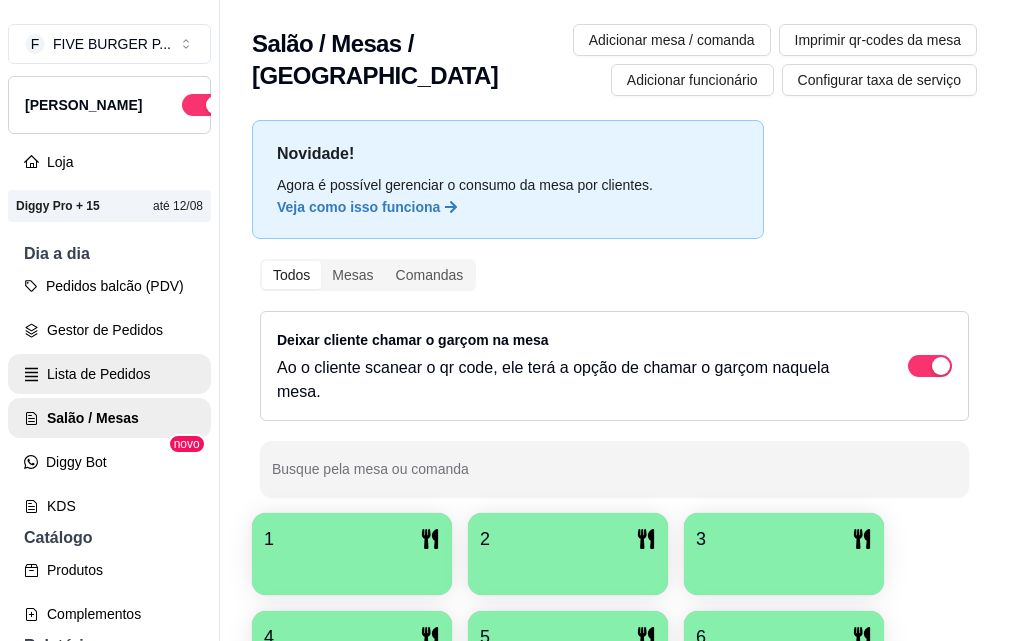click on "Lista de Pedidos" at bounding box center (109, 374) 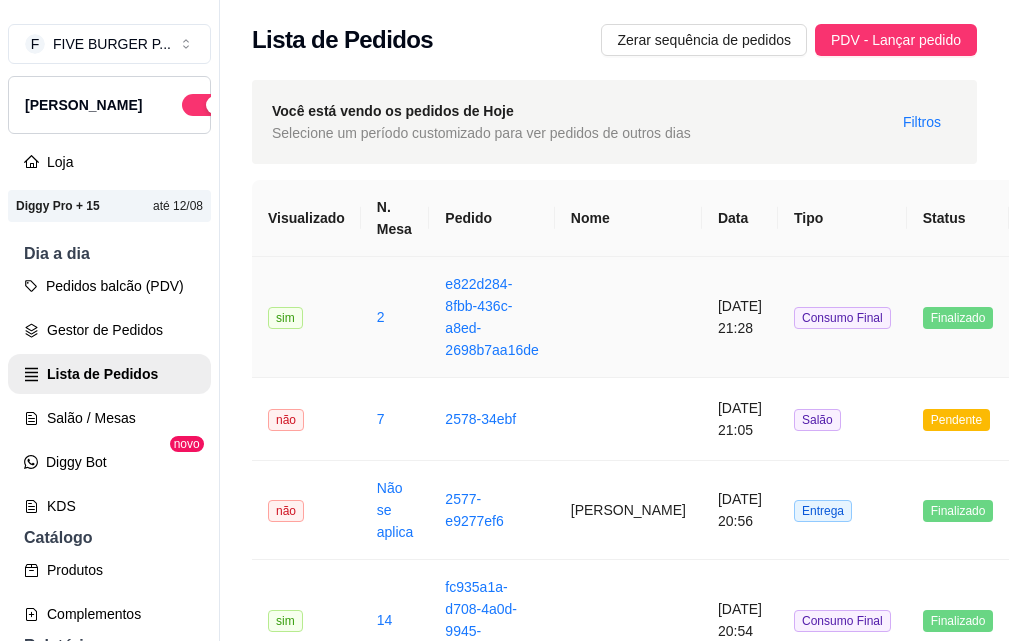 click on "[DATE] 21:28" at bounding box center (740, 317) 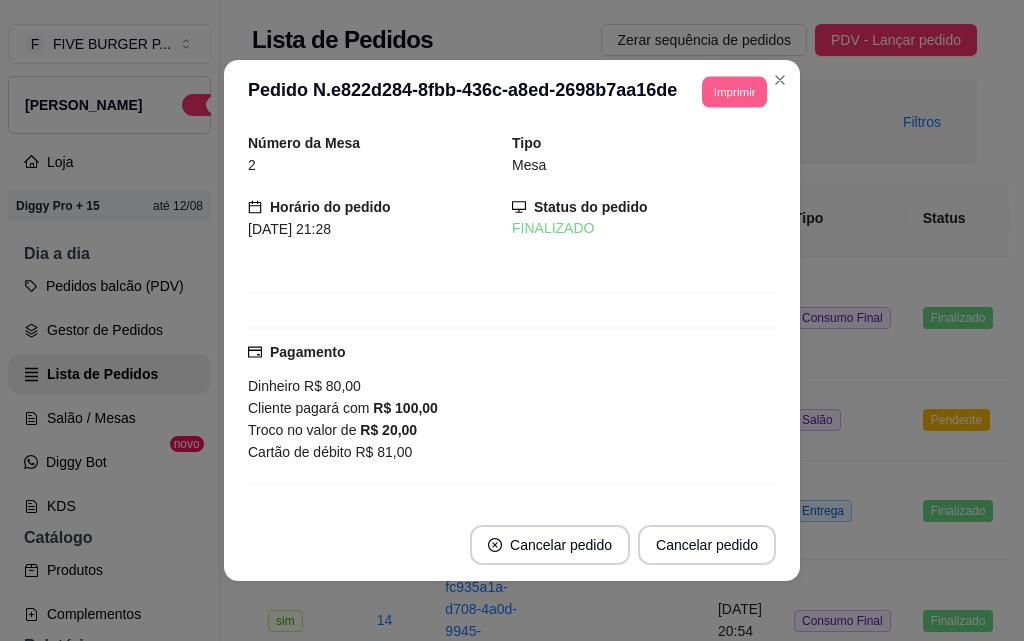 click on "Imprimir" at bounding box center (734, 91) 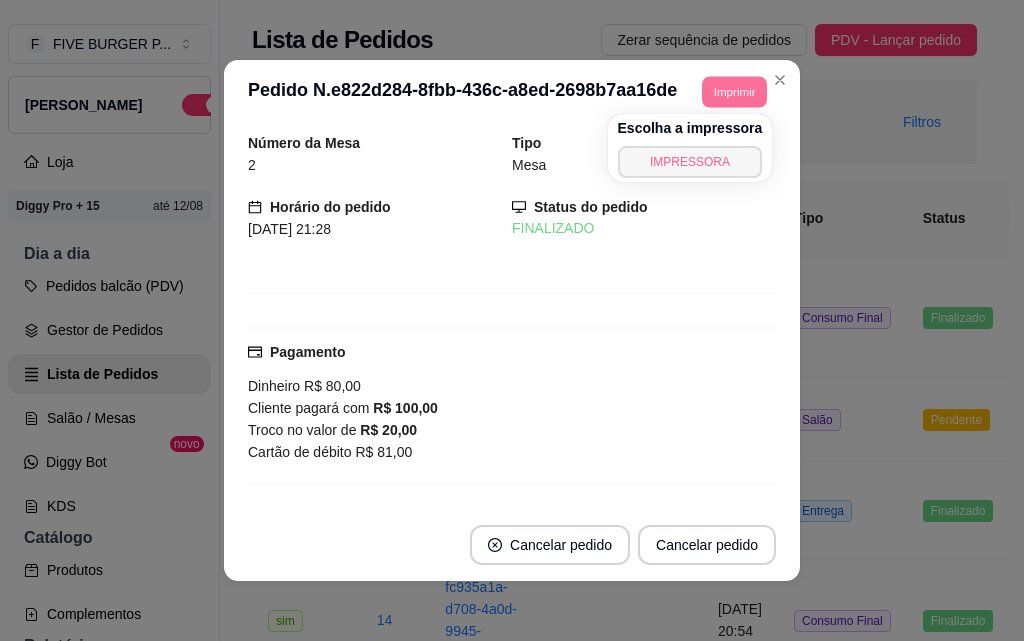 click on "IMPRESSORA" at bounding box center [690, 162] 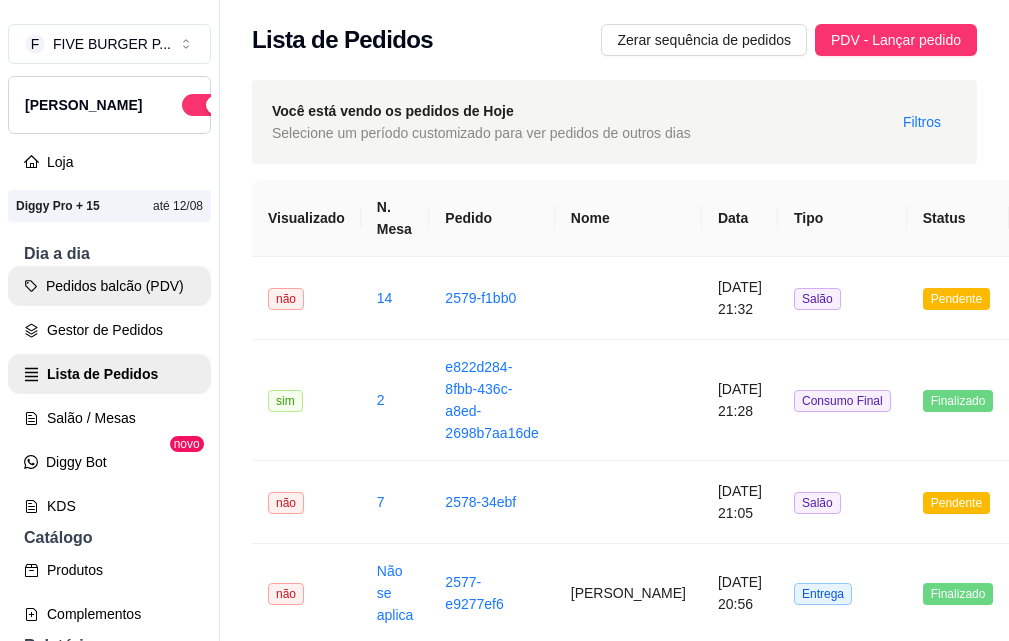 click on "Pedidos balcão (PDV)" at bounding box center (109, 286) 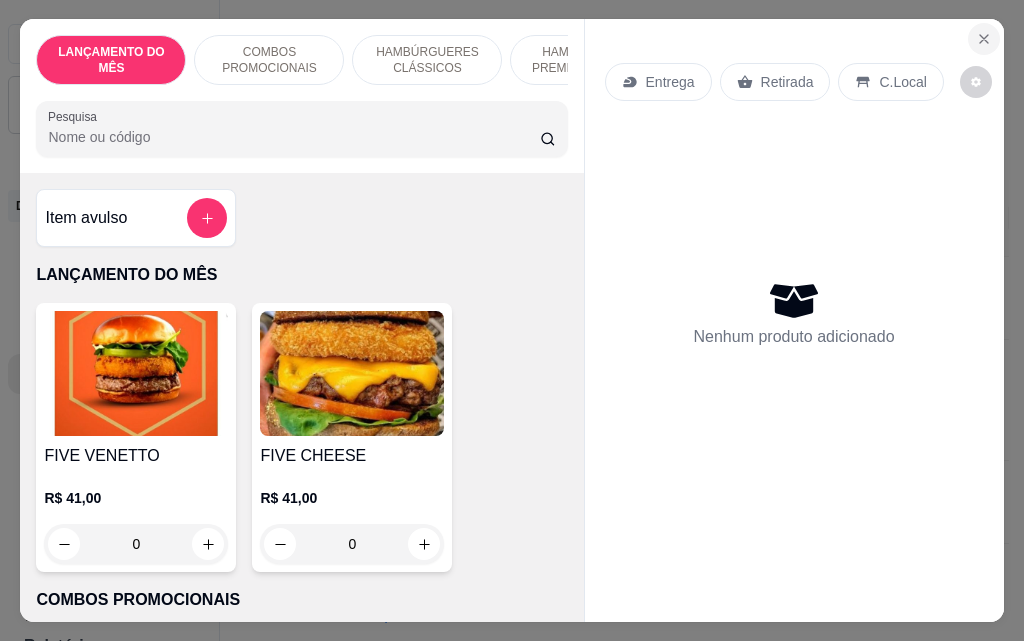 click 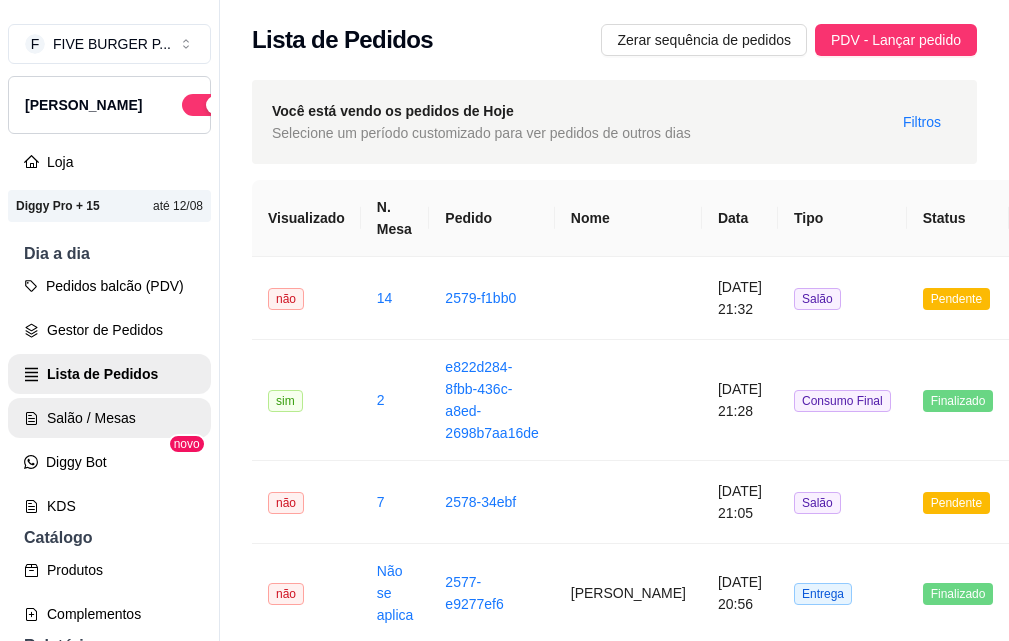 click on "Salão / Mesas" at bounding box center (109, 418) 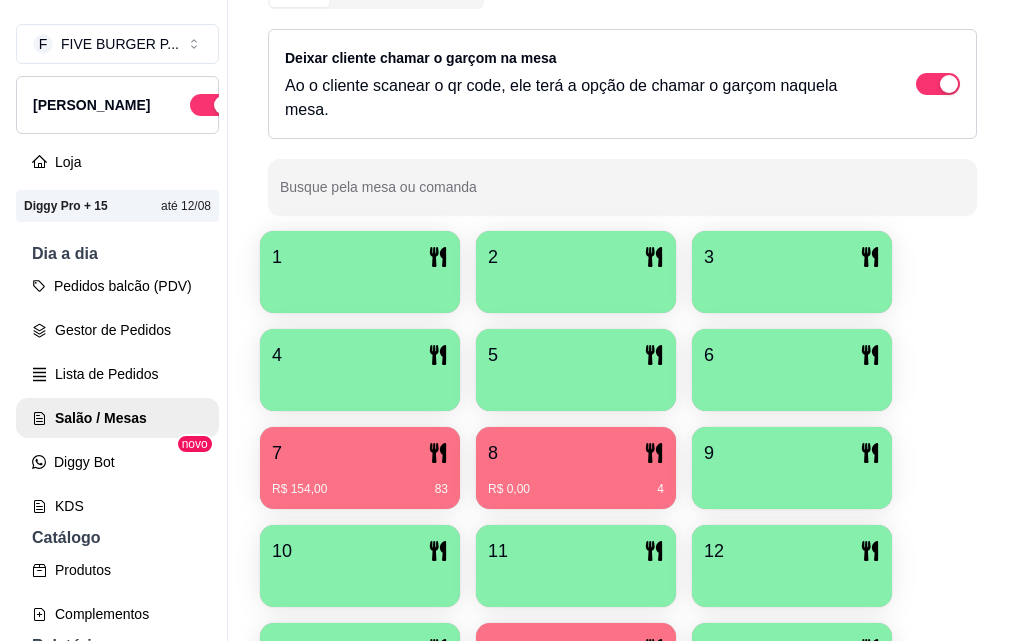 scroll, scrollTop: 300, scrollLeft: 0, axis: vertical 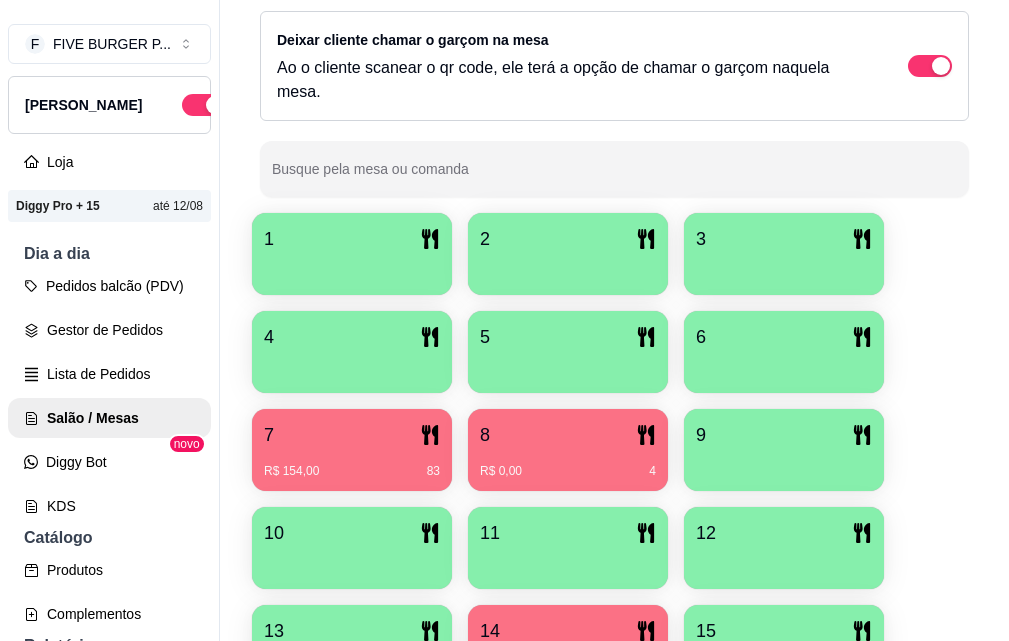 click on "R$ 154,00" at bounding box center (291, 471) 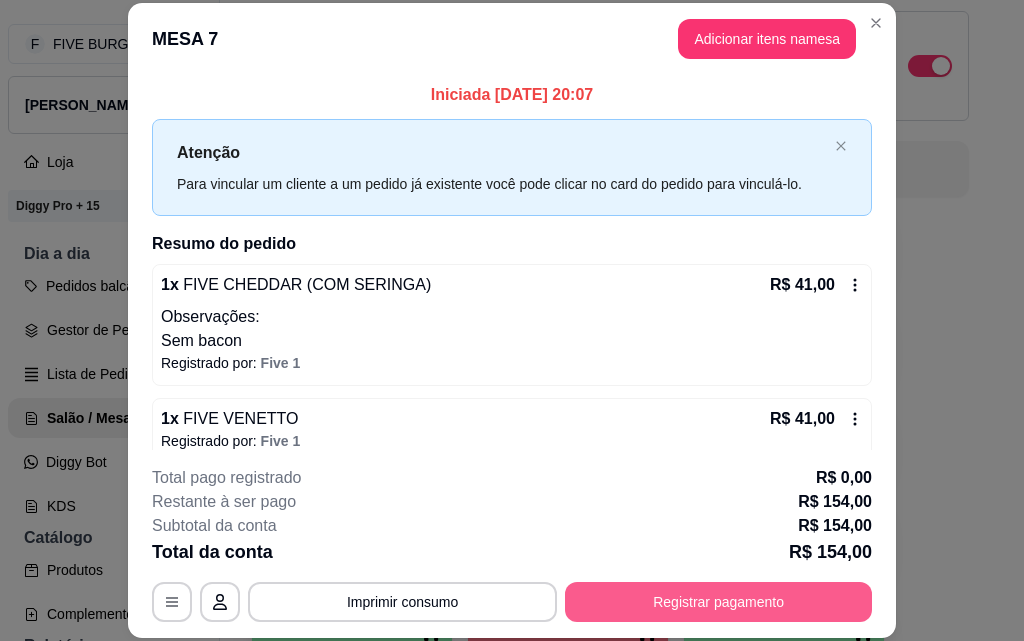 click on "Registrar pagamento" at bounding box center [718, 602] 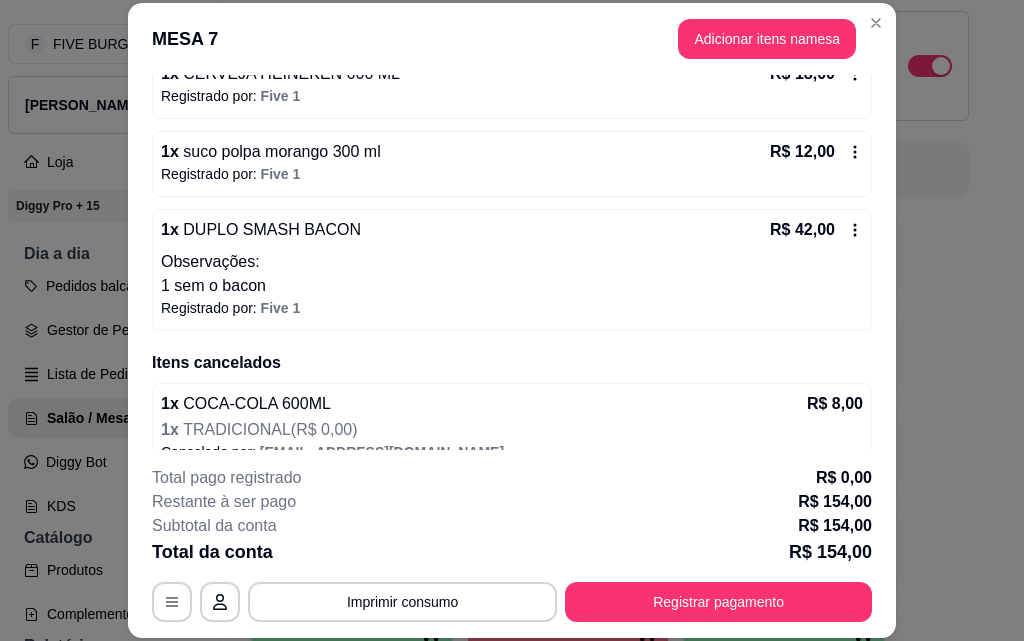 scroll, scrollTop: 452, scrollLeft: 0, axis: vertical 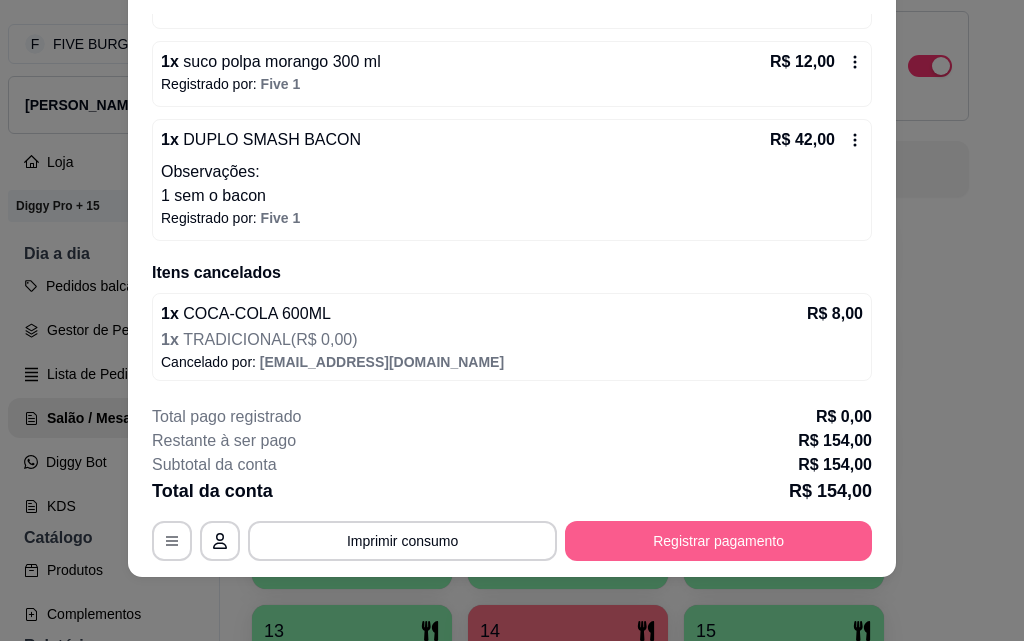 click on "Registrar pagamento" at bounding box center (718, 541) 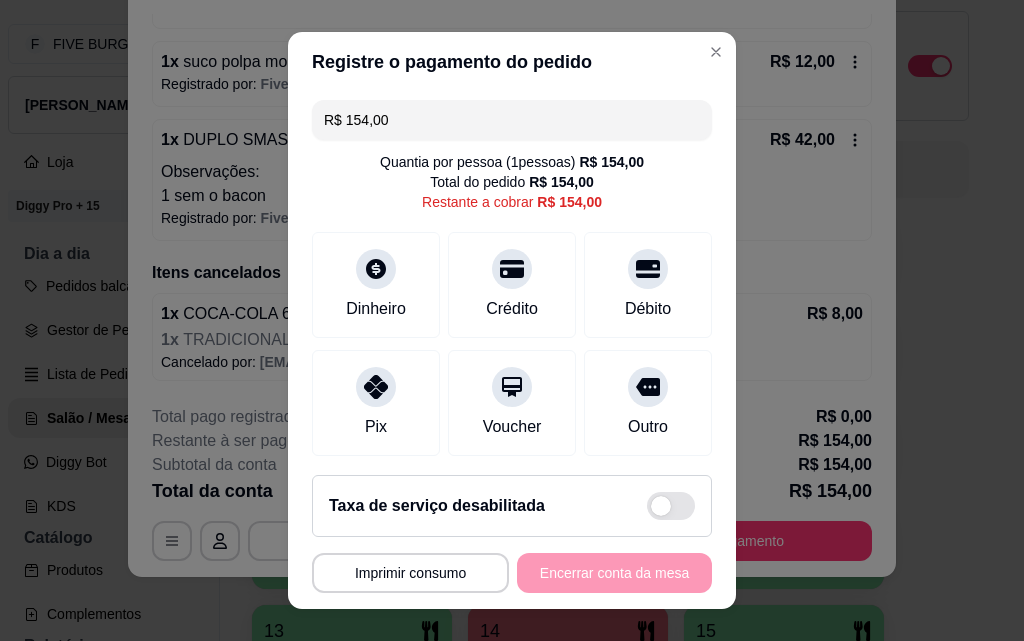 drag, startPoint x: 415, startPoint y: 129, endPoint x: 39, endPoint y: 131, distance: 376.0053 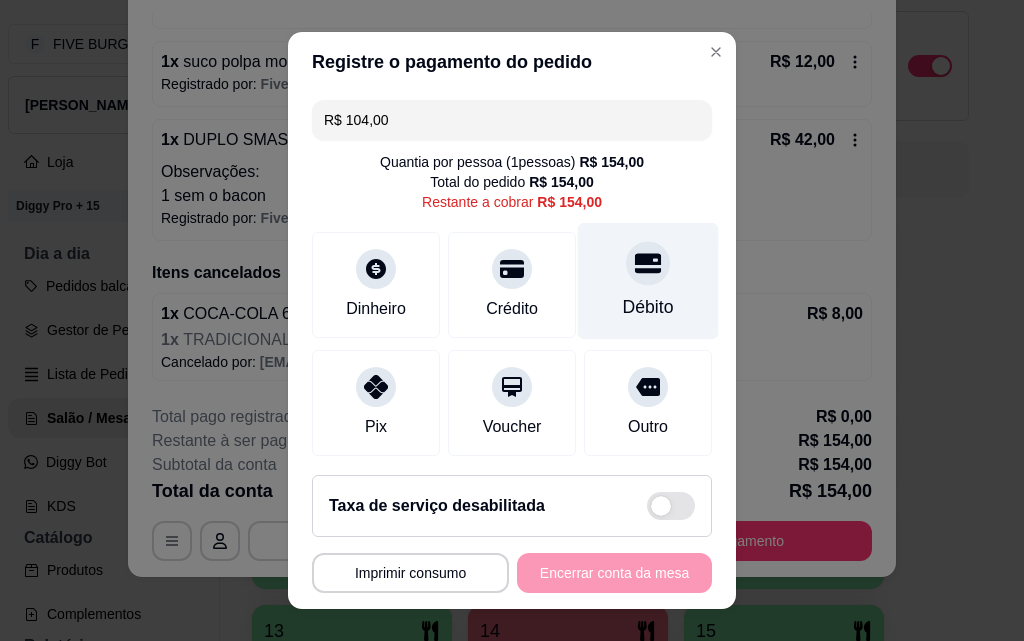 click on "Débito" at bounding box center (648, 281) 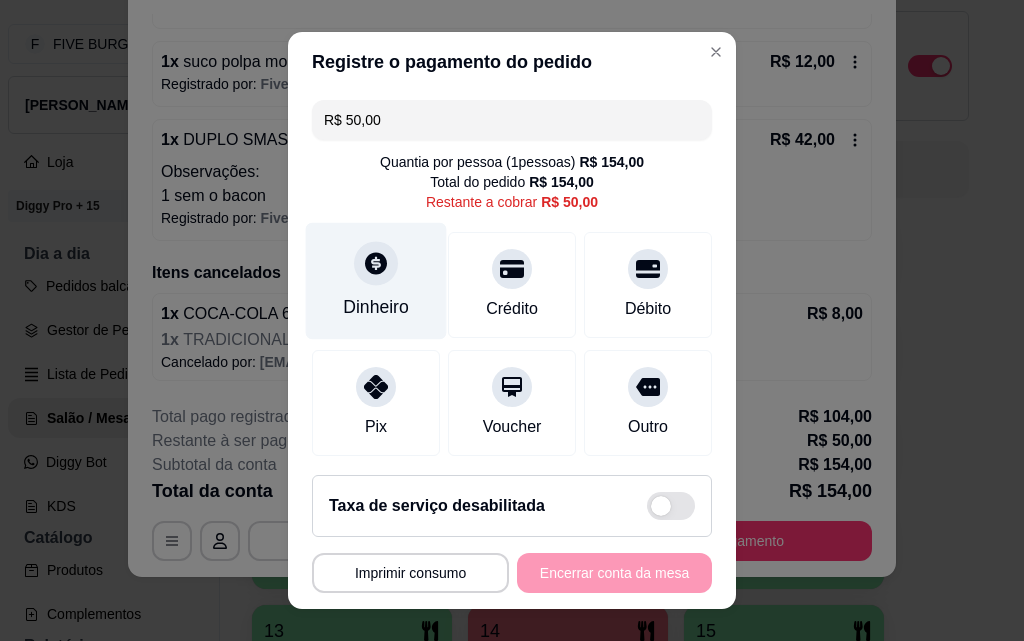 click at bounding box center [376, 263] 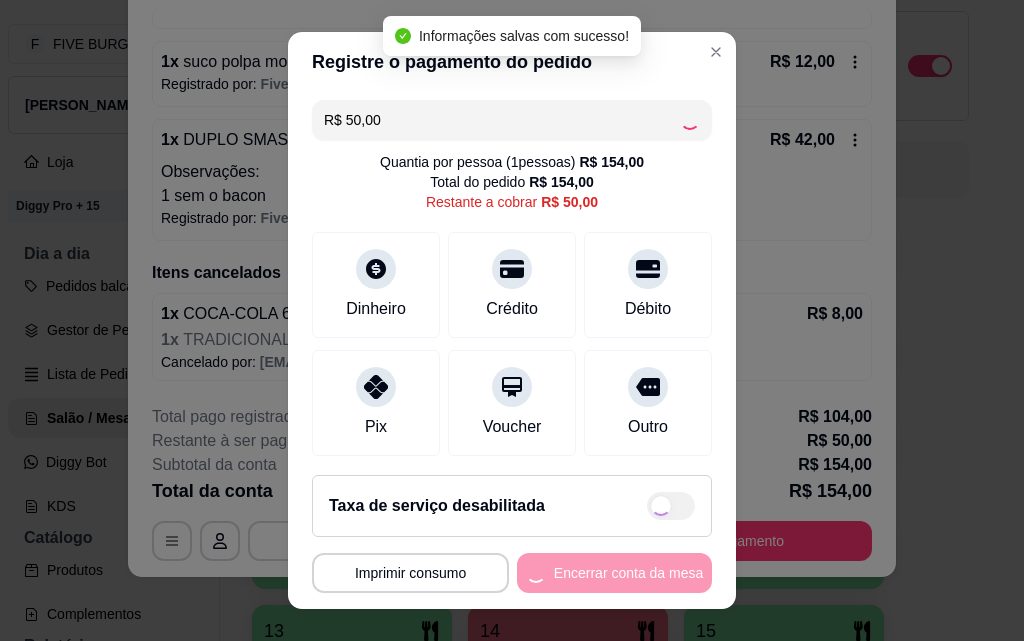 type on "R$ 0,00" 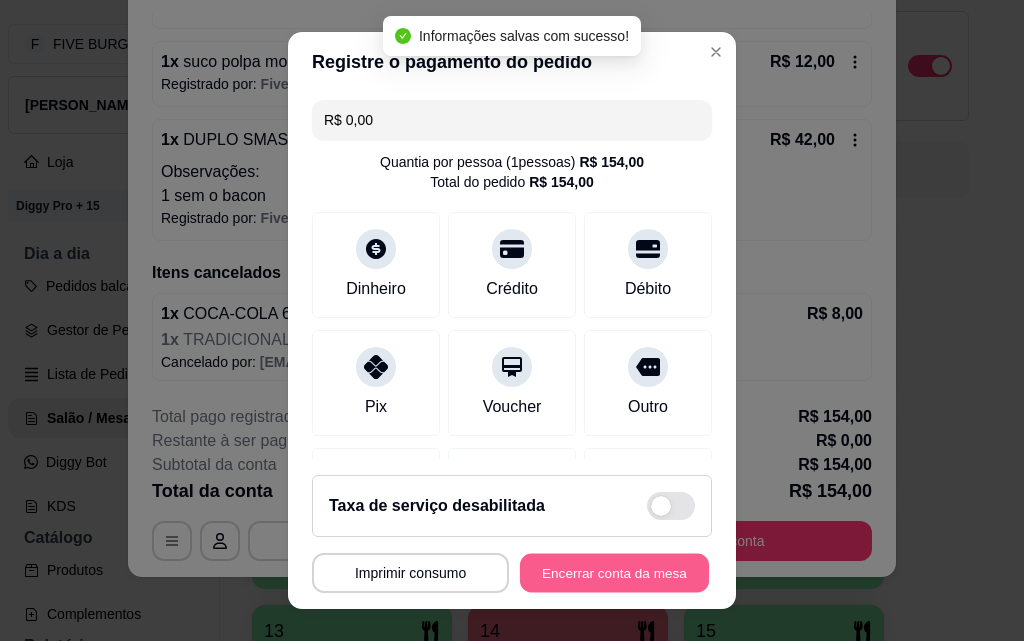 click on "Encerrar conta da mesa" at bounding box center (614, 573) 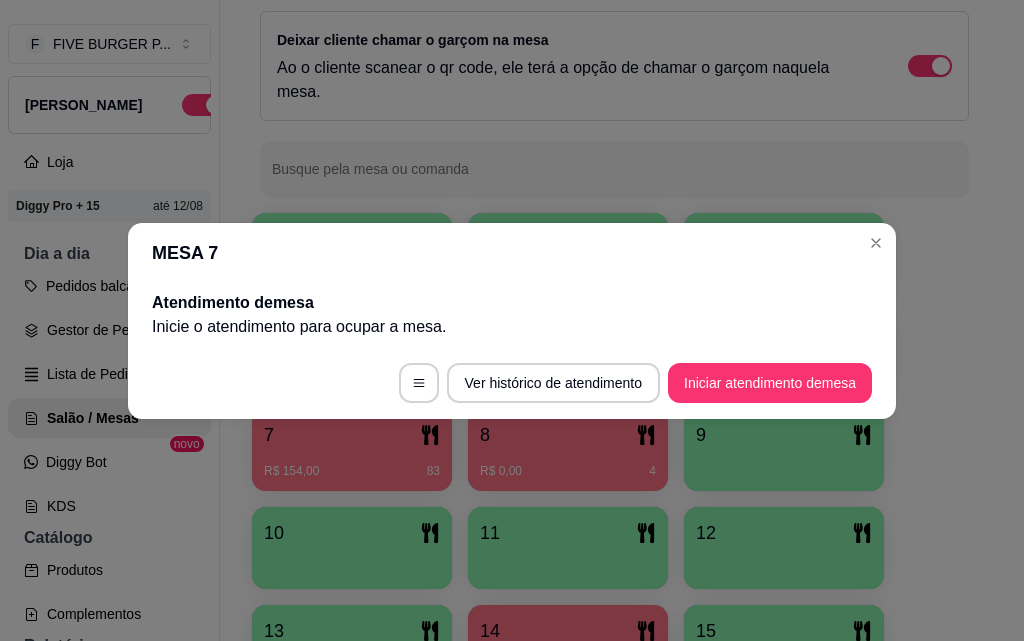 scroll, scrollTop: 0, scrollLeft: 0, axis: both 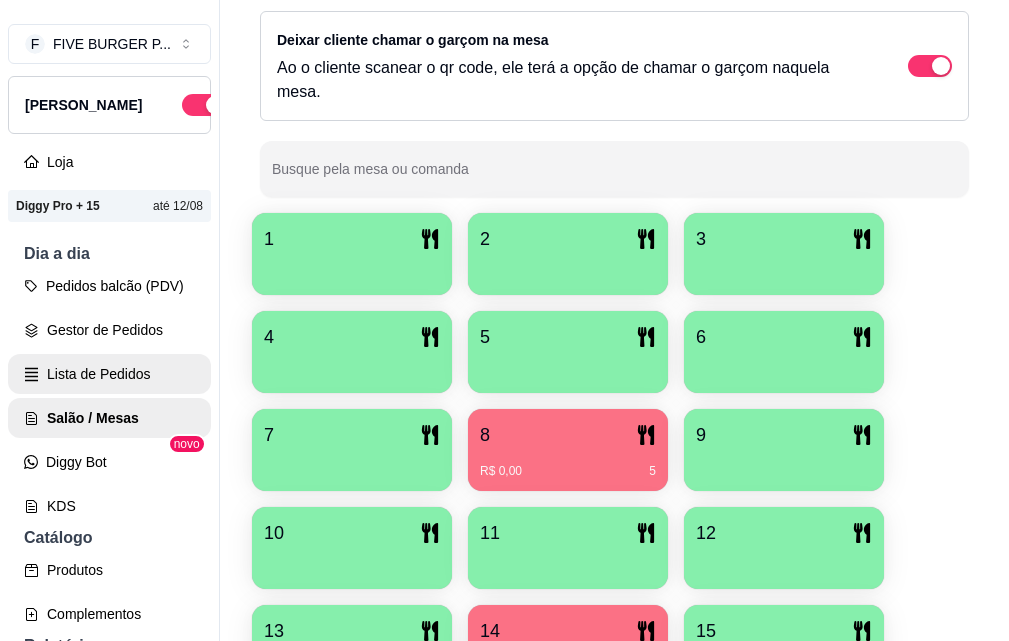 click on "Lista de Pedidos" at bounding box center (109, 374) 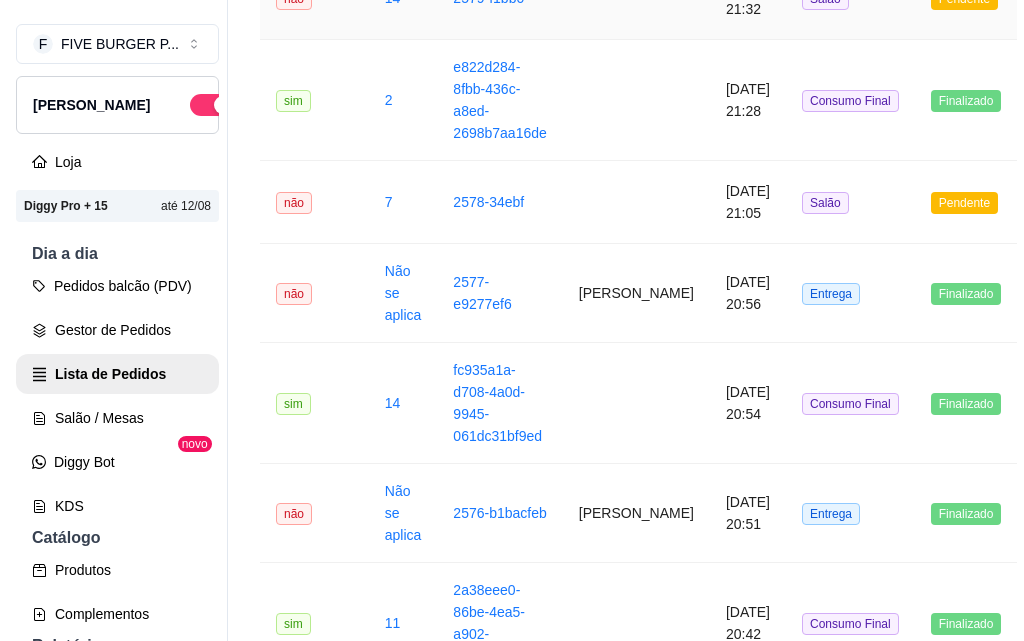 scroll, scrollTop: 0, scrollLeft: 0, axis: both 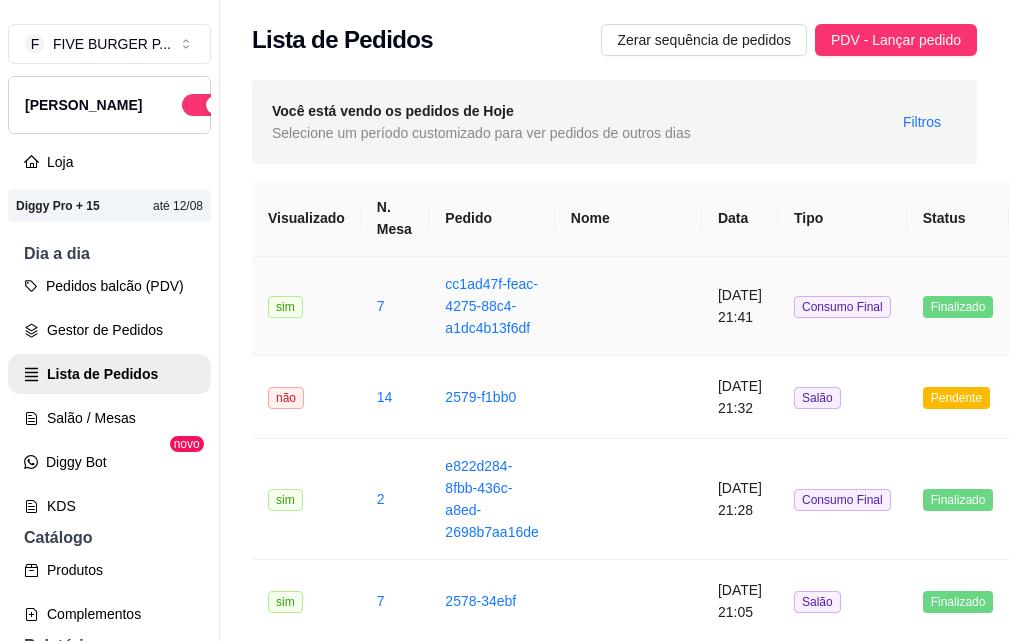 click at bounding box center (628, 306) 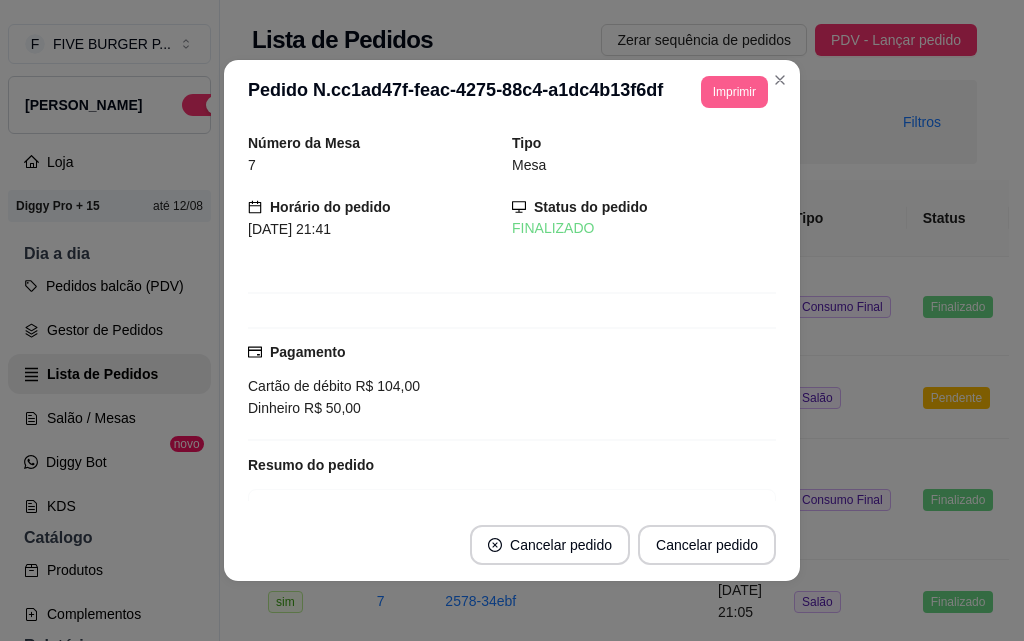 click on "Imprimir" at bounding box center [734, 92] 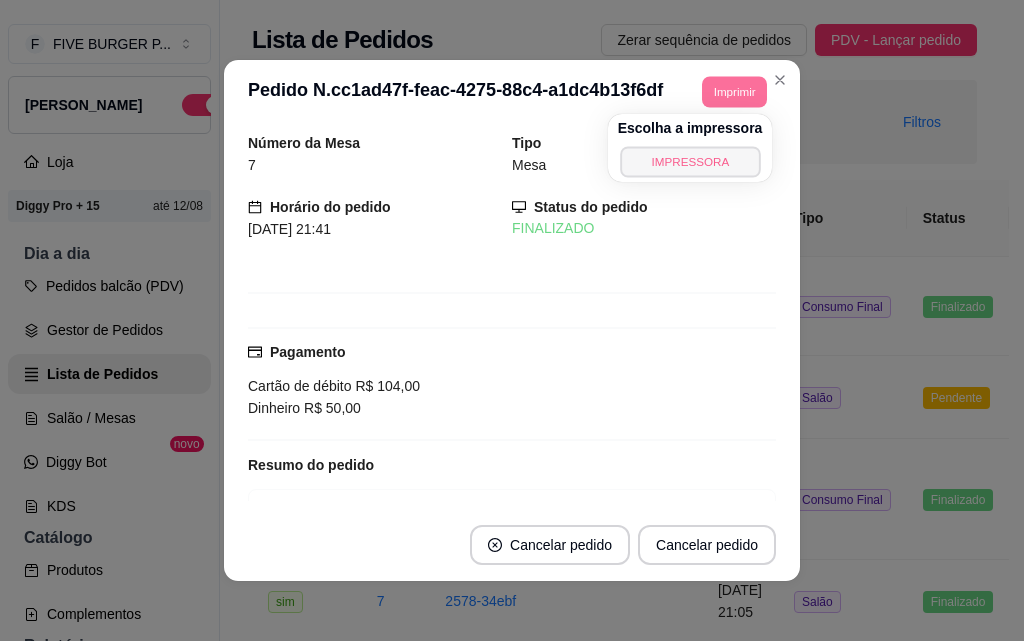 click on "IMPRESSORA" at bounding box center [690, 161] 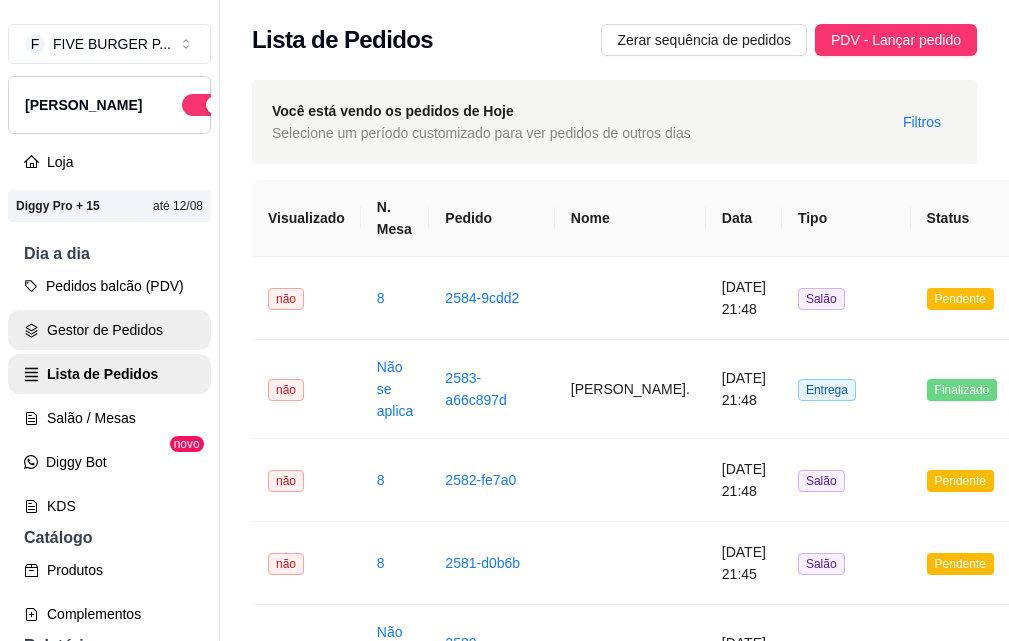 click on "Gestor de Pedidos" at bounding box center [109, 330] 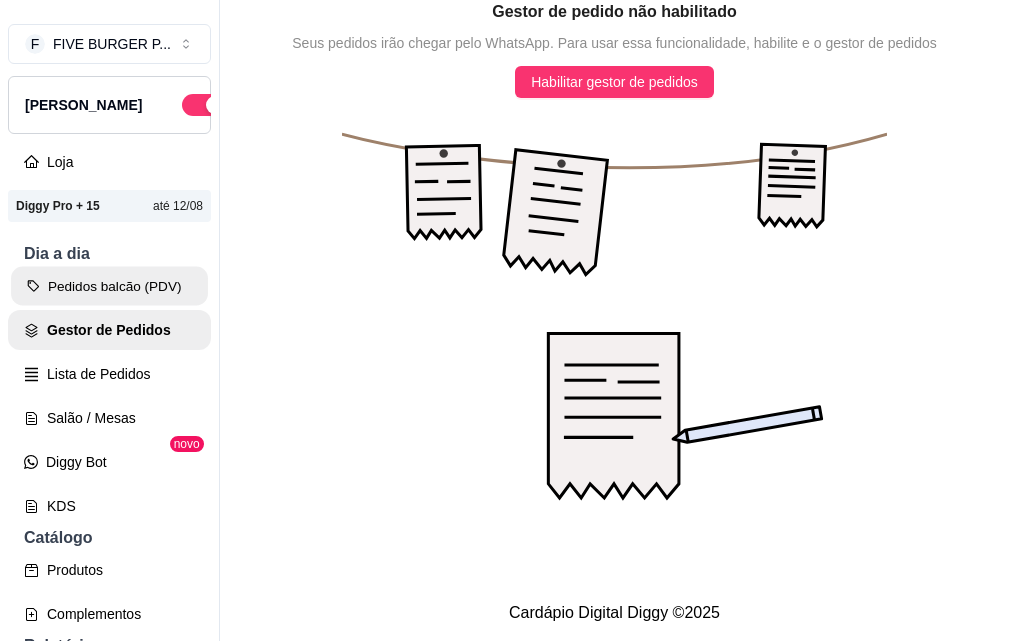 click on "Pedidos balcão (PDV)" at bounding box center (109, 286) 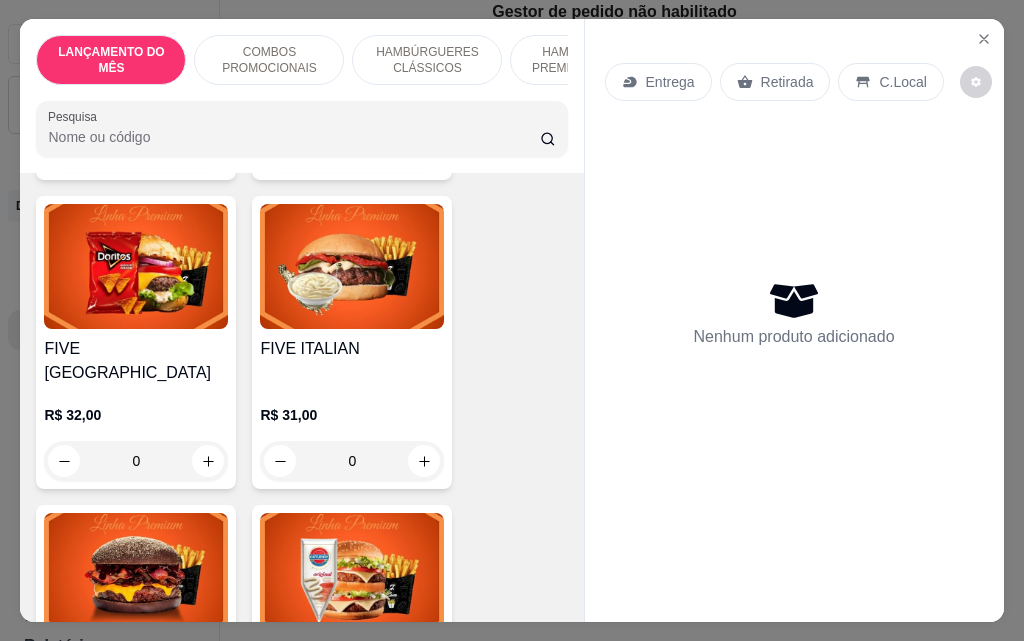 scroll, scrollTop: 1800, scrollLeft: 0, axis: vertical 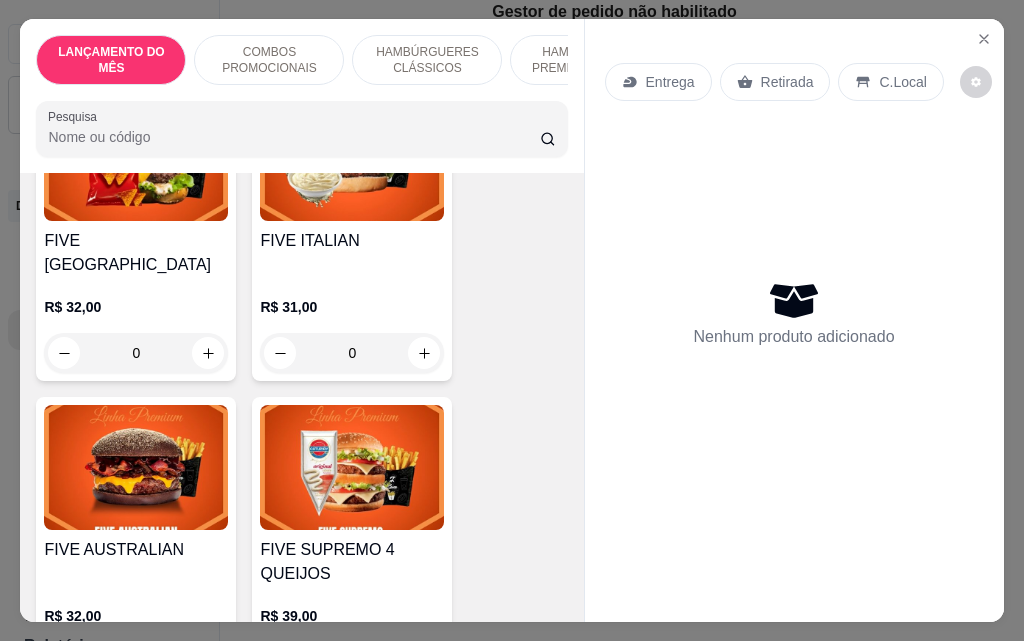 click on "0" at bounding box center [136, 353] 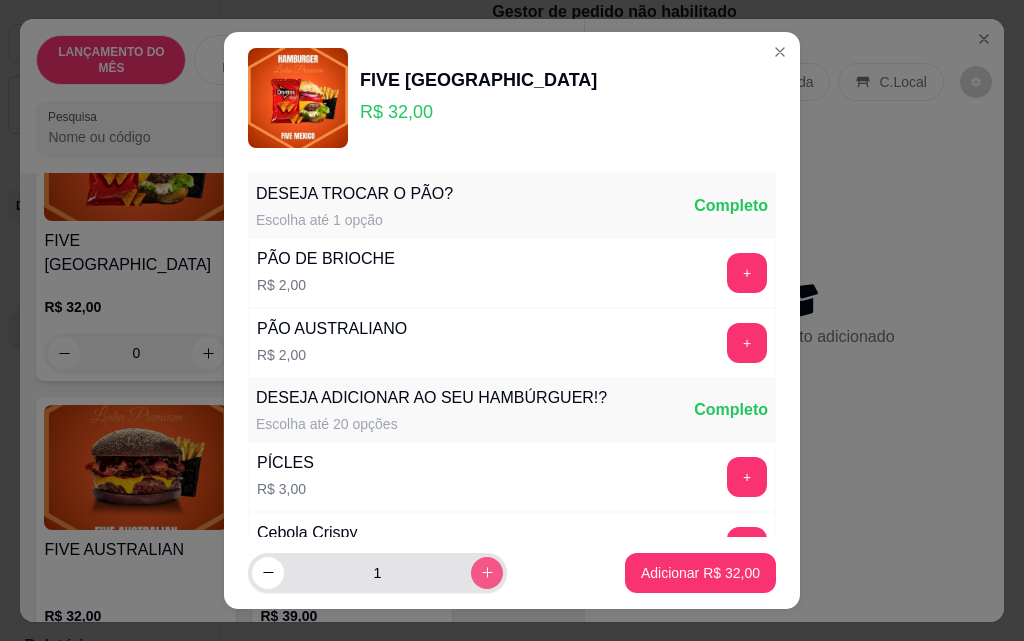 click at bounding box center (487, 573) 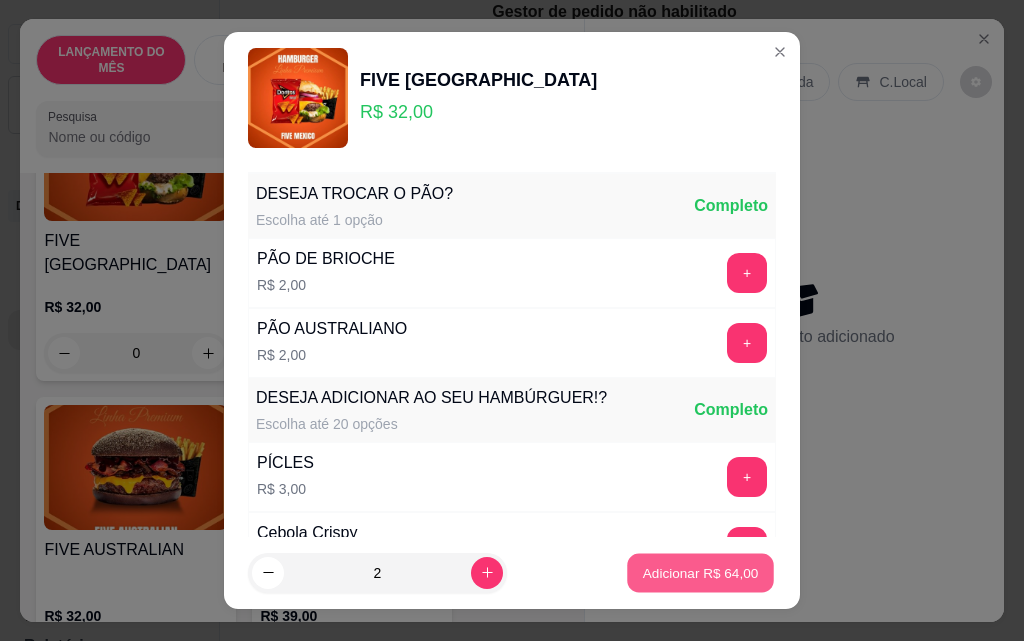 click on "Adicionar   R$ 64,00" at bounding box center [701, 572] 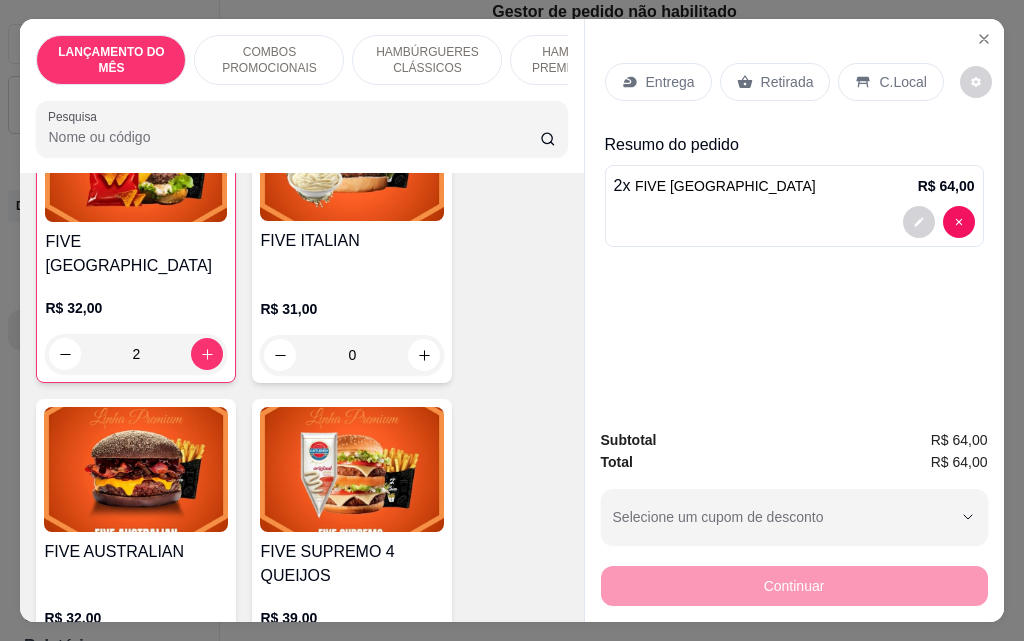 scroll, scrollTop: 1801, scrollLeft: 0, axis: vertical 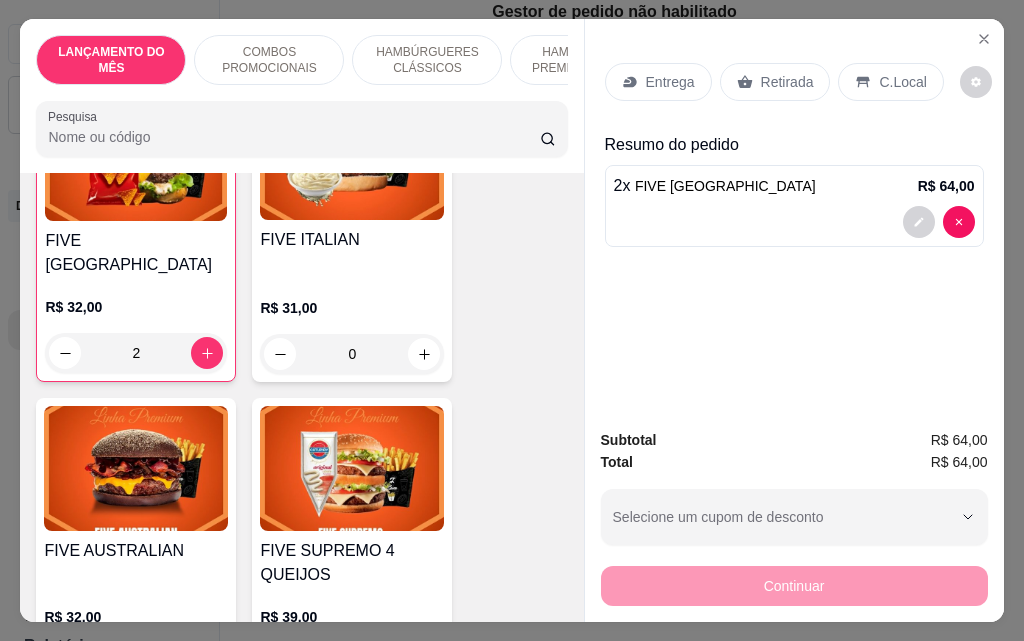click on "2" at bounding box center [136, 353] 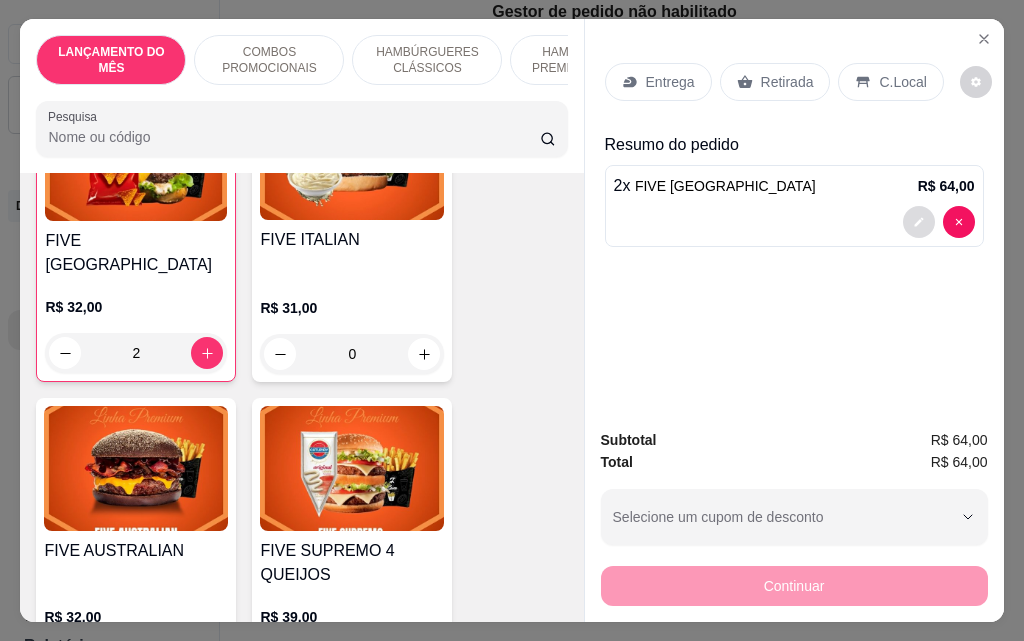click at bounding box center [919, 222] 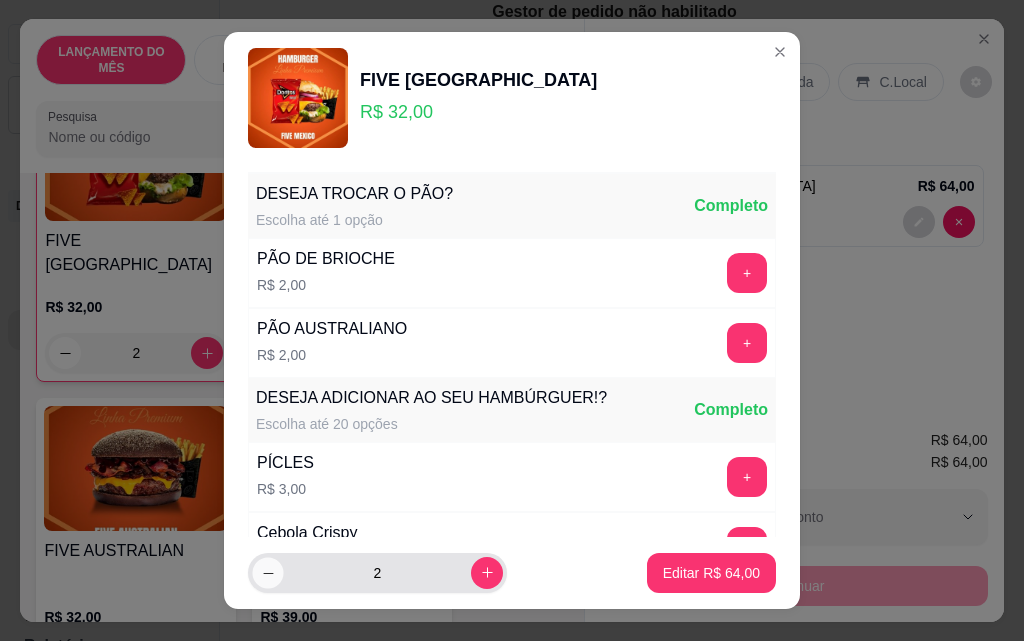 click 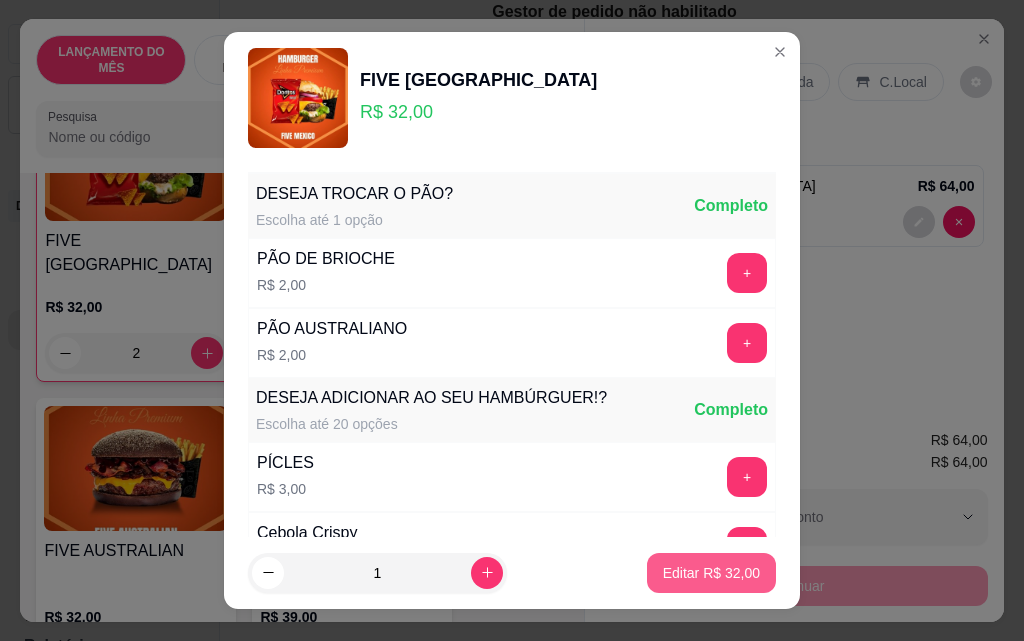 click on "Editar   R$ 32,00" at bounding box center (711, 573) 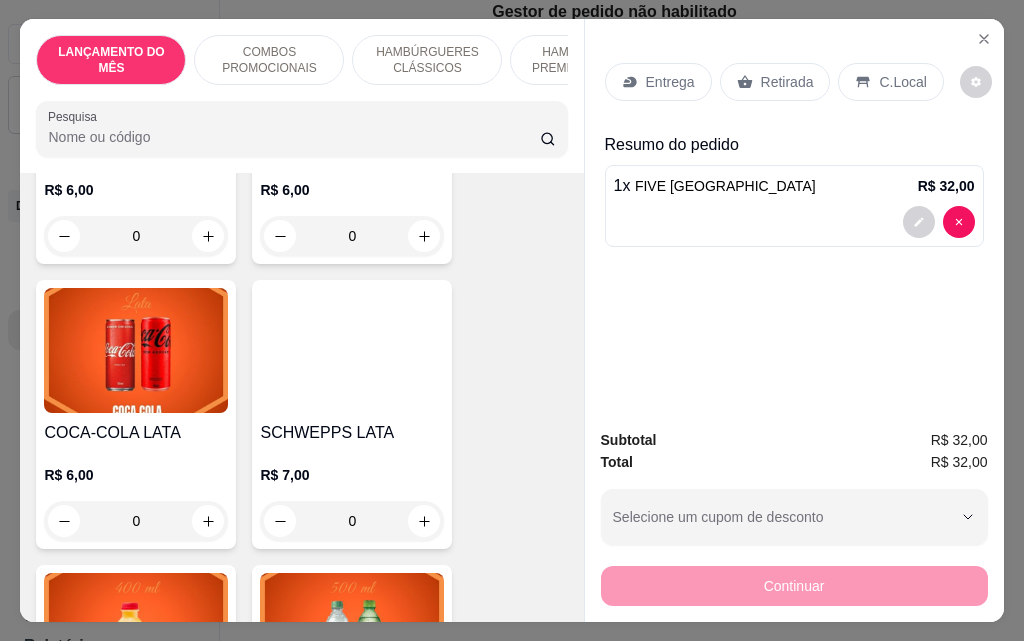 scroll, scrollTop: 7501, scrollLeft: 0, axis: vertical 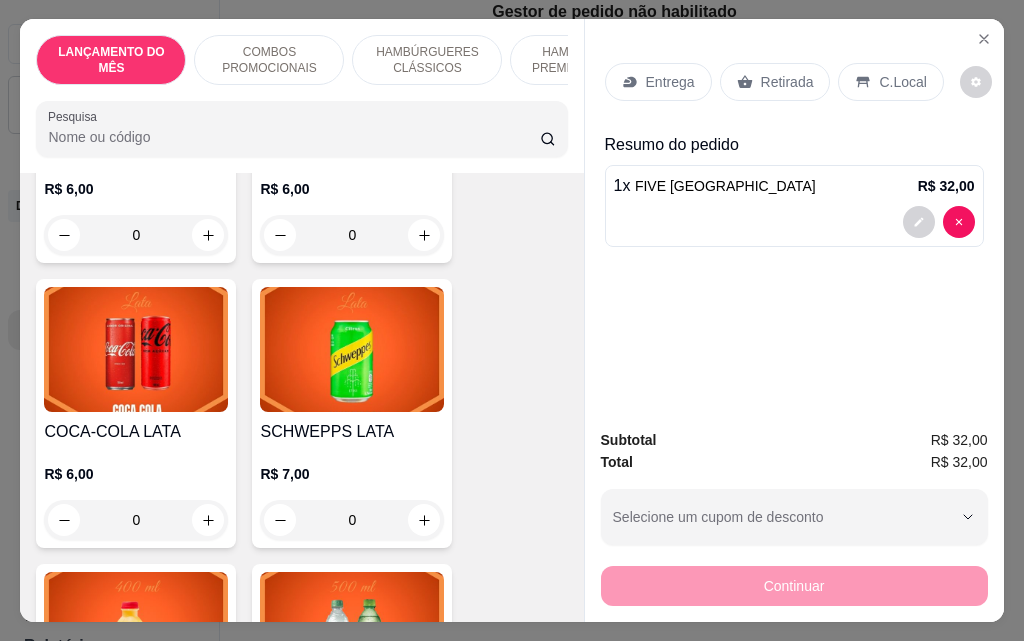 click on "0" at bounding box center [136, 520] 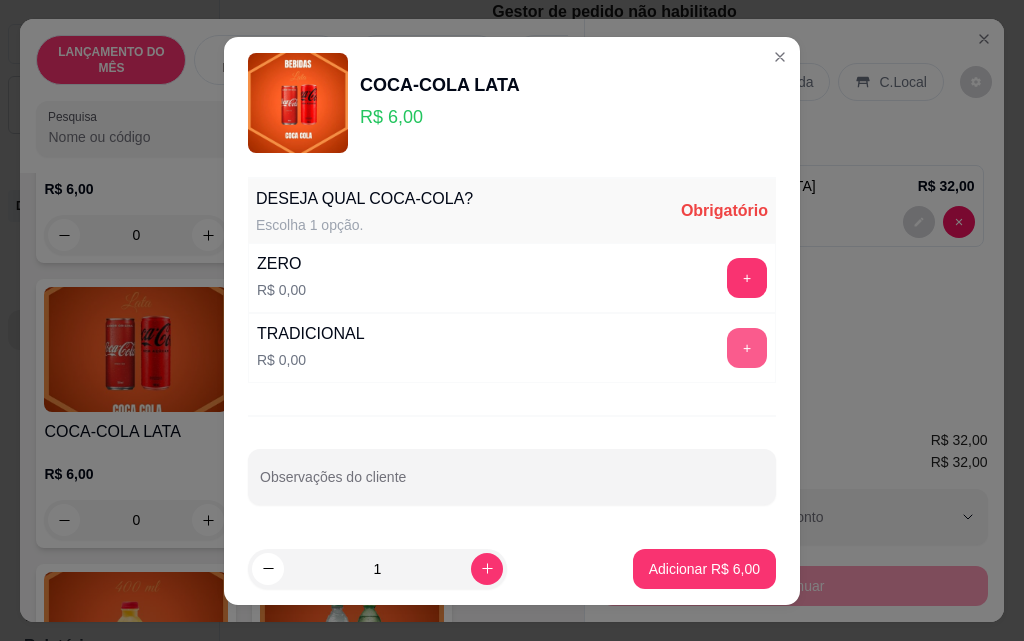 click on "+" at bounding box center [747, 348] 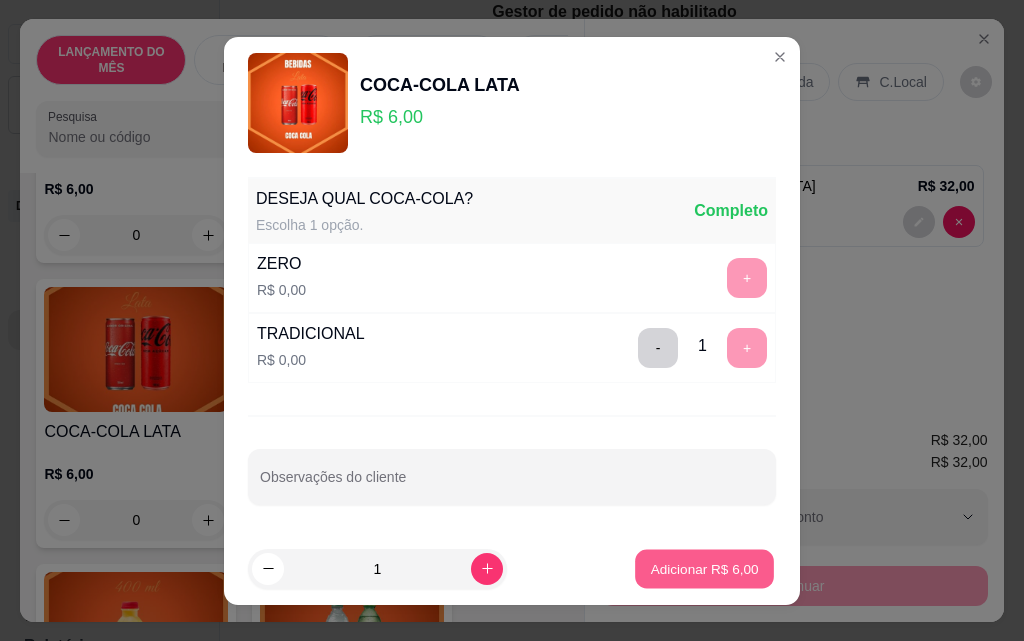 click on "Adicionar   R$ 6,00" at bounding box center (704, 568) 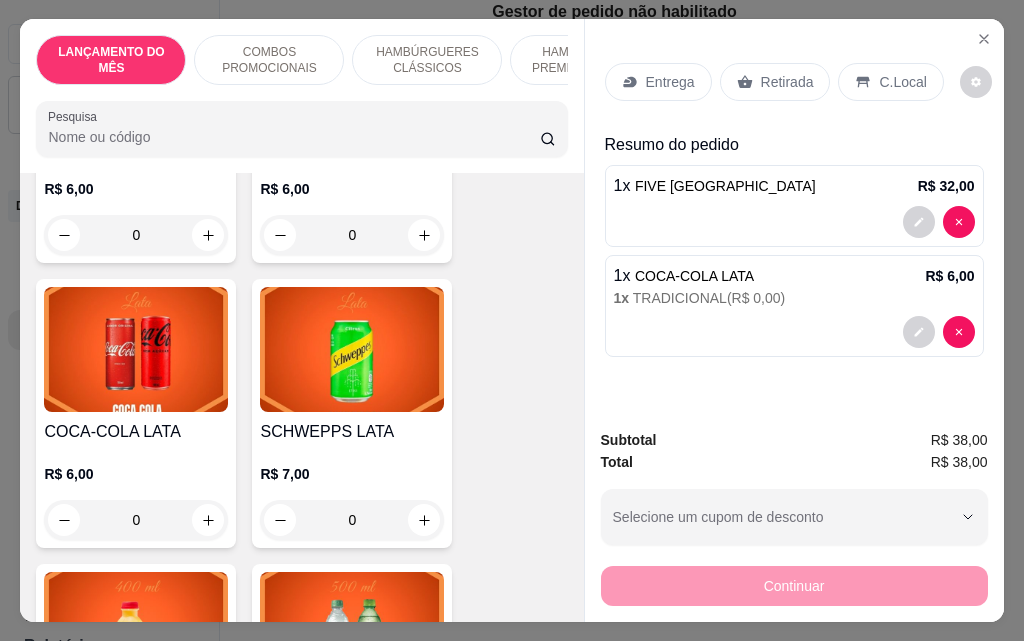 click on "Entrega" at bounding box center (670, 82) 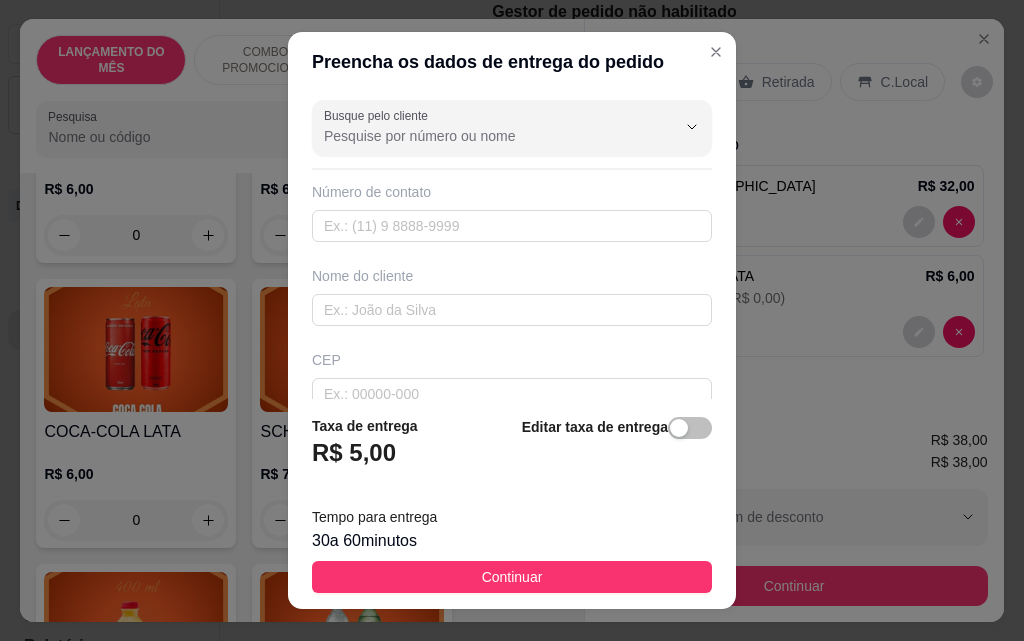 click on "Nome do cliente" at bounding box center (512, 296) 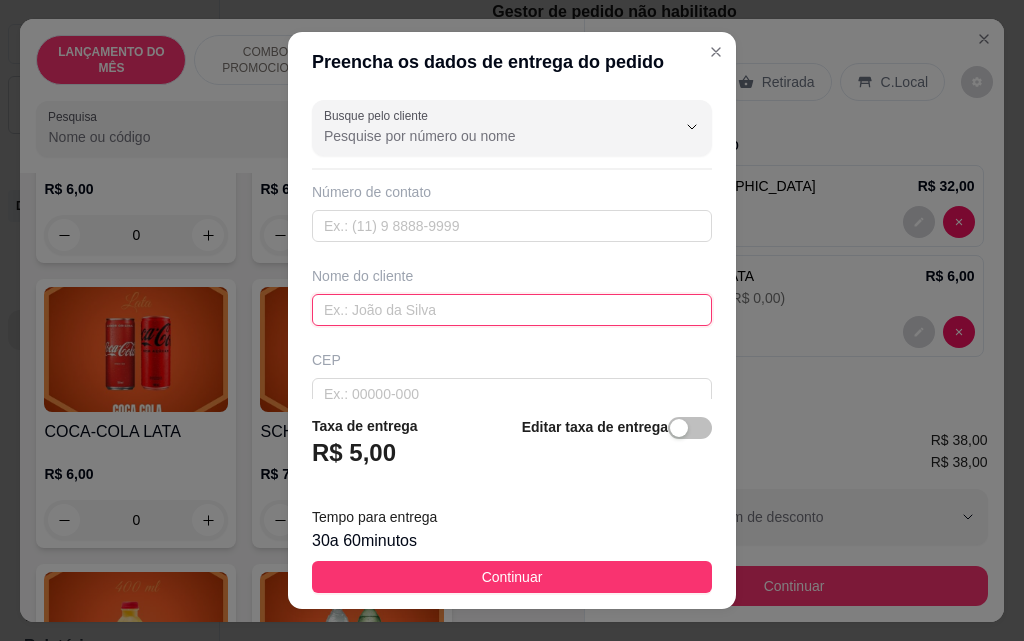 click at bounding box center [512, 310] 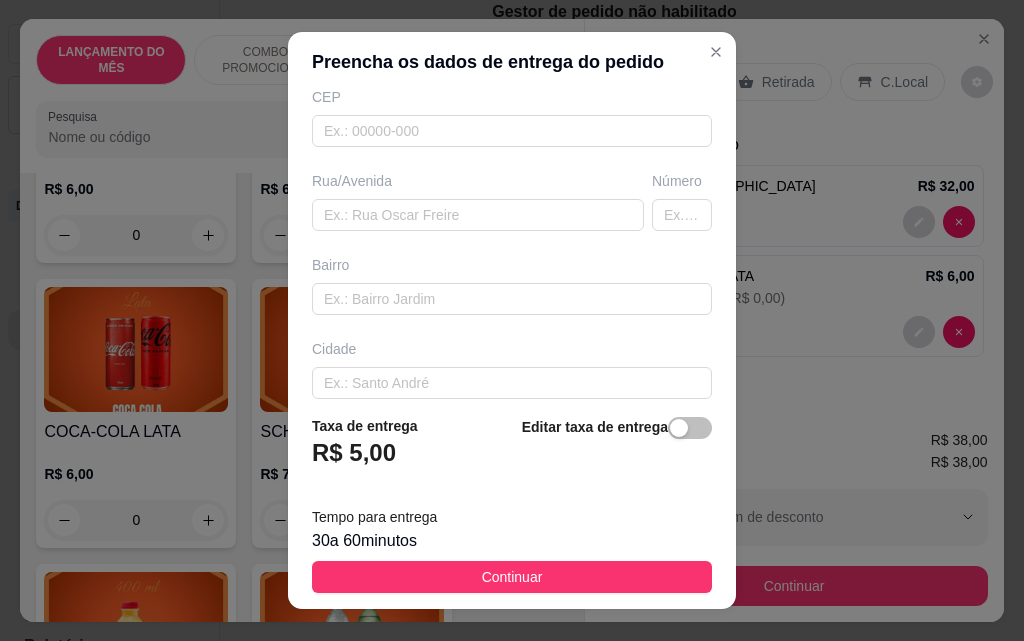 scroll, scrollTop: 300, scrollLeft: 0, axis: vertical 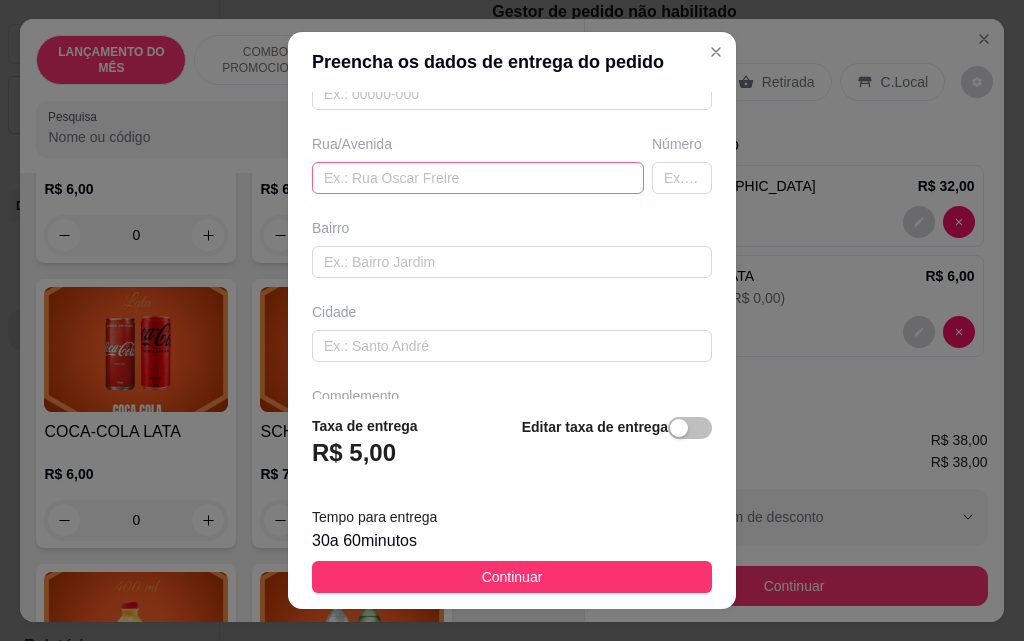 type on "[PERSON_NAME]" 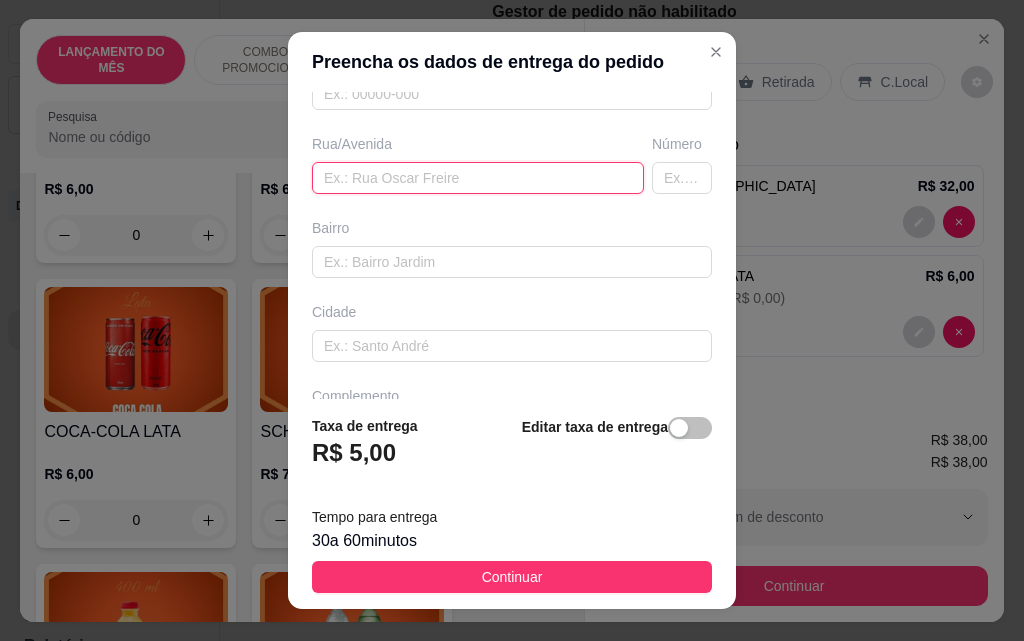 click at bounding box center (478, 178) 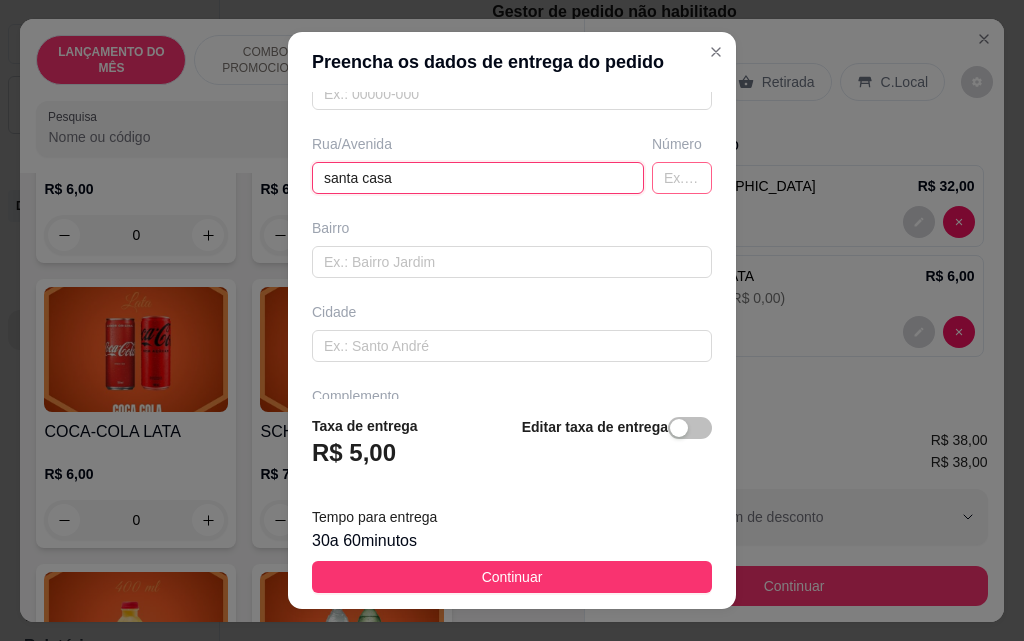 type on "santa casa" 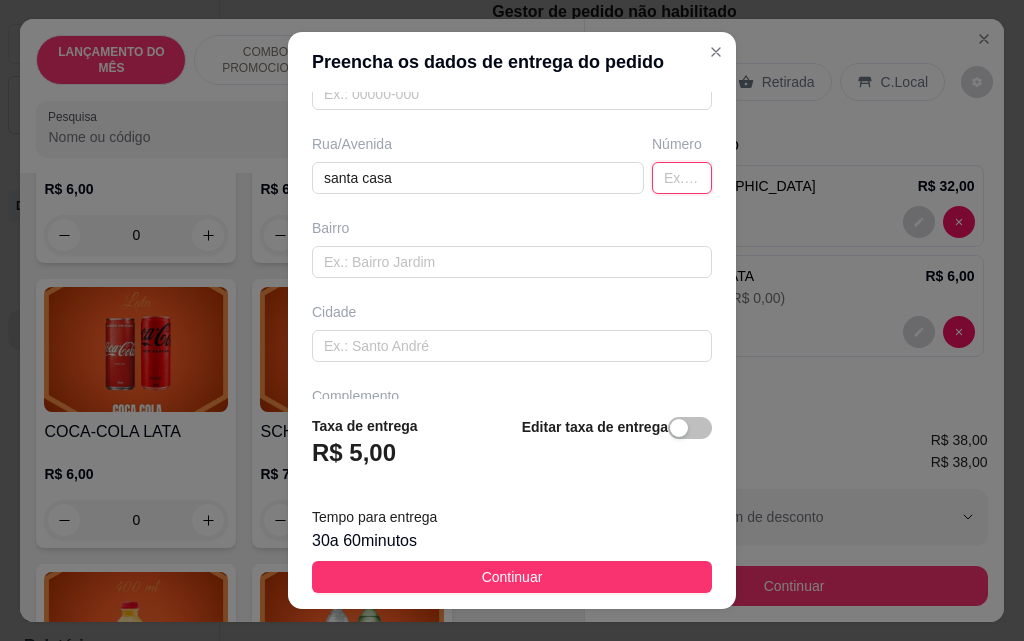 click at bounding box center (682, 178) 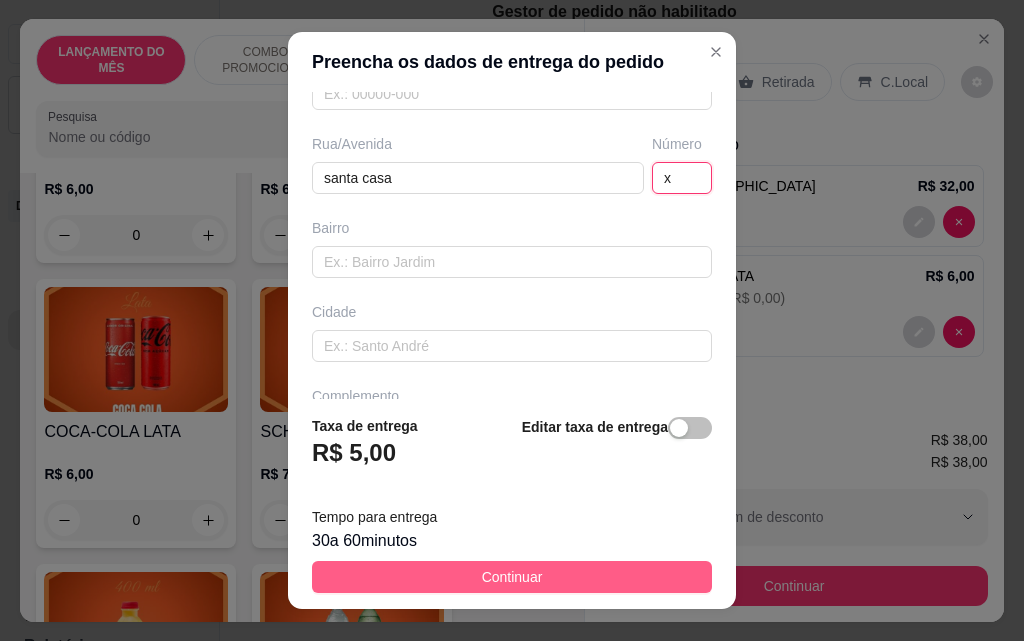 type on "x" 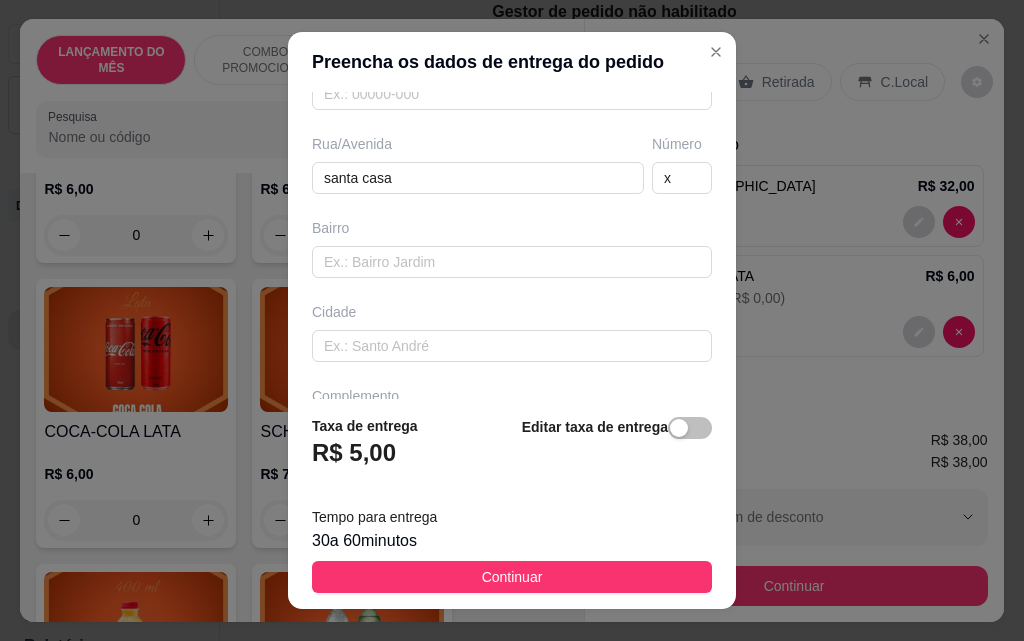 drag, startPoint x: 459, startPoint y: 573, endPoint x: 481, endPoint y: 540, distance: 39.661064 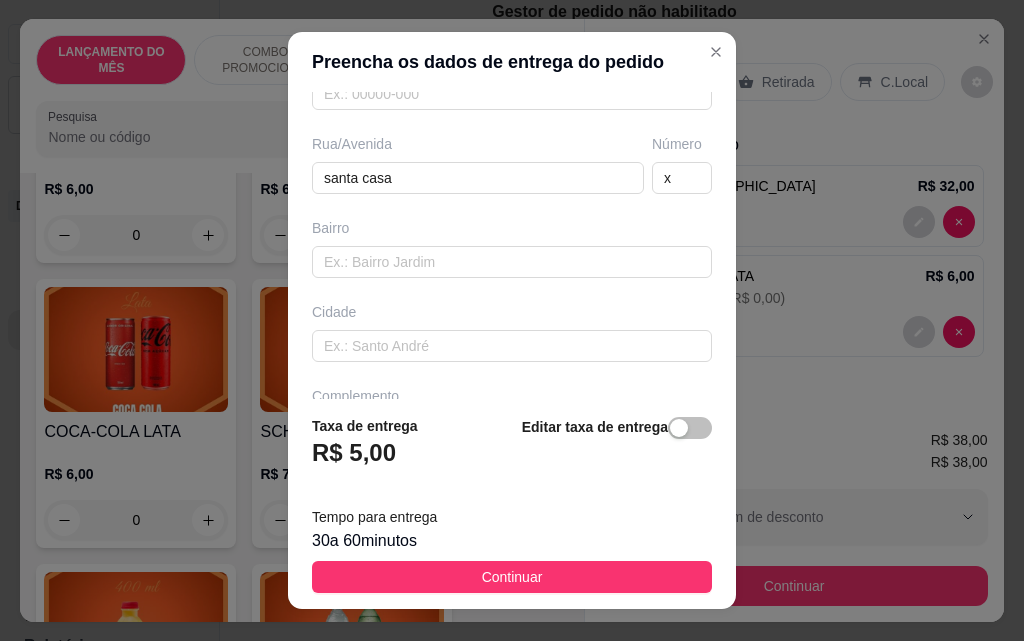 click on "Continuar" at bounding box center (512, 577) 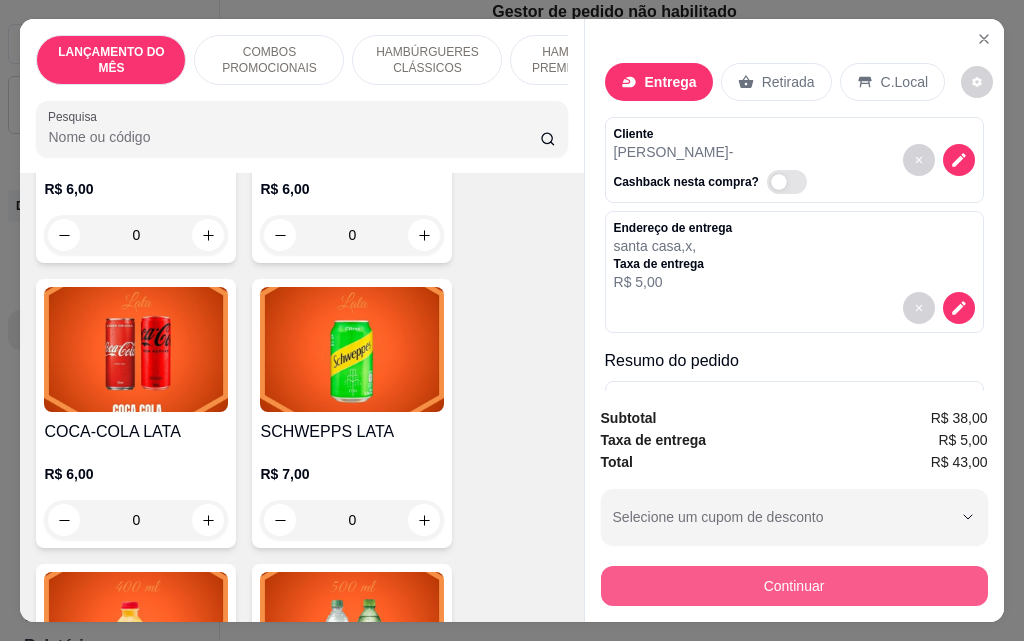 click on "Continuar" at bounding box center [794, 586] 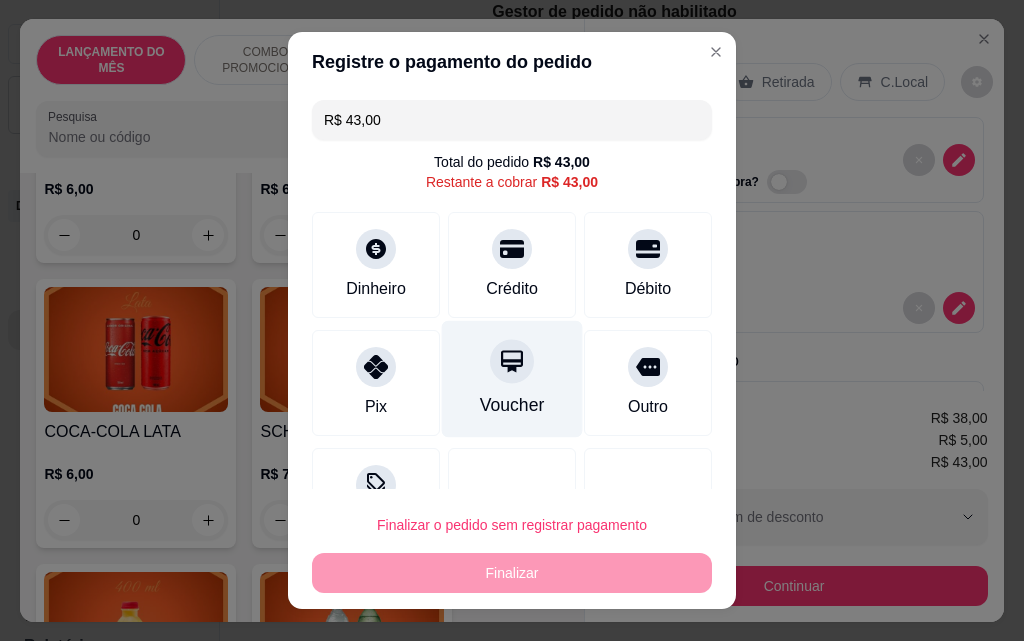 drag, startPoint x: 375, startPoint y: 384, endPoint x: 432, endPoint y: 404, distance: 60.40695 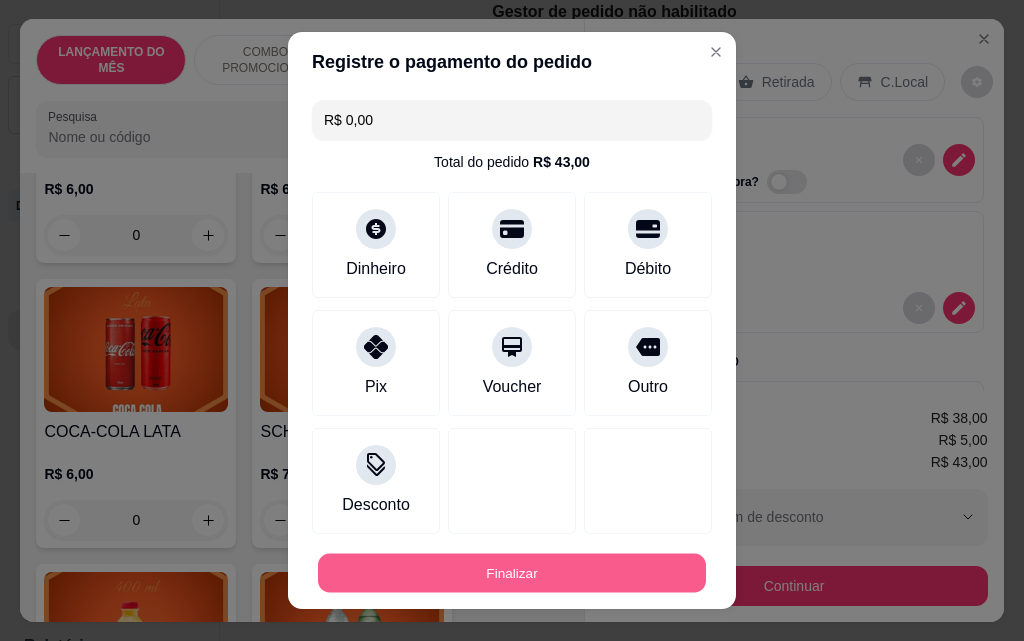 click on "Finalizar" at bounding box center [512, 573] 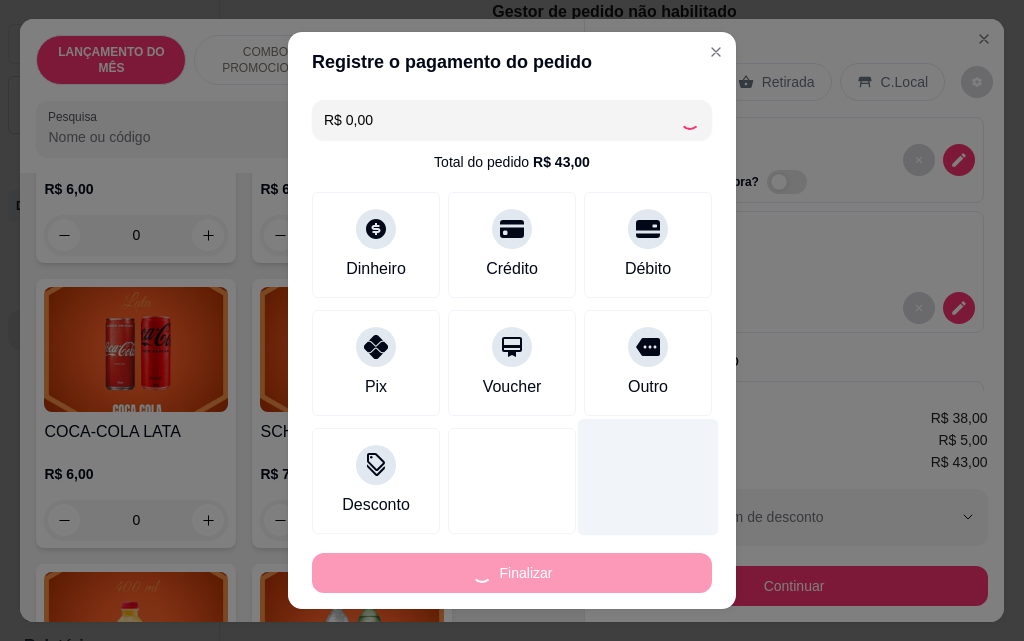 type on "0" 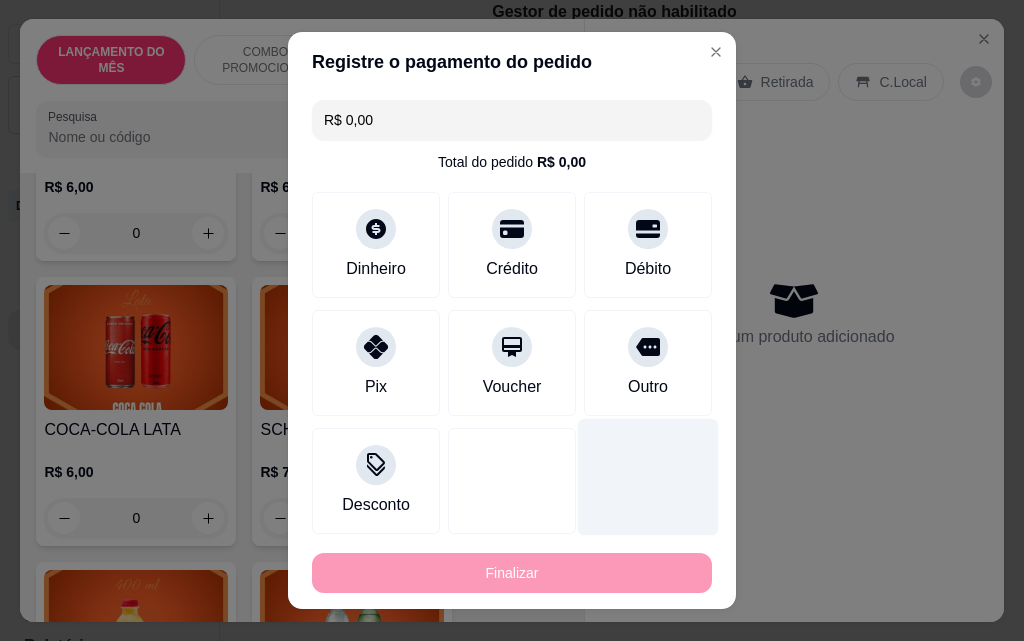 type on "-R$ 43,00" 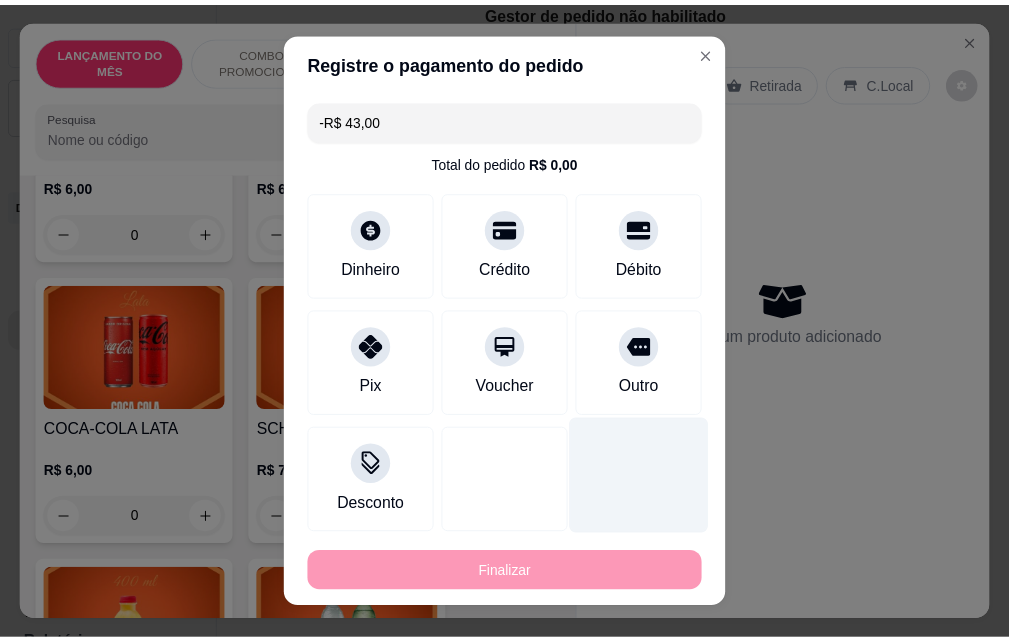 scroll, scrollTop: 7499, scrollLeft: 0, axis: vertical 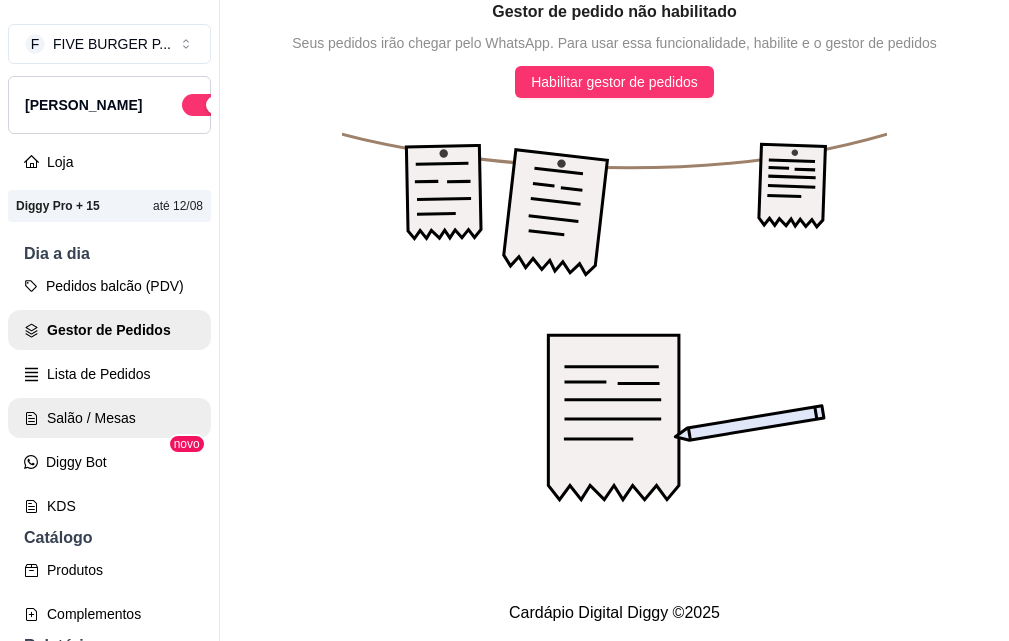 click on "Salão / Mesas" at bounding box center [109, 418] 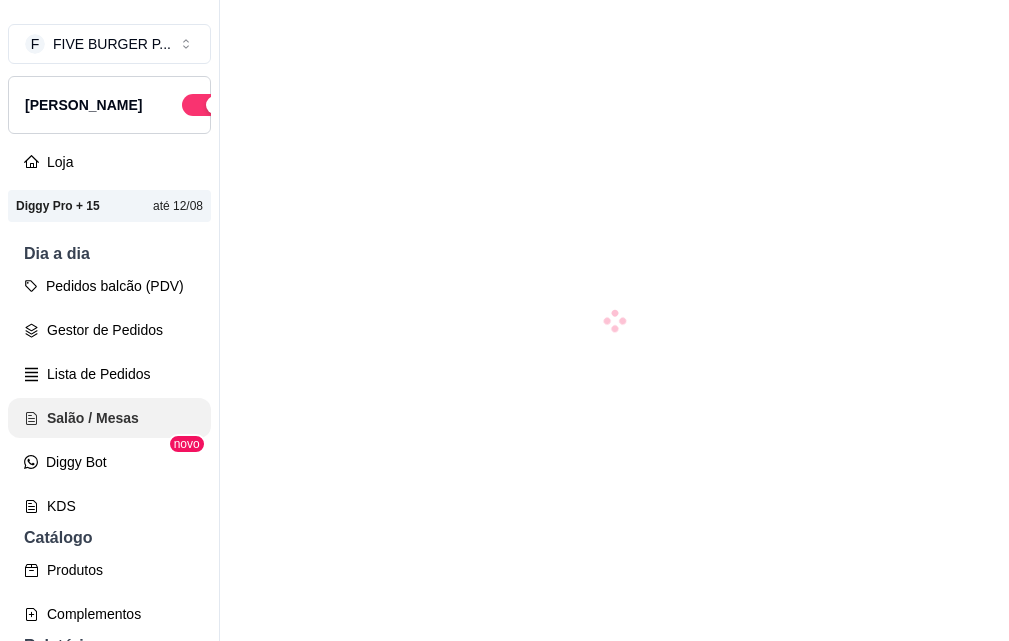 click on "Salão / Mesas" at bounding box center (109, 418) 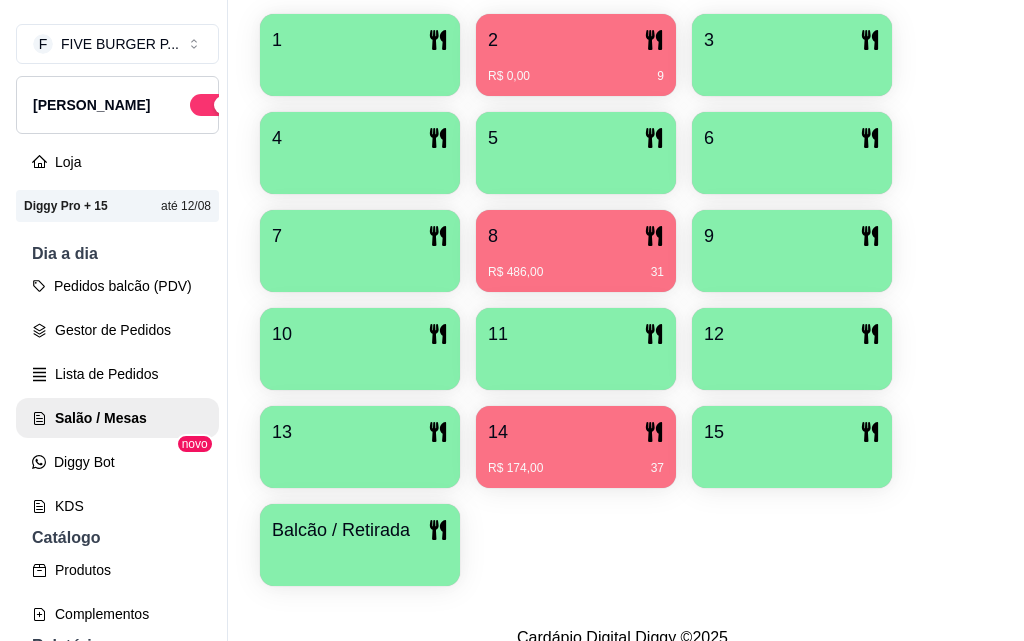 scroll, scrollTop: 500, scrollLeft: 0, axis: vertical 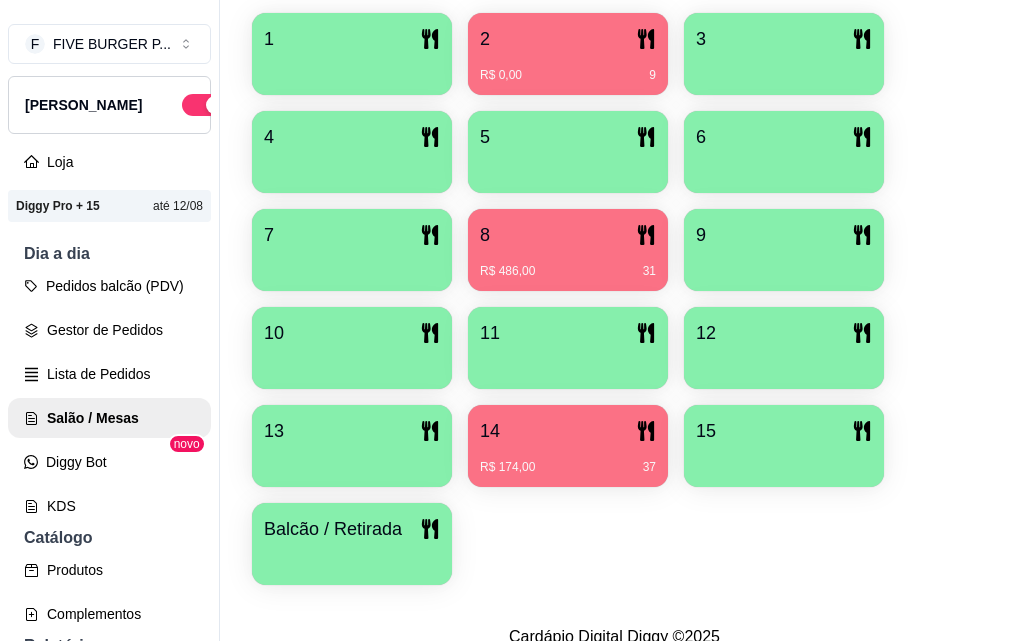click on "1 2 R$ 0,00 9 3 4 5 6 7 8 R$ 486,00 31 9 10 11 12 13 14 R$ 174,00 37 15 Balcão / Retirada" at bounding box center [614, 299] 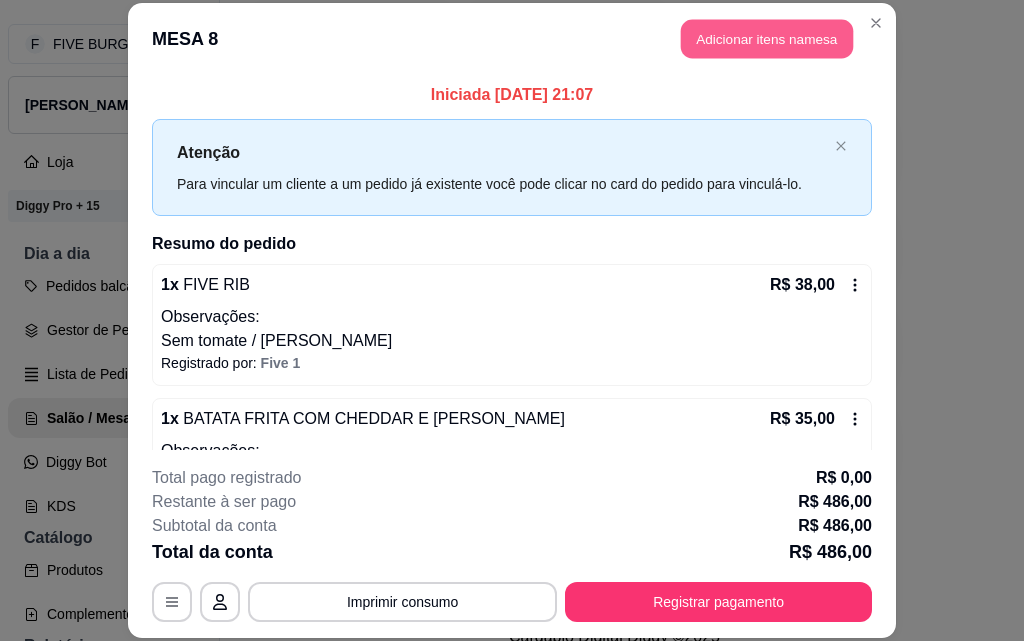 click on "Adicionar itens na  mesa" at bounding box center [767, 39] 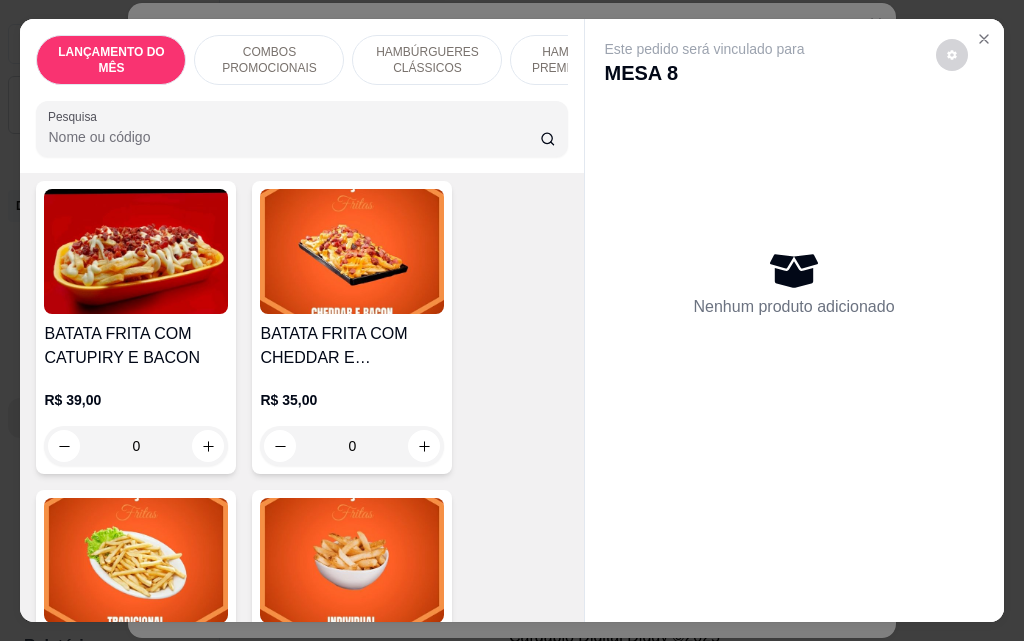scroll, scrollTop: 6000, scrollLeft: 0, axis: vertical 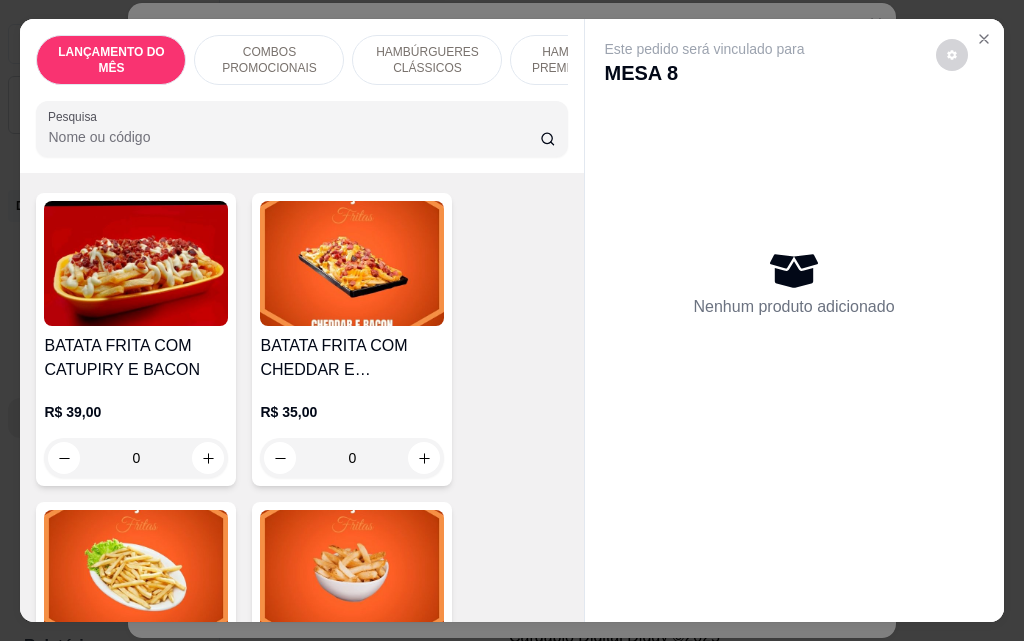 click on "0" at bounding box center (352, 458) 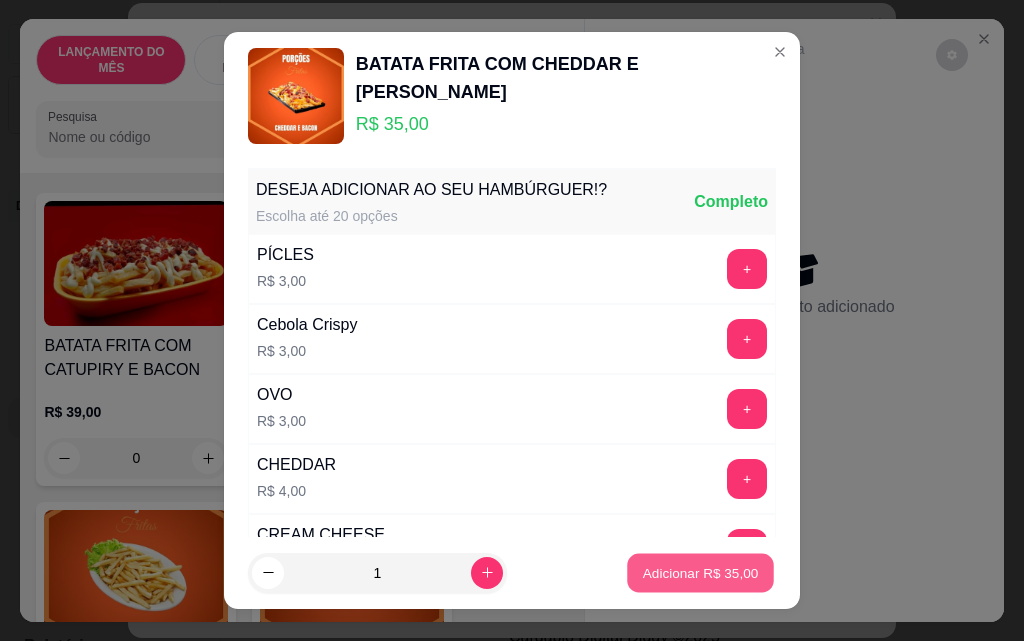 click on "Adicionar   R$ 35,00" at bounding box center (700, 573) 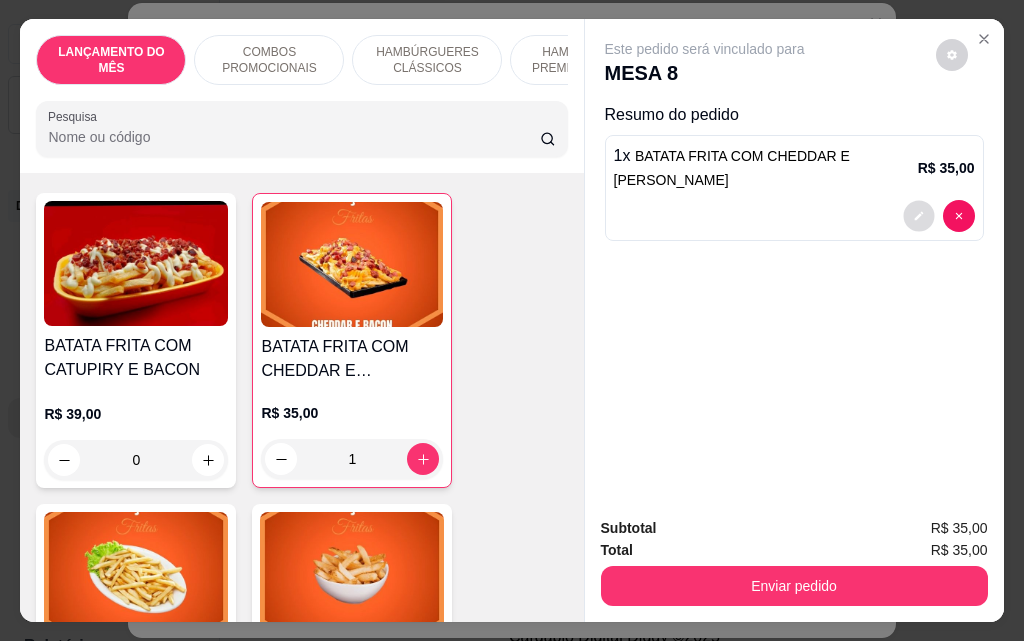 click at bounding box center [918, 216] 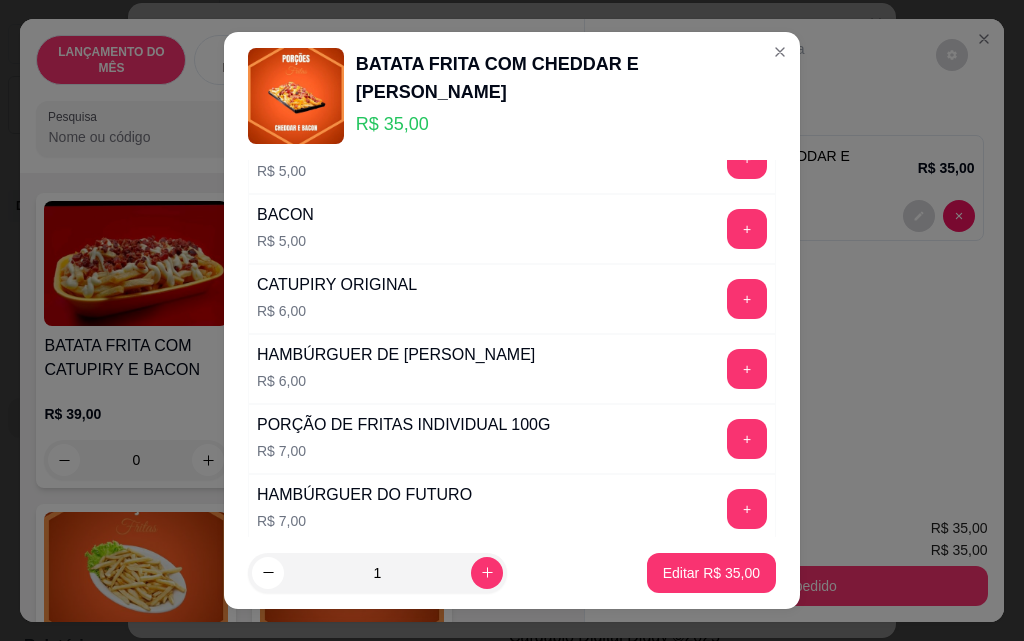 scroll, scrollTop: 1251, scrollLeft: 0, axis: vertical 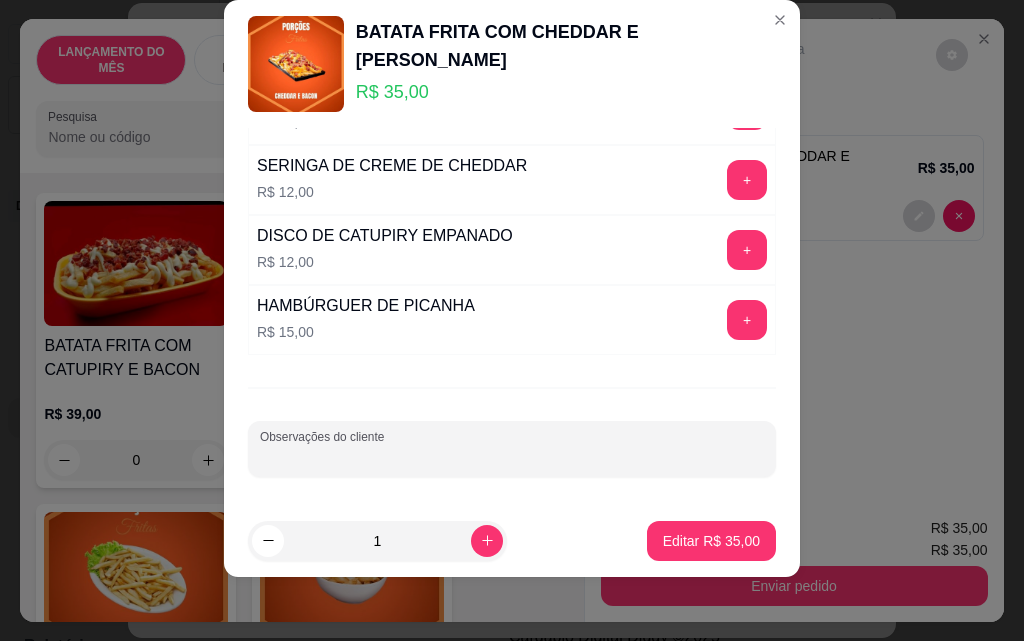 click on "Observações do cliente" at bounding box center [512, 457] 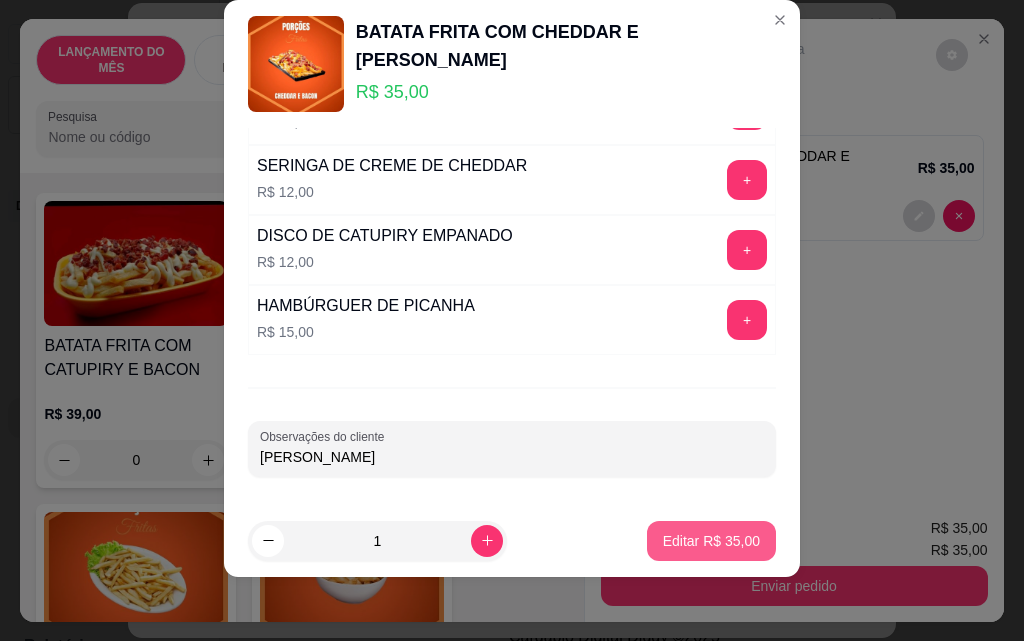 type on "[PERSON_NAME]" 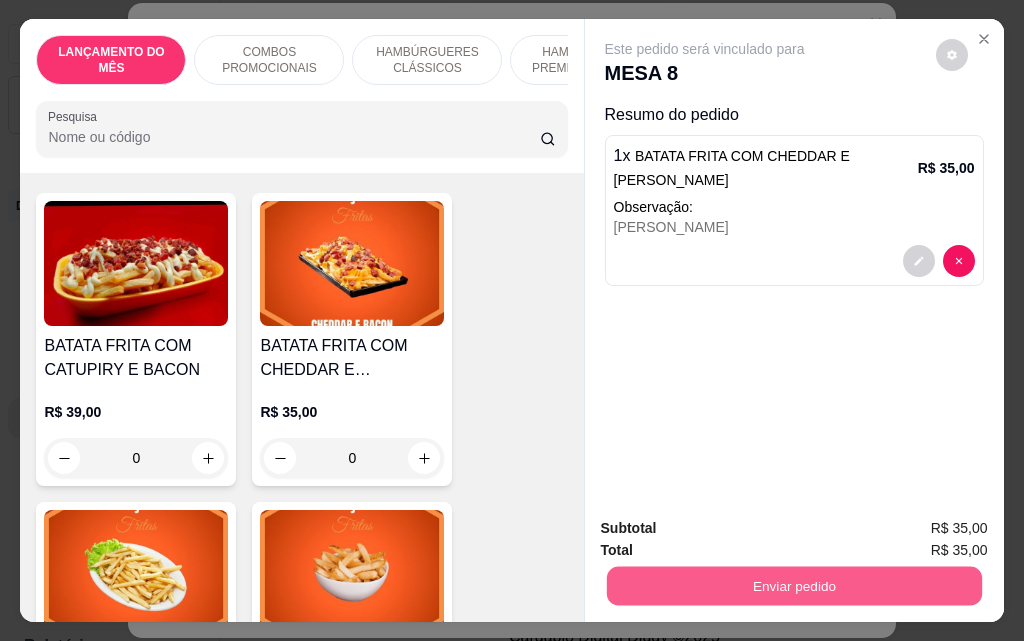 click on "Enviar pedido" at bounding box center [793, 585] 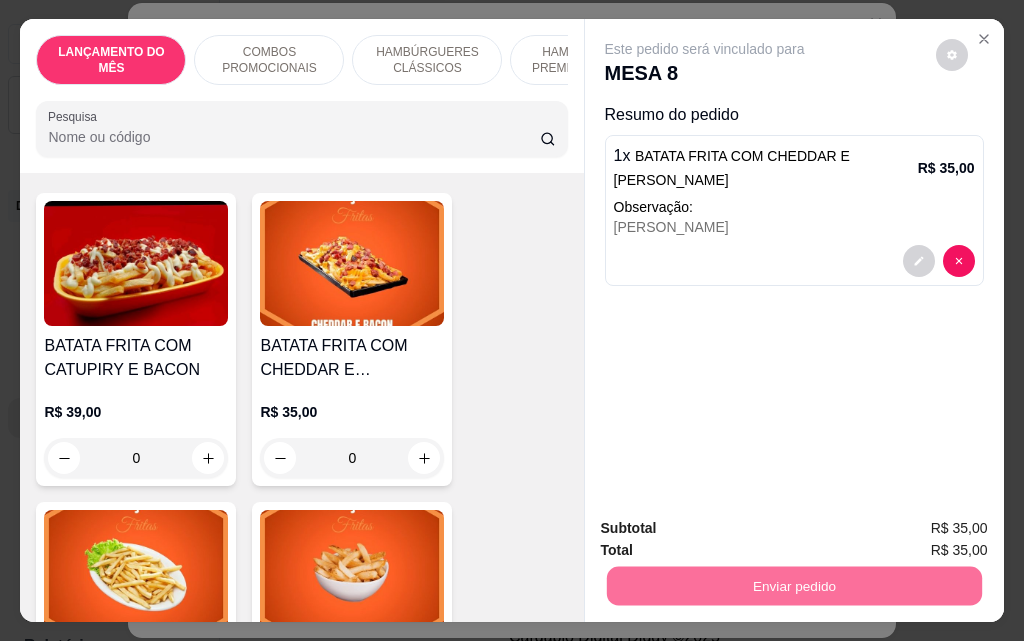 click on "Não registrar e enviar pedido" at bounding box center (728, 528) 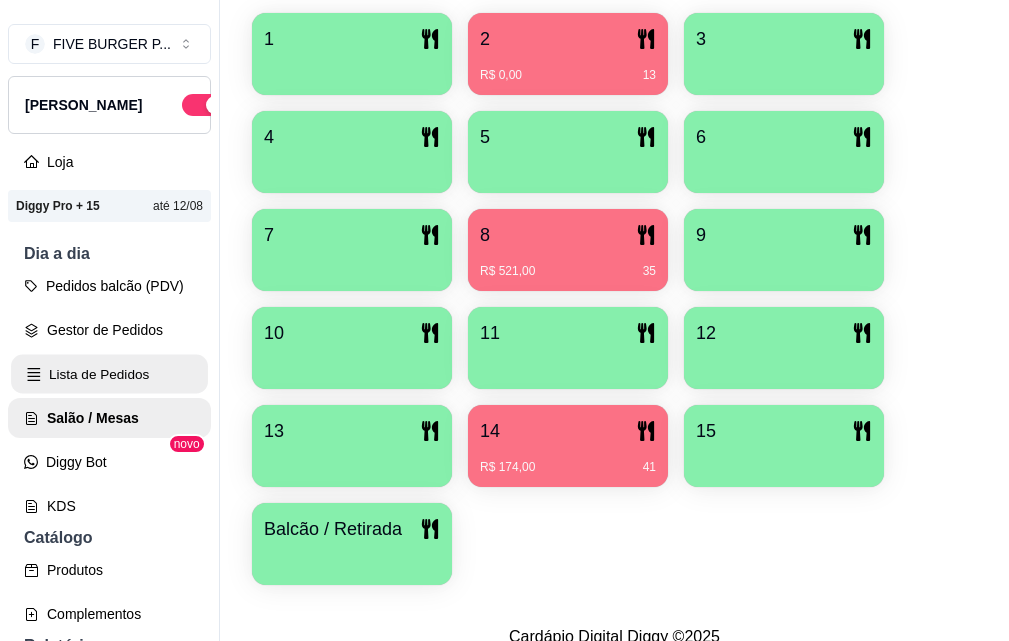 click on "Lista de Pedidos" at bounding box center [109, 374] 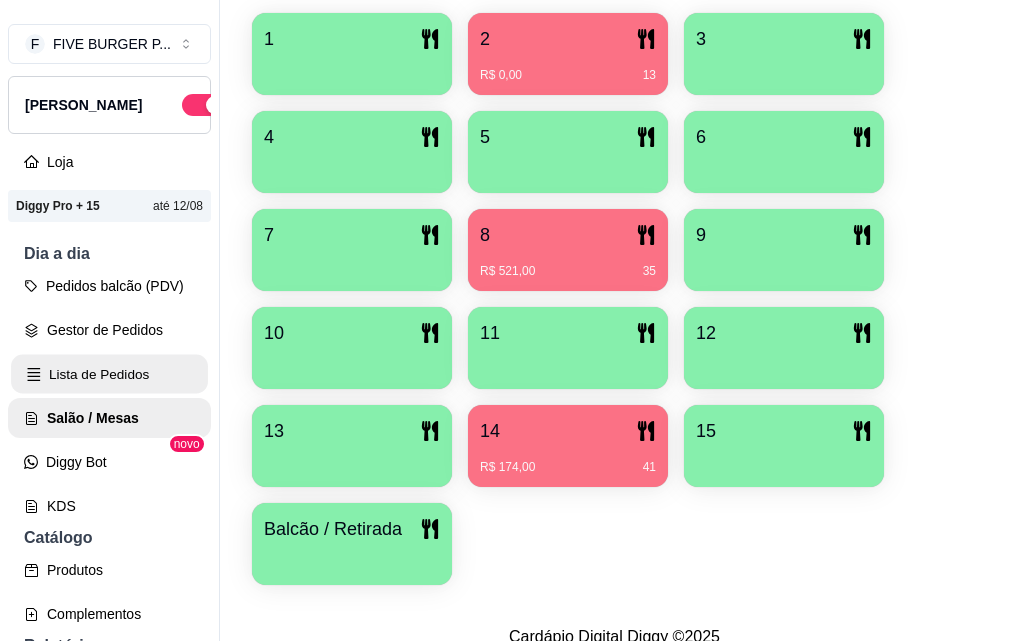 scroll, scrollTop: 0, scrollLeft: 0, axis: both 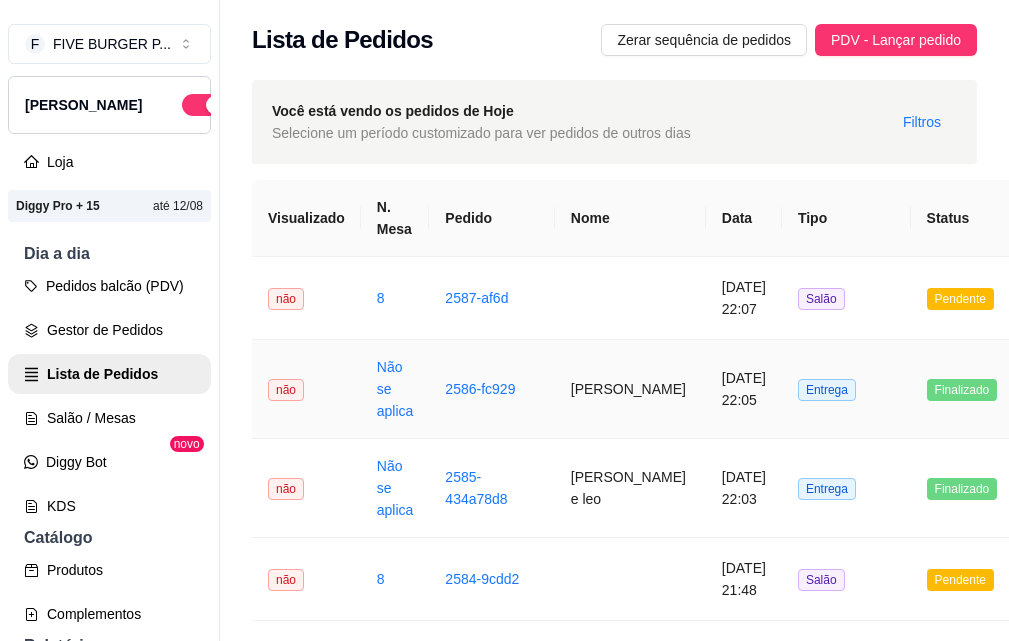 click on "[PERSON_NAME]" at bounding box center [630, 389] 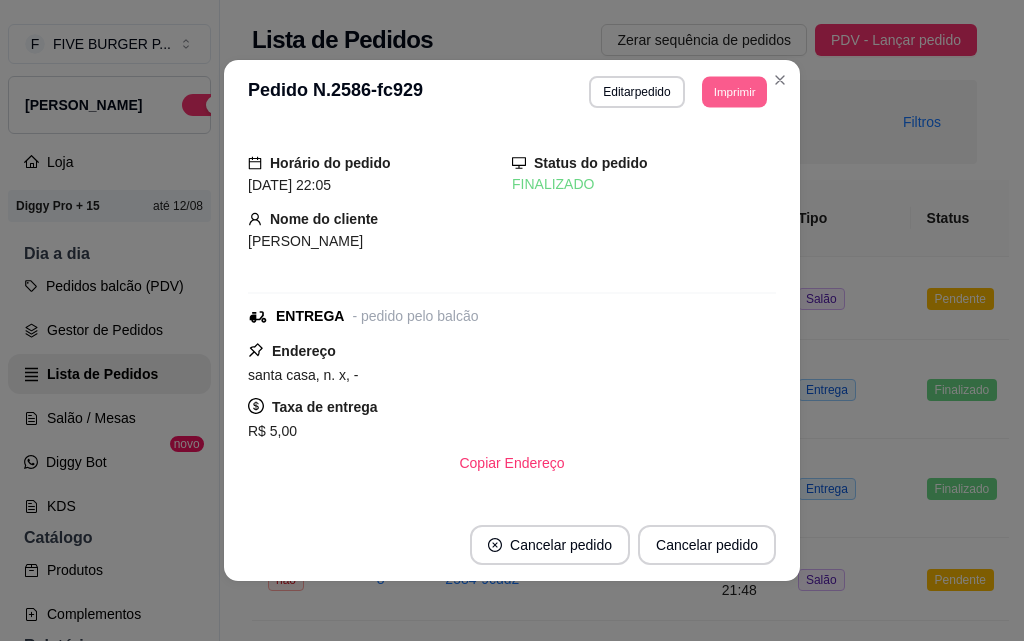 click on "Imprimir" at bounding box center [734, 91] 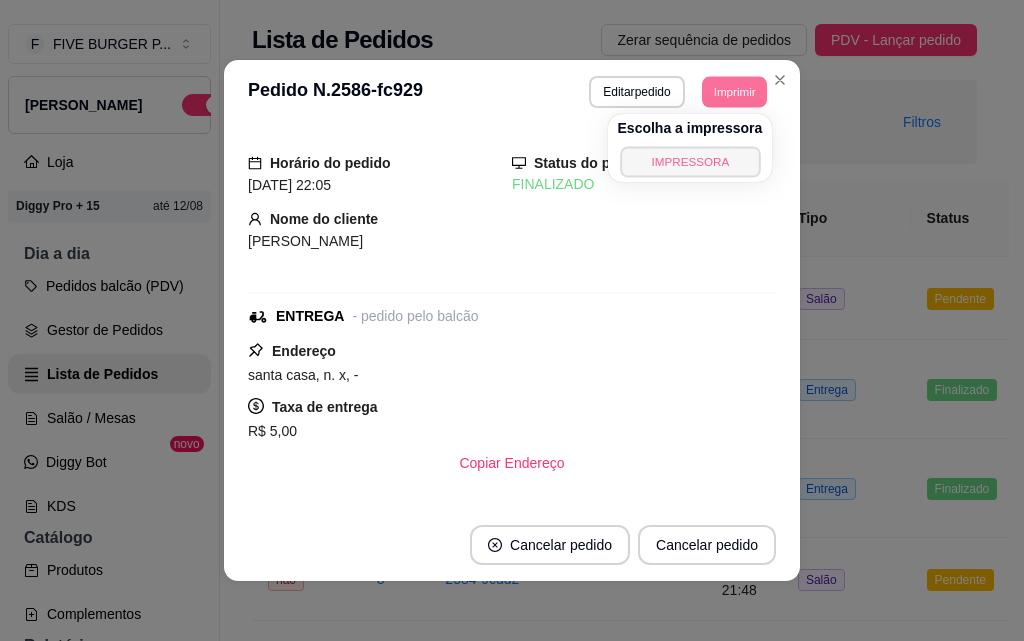click on "IMPRESSORA" at bounding box center [690, 161] 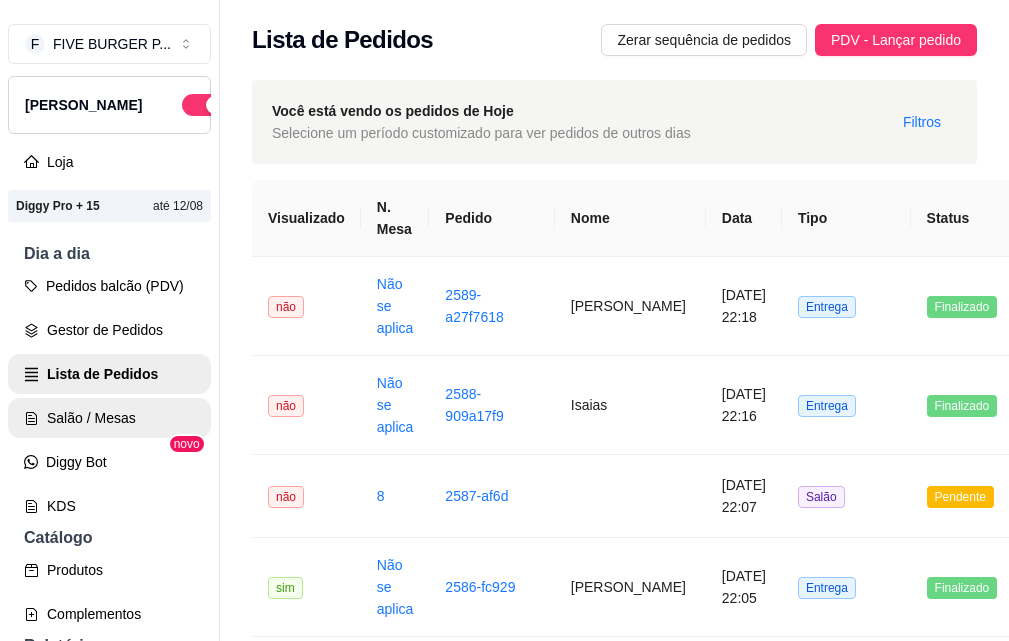 click on "Salão / Mesas" at bounding box center (109, 418) 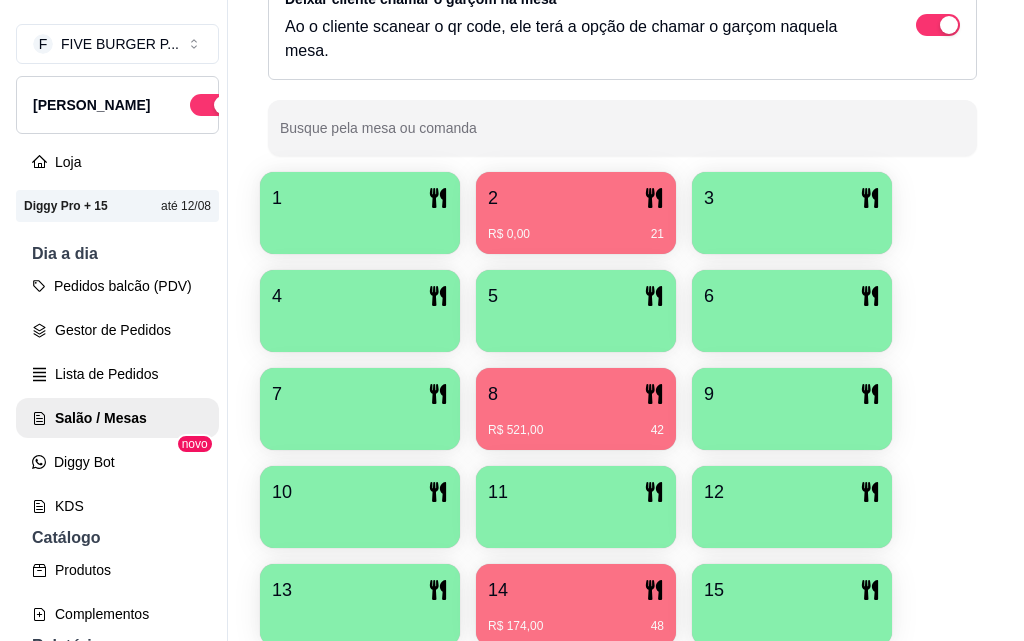scroll, scrollTop: 339, scrollLeft: 0, axis: vertical 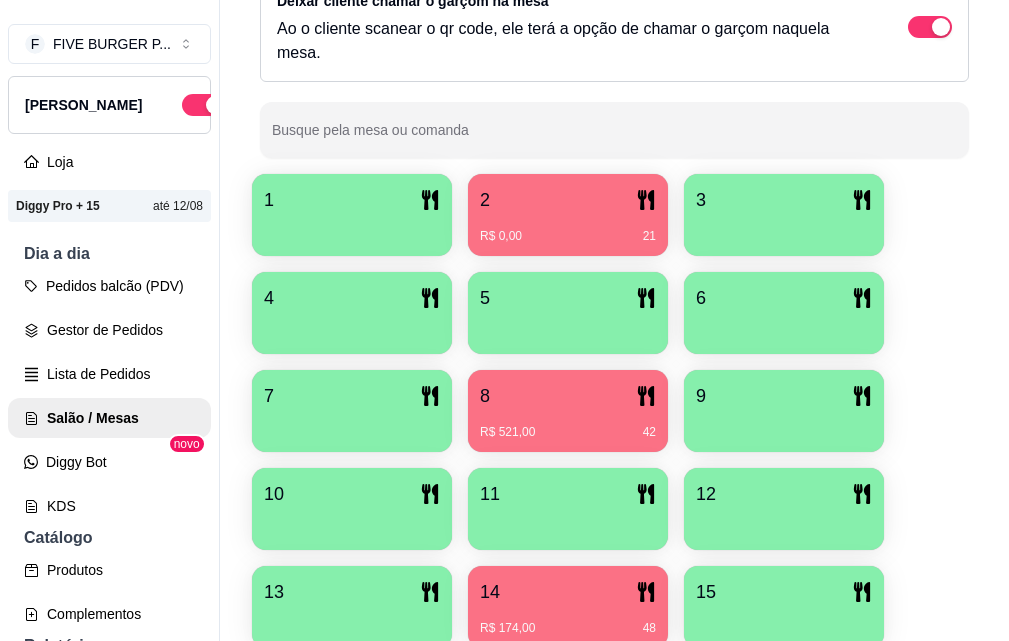 click on "R$ 521,00 42" at bounding box center [568, 432] 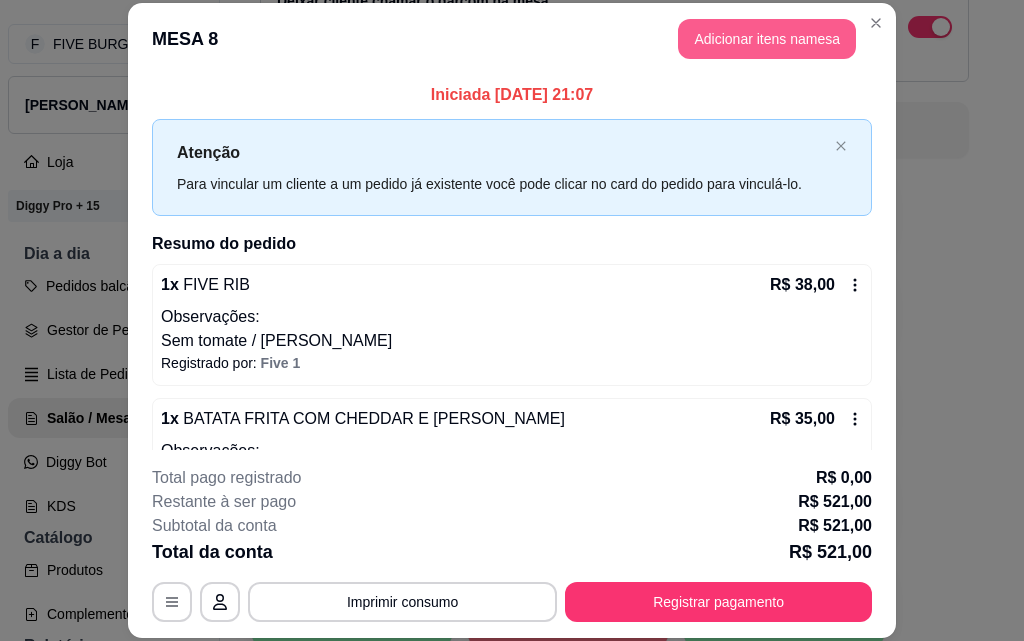 click on "Adicionar itens na  mesa" at bounding box center [767, 39] 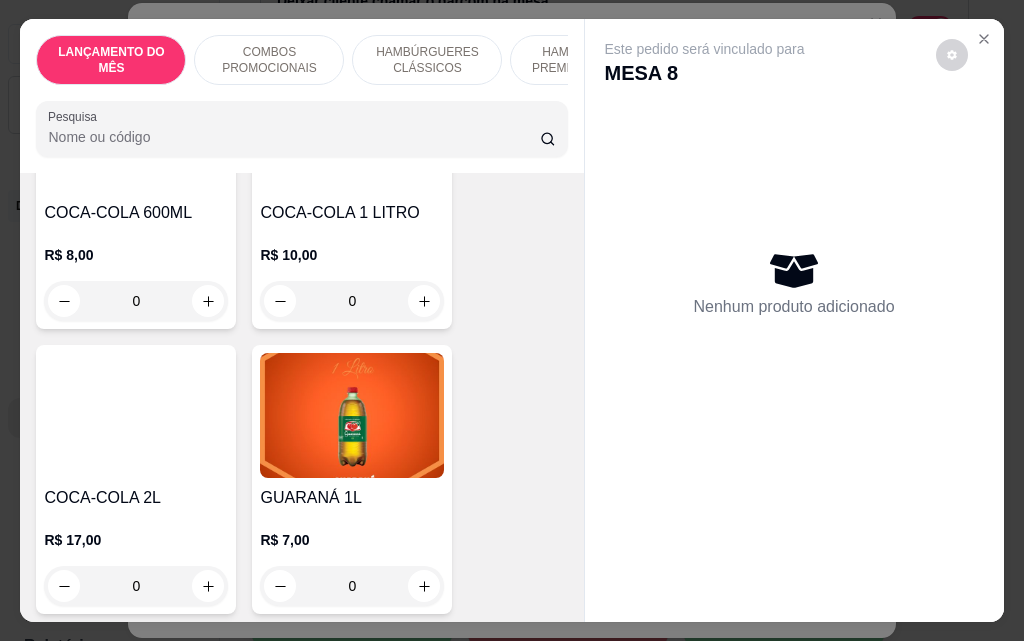 scroll, scrollTop: 8300, scrollLeft: 0, axis: vertical 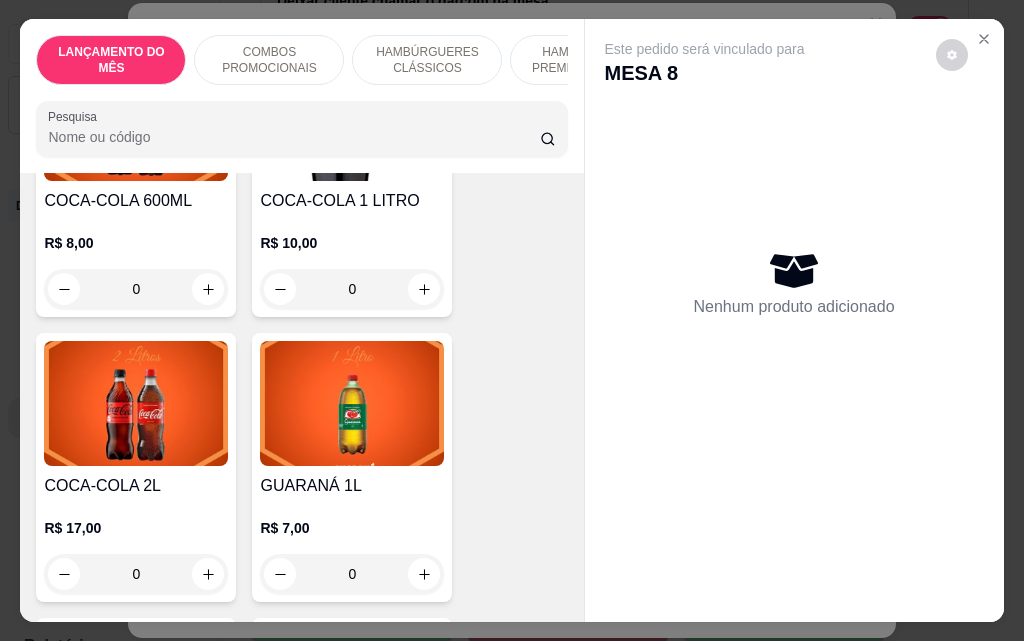 click on "0" at bounding box center (136, 574) 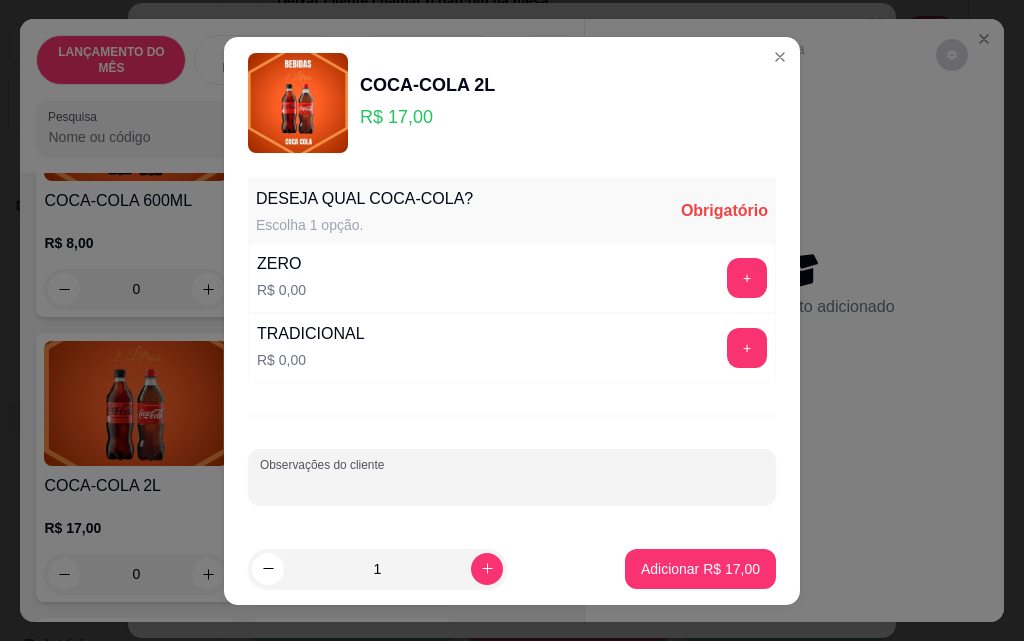 click on "Observações do cliente" at bounding box center [512, 485] 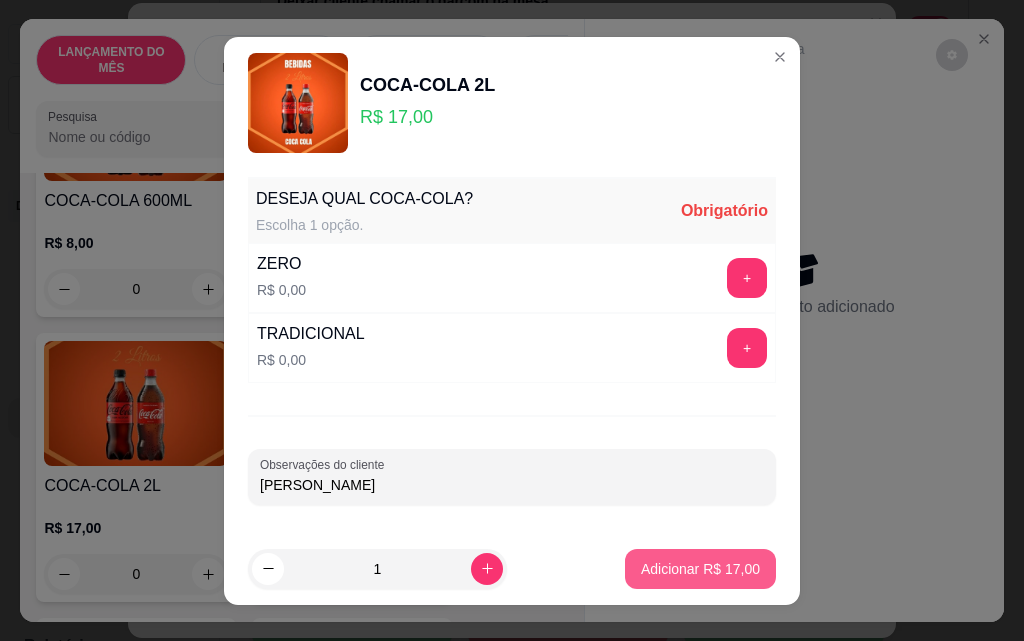 type on "[PERSON_NAME]" 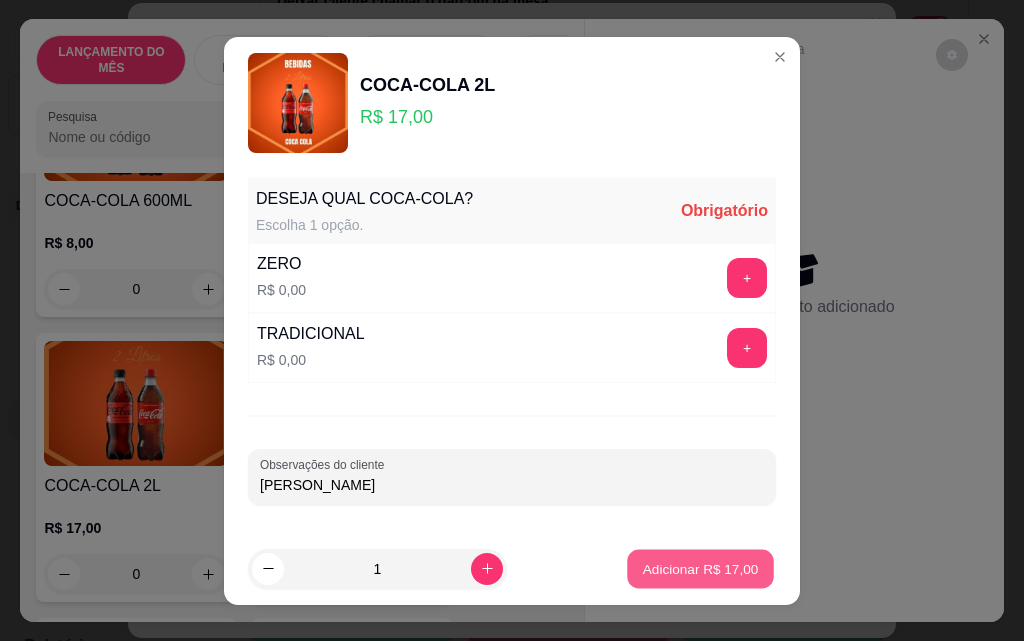 click on "+" at bounding box center [747, 348] 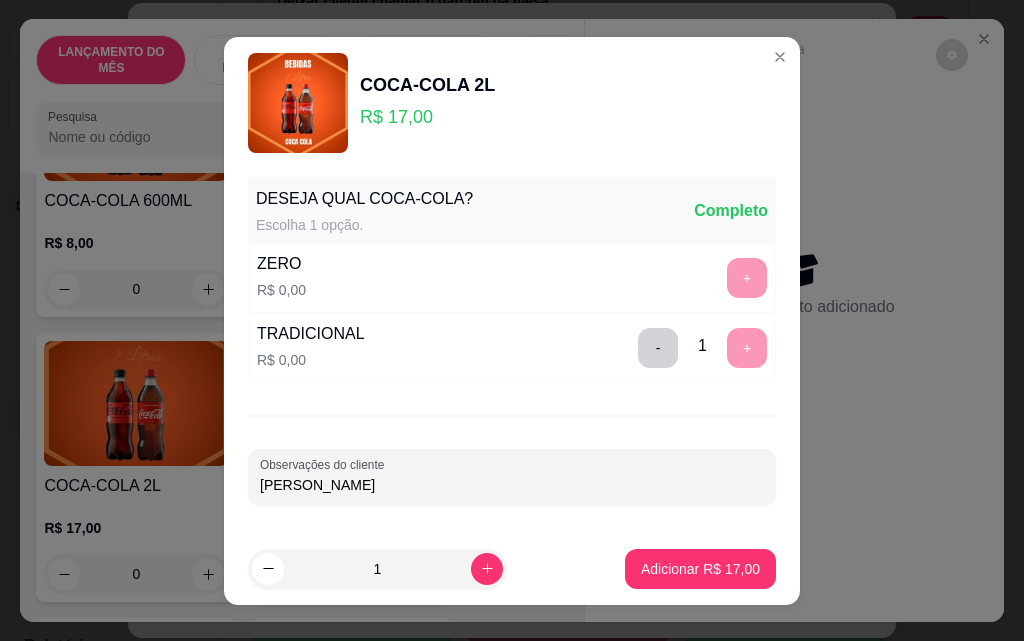 click on "1 Adicionar   R$ 17,00" at bounding box center [512, 569] 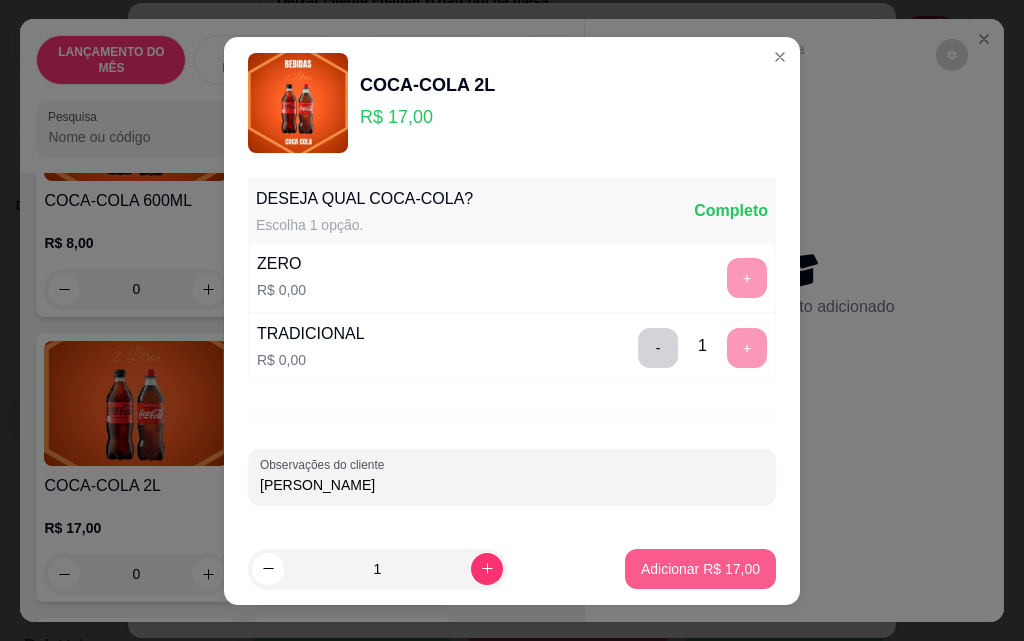 click on "Adicionar   R$ 17,00" at bounding box center (700, 569) 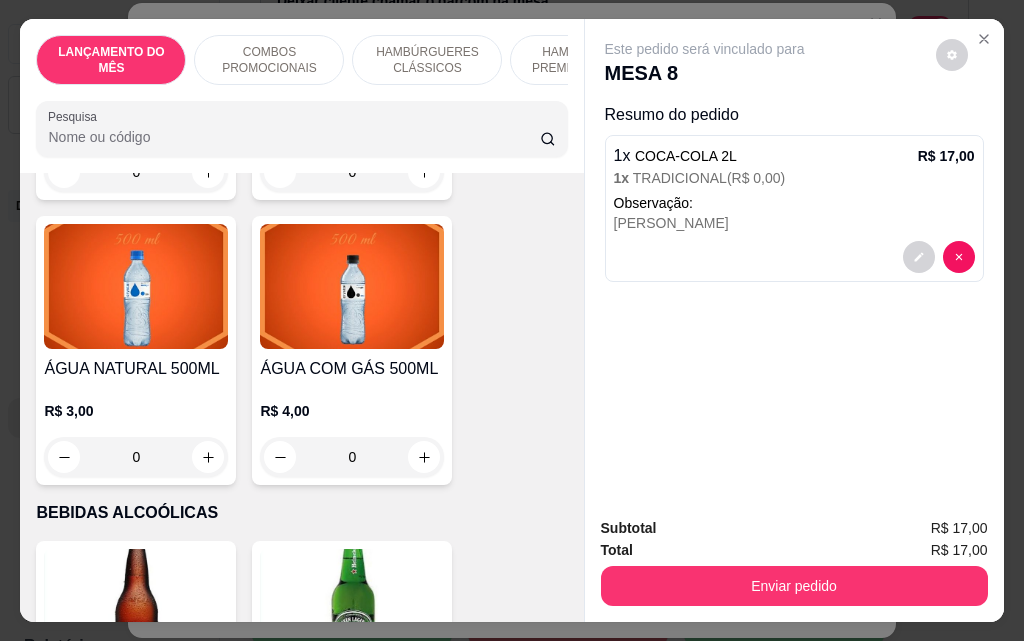 scroll, scrollTop: 8700, scrollLeft: 0, axis: vertical 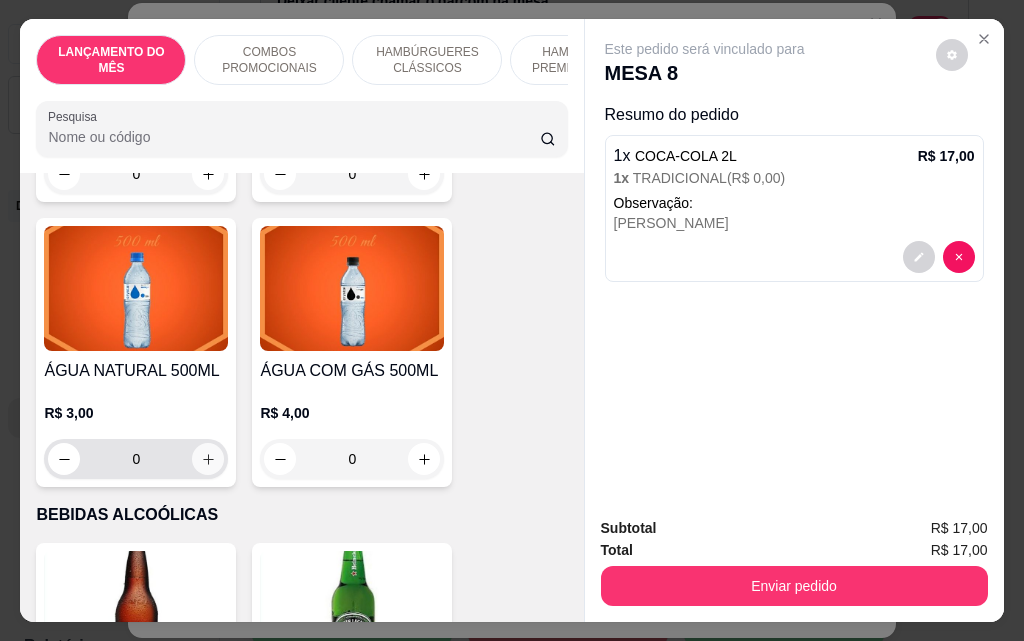 click 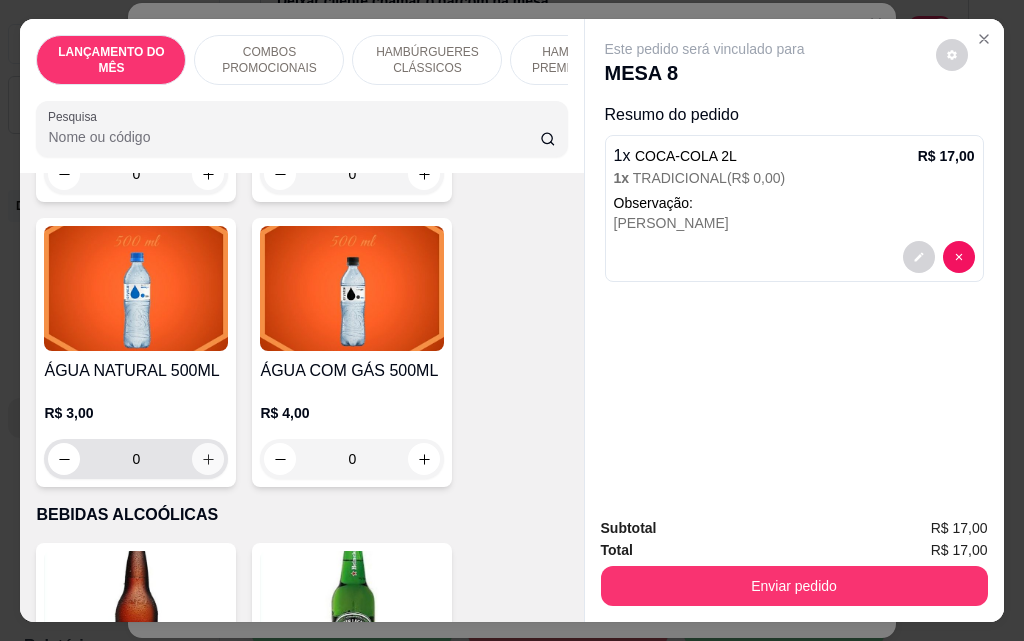 type on "1" 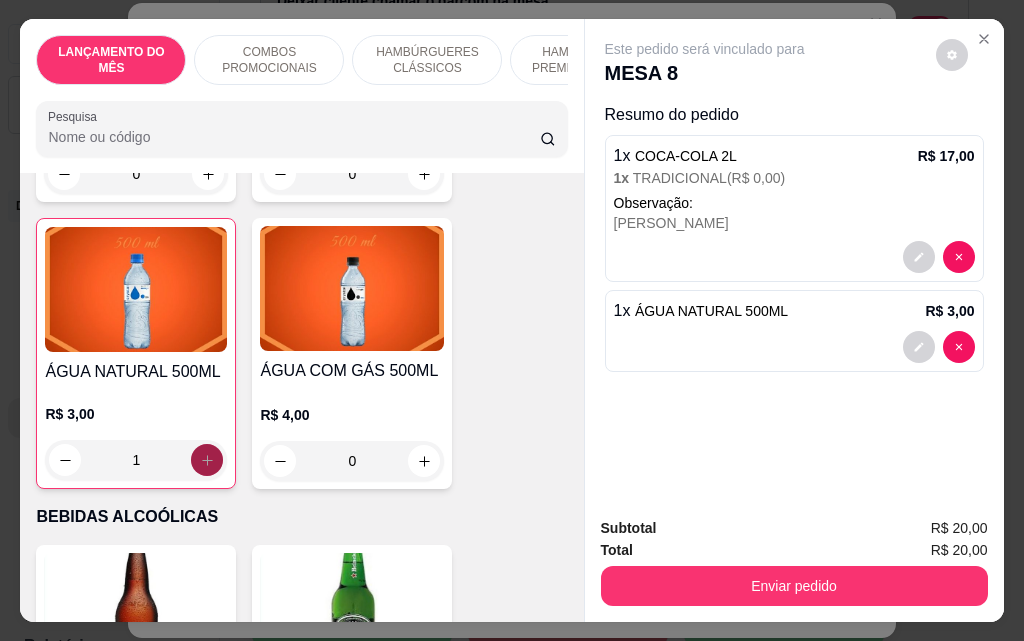 scroll, scrollTop: 8701, scrollLeft: 0, axis: vertical 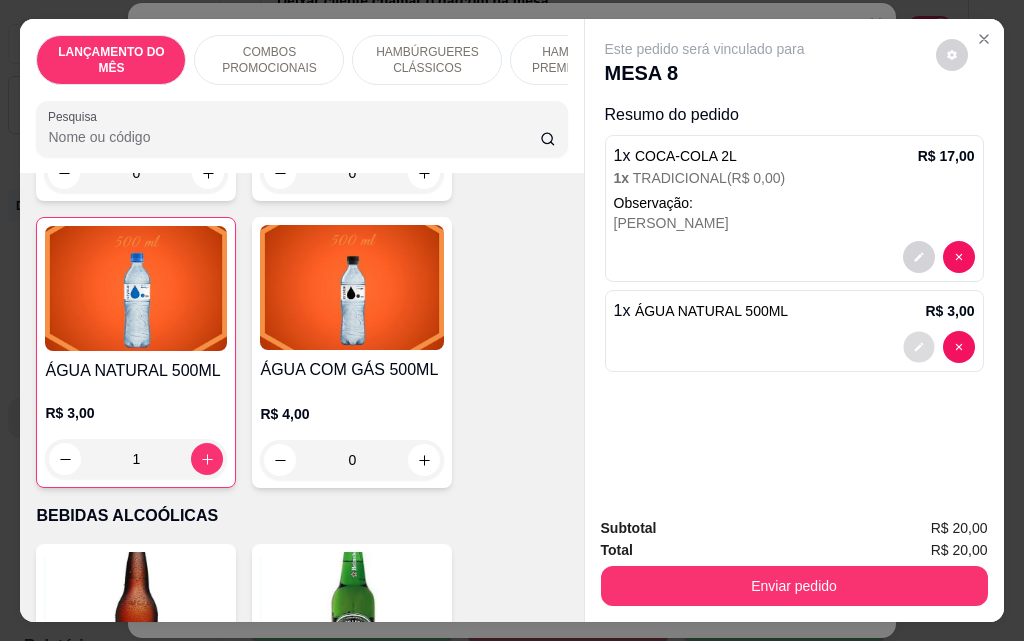 click at bounding box center [918, 347] 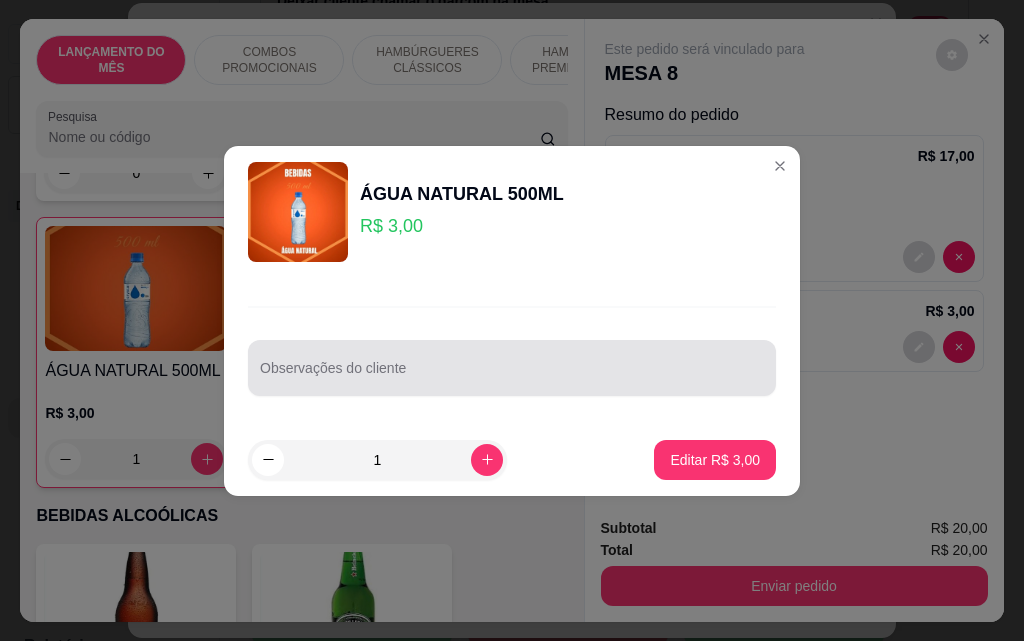 click at bounding box center (512, 368) 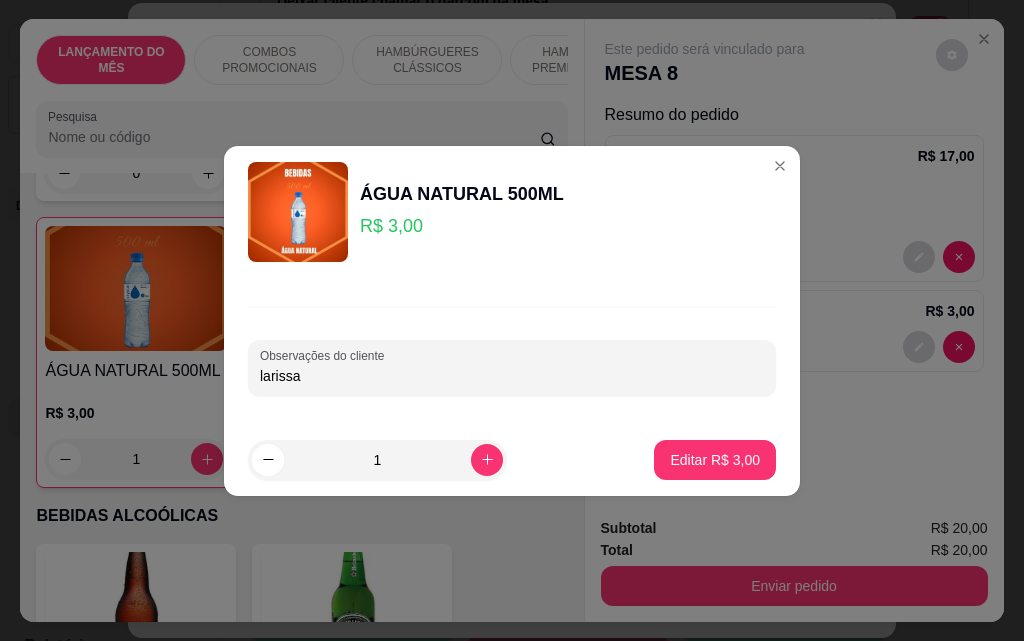 type on "larissa" 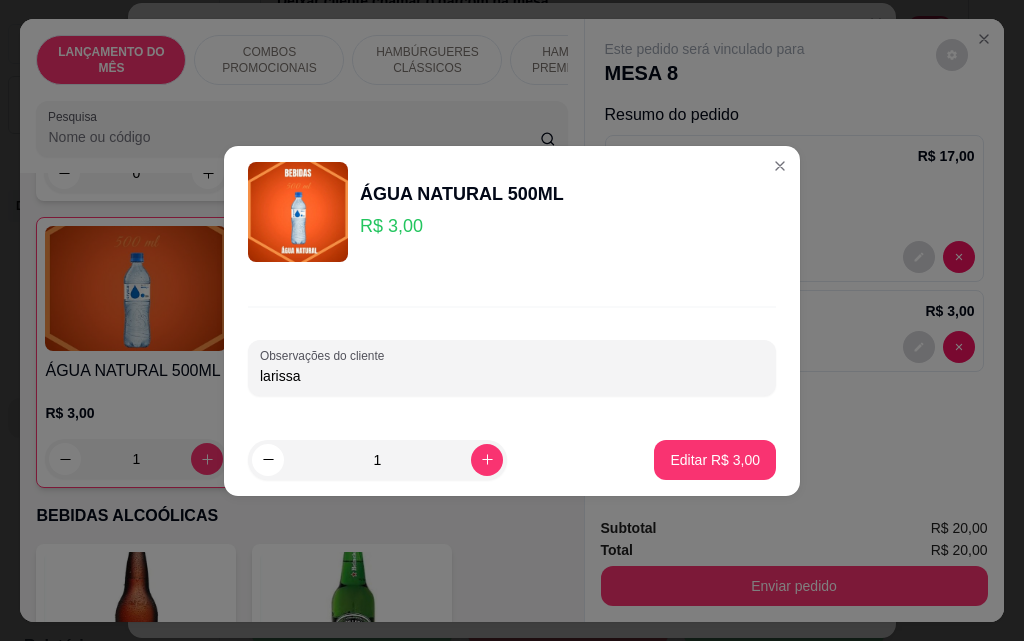 click on "larissa" at bounding box center (512, 376) 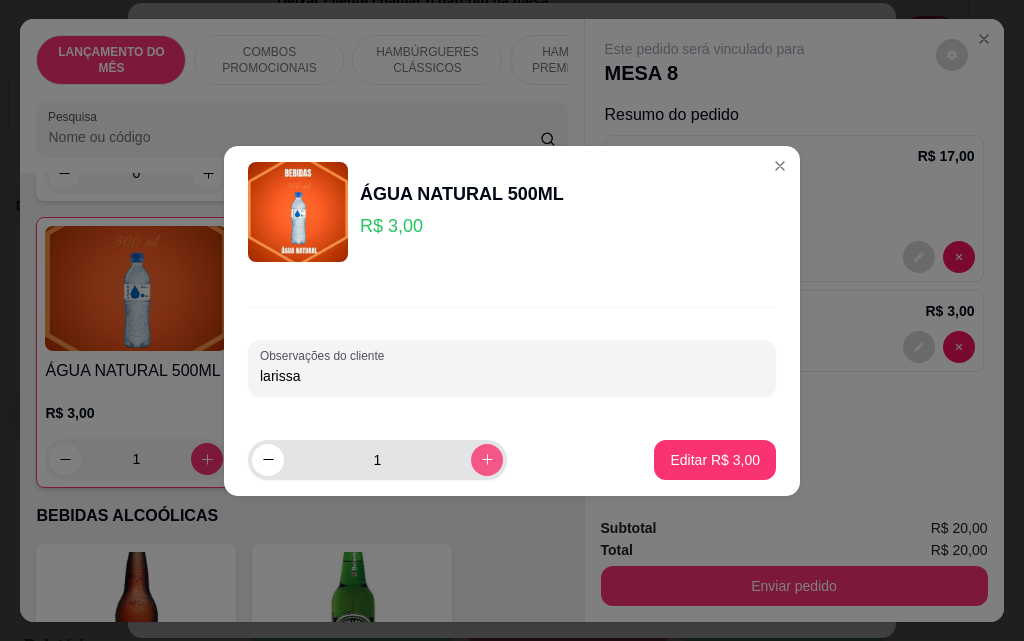 click at bounding box center (487, 460) 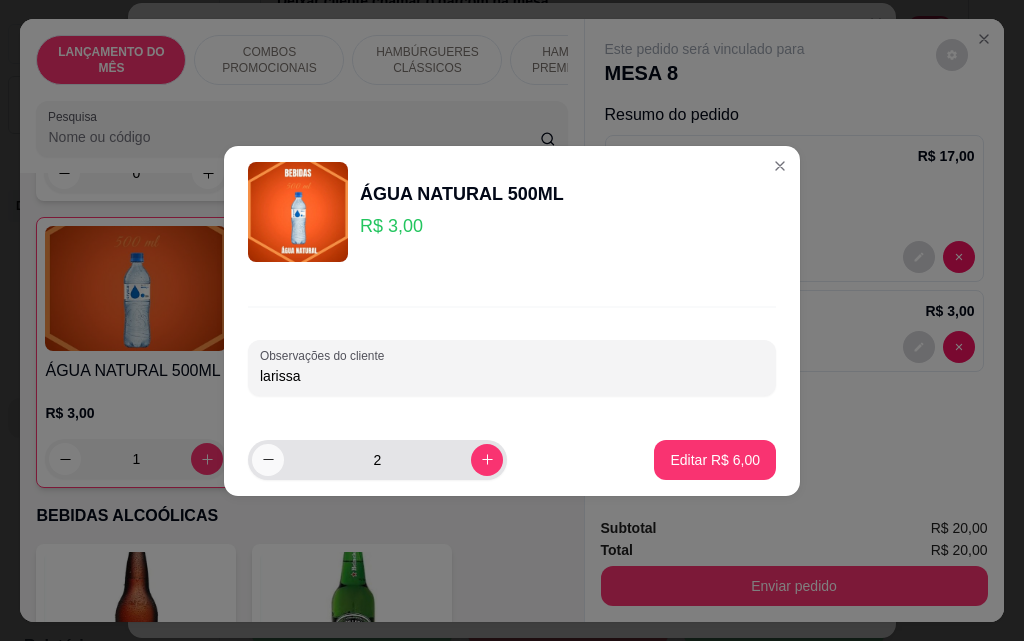 click at bounding box center [268, 460] 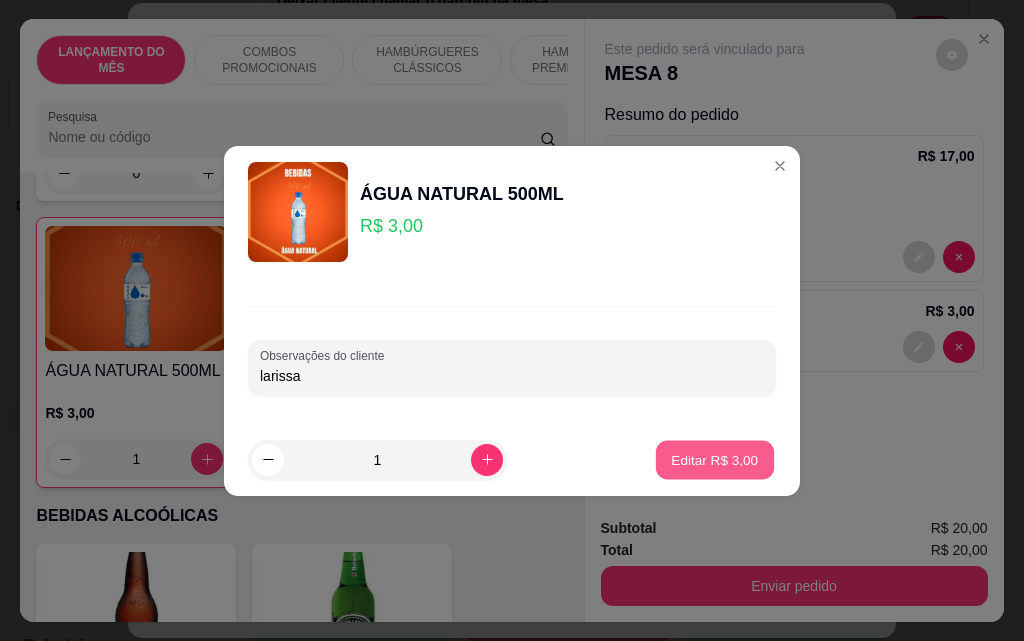 click on "Editar   R$ 3,00" at bounding box center [715, 459] 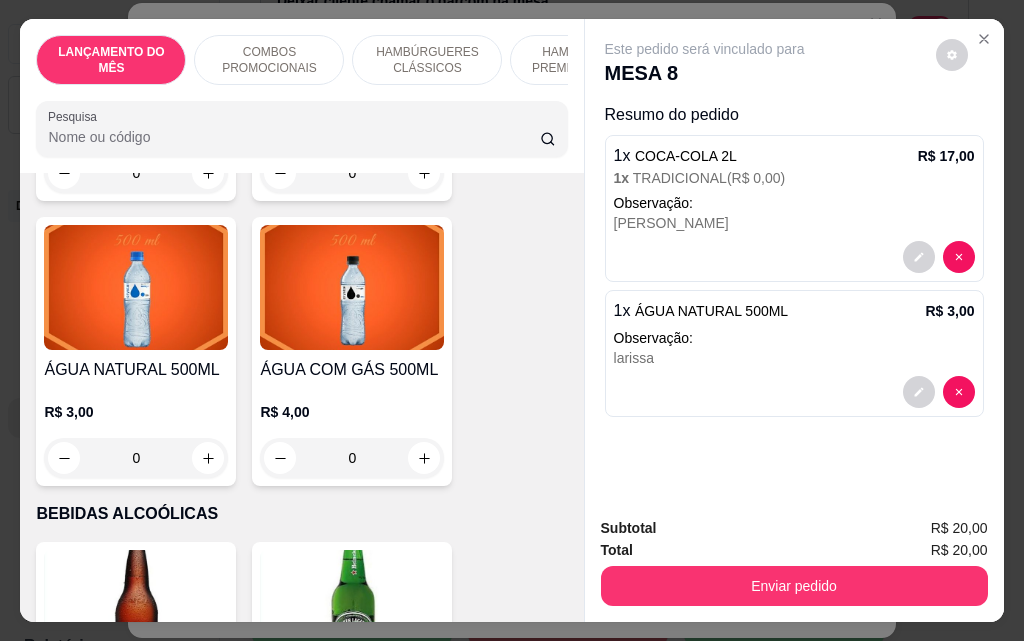 scroll, scrollTop: 8700, scrollLeft: 0, axis: vertical 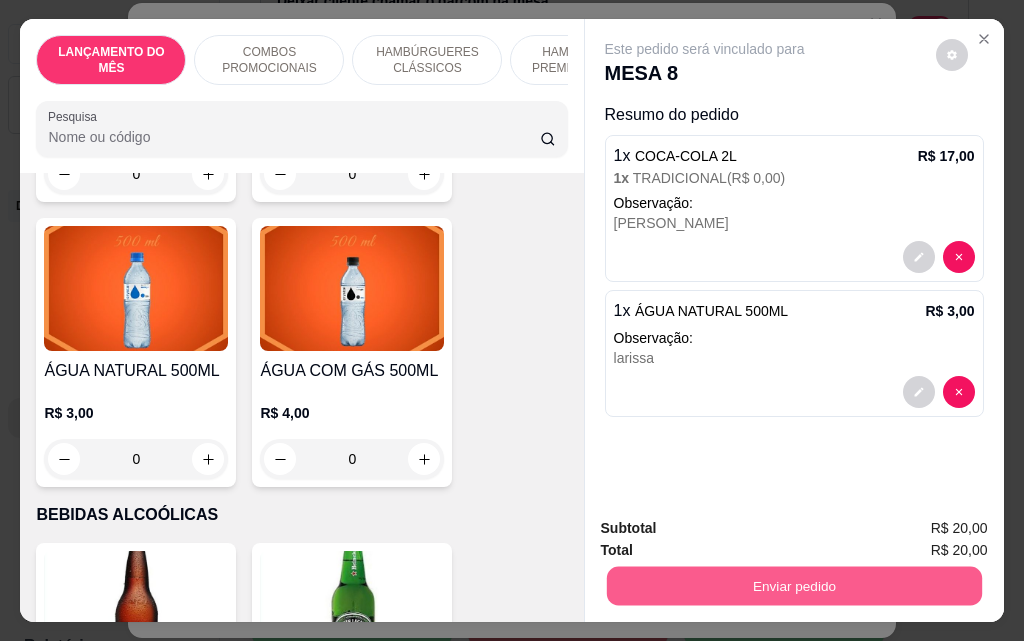 click on "Enviar pedido" at bounding box center (793, 585) 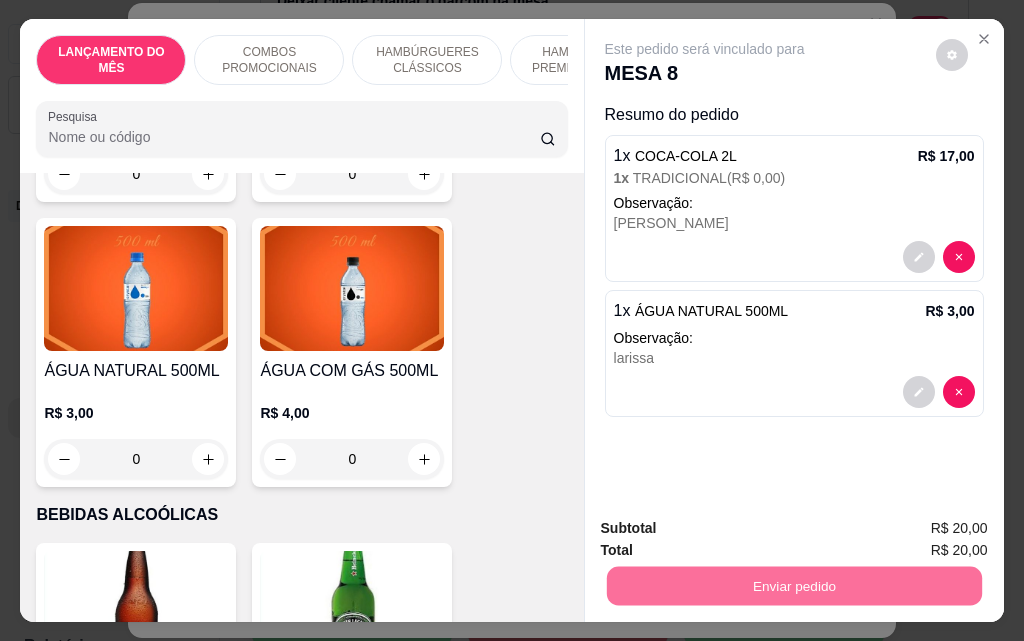 click on "Não registrar e enviar pedido" at bounding box center [728, 529] 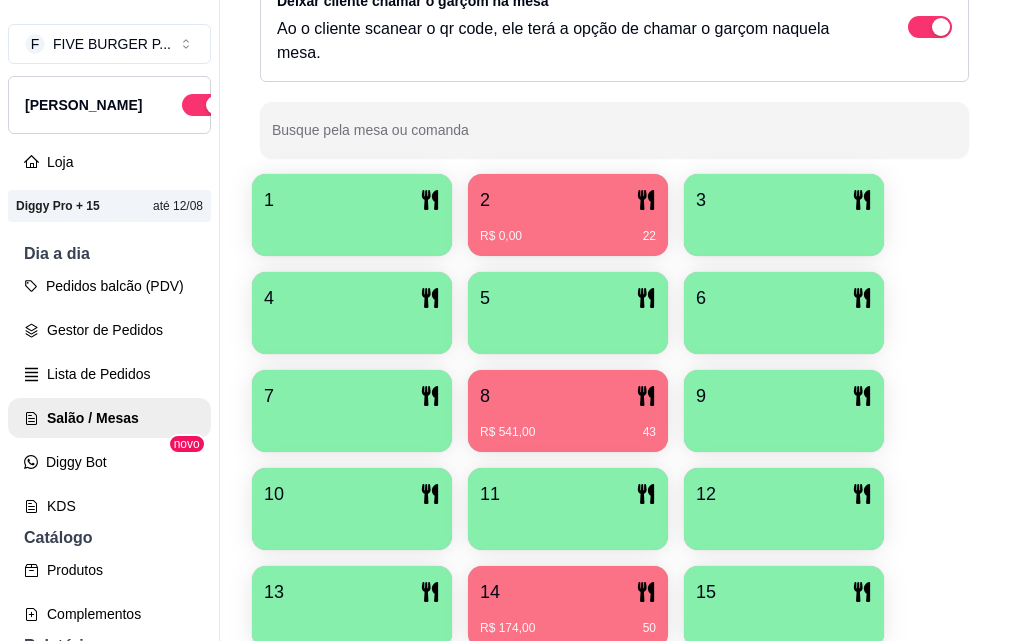 click on "1" at bounding box center [352, 200] 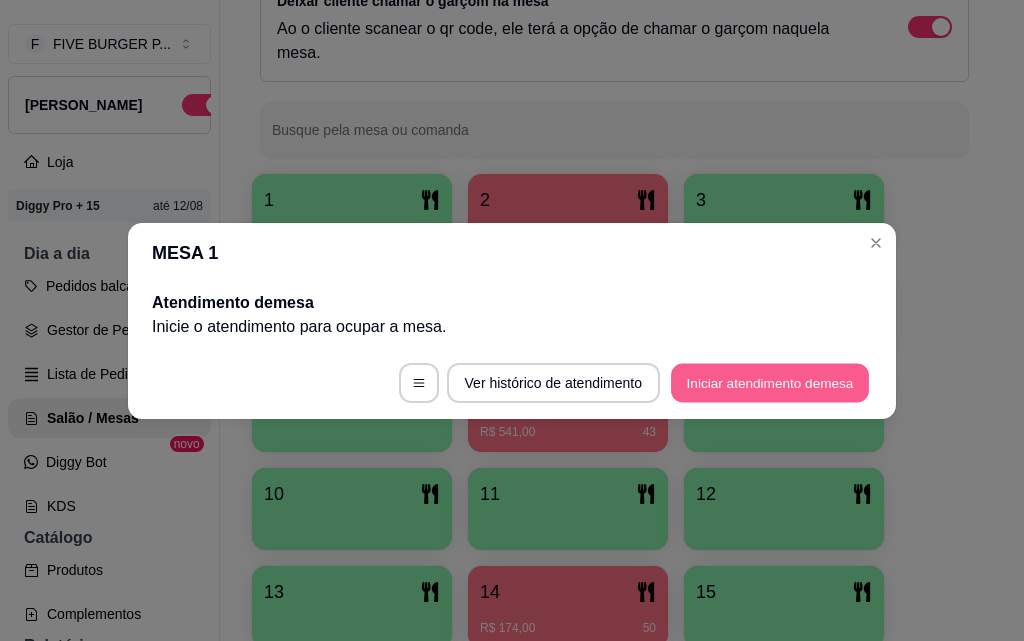click on "Iniciar atendimento de  mesa" at bounding box center [770, 382] 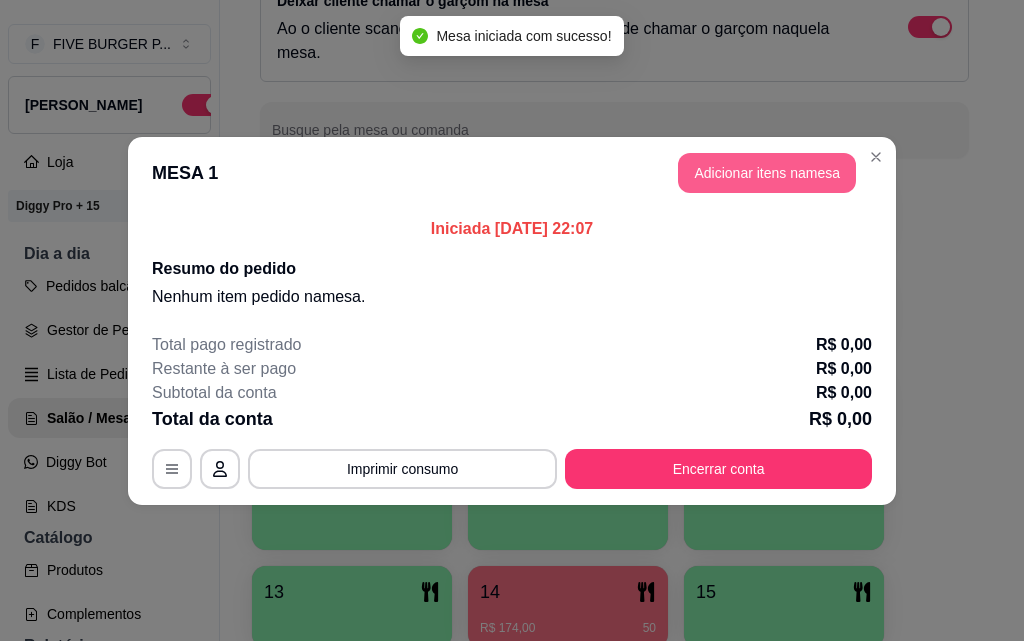 click on "Adicionar itens na  mesa" at bounding box center [767, 173] 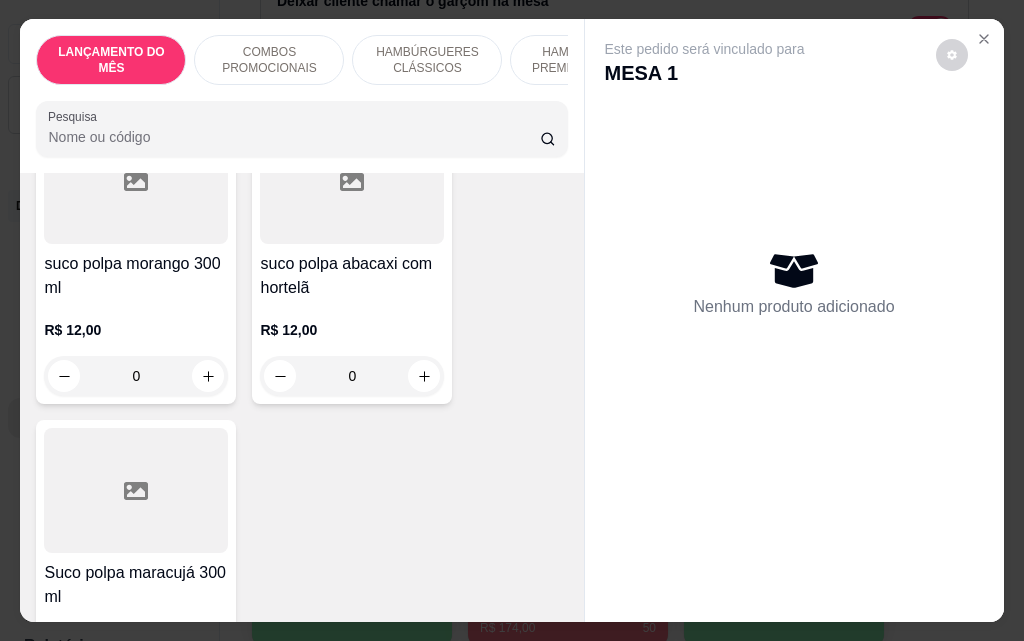 scroll, scrollTop: 7300, scrollLeft: 0, axis: vertical 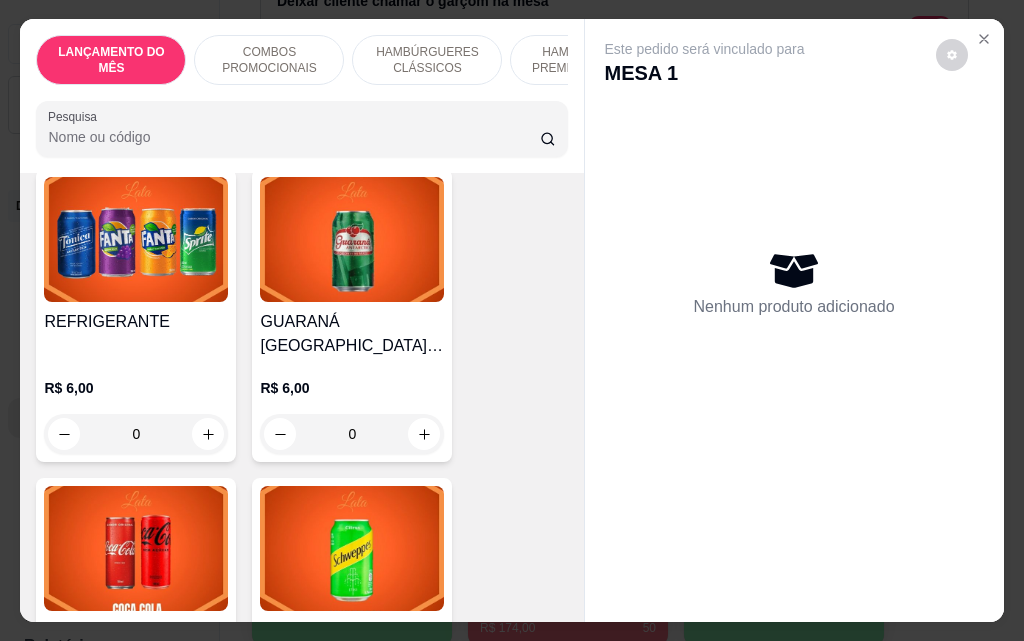 click on "0" at bounding box center (352, 434) 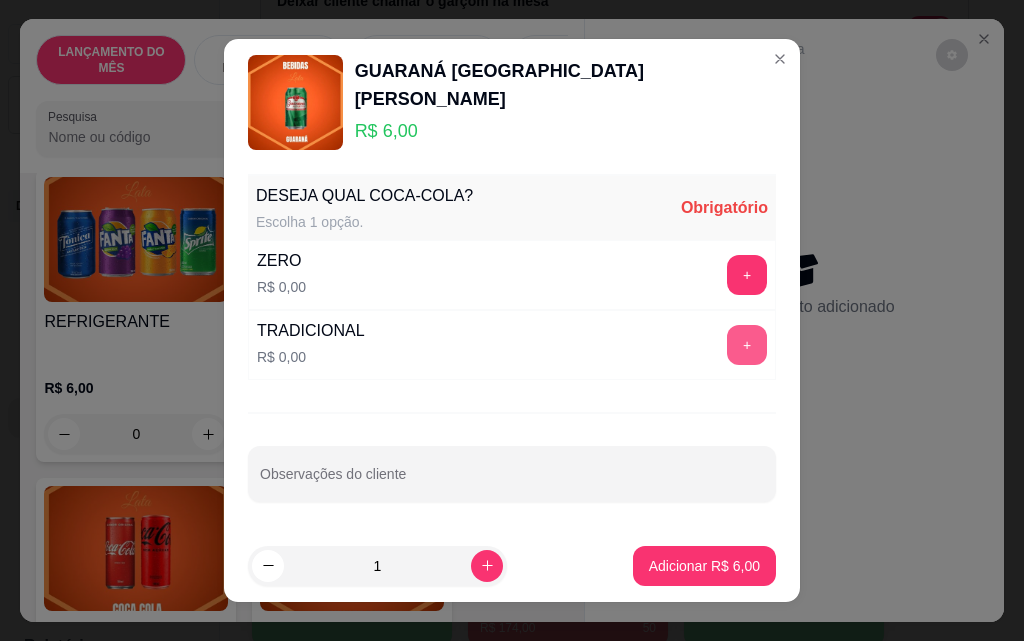 click on "+" at bounding box center [747, 345] 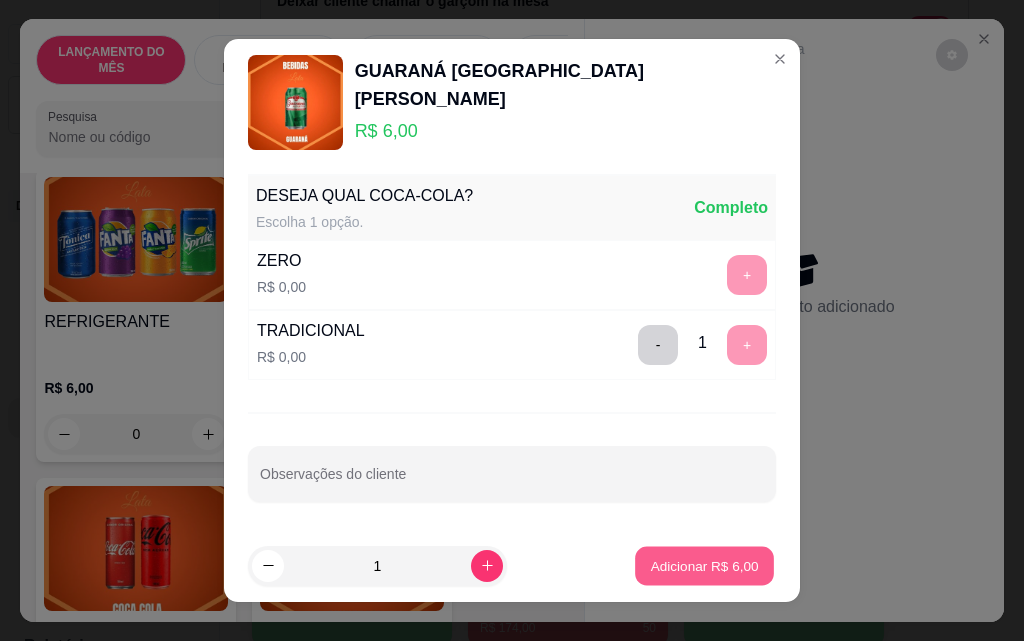 click on "Adicionar   R$ 6,00" at bounding box center (704, 565) 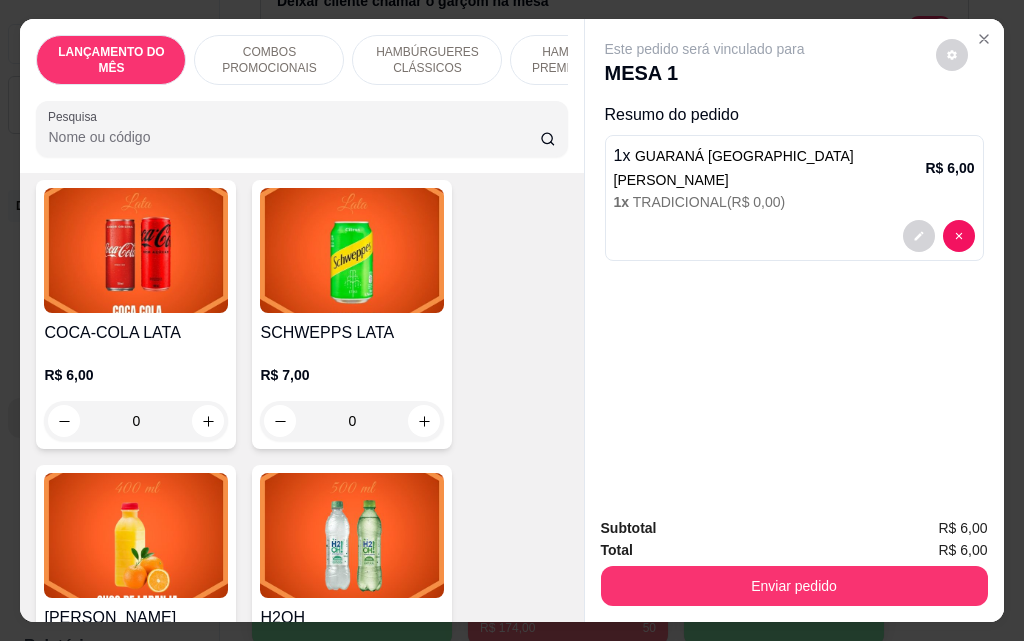 scroll, scrollTop: 7600, scrollLeft: 0, axis: vertical 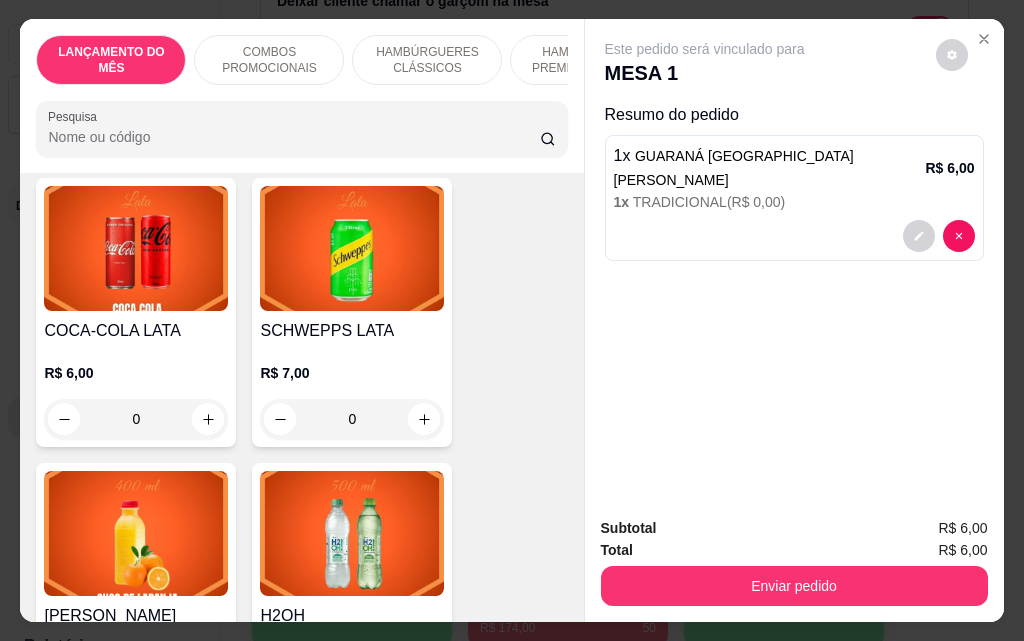 click on "0" at bounding box center [136, 419] 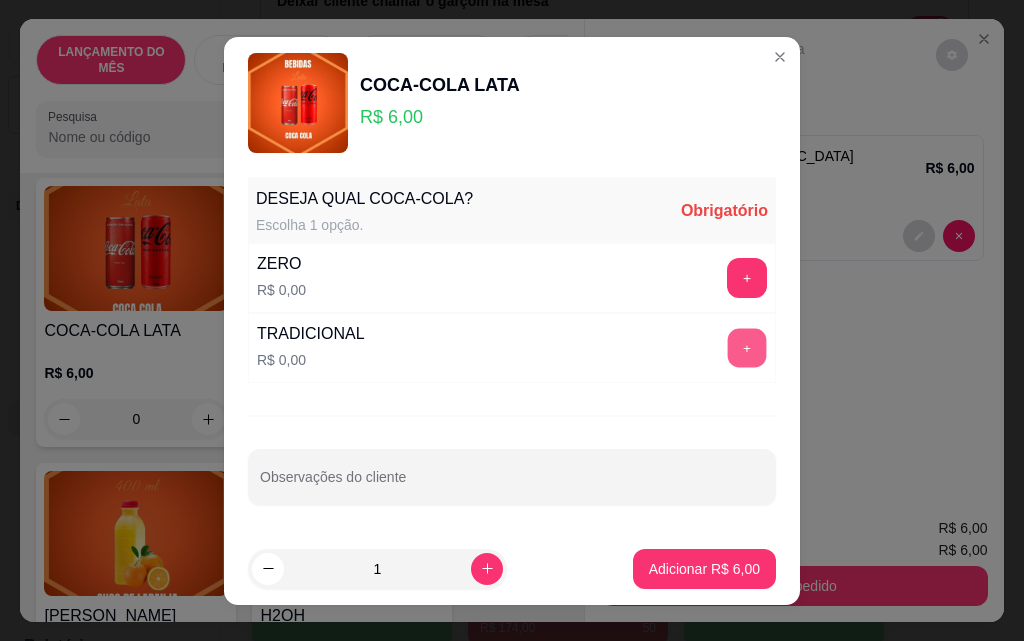 click on "+" at bounding box center (747, 347) 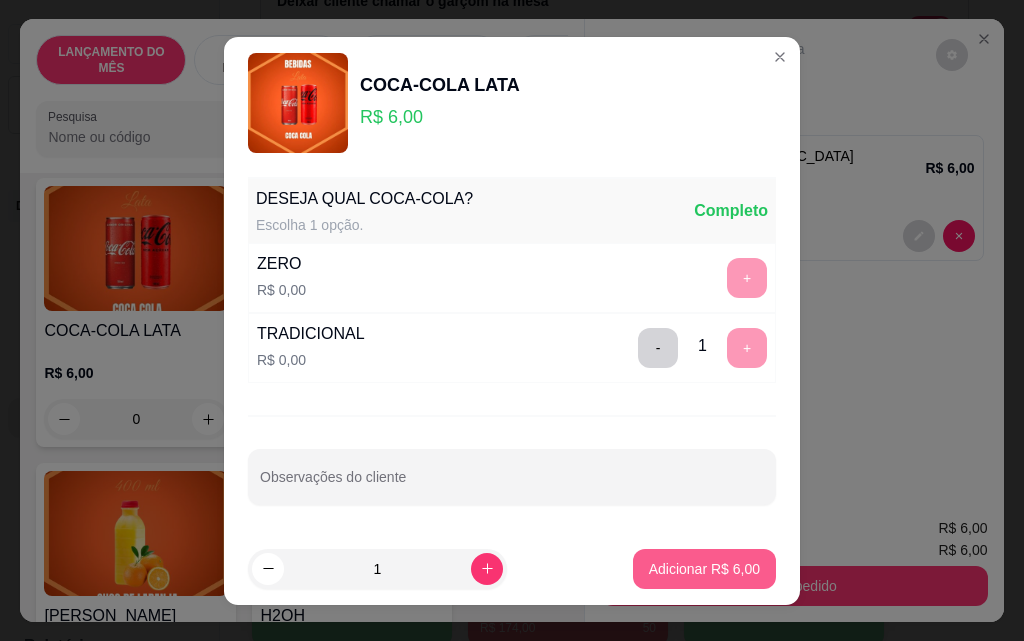 click on "Adicionar   R$ 6,00" at bounding box center [704, 569] 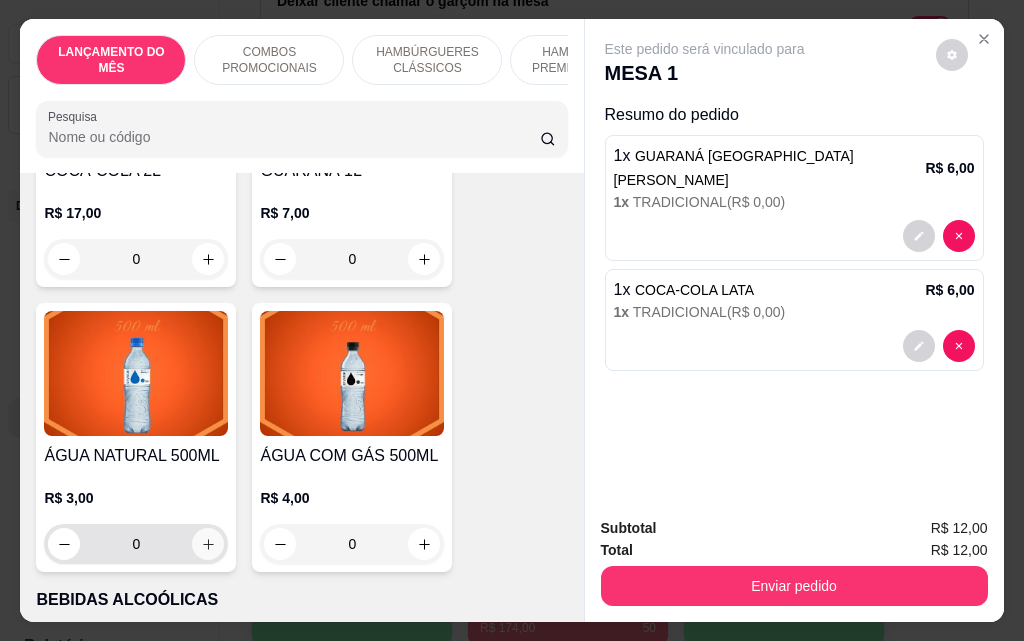 scroll, scrollTop: 8700, scrollLeft: 0, axis: vertical 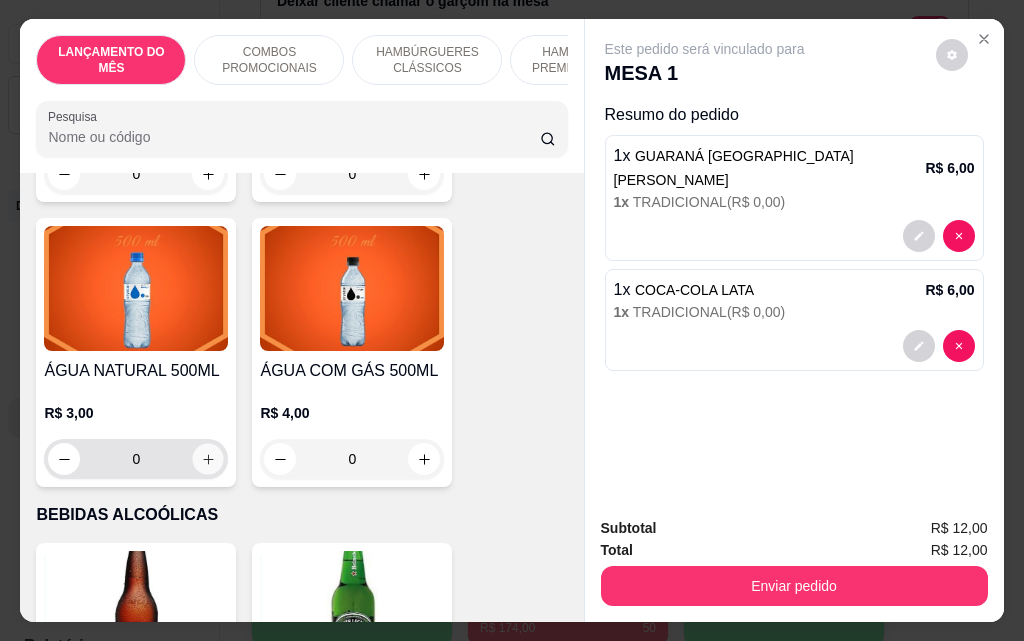click 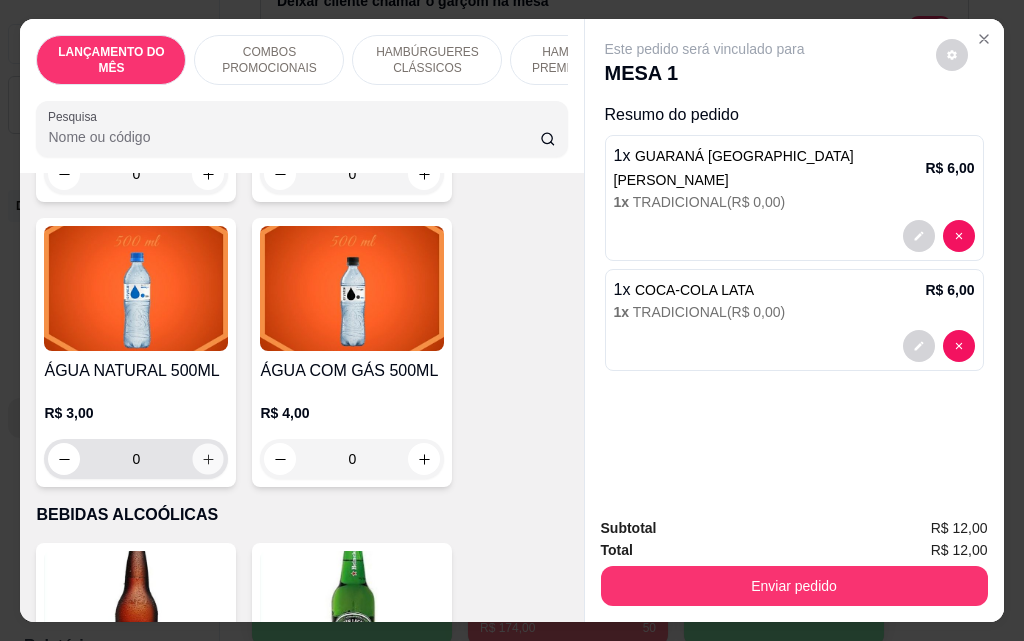 type on "1" 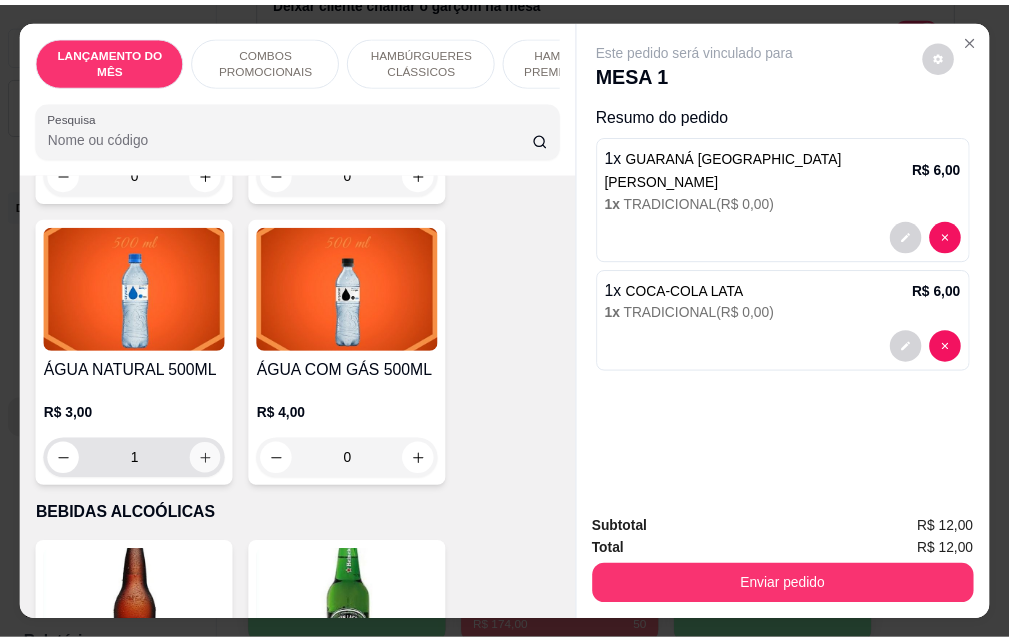 scroll, scrollTop: 8701, scrollLeft: 0, axis: vertical 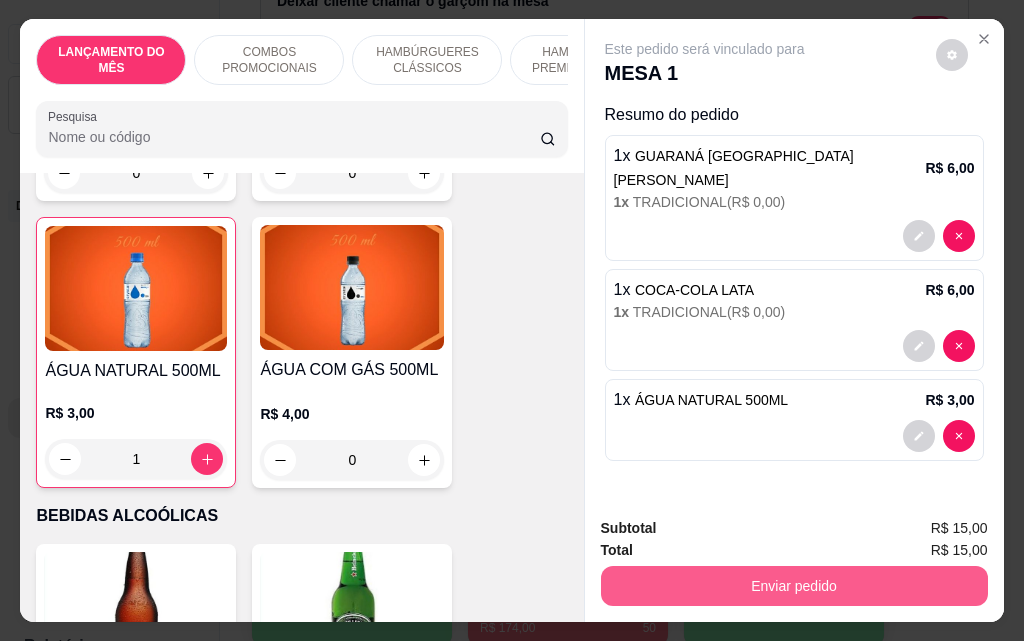 click on "Enviar pedido" at bounding box center [794, 586] 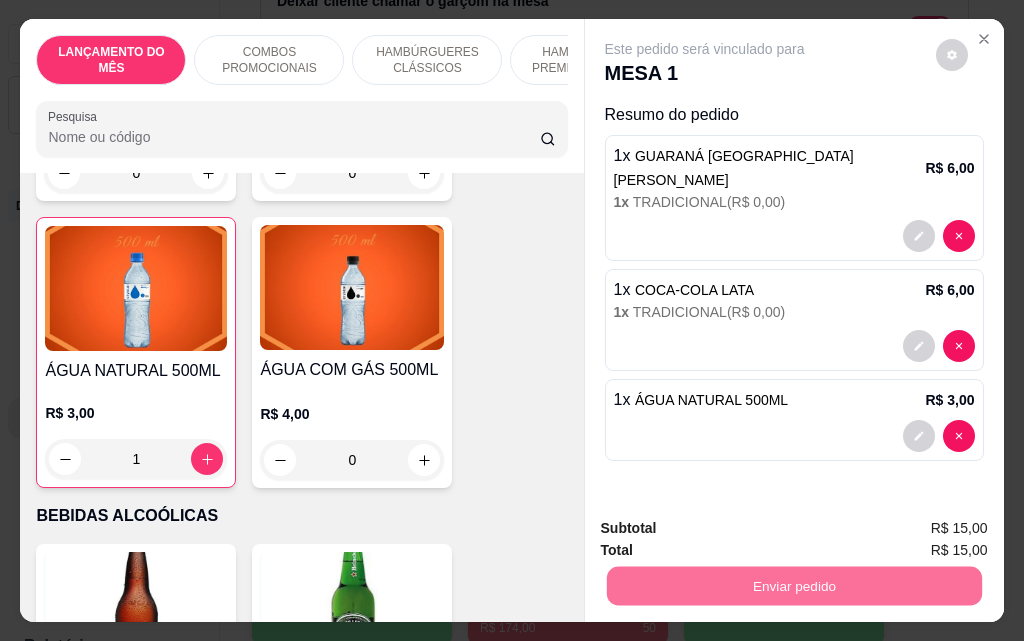 click on "Não registrar e enviar pedido" at bounding box center (728, 529) 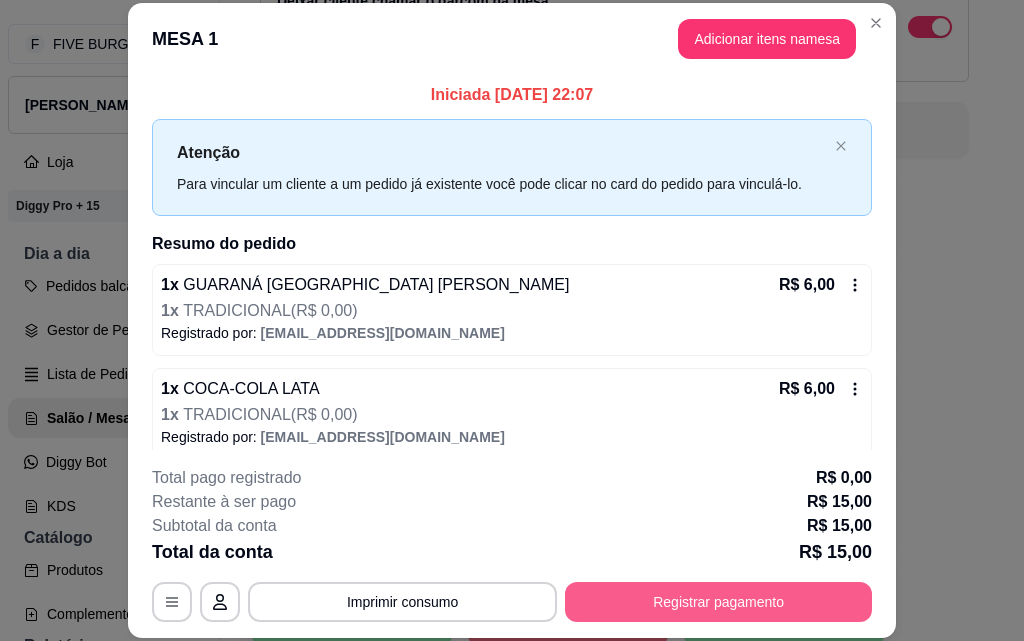 click on "Registrar pagamento" at bounding box center (718, 602) 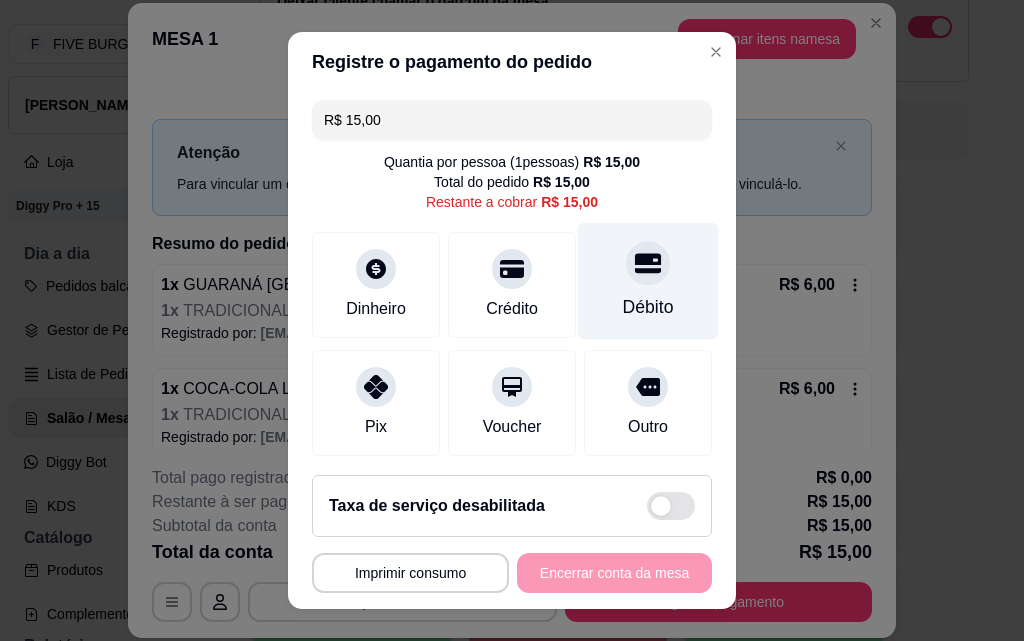 click on "Débito" at bounding box center (648, 281) 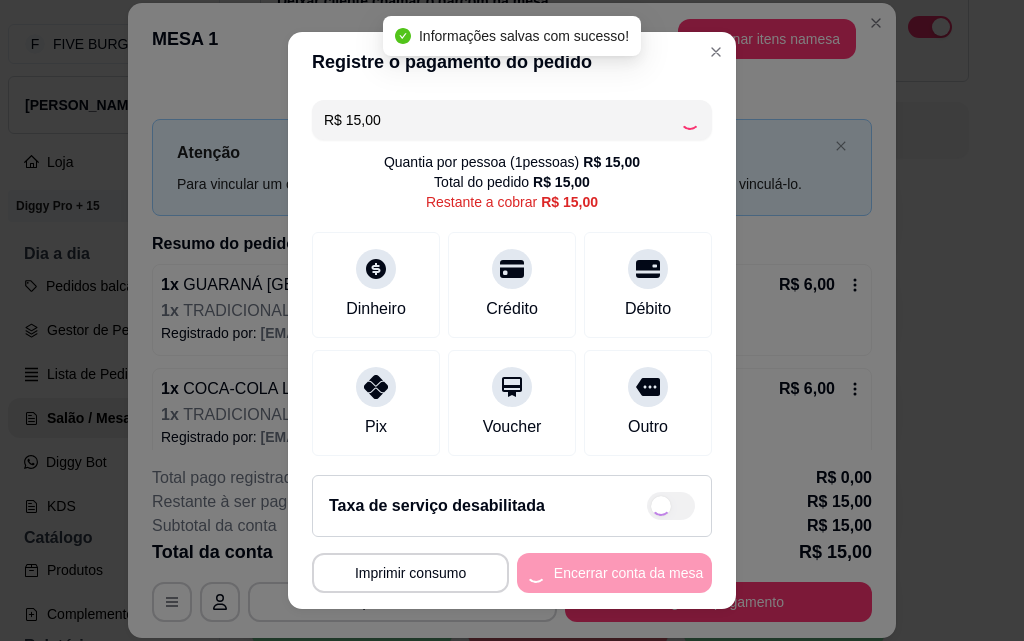 type on "R$ 0,00" 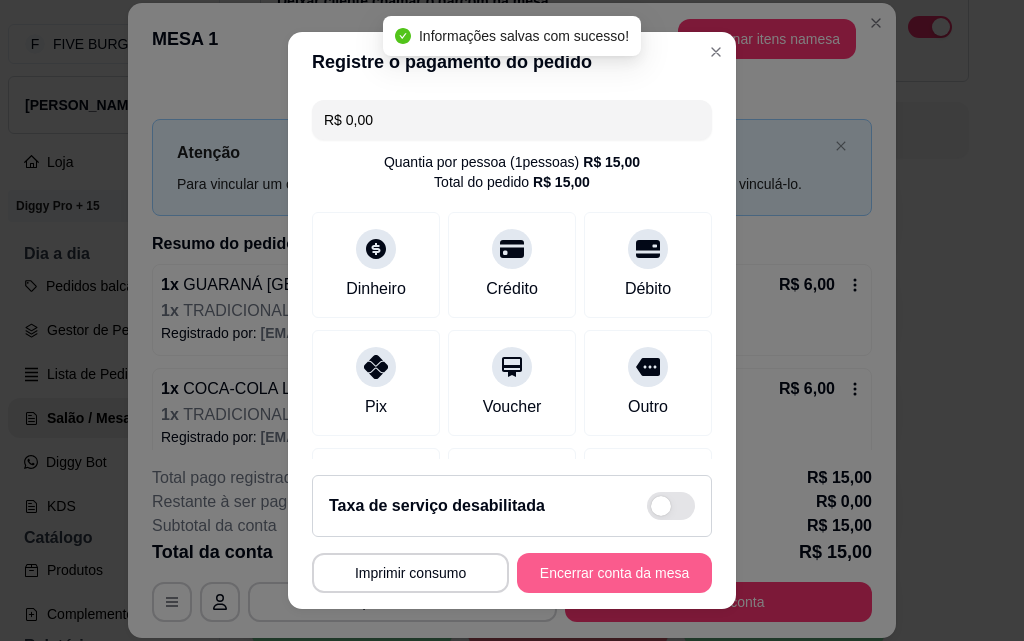 click on "Encerrar conta da mesa" at bounding box center (614, 573) 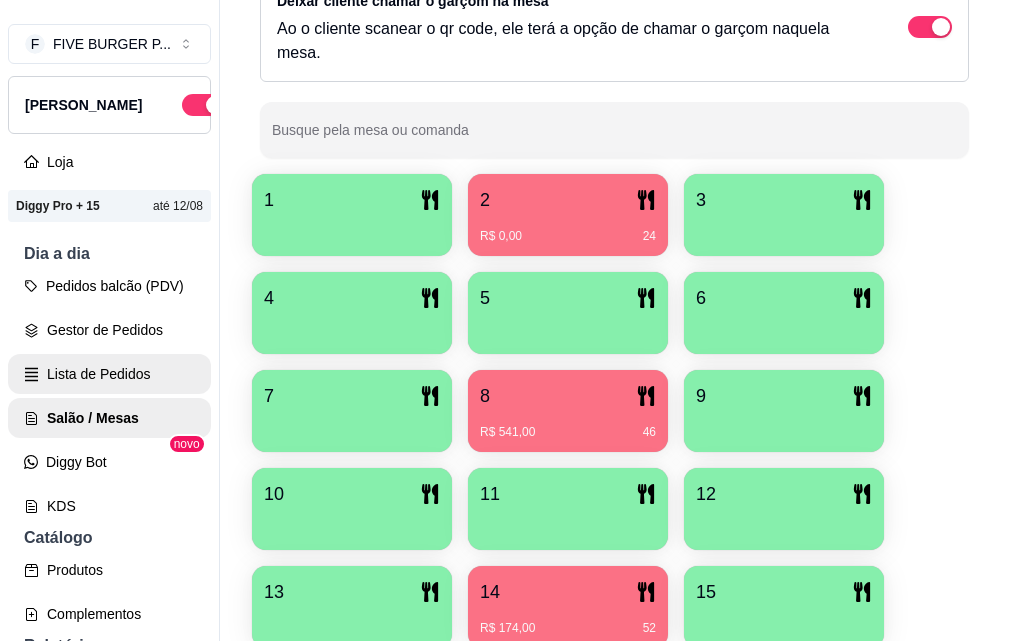 click on "Lista de Pedidos" at bounding box center (109, 374) 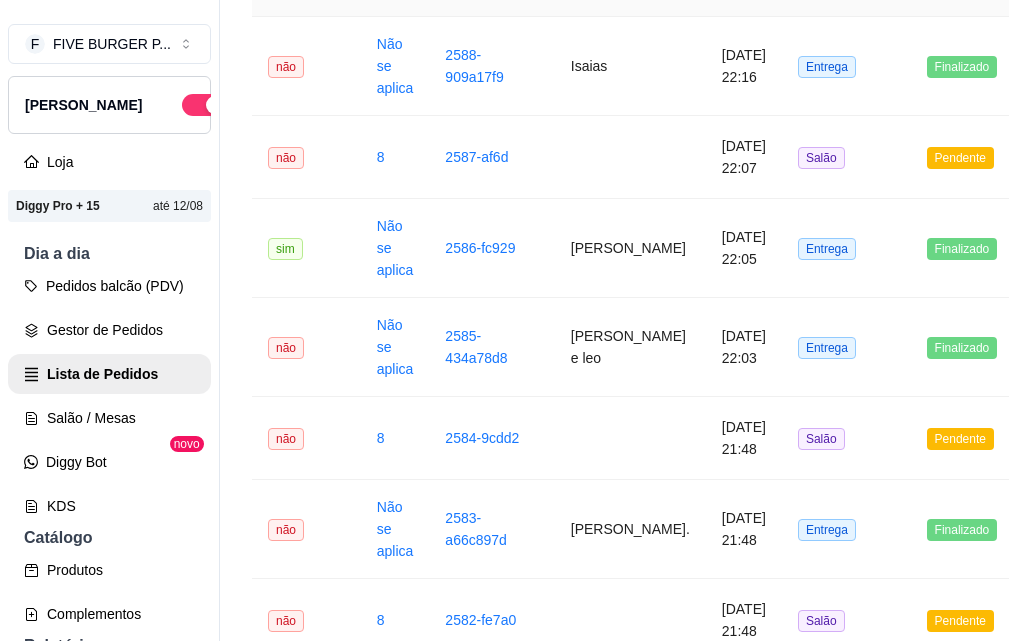 scroll, scrollTop: 0, scrollLeft: 0, axis: both 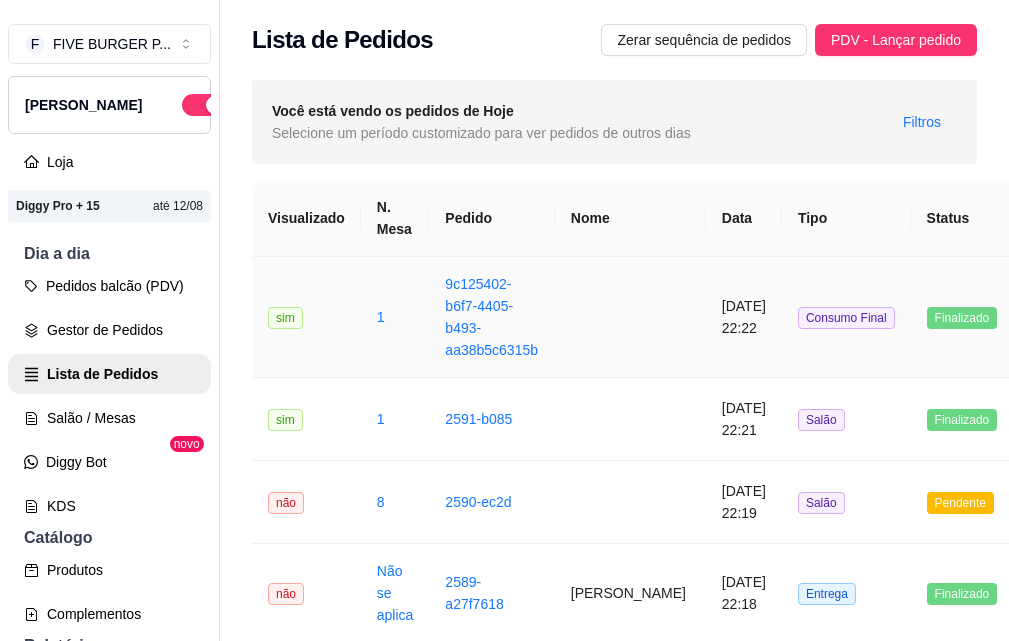click on "[DATE] 22:22" at bounding box center [744, 317] 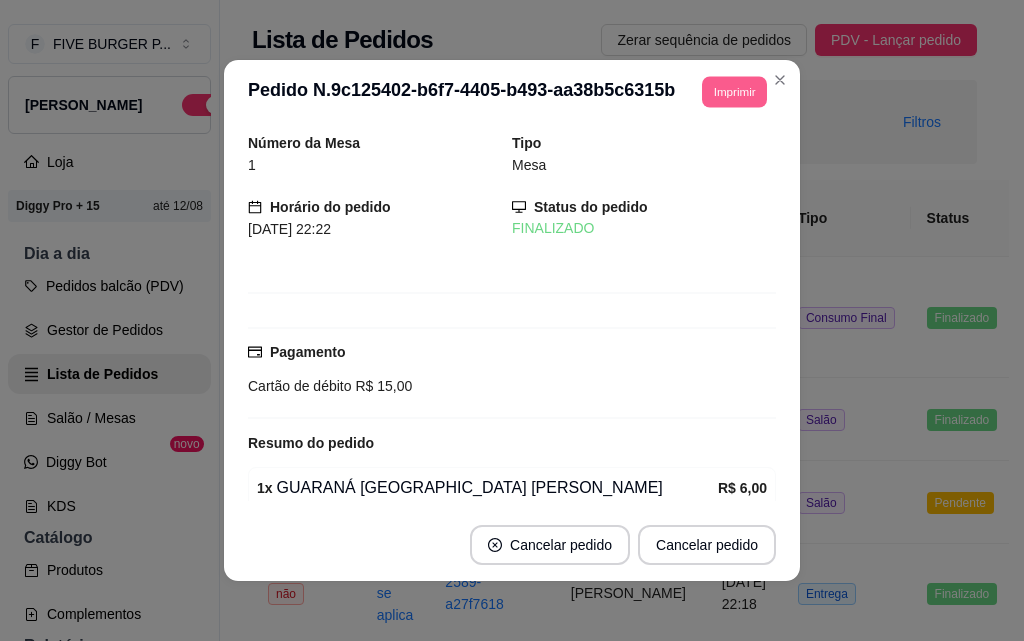 click on "Imprimir" at bounding box center (734, 91) 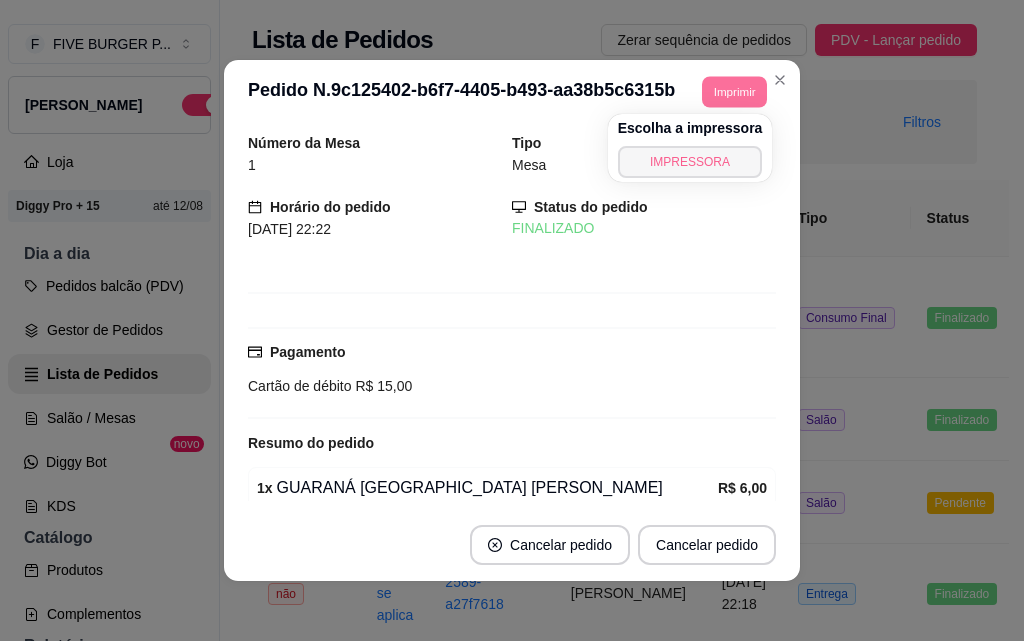 click on "IMPRESSORA" at bounding box center [690, 162] 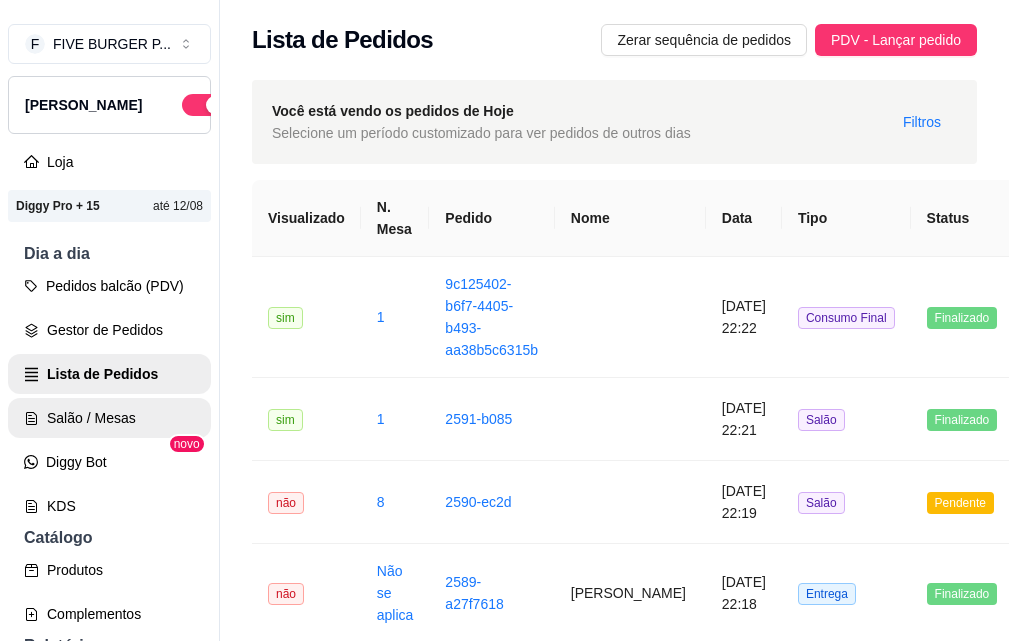 click on "Salão / Mesas" at bounding box center [109, 418] 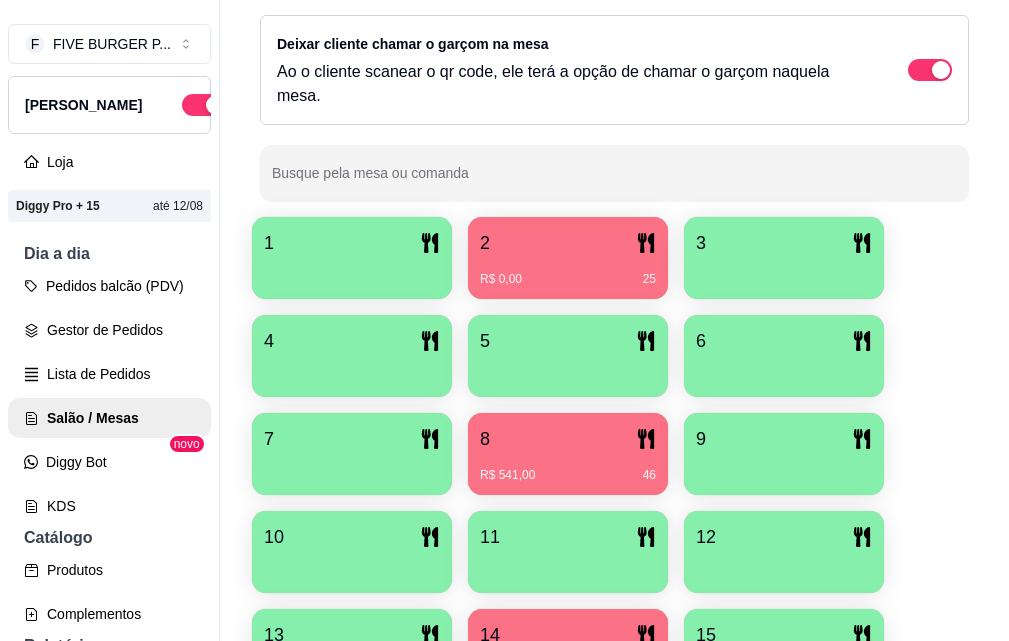 scroll, scrollTop: 500, scrollLeft: 0, axis: vertical 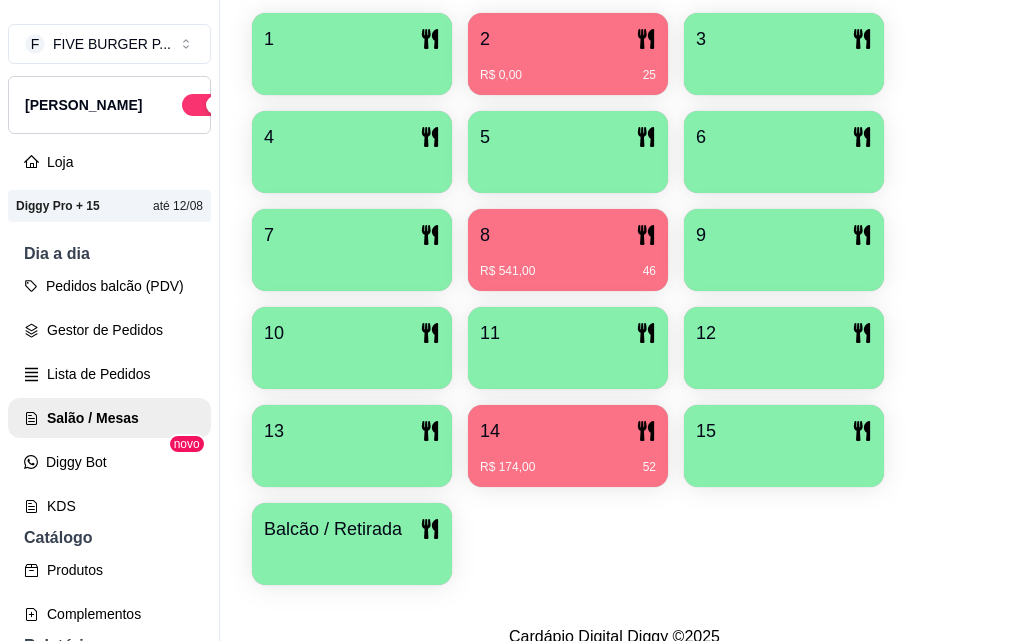 click on "R$ 174,00 52" at bounding box center (568, 467) 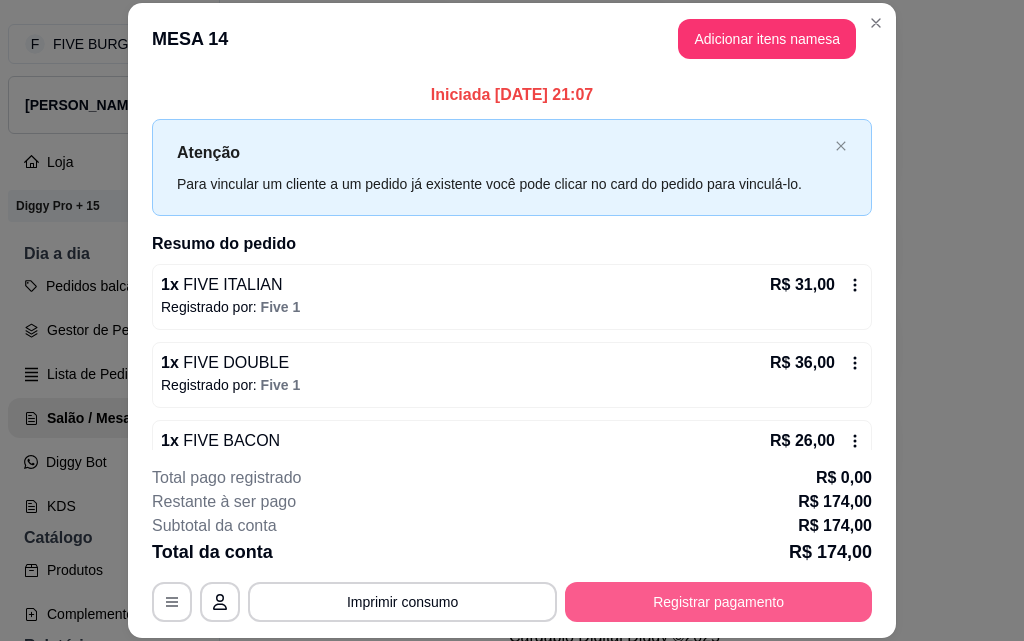 click on "Registrar pagamento" at bounding box center (718, 602) 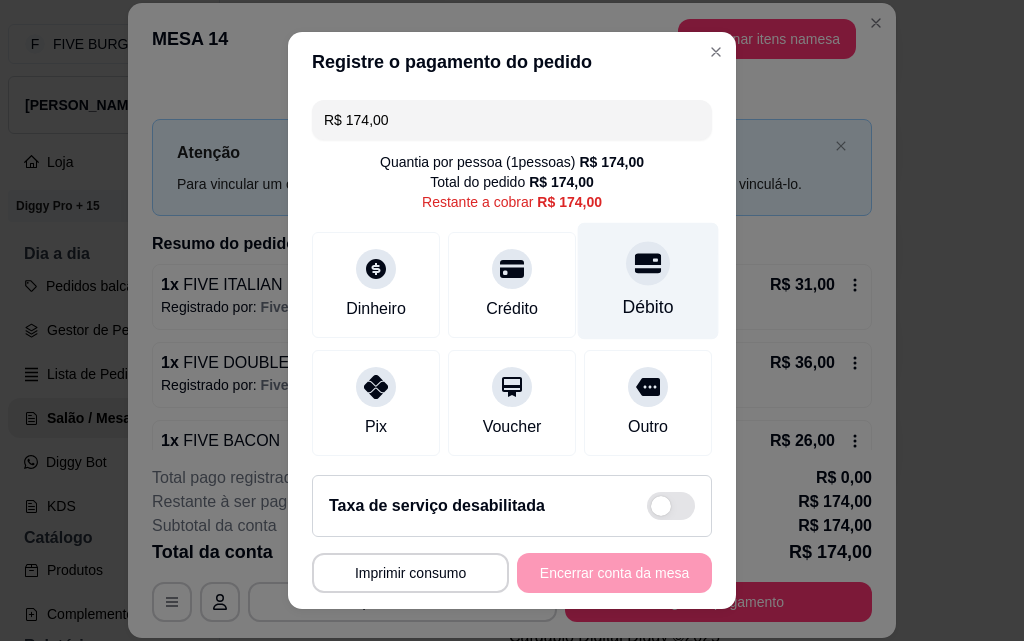 click on "Débito" at bounding box center (648, 307) 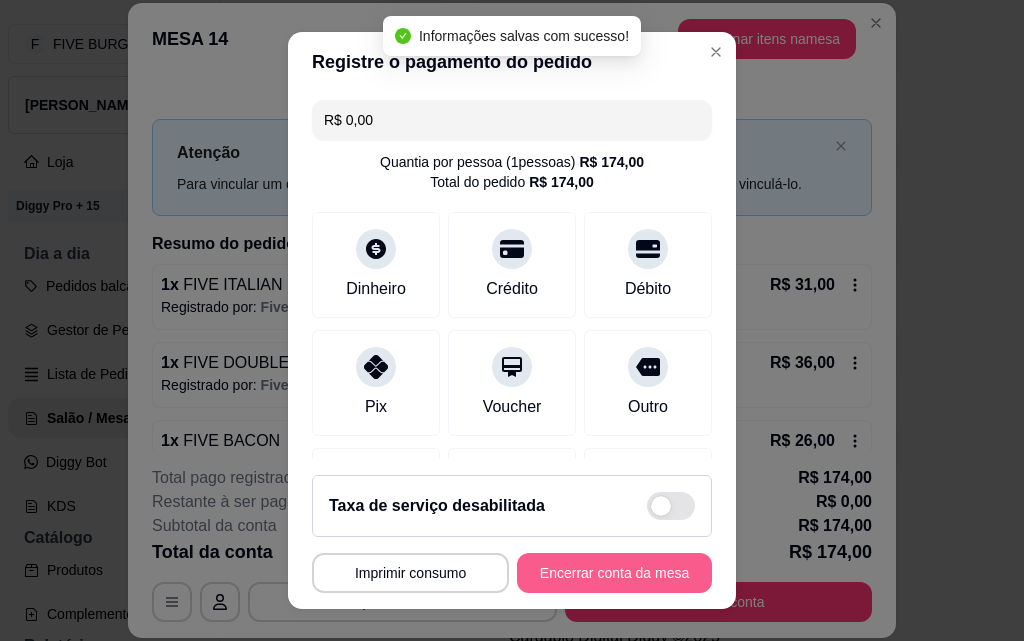 type on "R$ 0,00" 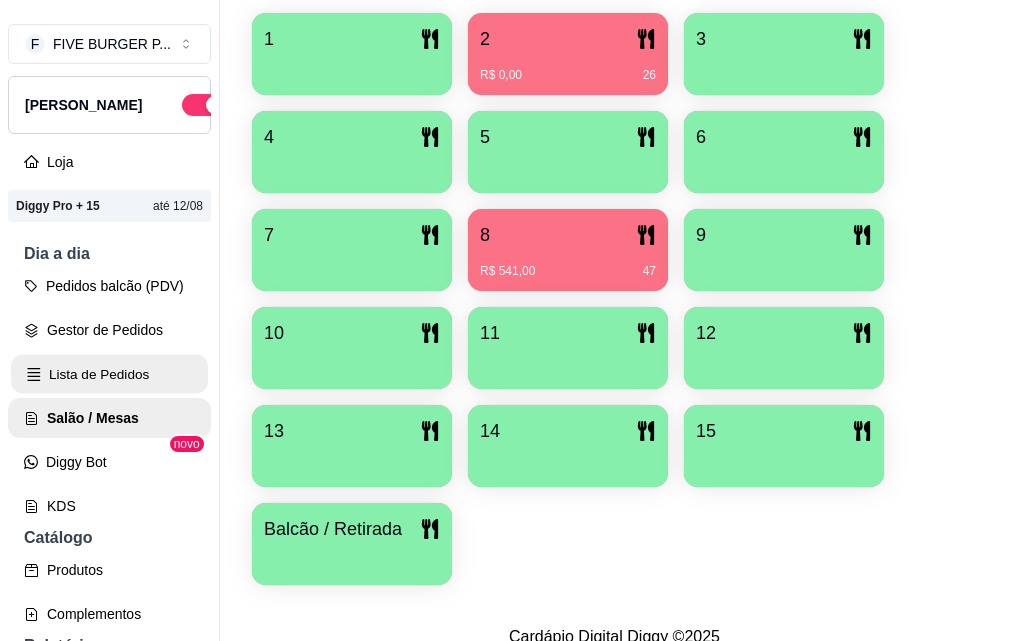 click on "Lista de Pedidos" at bounding box center (109, 374) 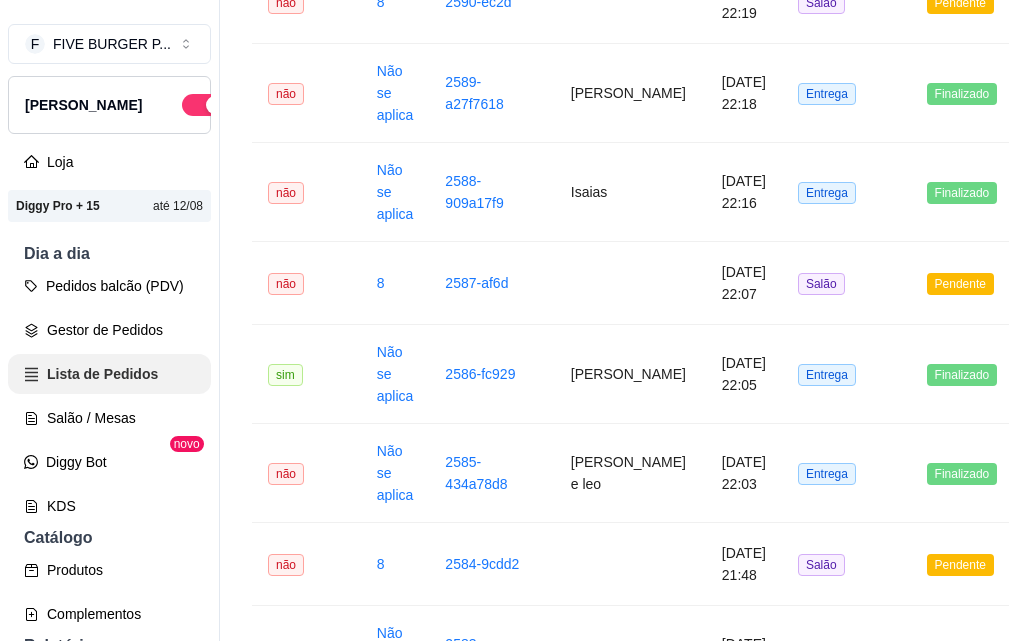 scroll, scrollTop: 0, scrollLeft: 0, axis: both 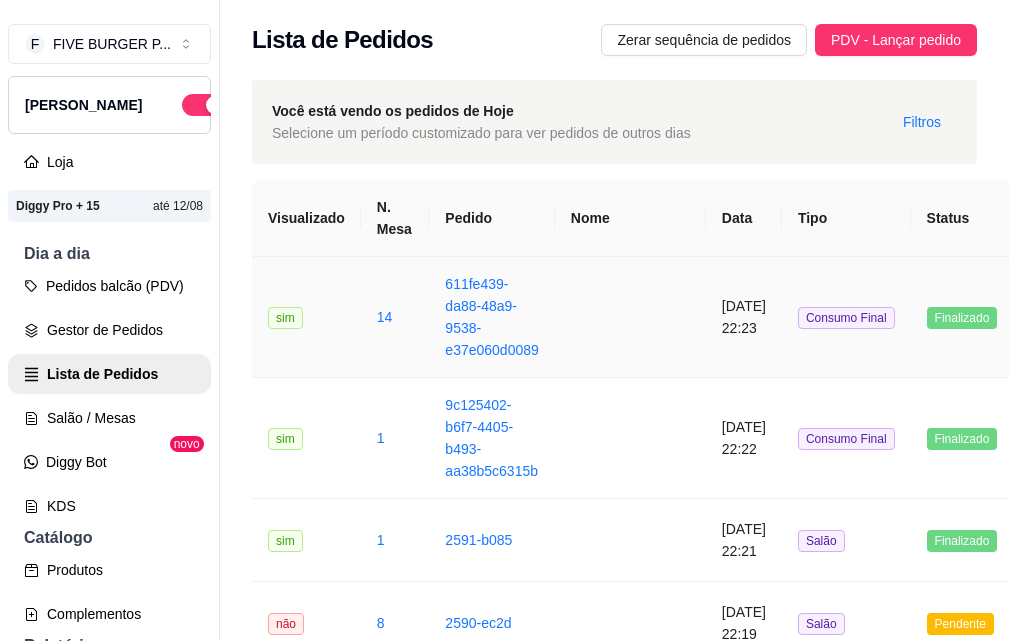 click at bounding box center [630, 317] 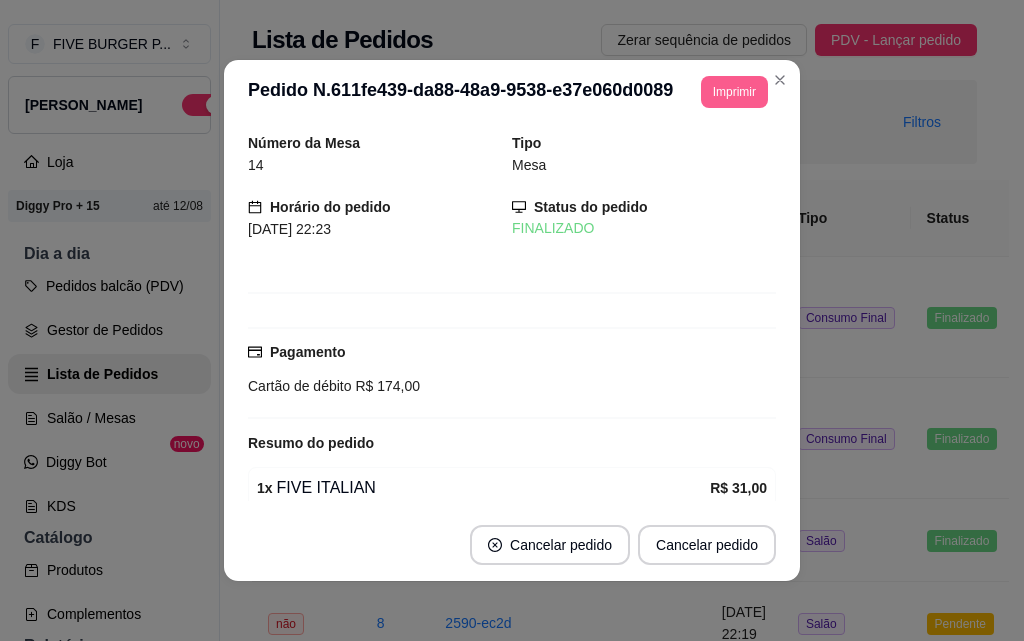 click on "Imprimir" at bounding box center [734, 92] 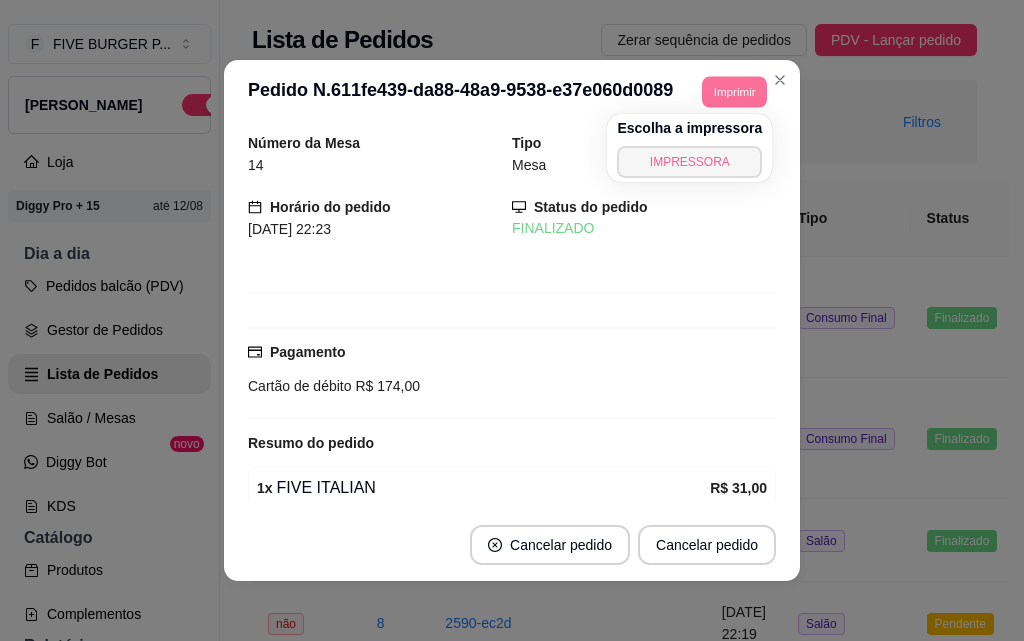 click on "IMPRESSORA" at bounding box center (689, 162) 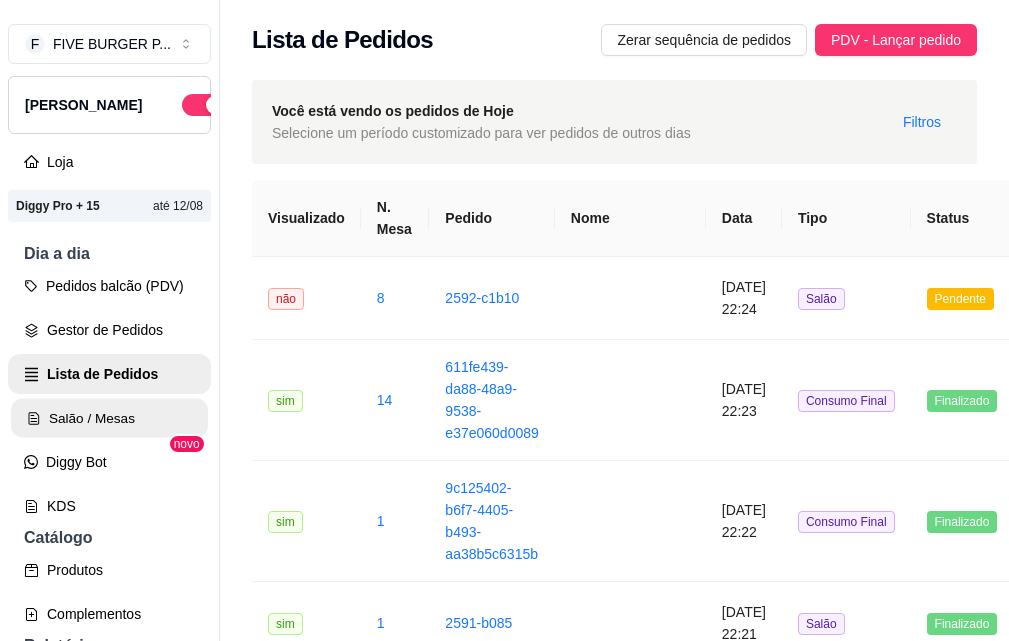 click on "Salão / Mesas" at bounding box center (109, 418) 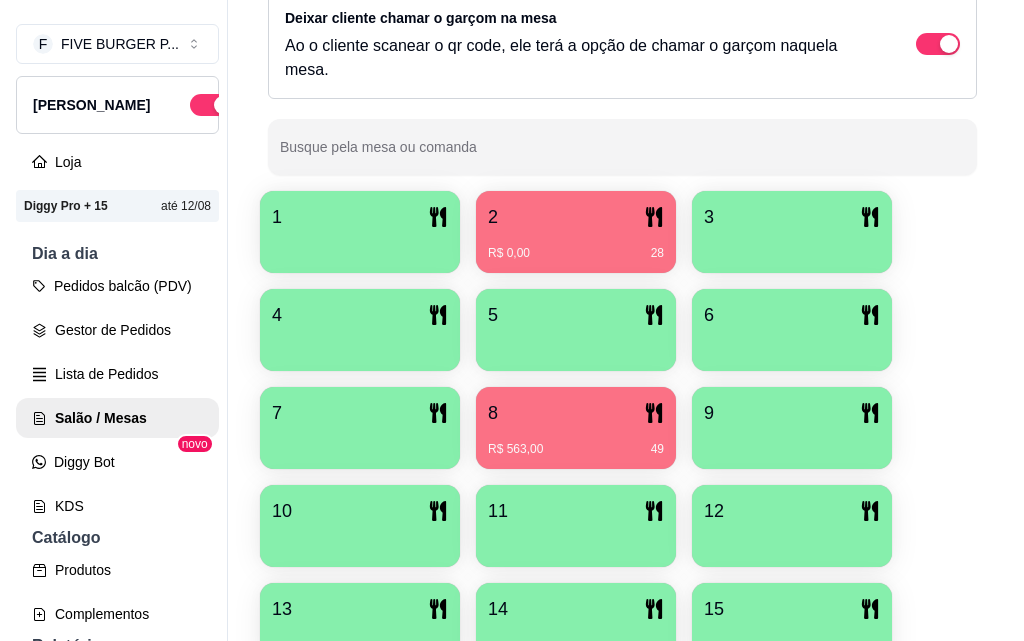 scroll, scrollTop: 500, scrollLeft: 0, axis: vertical 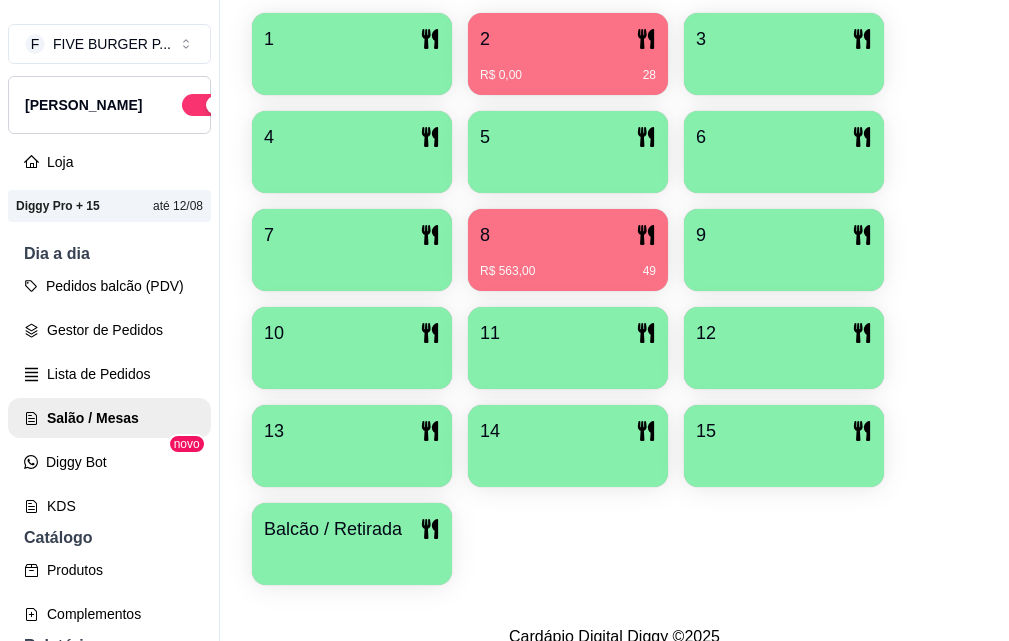 click on "R$ 563,00 49" at bounding box center [568, 264] 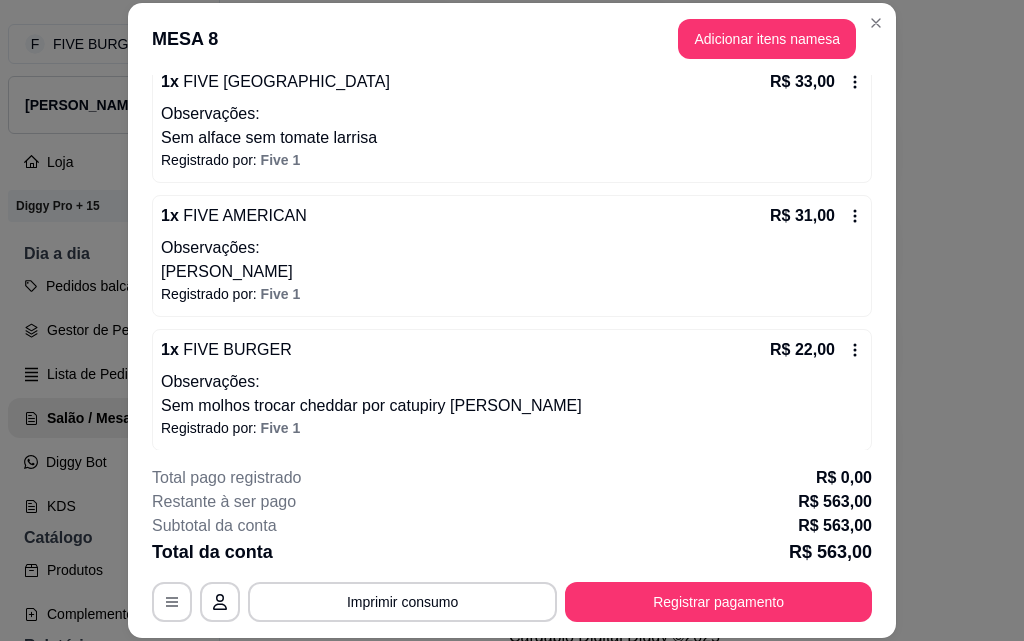 scroll, scrollTop: 1000, scrollLeft: 0, axis: vertical 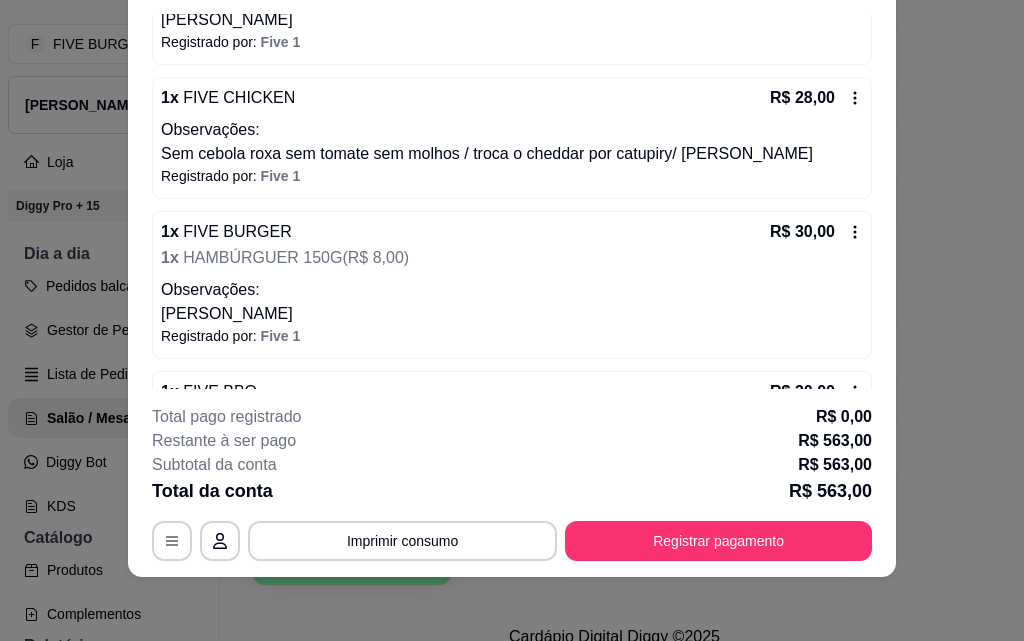 click 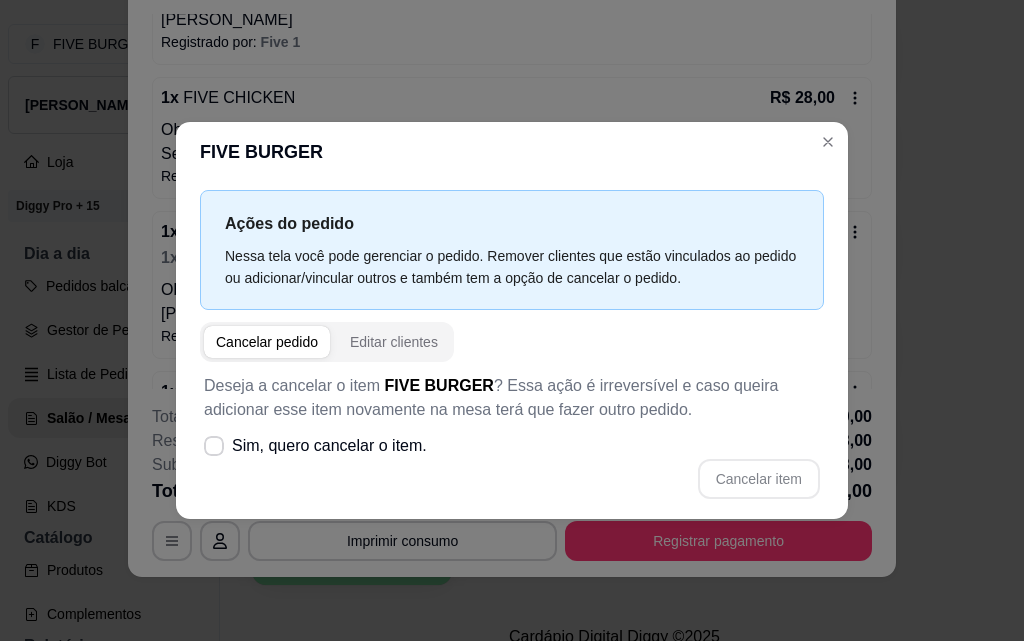click on "Cancelar pedido" at bounding box center (267, 342) 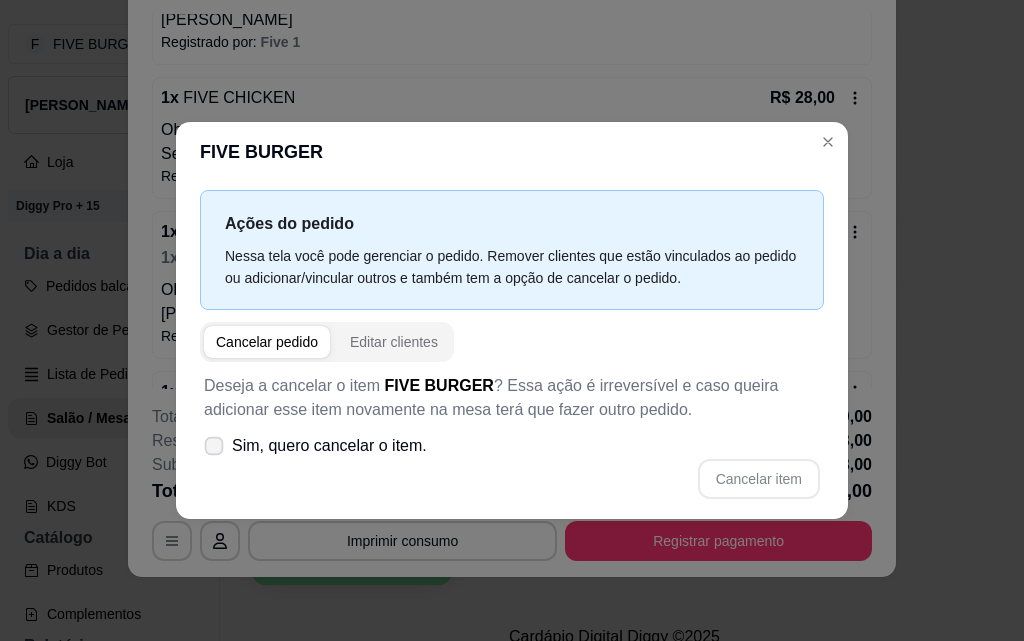 click 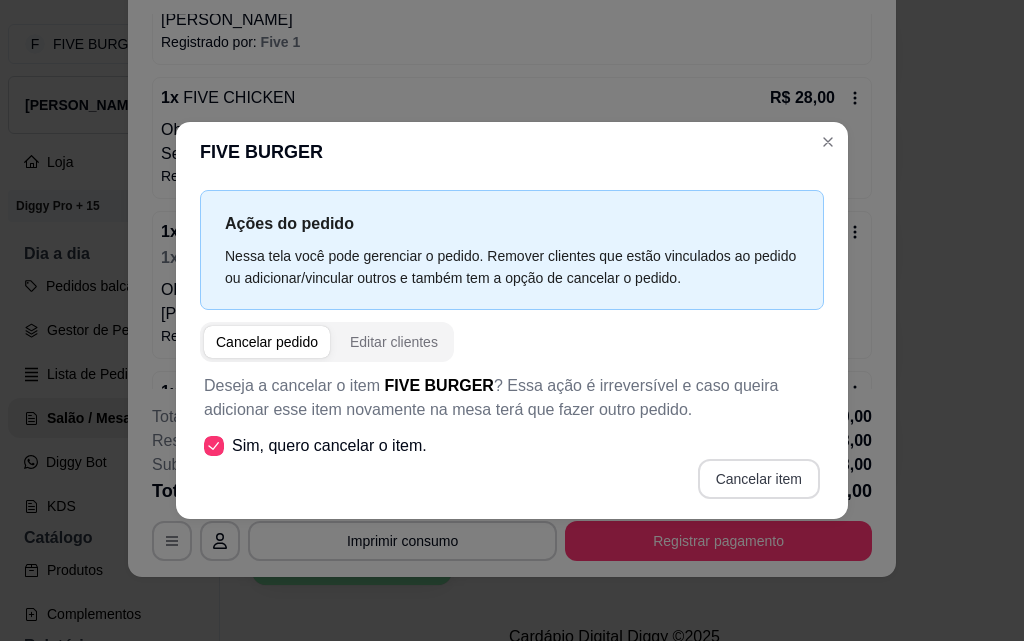 click on "Cancelar item" at bounding box center [759, 479] 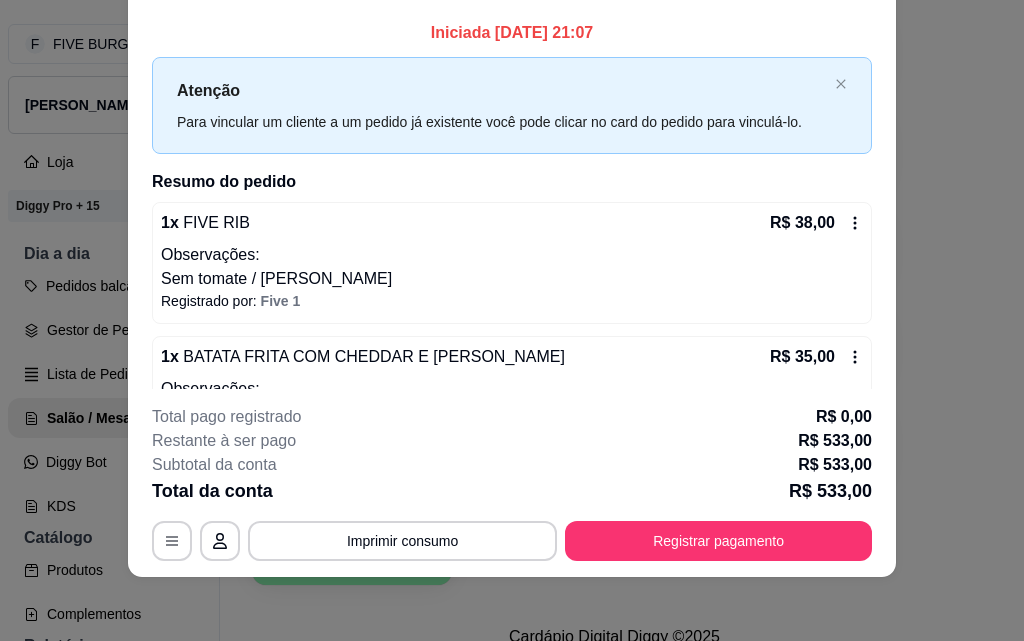 scroll, scrollTop: 0, scrollLeft: 0, axis: both 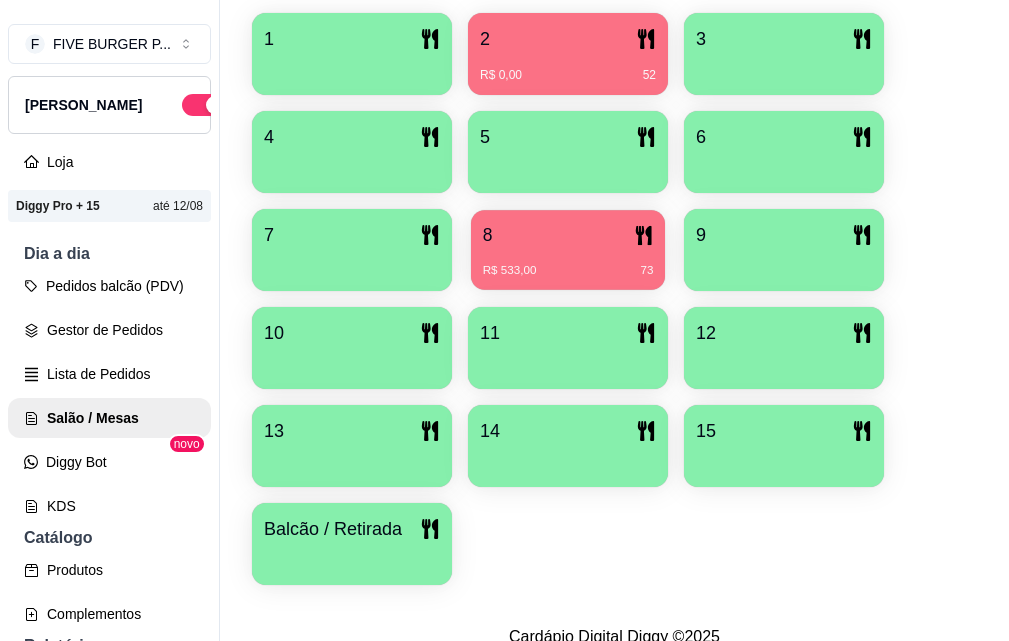 click on "8" at bounding box center (568, 235) 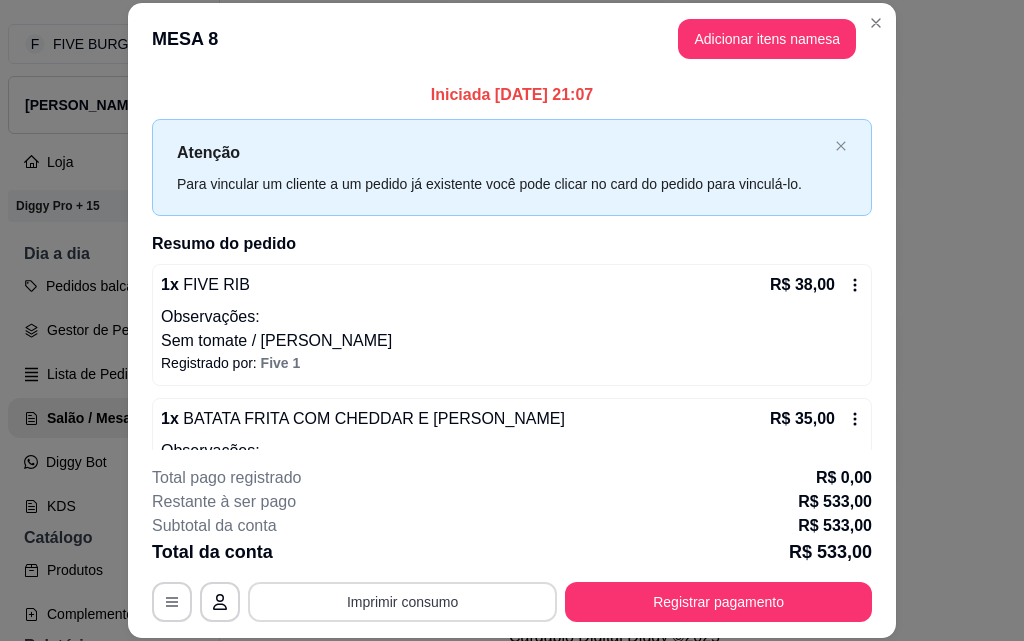 click on "Imprimir consumo" at bounding box center (402, 602) 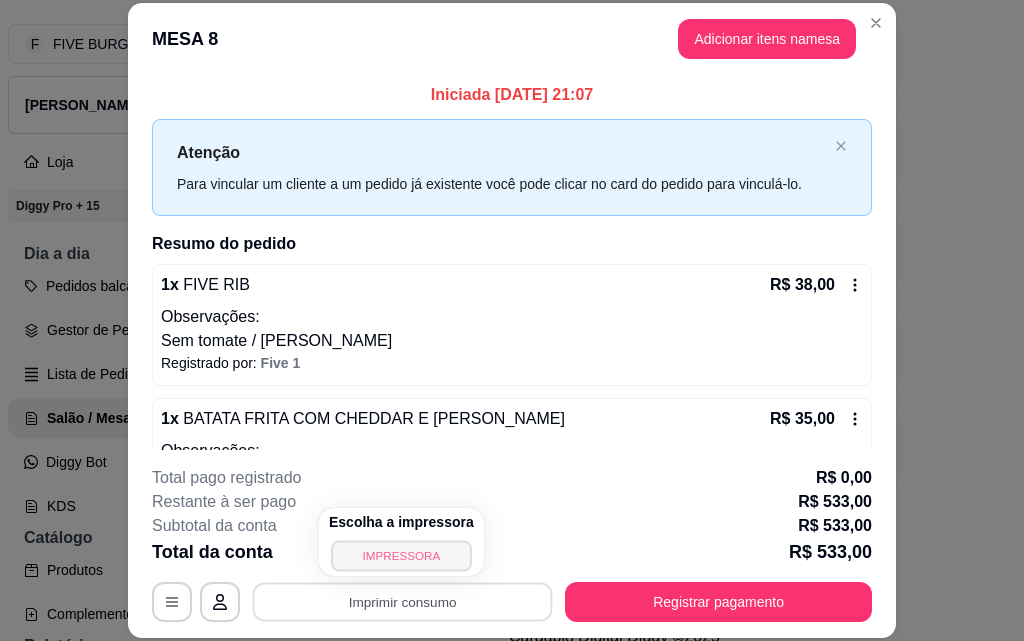 click on "IMPRESSORA" at bounding box center (401, 555) 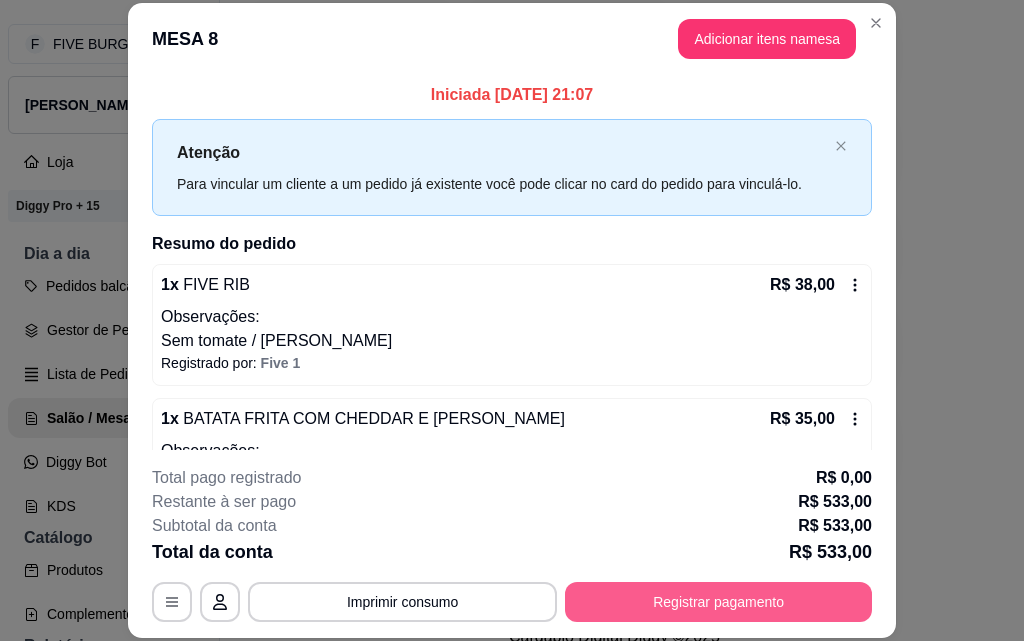 click on "Registrar pagamento" at bounding box center (718, 602) 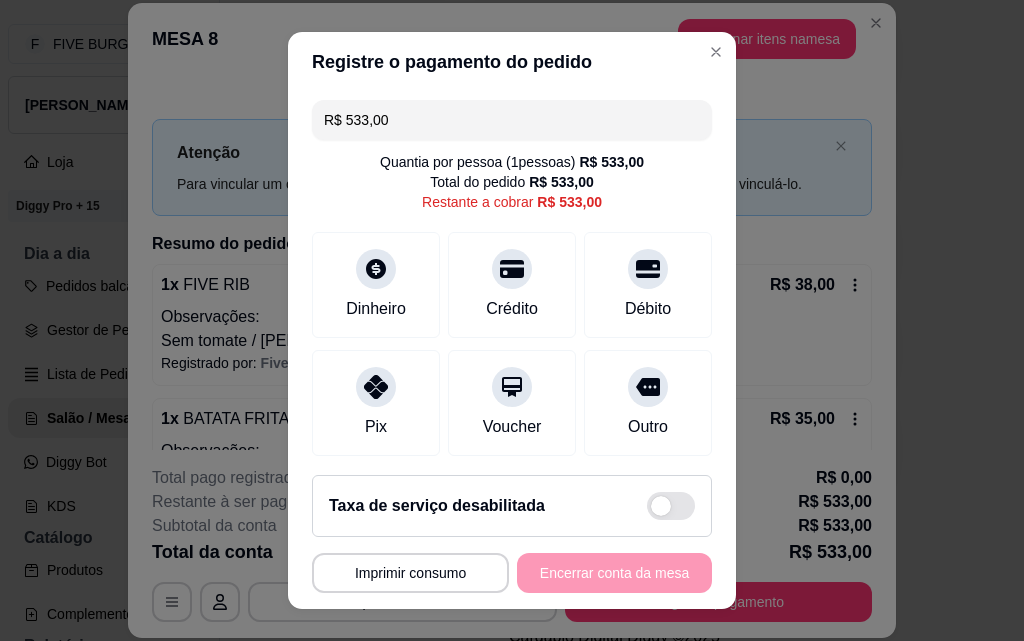 drag, startPoint x: 395, startPoint y: 116, endPoint x: 324, endPoint y: 102, distance: 72.36712 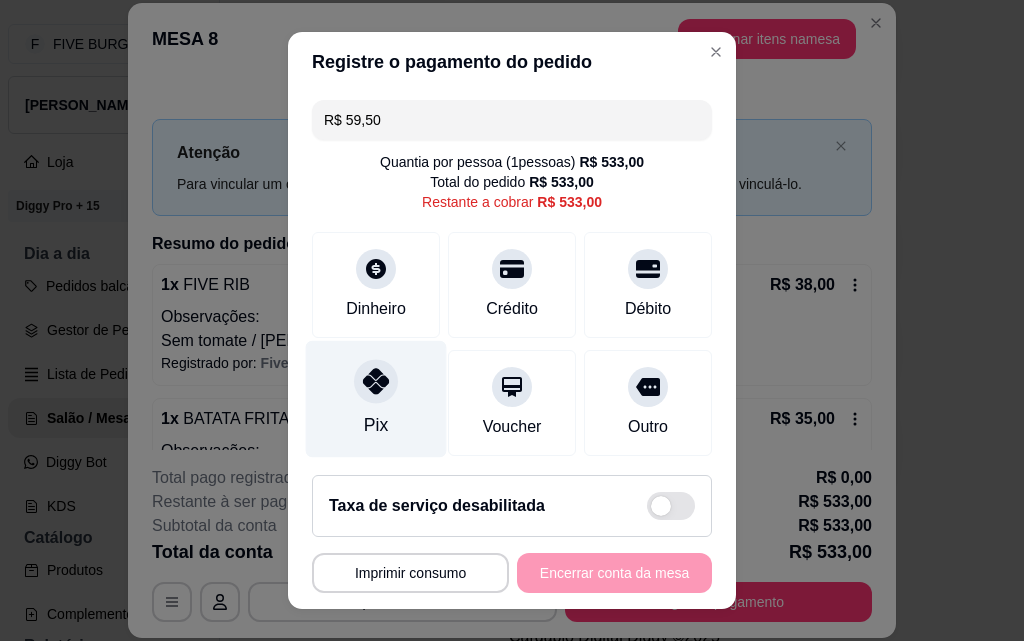 click on "Pix" at bounding box center (376, 399) 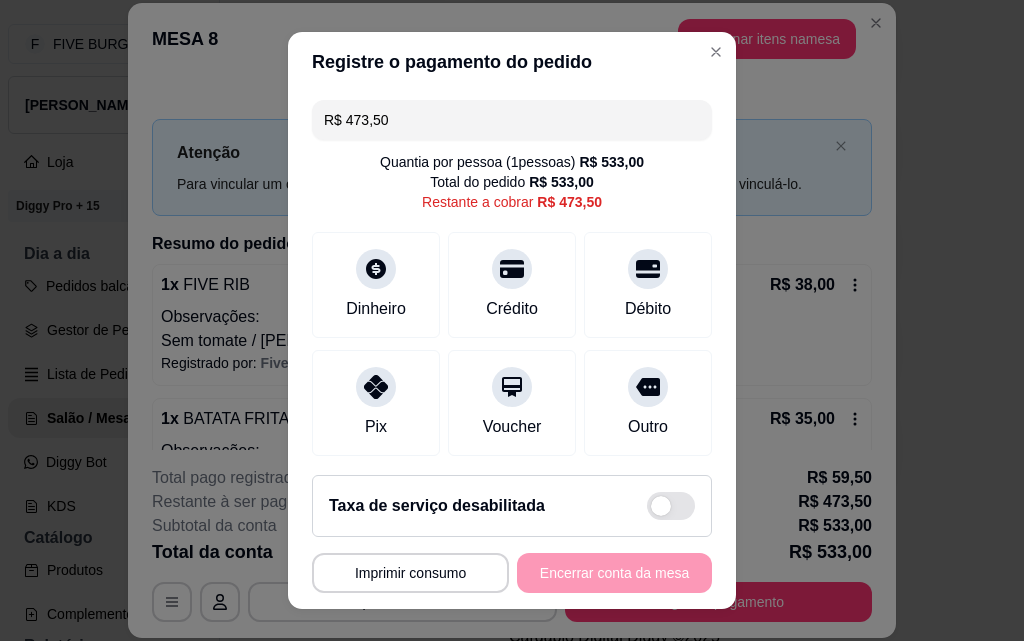drag, startPoint x: 426, startPoint y: 117, endPoint x: 67, endPoint y: 116, distance: 359.0014 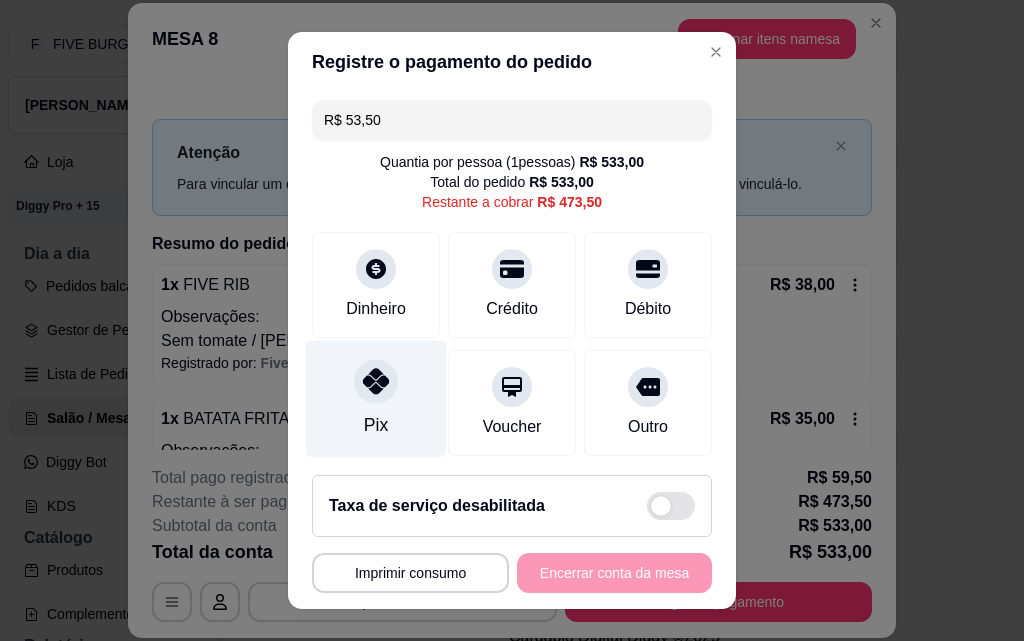 click on "Pix" at bounding box center [376, 399] 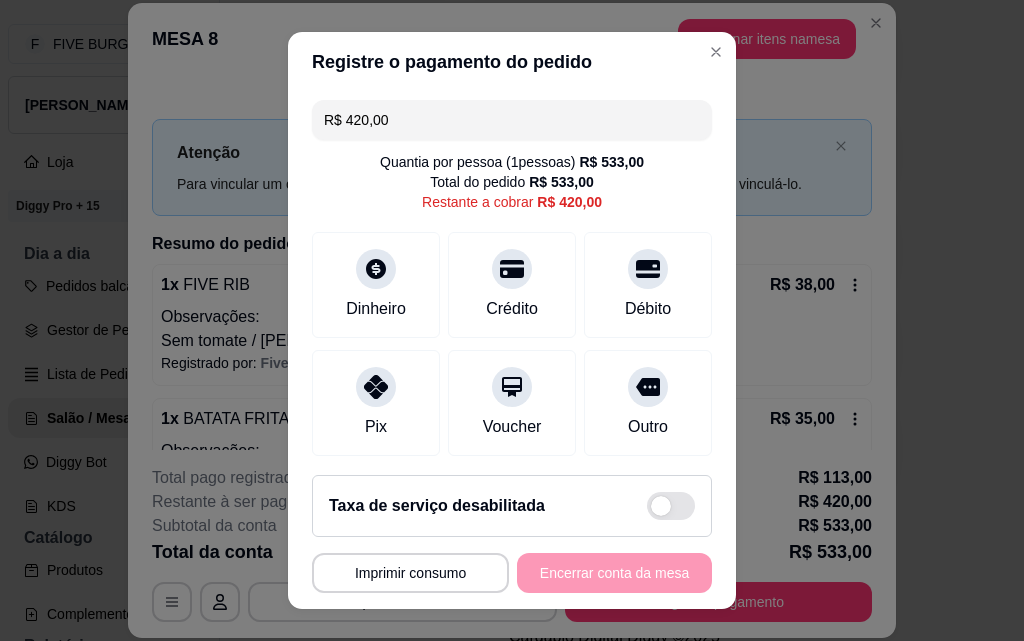 drag, startPoint x: 497, startPoint y: 122, endPoint x: 249, endPoint y: 248, distance: 278.1726 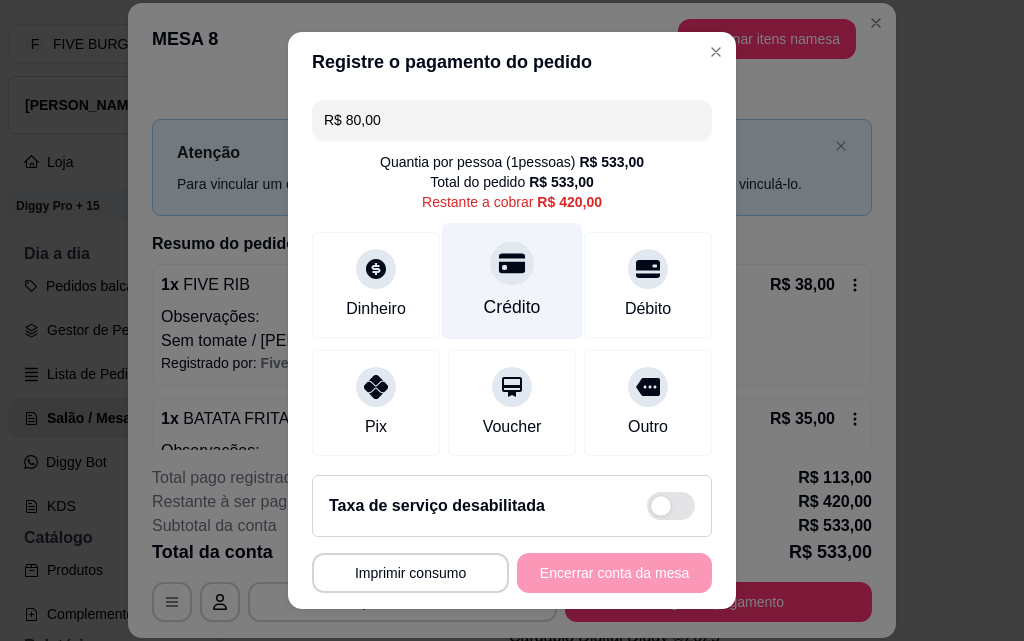 click on "Crédito" at bounding box center [512, 307] 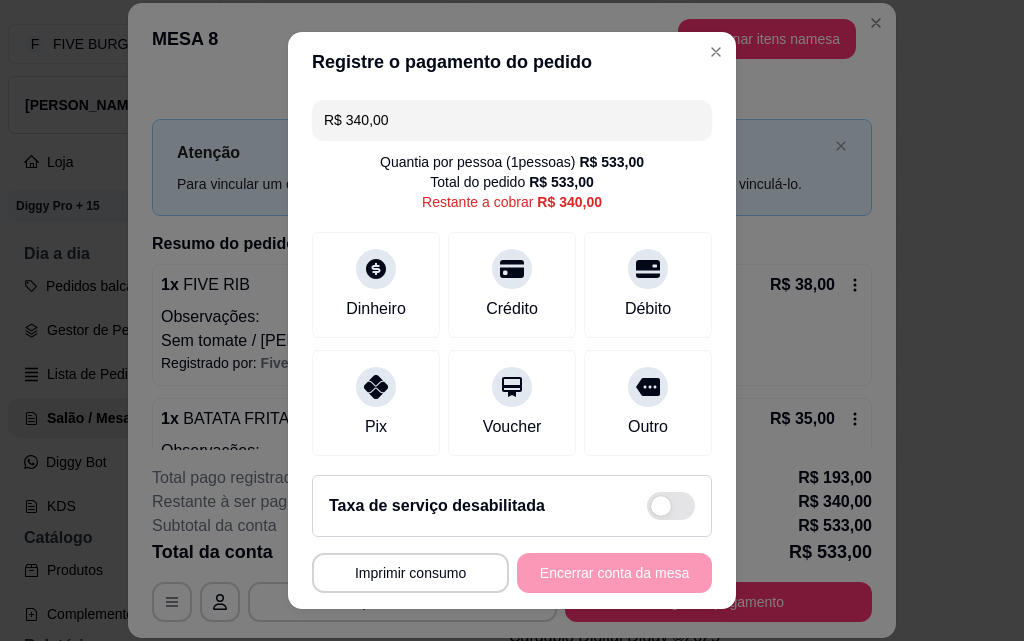 drag, startPoint x: 379, startPoint y: 128, endPoint x: 215, endPoint y: 127, distance: 164.00305 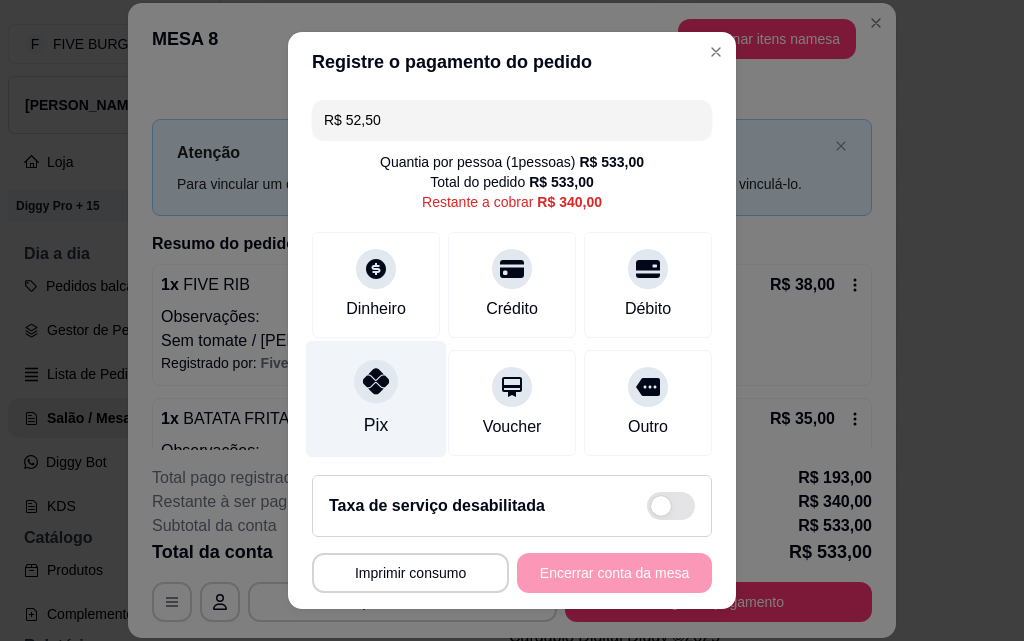 click on "Pix" at bounding box center (376, 399) 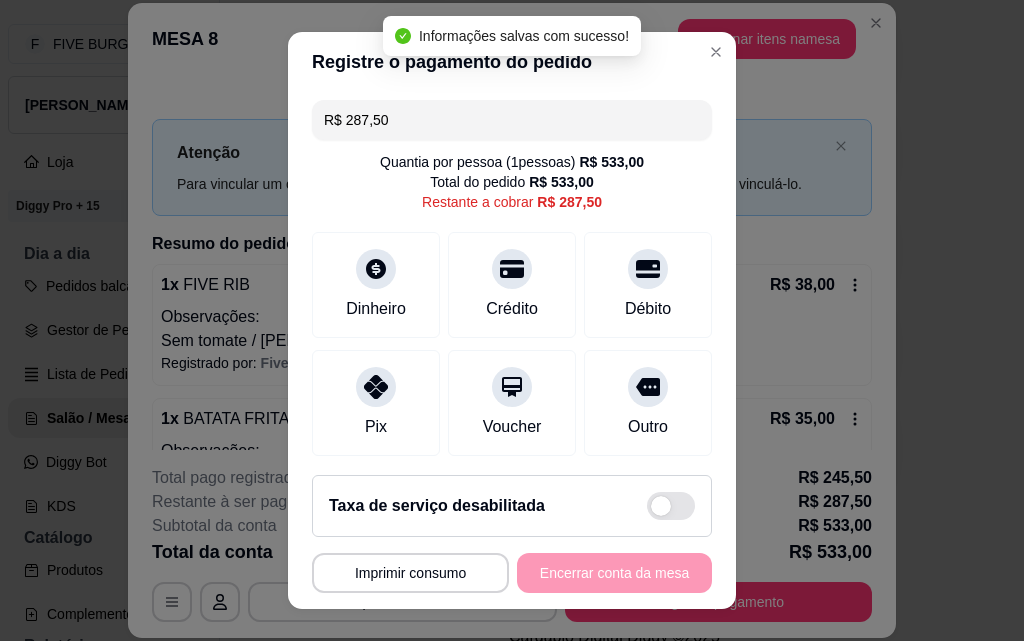 drag, startPoint x: 500, startPoint y: 115, endPoint x: 37, endPoint y: 27, distance: 471.28867 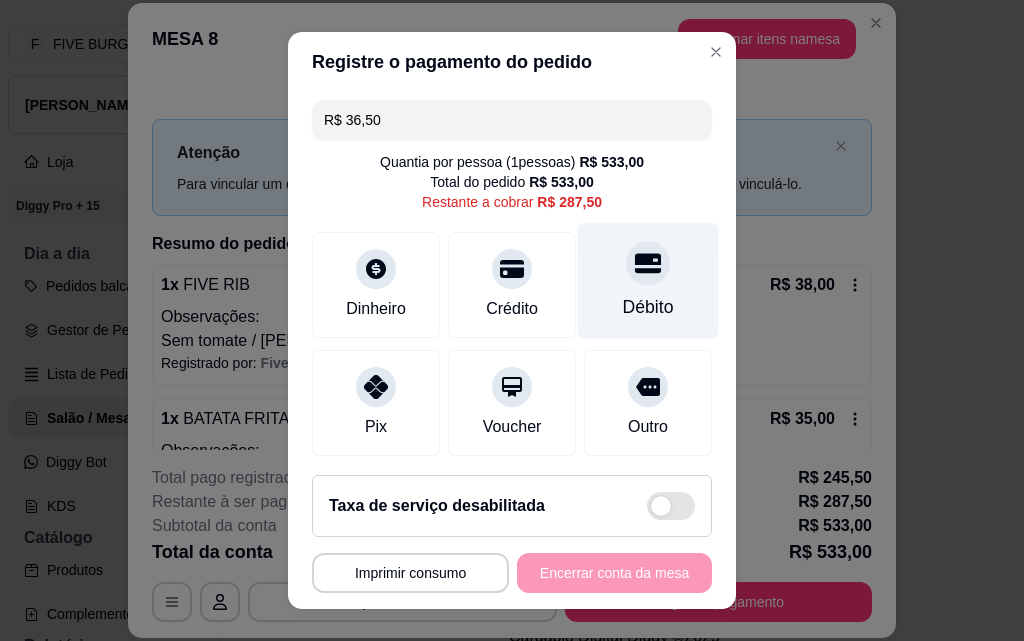 click on "Débito" at bounding box center (648, 307) 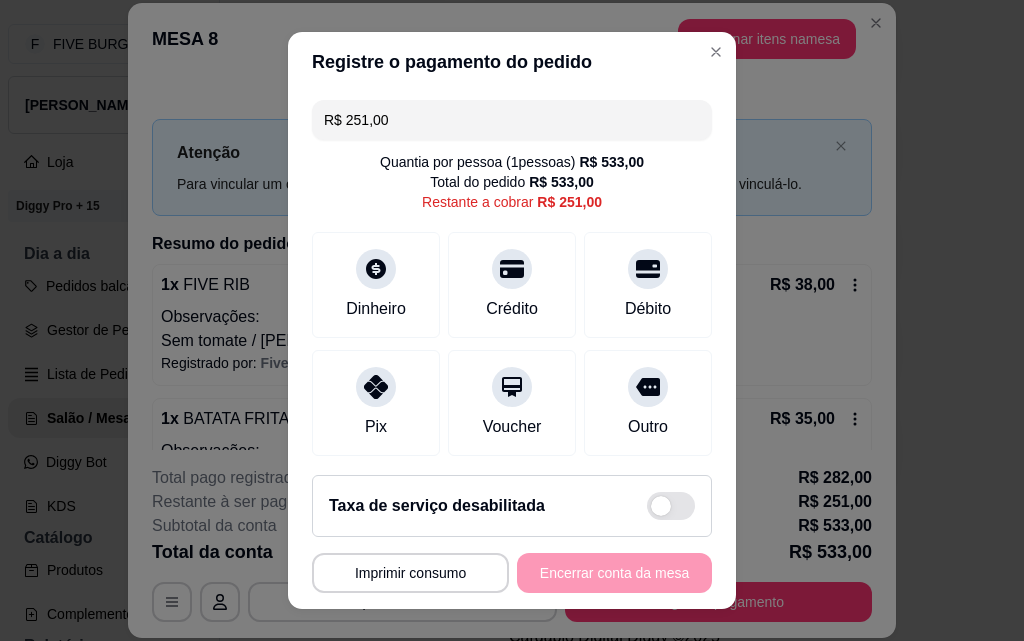 drag, startPoint x: 441, startPoint y: 129, endPoint x: 345, endPoint y: 138, distance: 96.42095 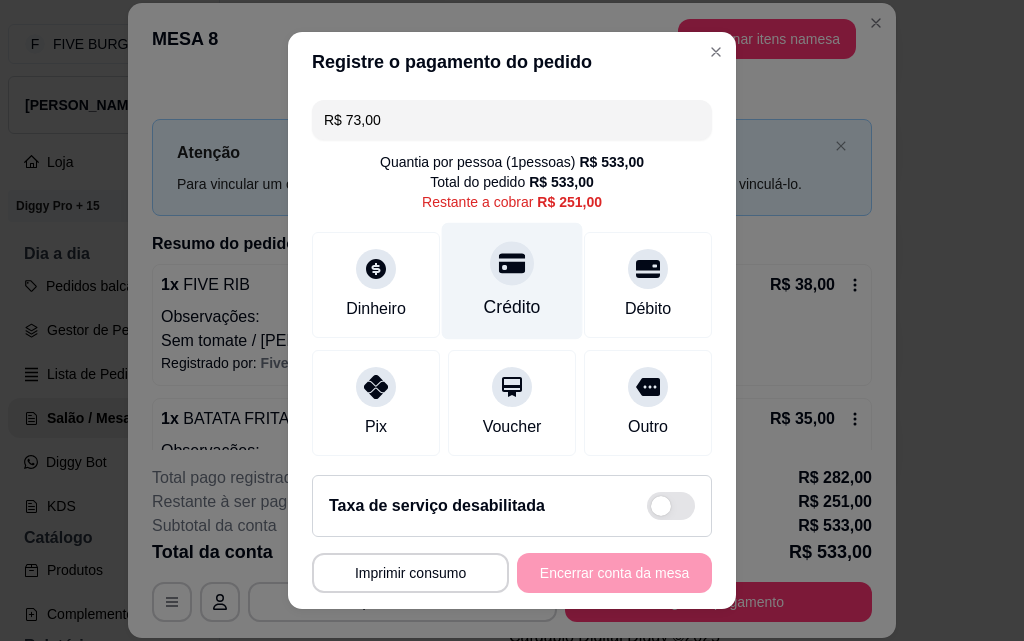click on "Crédito" at bounding box center [512, 281] 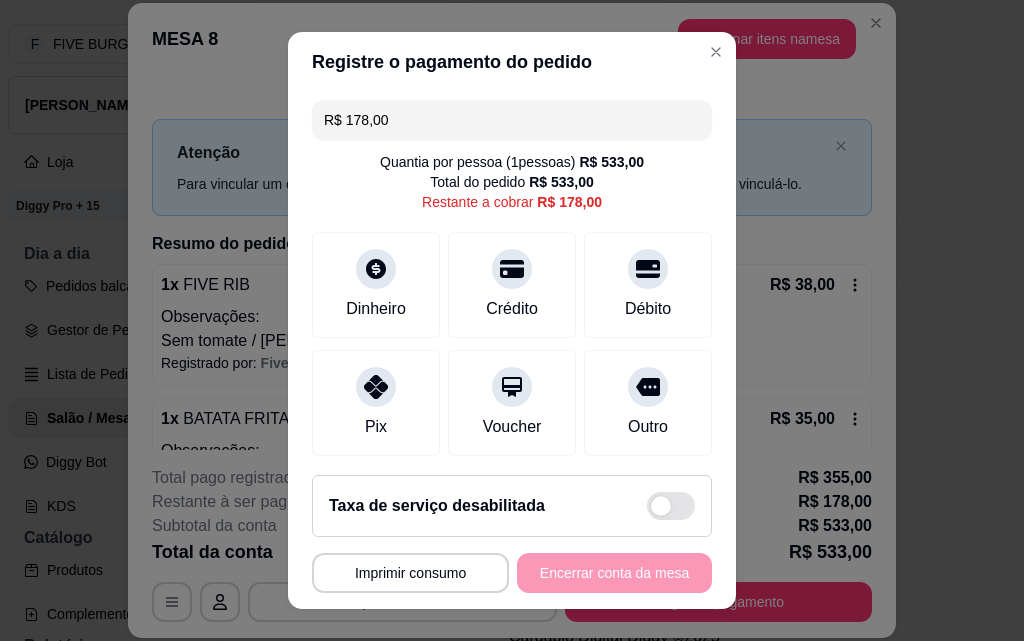 drag, startPoint x: 493, startPoint y: 119, endPoint x: 164, endPoint y: 100, distance: 329.5482 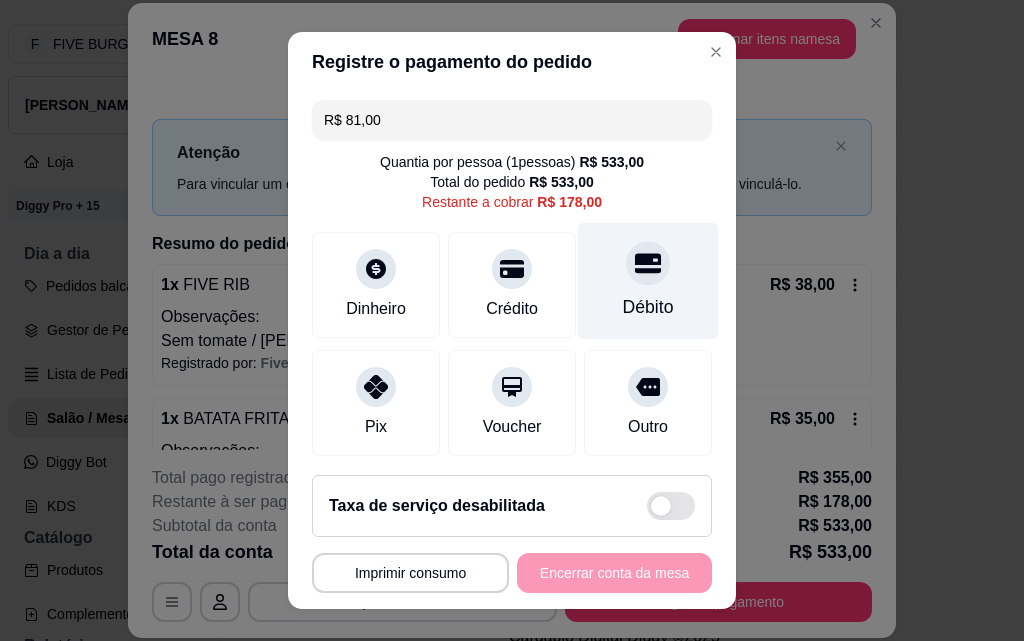 click on "Débito" at bounding box center (648, 281) 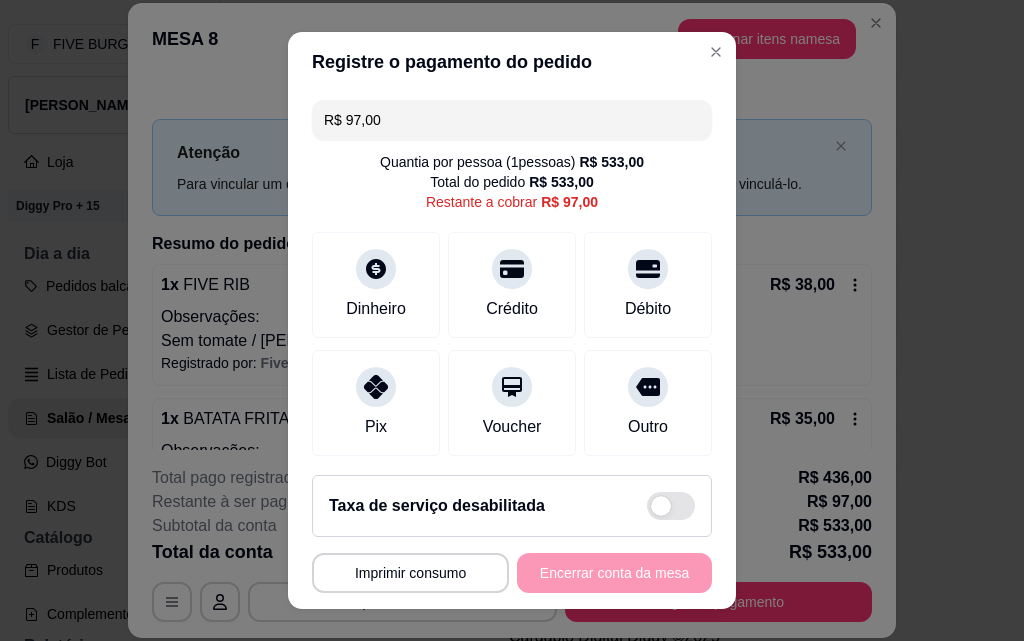 drag, startPoint x: 407, startPoint y: 112, endPoint x: 263, endPoint y: 118, distance: 144.12494 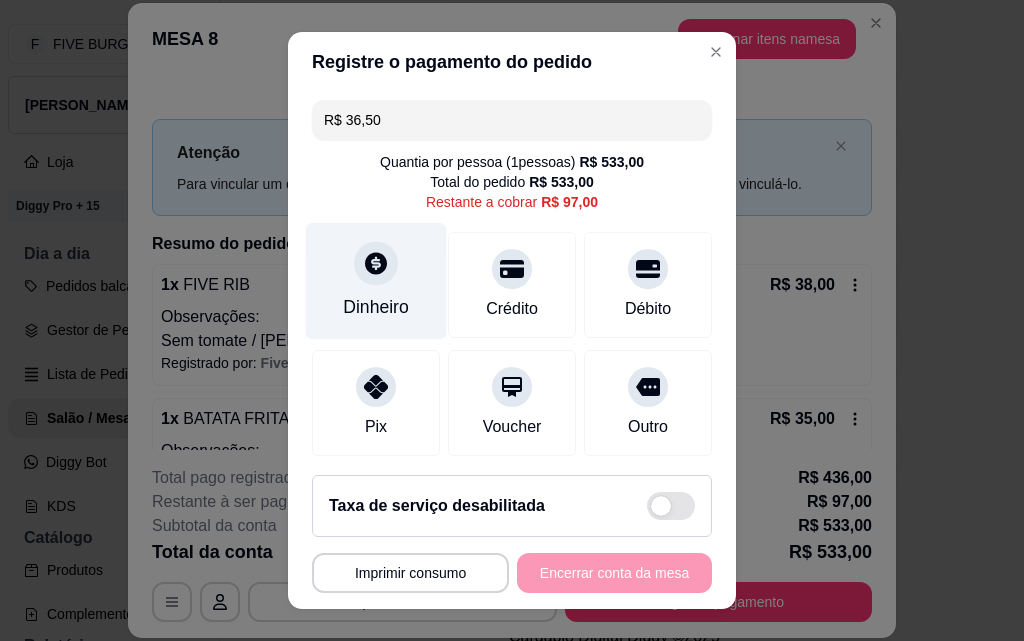 type on "R$ 36,50" 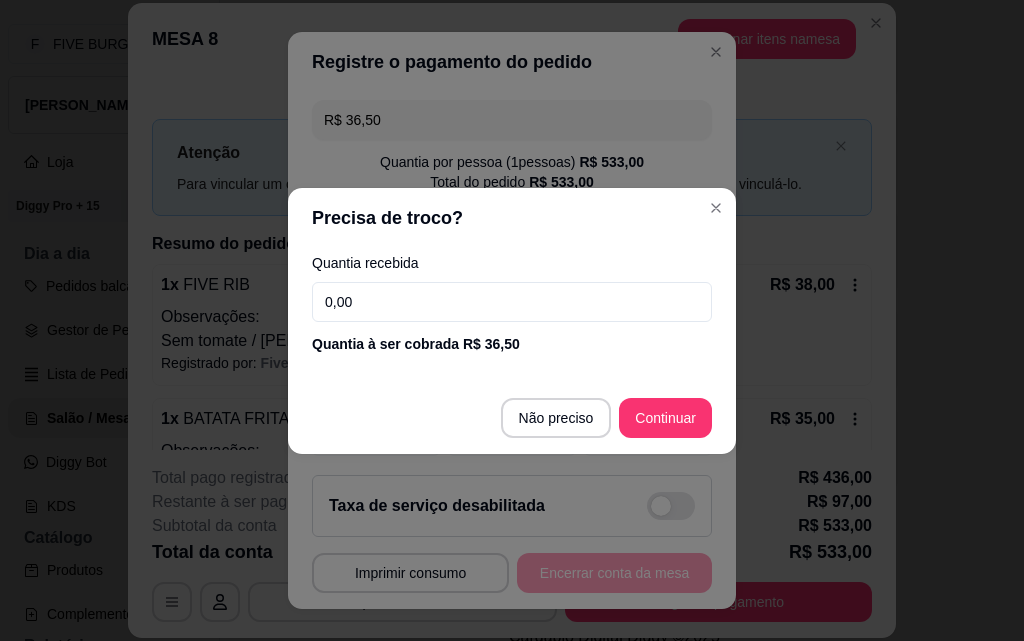 drag, startPoint x: 484, startPoint y: 287, endPoint x: 385, endPoint y: 256, distance: 103.74006 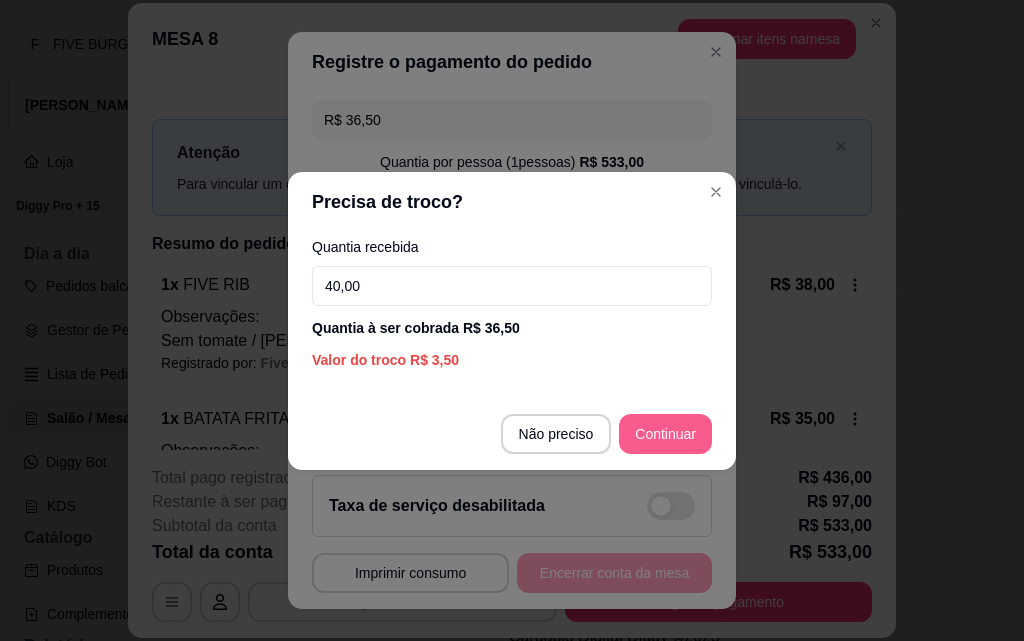 type on "40,00" 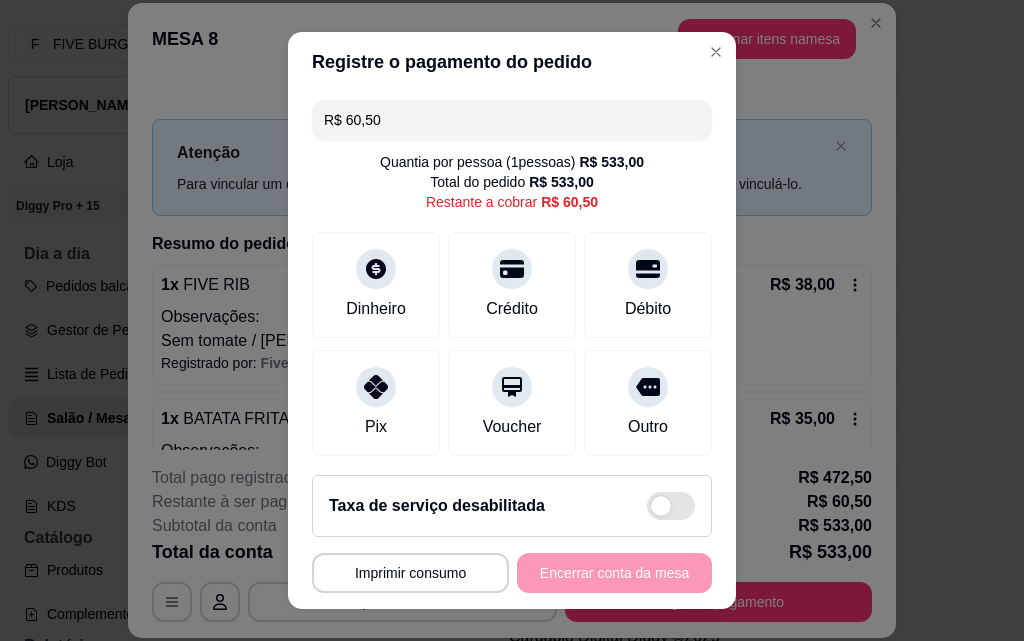 drag, startPoint x: 509, startPoint y: 102, endPoint x: 283, endPoint y: 105, distance: 226.01991 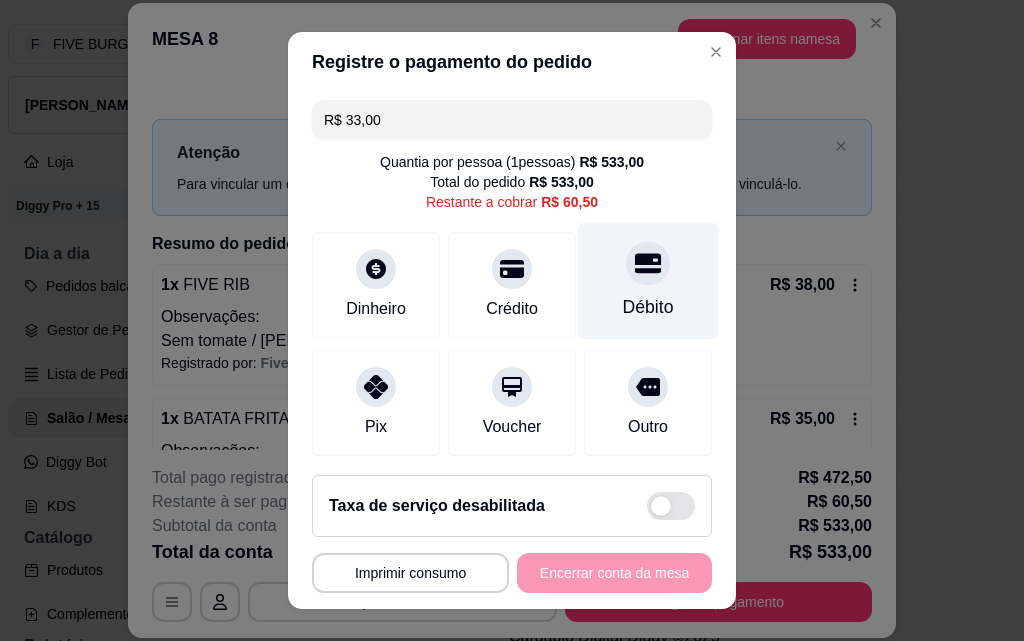 click on "Débito" at bounding box center (648, 281) 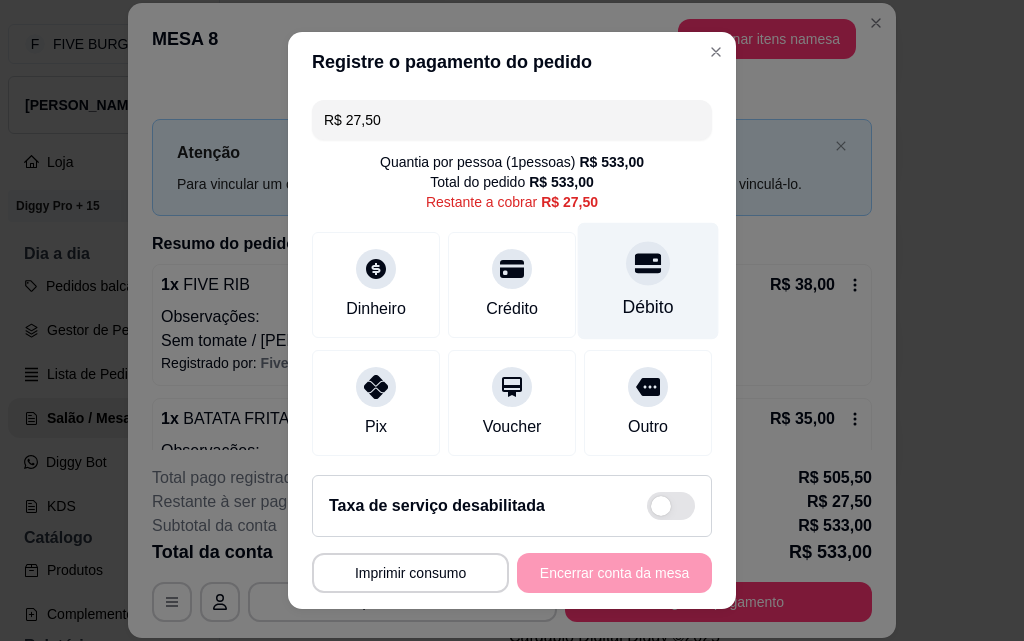 click on "Débito" at bounding box center [648, 281] 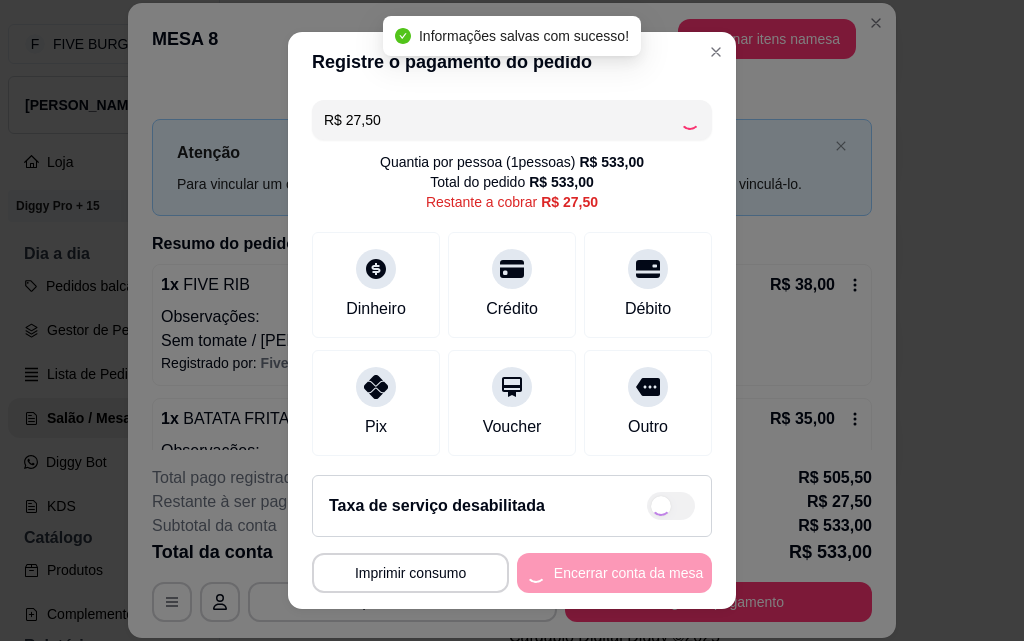 type on "R$ 0,00" 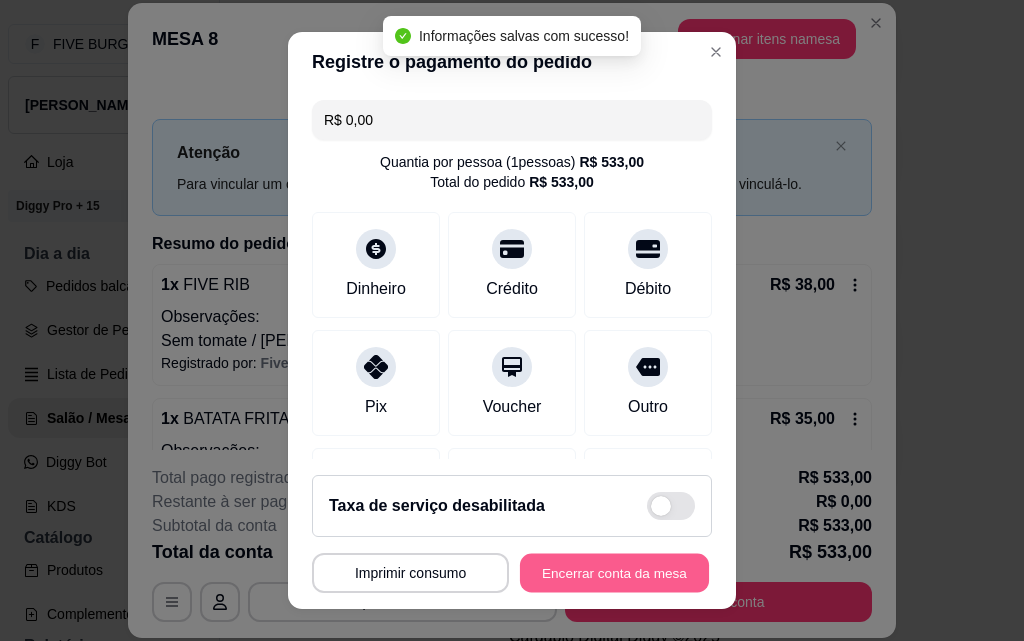 click on "Encerrar conta da mesa" at bounding box center [614, 573] 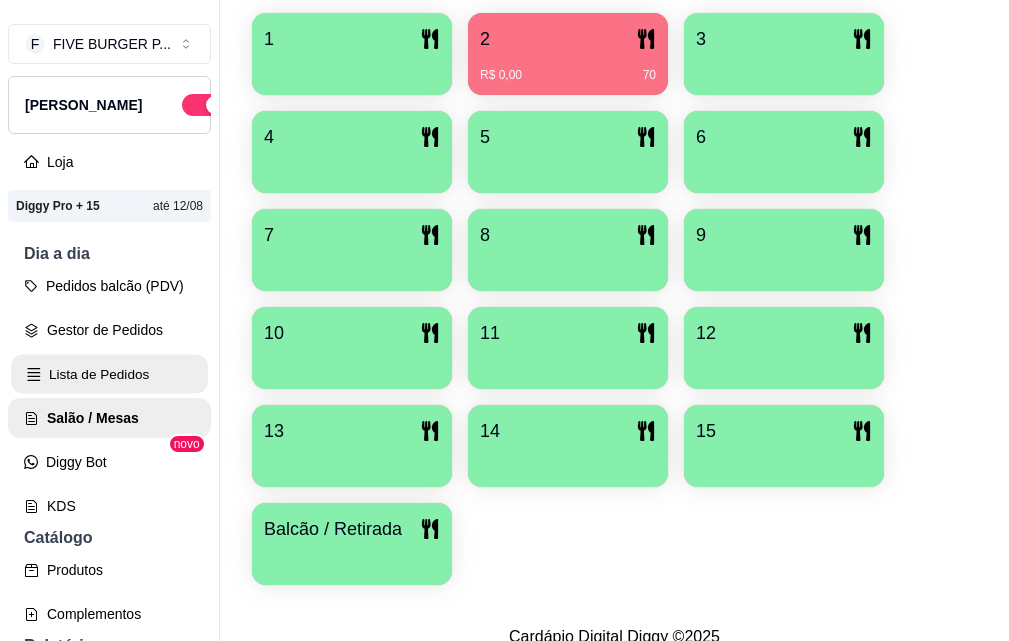 click on "Lista de Pedidos" at bounding box center [109, 374] 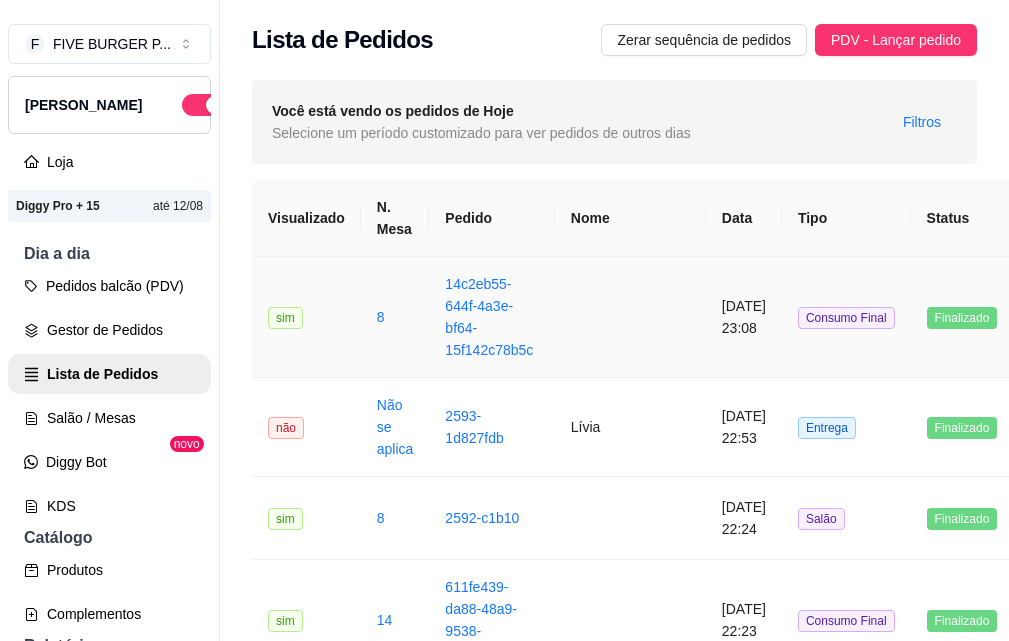 click at bounding box center (630, 317) 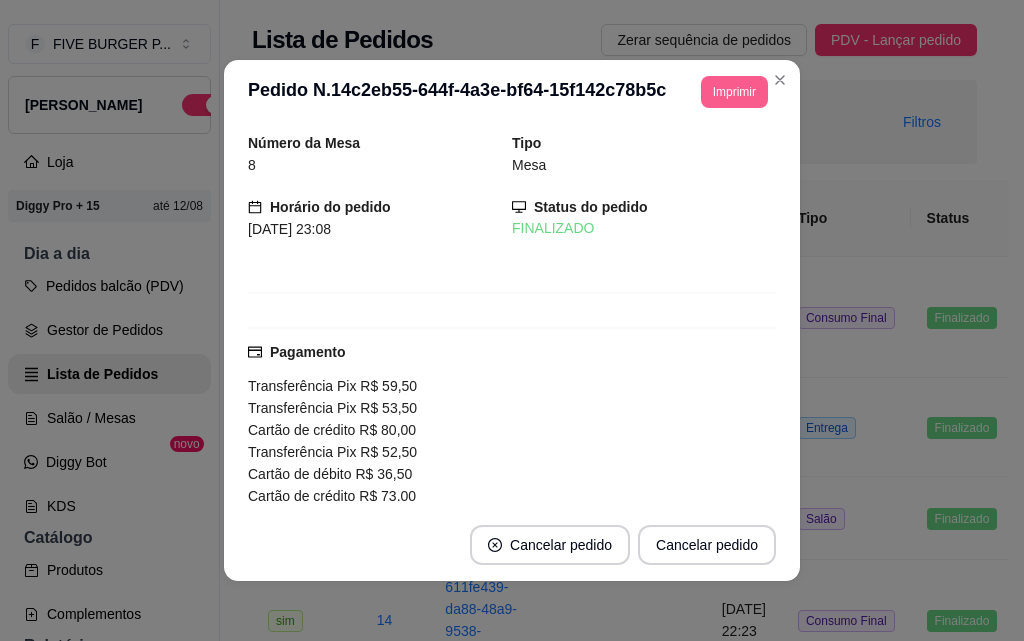click on "Imprimir" at bounding box center [734, 92] 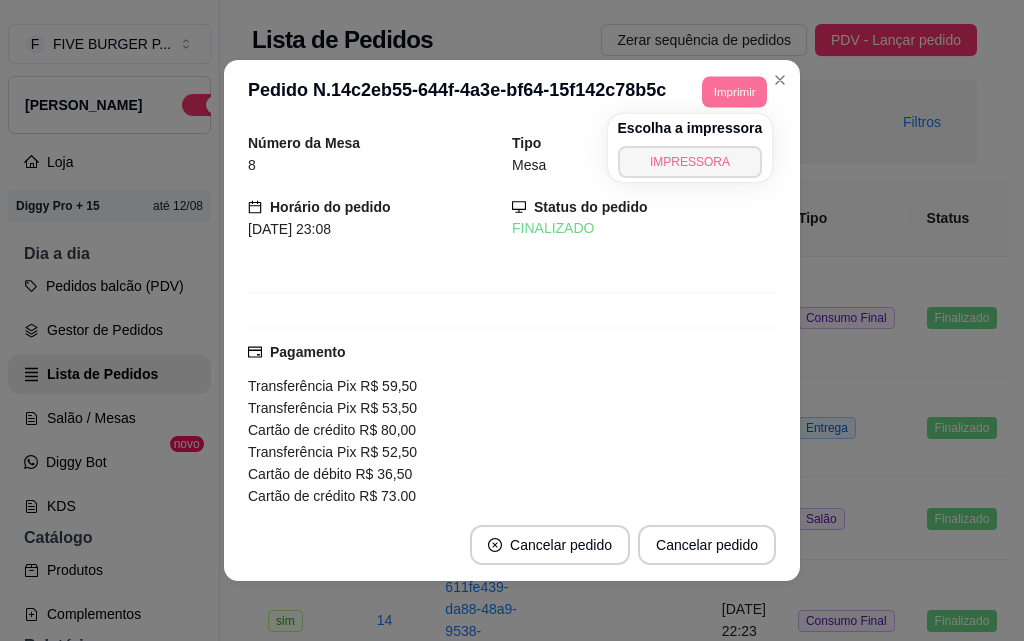 click on "IMPRESSORA" at bounding box center [690, 162] 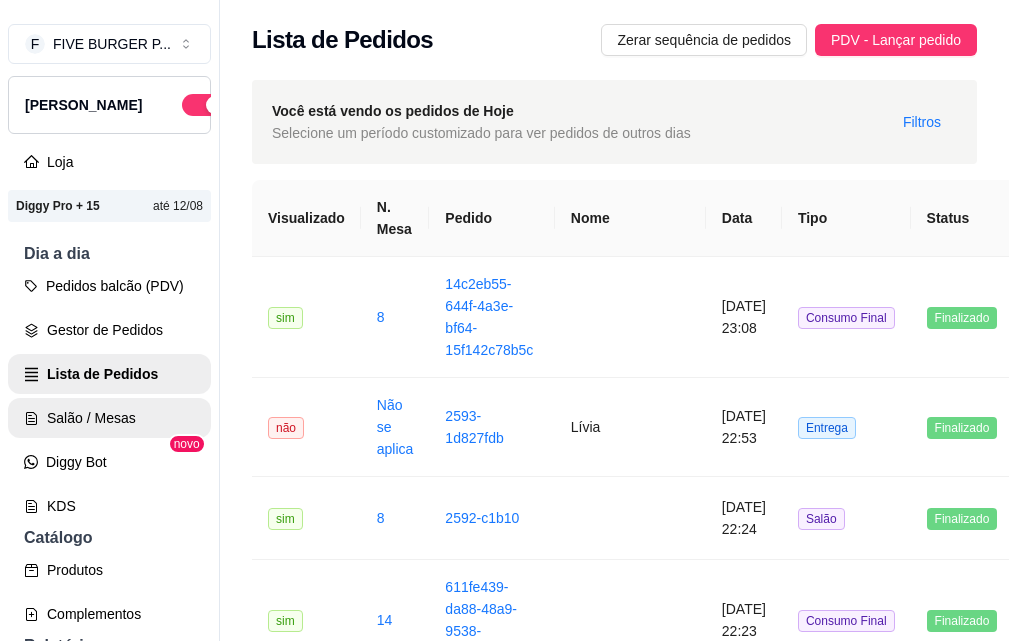 click on "Salão / Mesas" at bounding box center (109, 418) 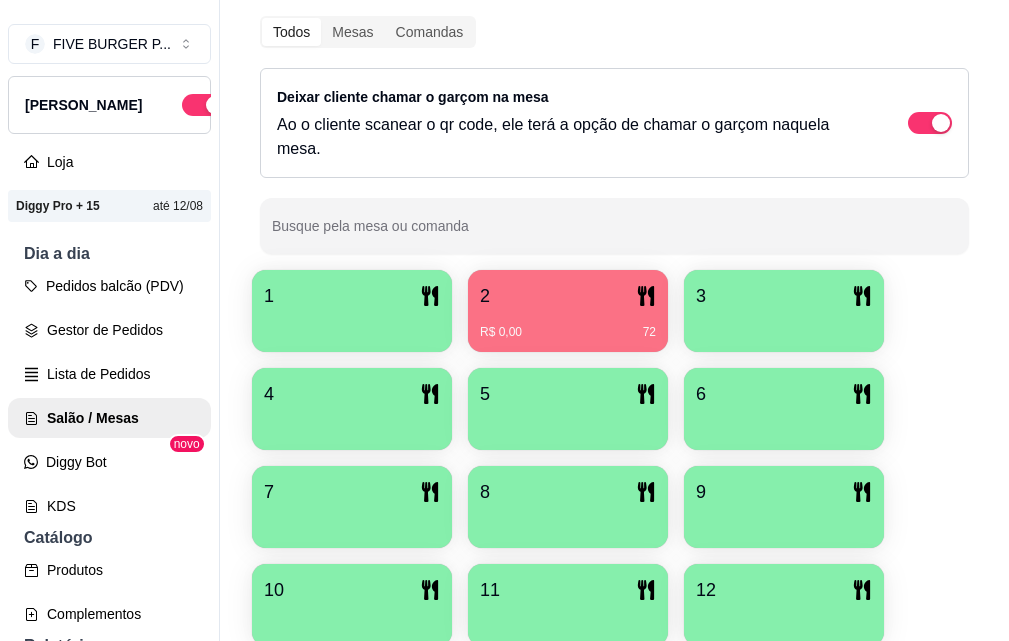 scroll, scrollTop: 400, scrollLeft: 0, axis: vertical 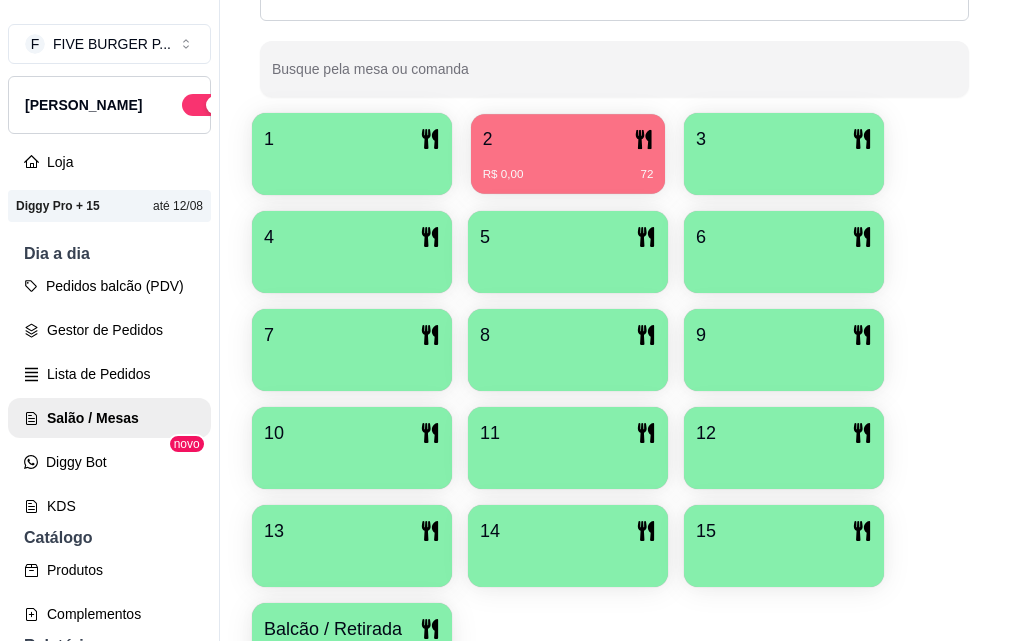 click on "2" at bounding box center [568, 139] 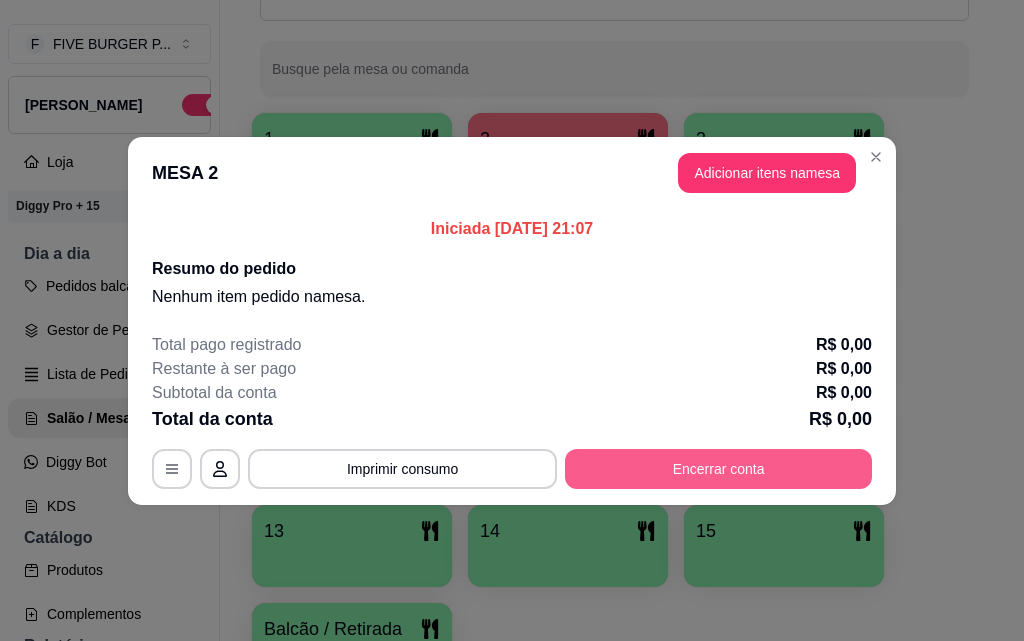 click on "Encerrar conta" at bounding box center (718, 469) 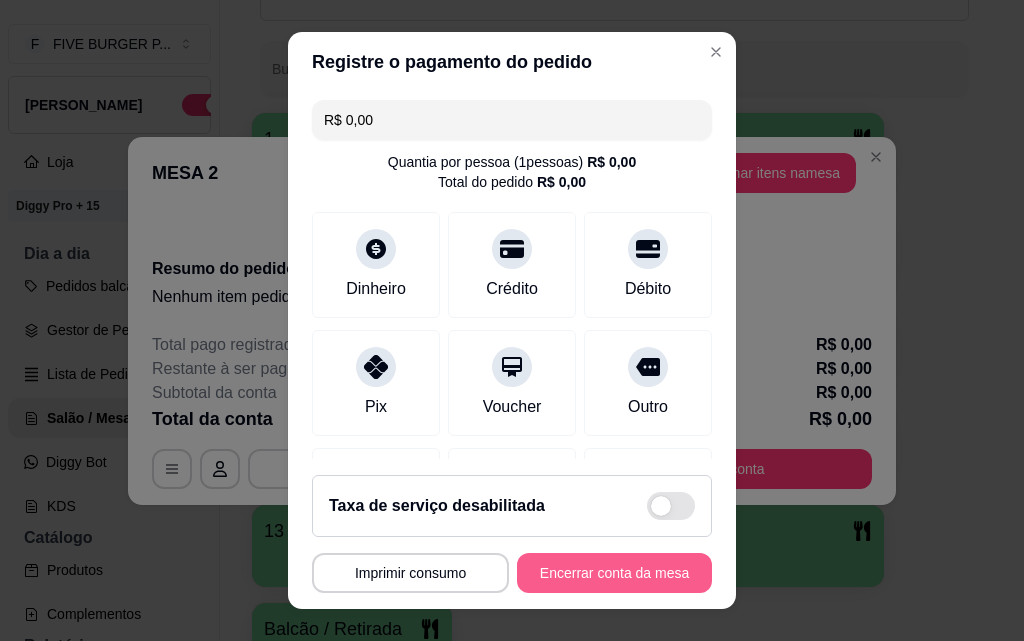 click on "Encerrar conta da mesa" at bounding box center [614, 573] 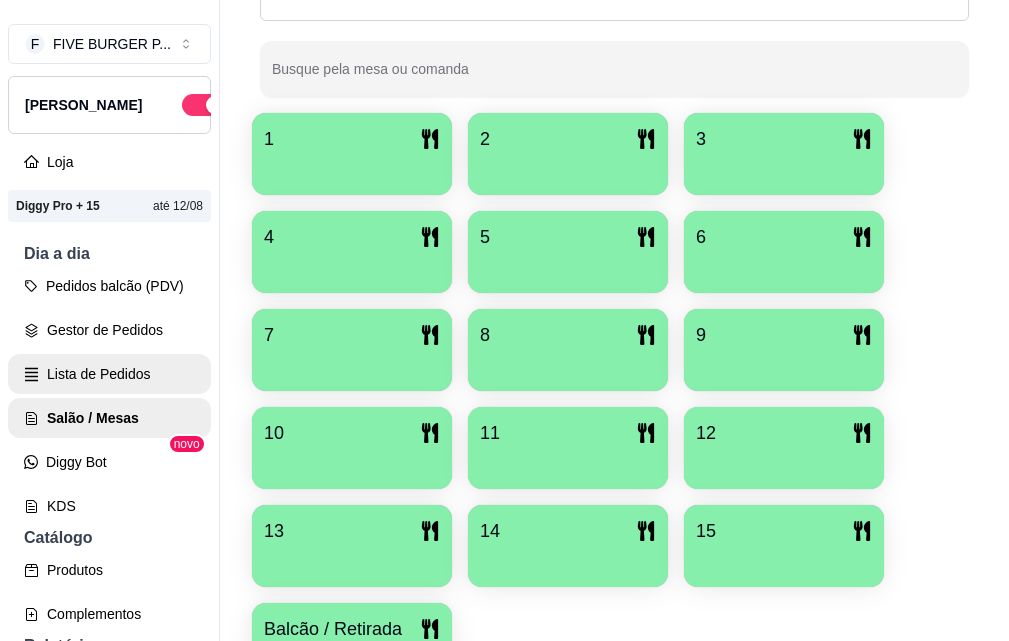 click on "Lista de Pedidos" at bounding box center (109, 374) 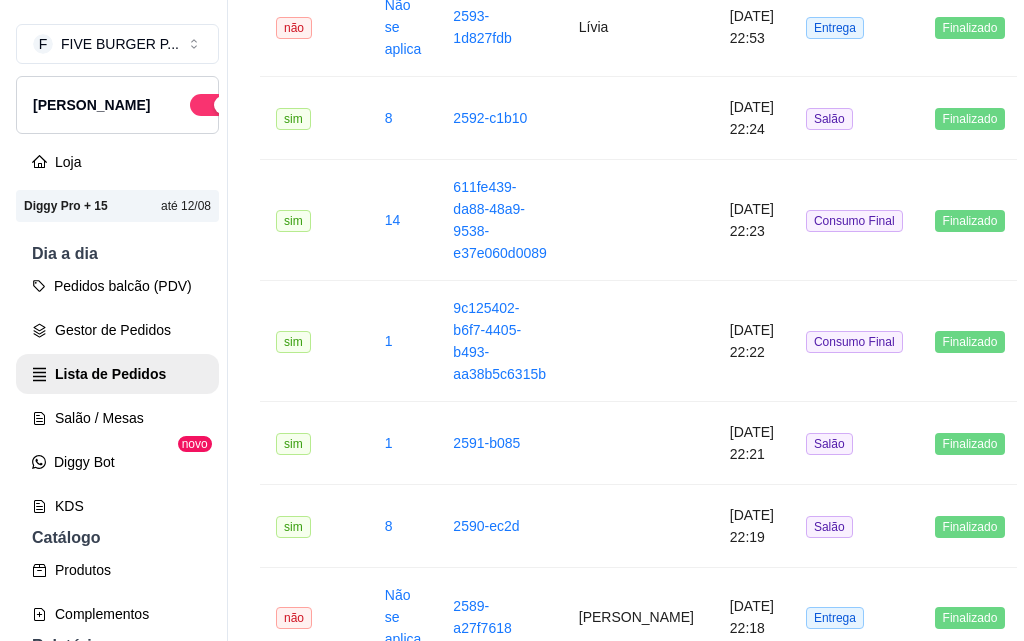 scroll, scrollTop: 0, scrollLeft: 0, axis: both 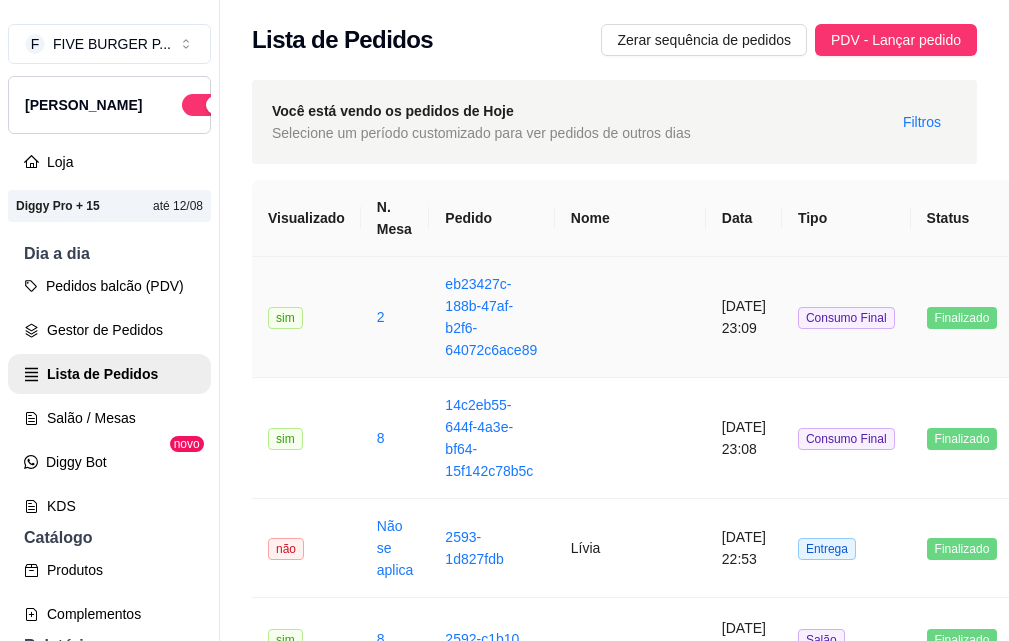 click on "[DATE] 23:09" at bounding box center (744, 317) 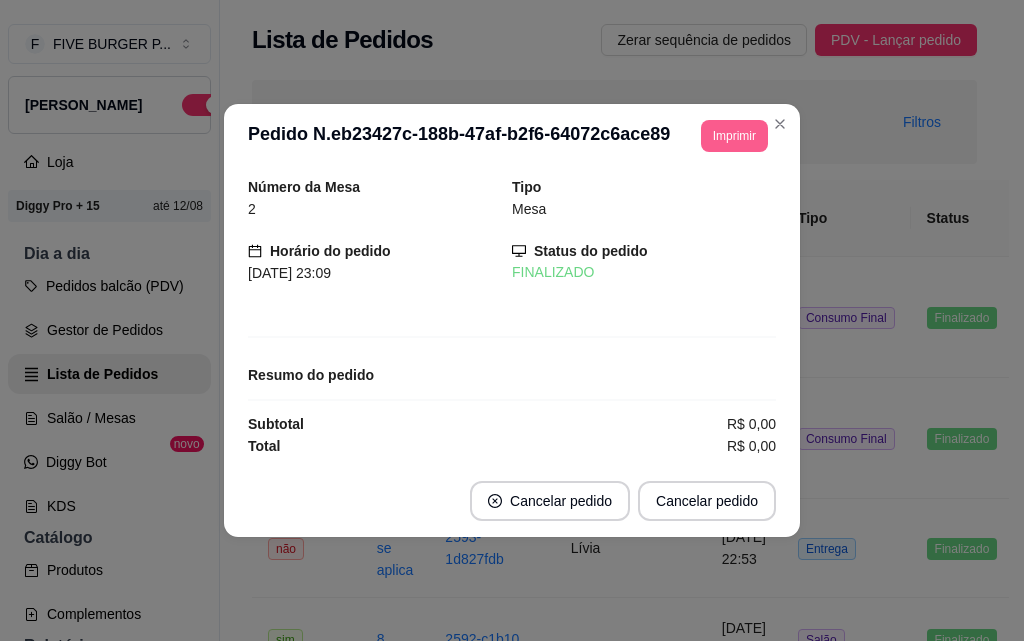 click on "Imprimir" at bounding box center (734, 136) 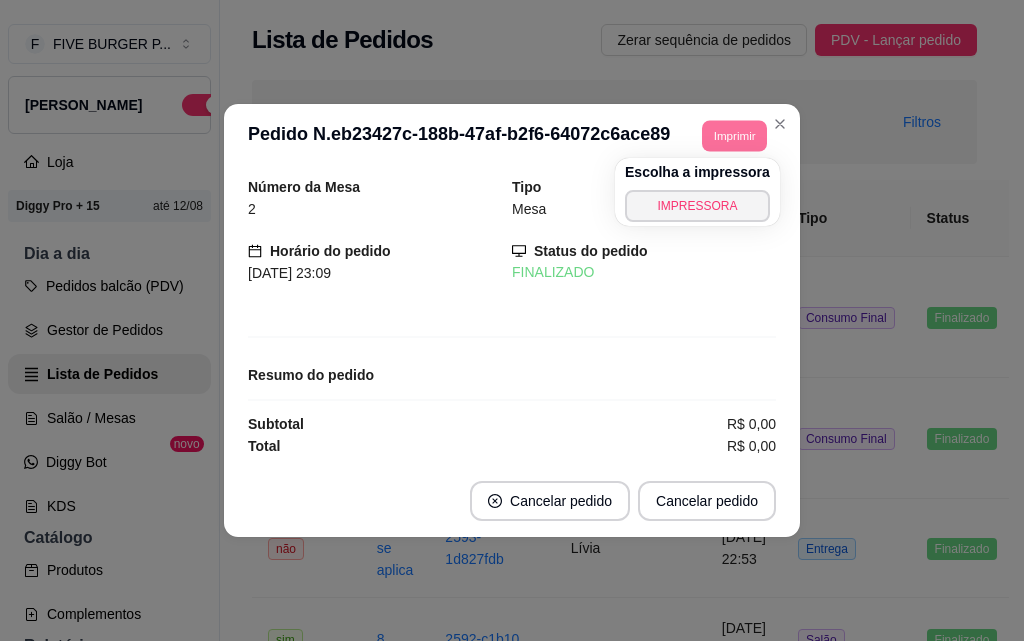 drag, startPoint x: 730, startPoint y: 183, endPoint x: 723, endPoint y: 202, distance: 20.248457 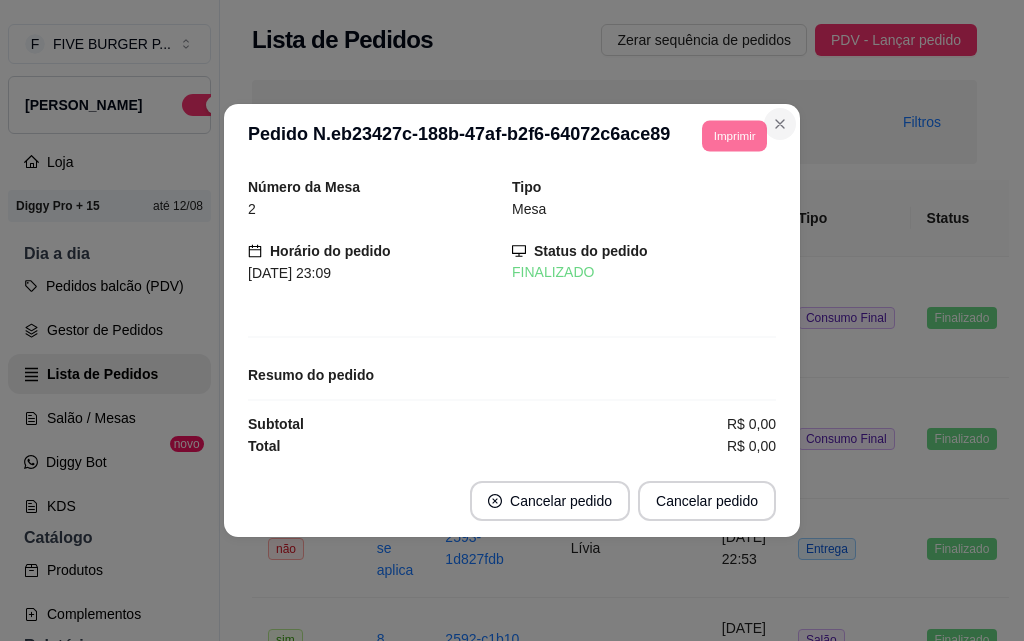 click 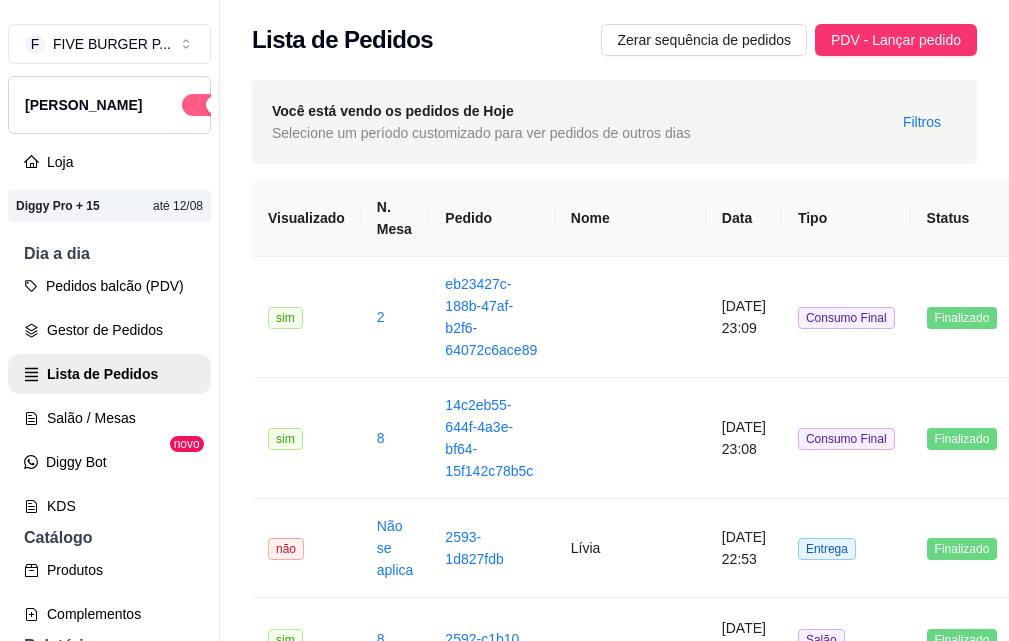 click at bounding box center (215, 105) 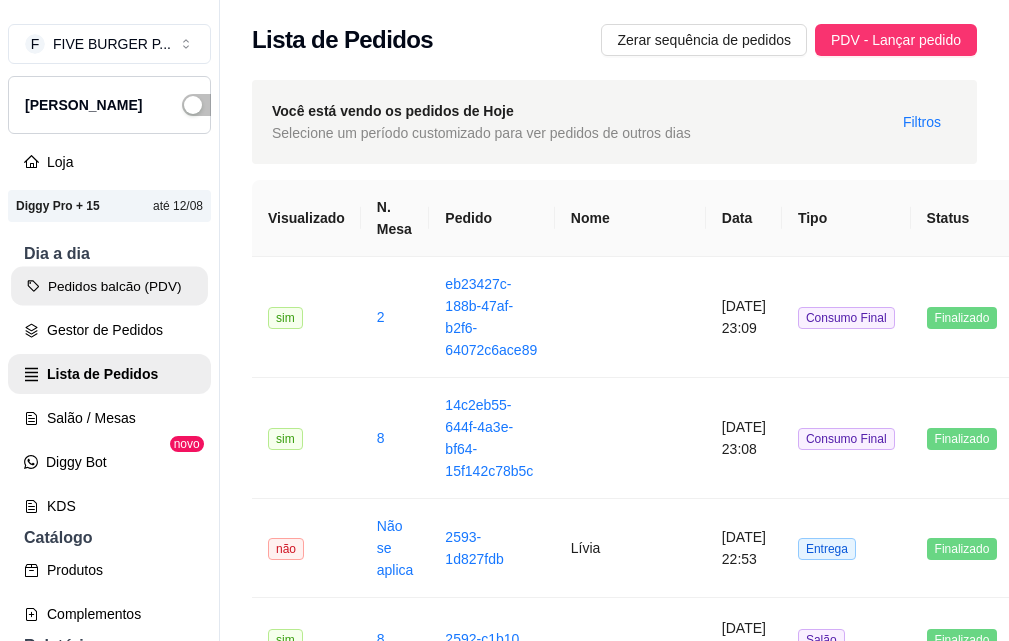 click on "Pedidos balcão (PDV)" at bounding box center (109, 286) 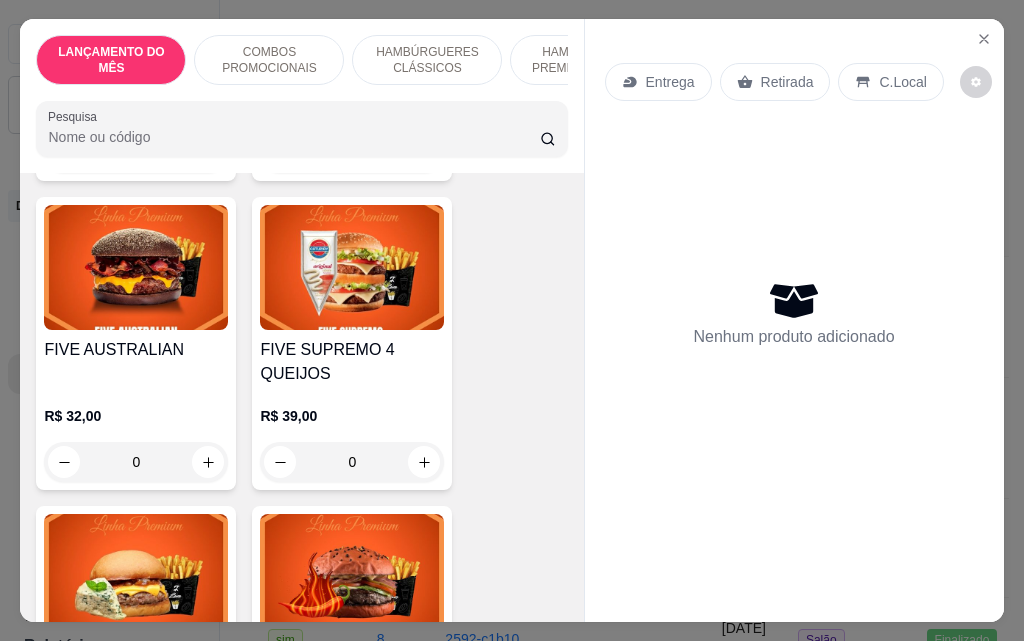 scroll, scrollTop: 2300, scrollLeft: 0, axis: vertical 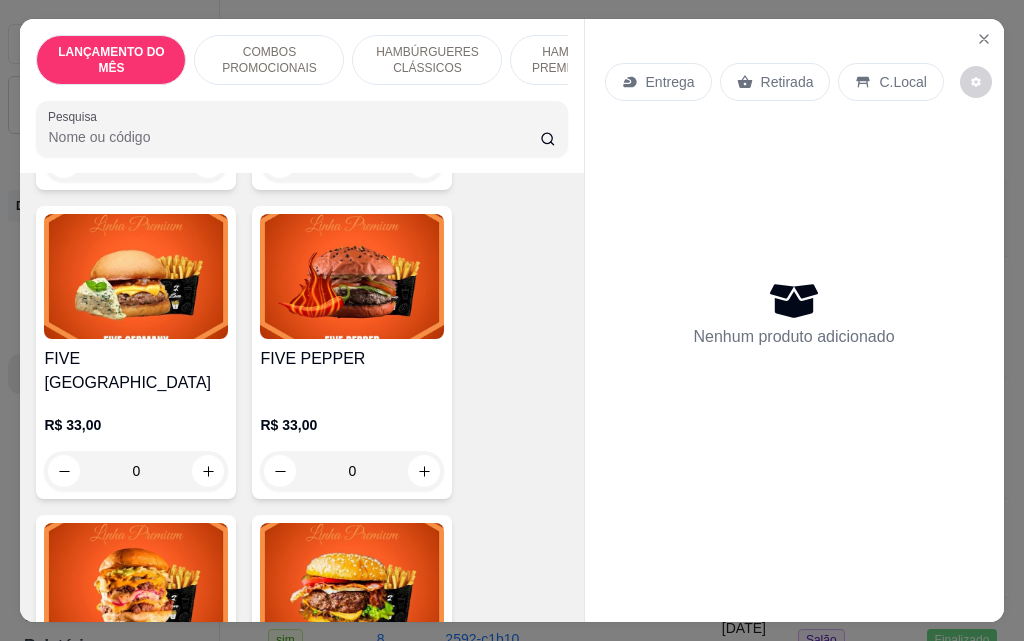 click on "0" at bounding box center (352, 471) 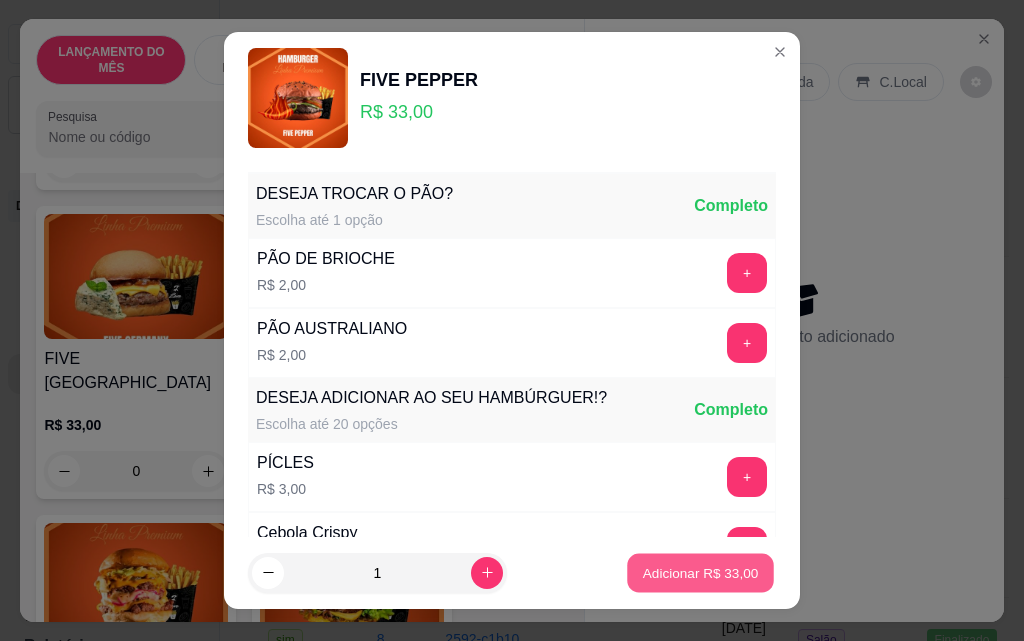 click on "Adicionar   R$ 33,00" at bounding box center [701, 572] 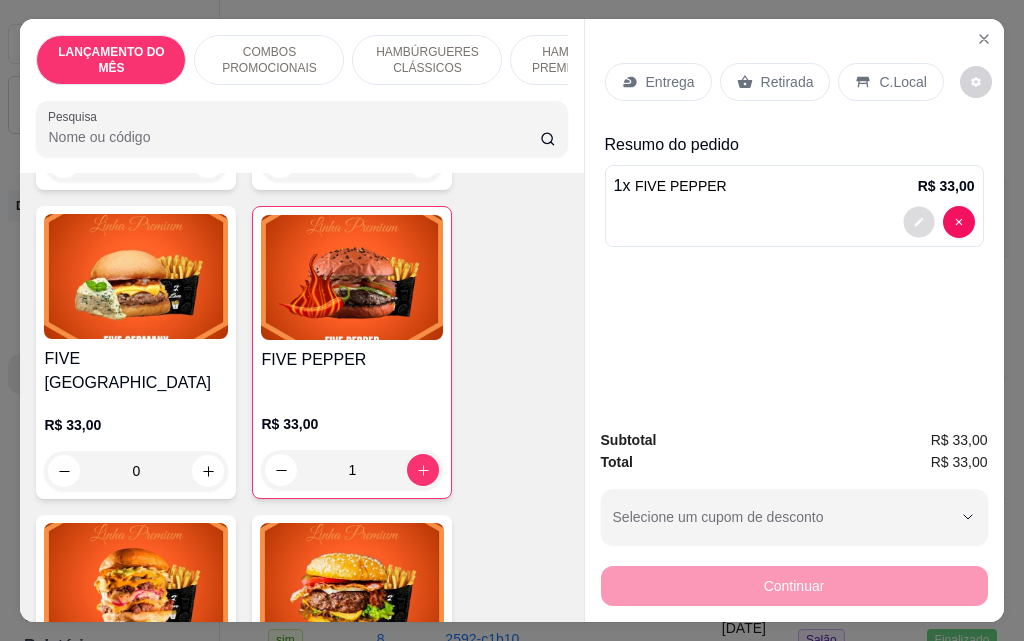 click at bounding box center [918, 222] 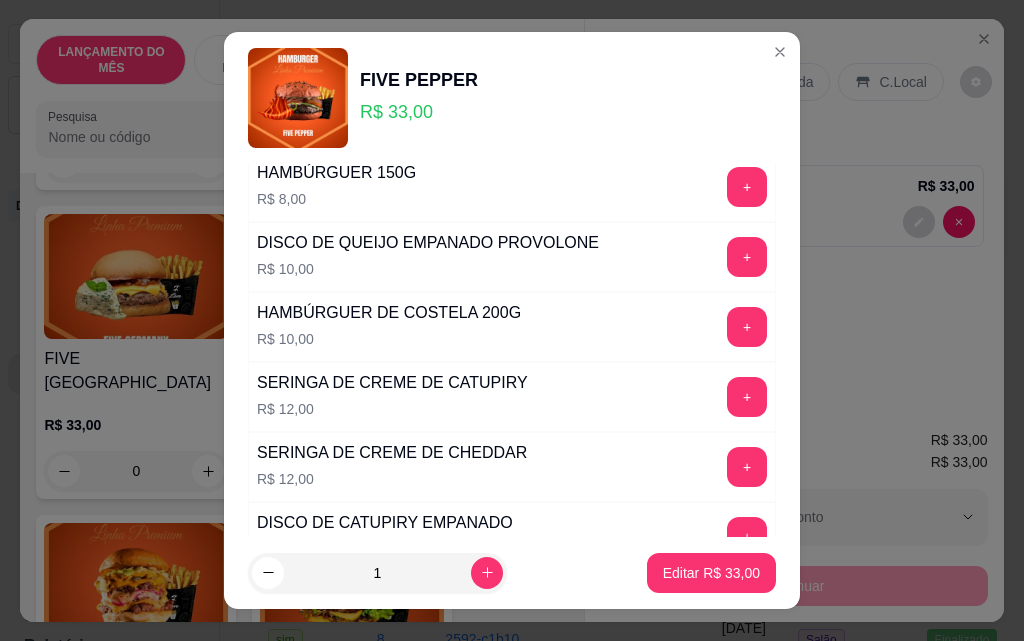 scroll, scrollTop: 1753, scrollLeft: 0, axis: vertical 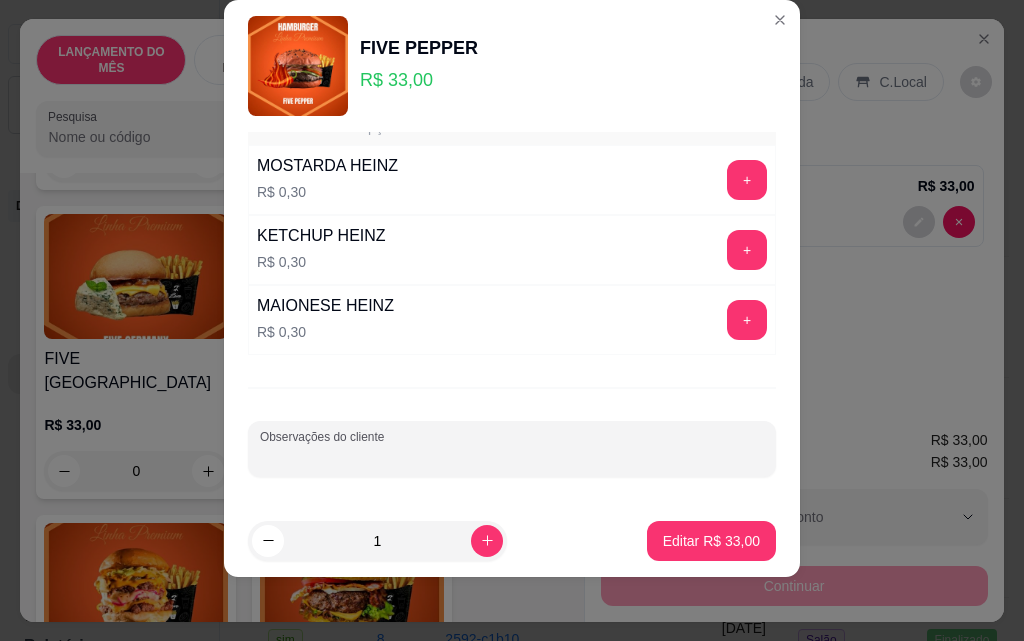 click on "Observações do cliente" at bounding box center [512, 457] 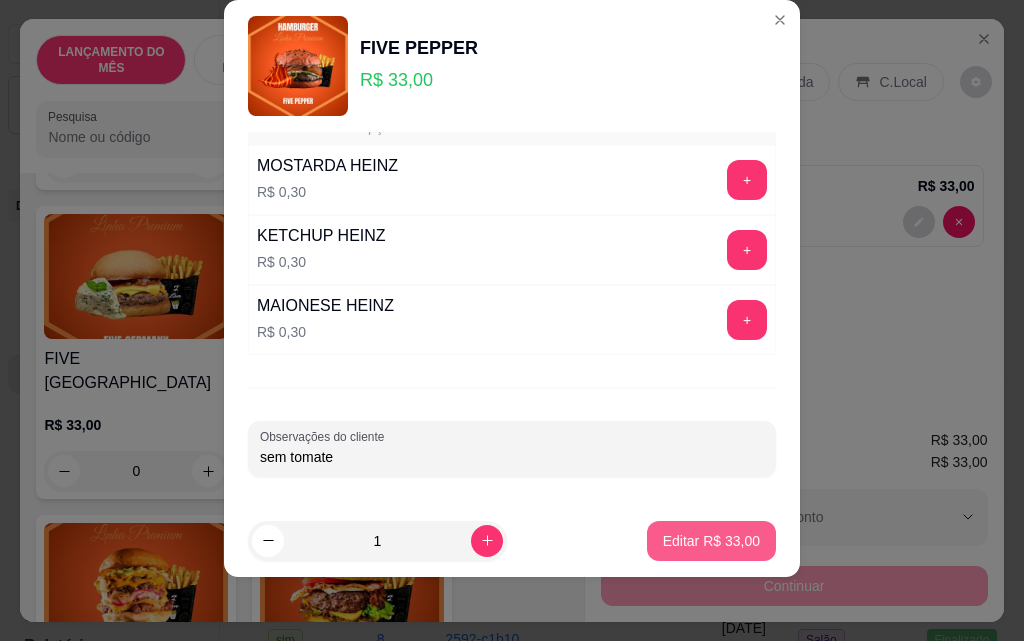 type on "sem tomate" 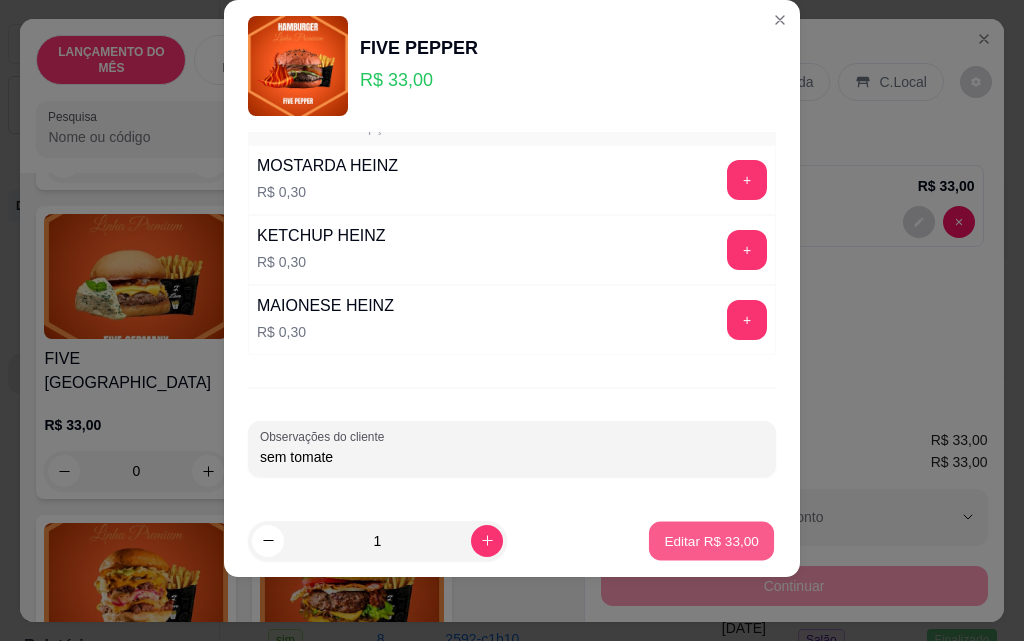 click on "Editar   R$ 33,00" at bounding box center (711, 540) 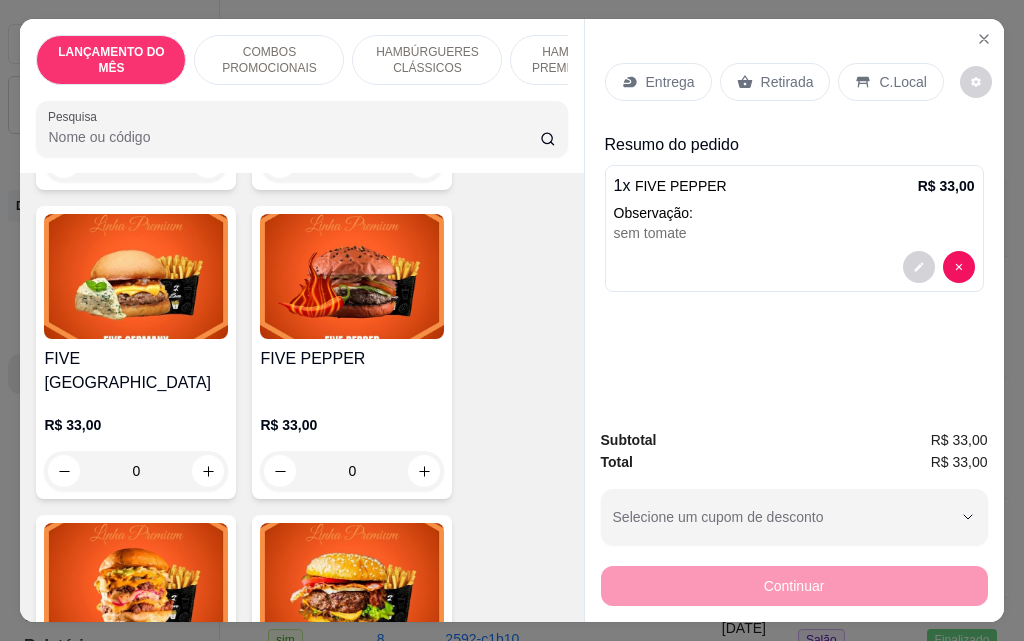 click on "Entrega" at bounding box center [670, 82] 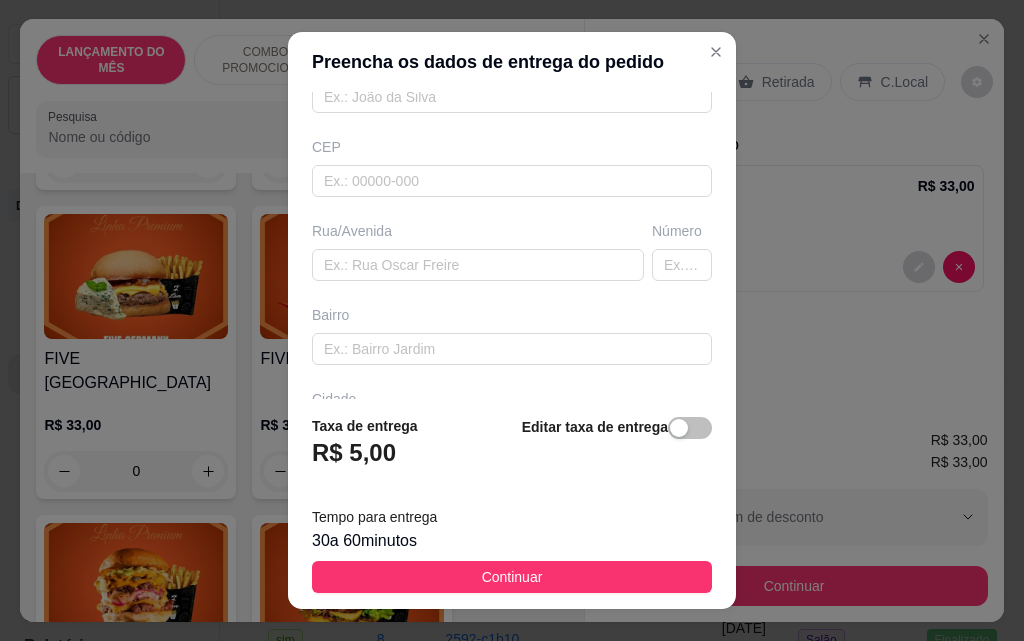 scroll, scrollTop: 300, scrollLeft: 0, axis: vertical 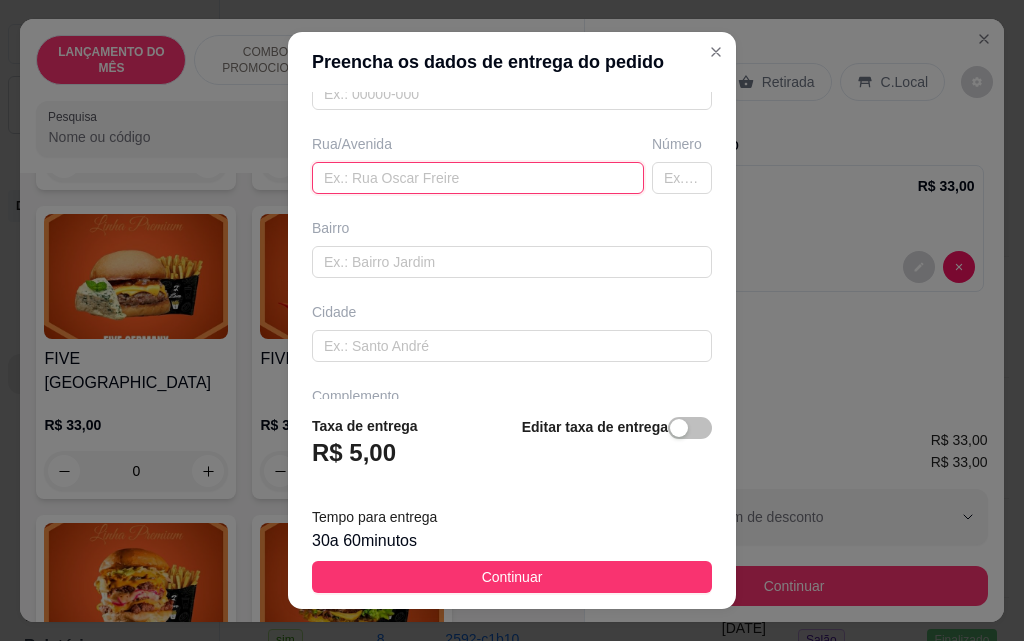 click at bounding box center (478, 178) 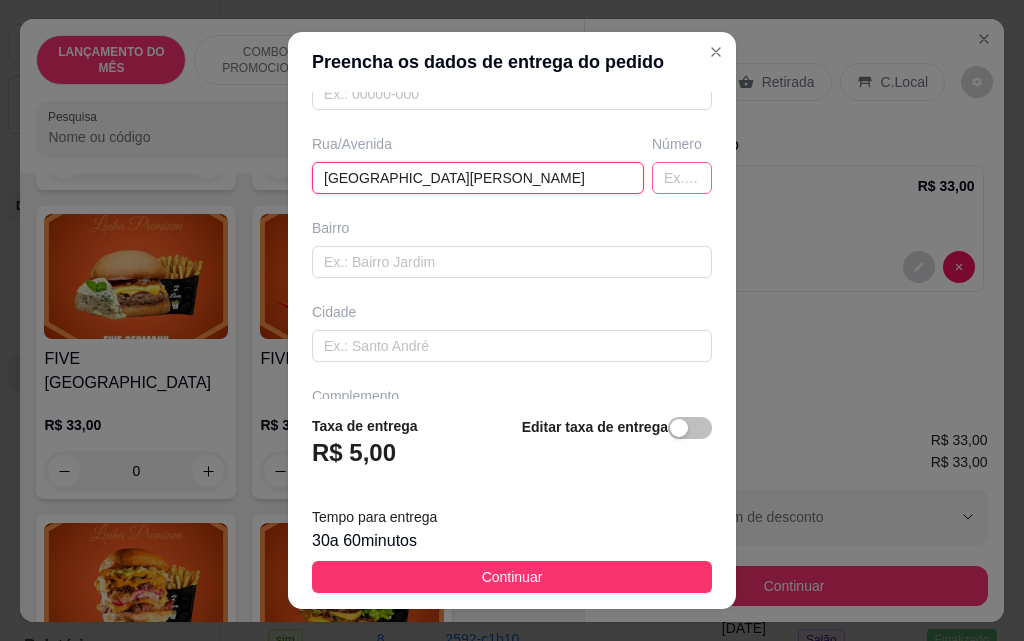 type on "[GEOGRAPHIC_DATA][PERSON_NAME]" 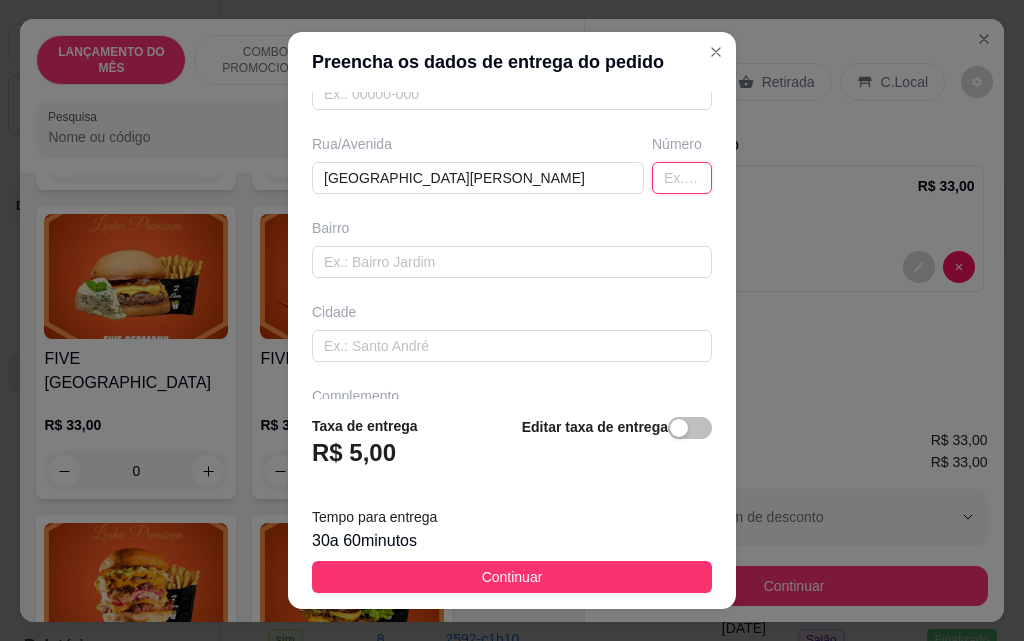 click at bounding box center (682, 178) 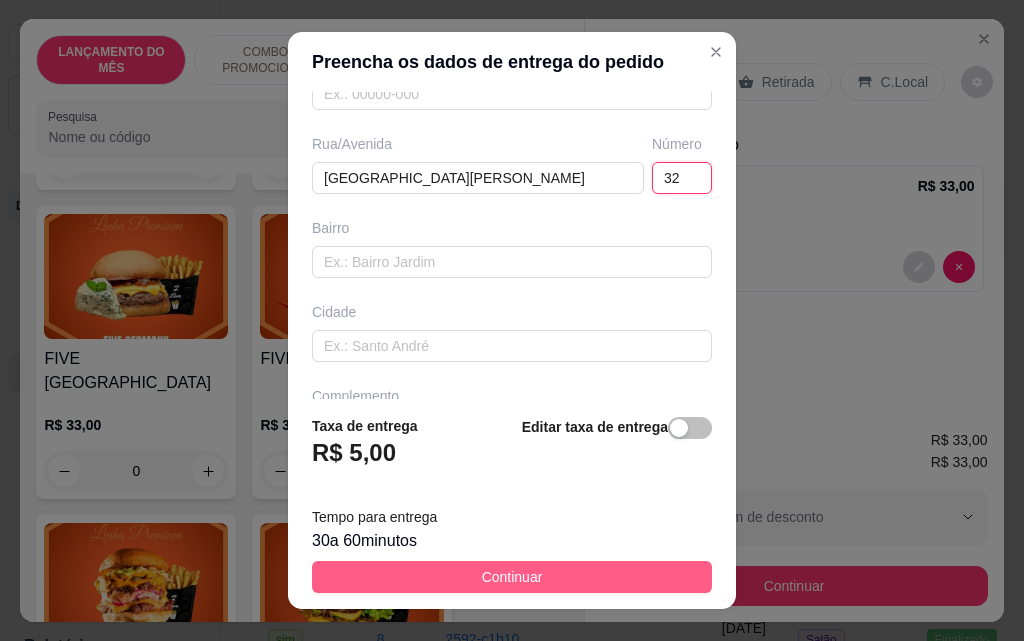 type on "32" 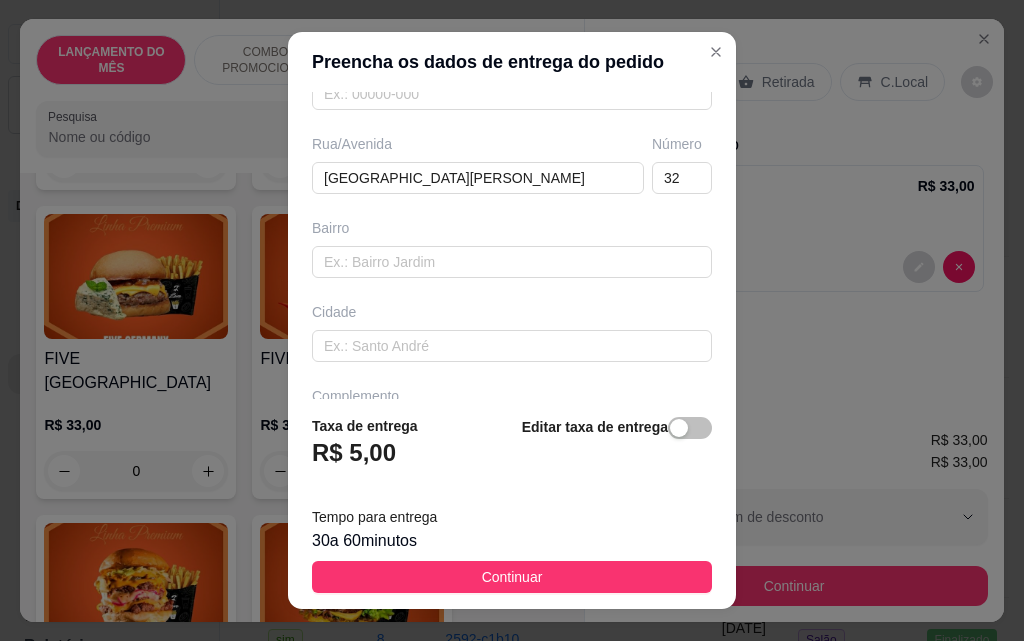 drag, startPoint x: 497, startPoint y: 578, endPoint x: 544, endPoint y: 503, distance: 88.50989 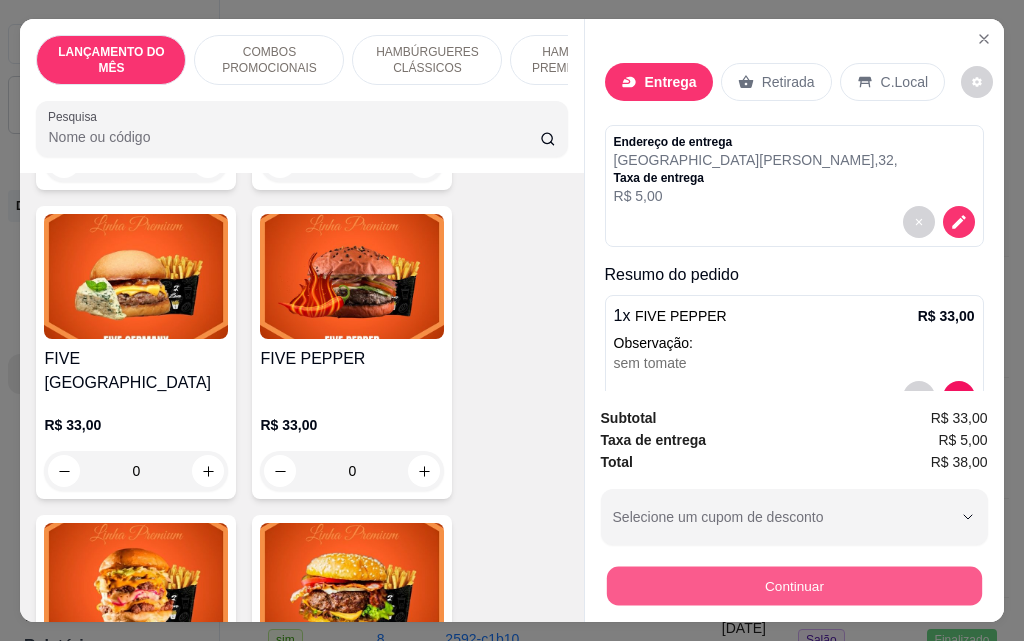 click on "Continuar" at bounding box center (793, 585) 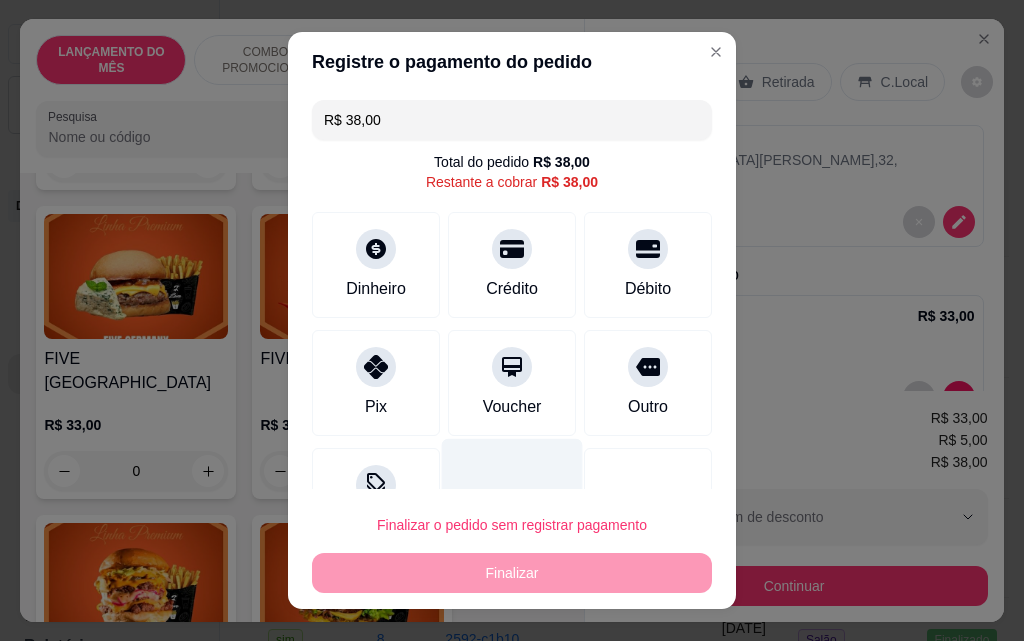 drag, startPoint x: 350, startPoint y: 368, endPoint x: 486, endPoint y: 449, distance: 158.29404 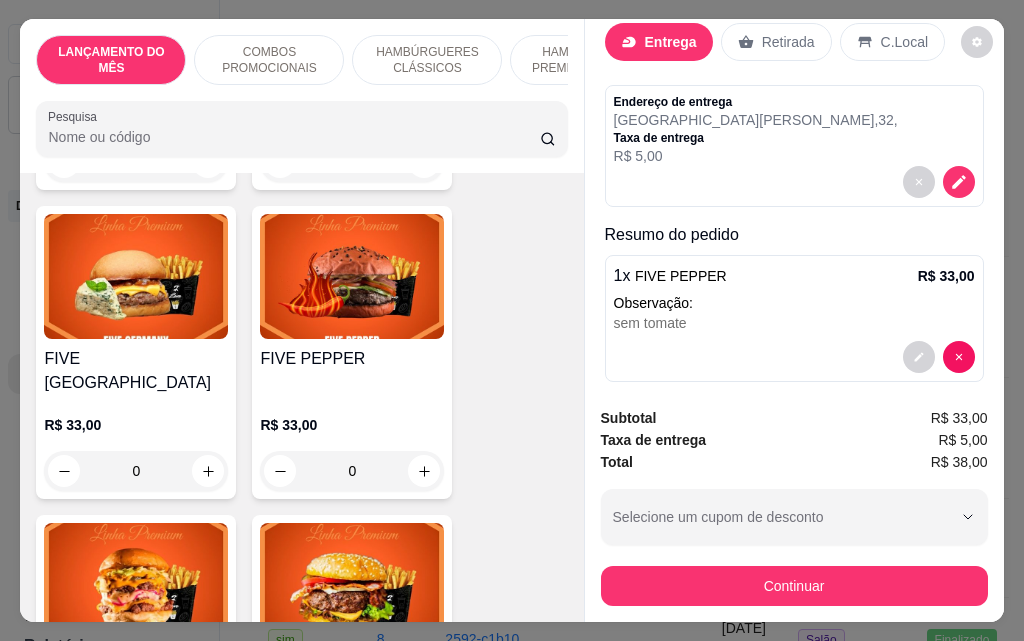 scroll, scrollTop: 59, scrollLeft: 0, axis: vertical 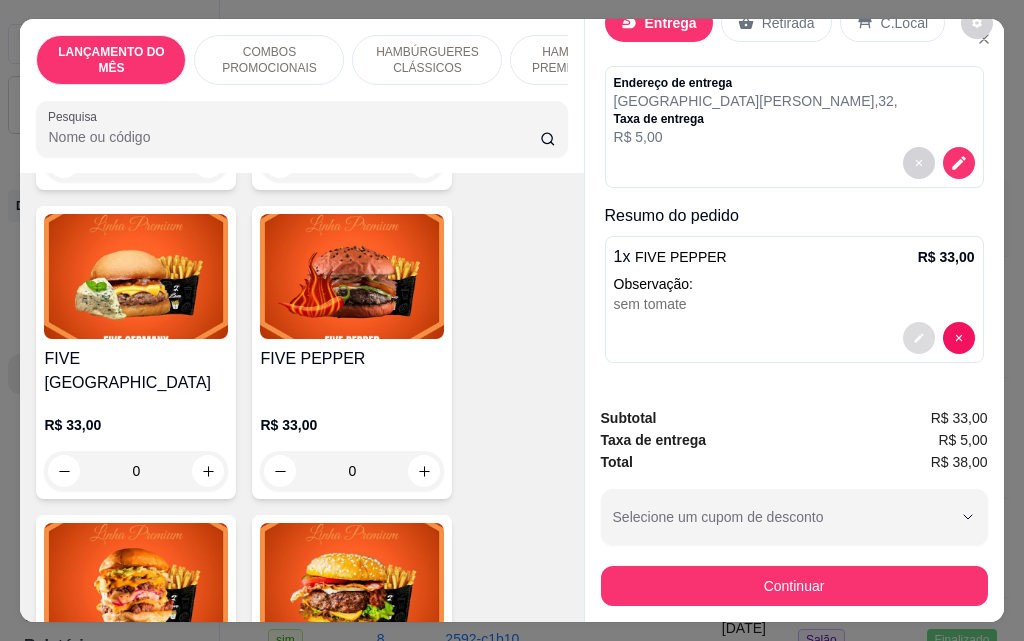 click at bounding box center [919, 338] 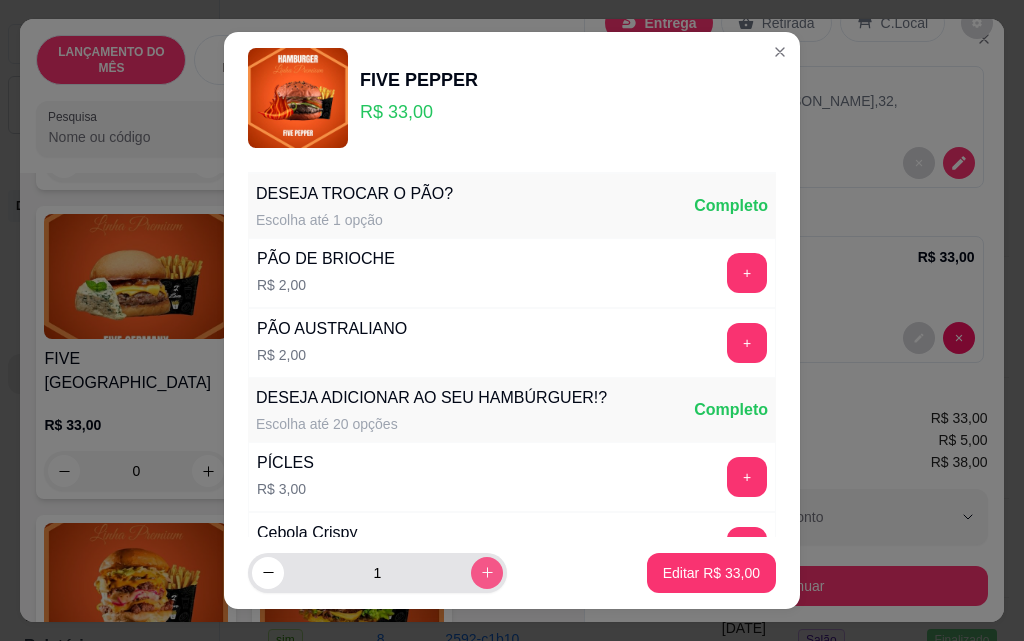 click at bounding box center (487, 573) 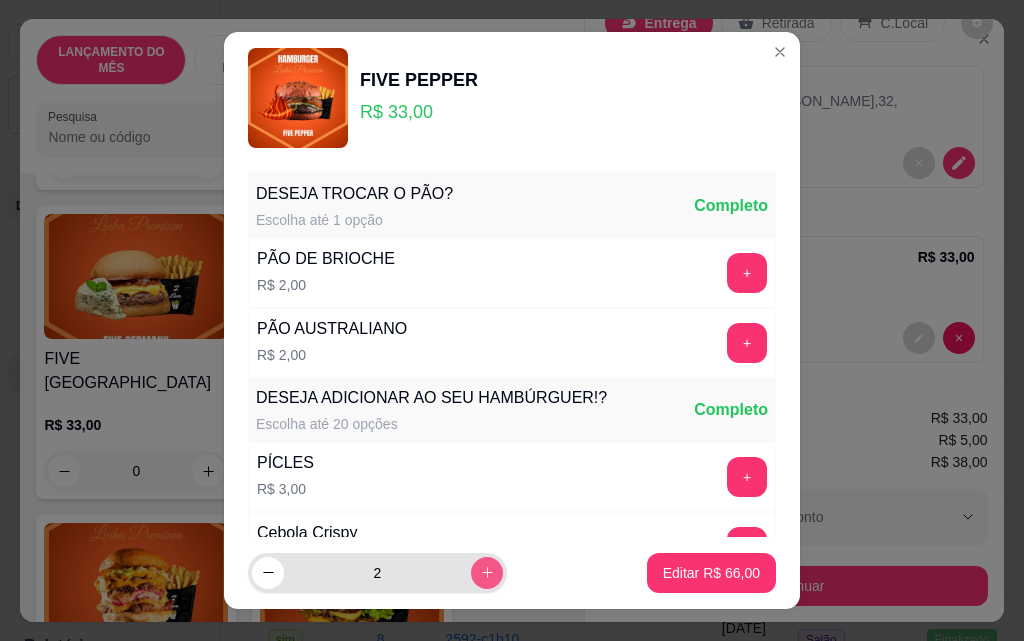 type on "2" 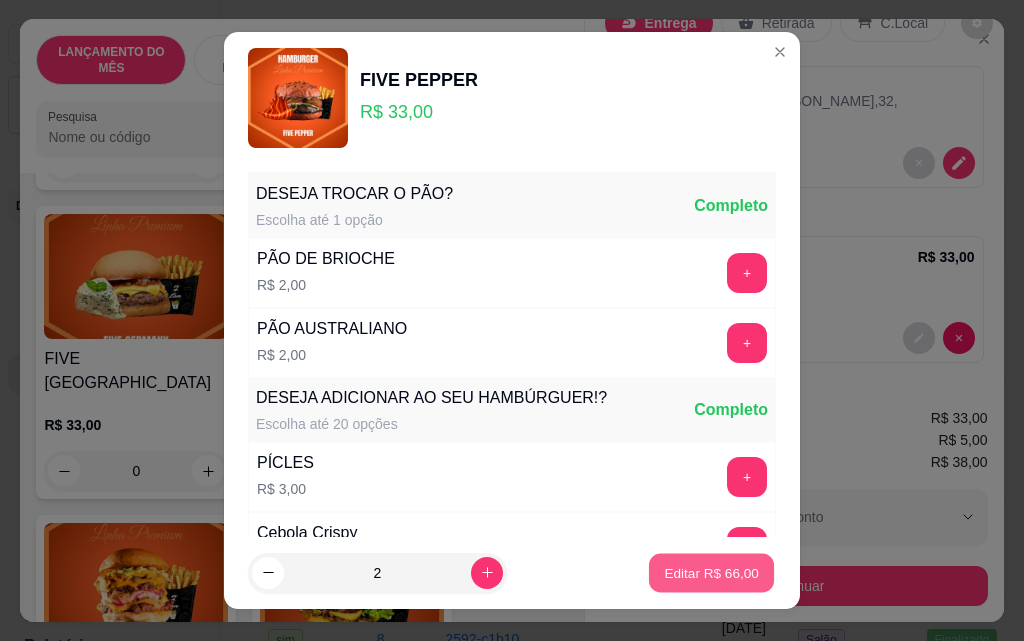 click on "Editar   R$ 66,00" at bounding box center (711, 572) 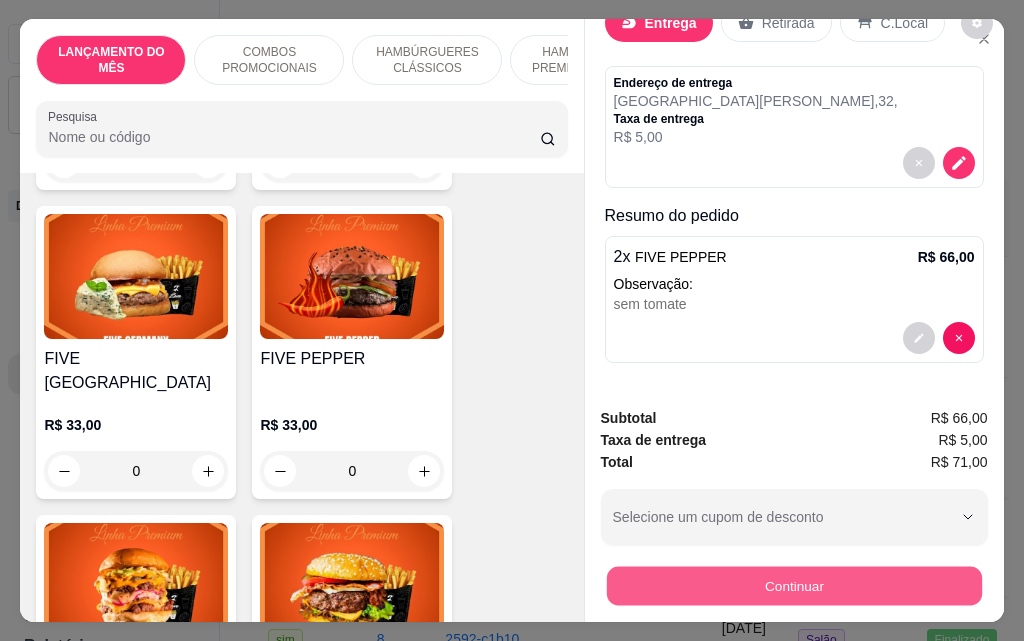 click on "Continuar" at bounding box center [793, 585] 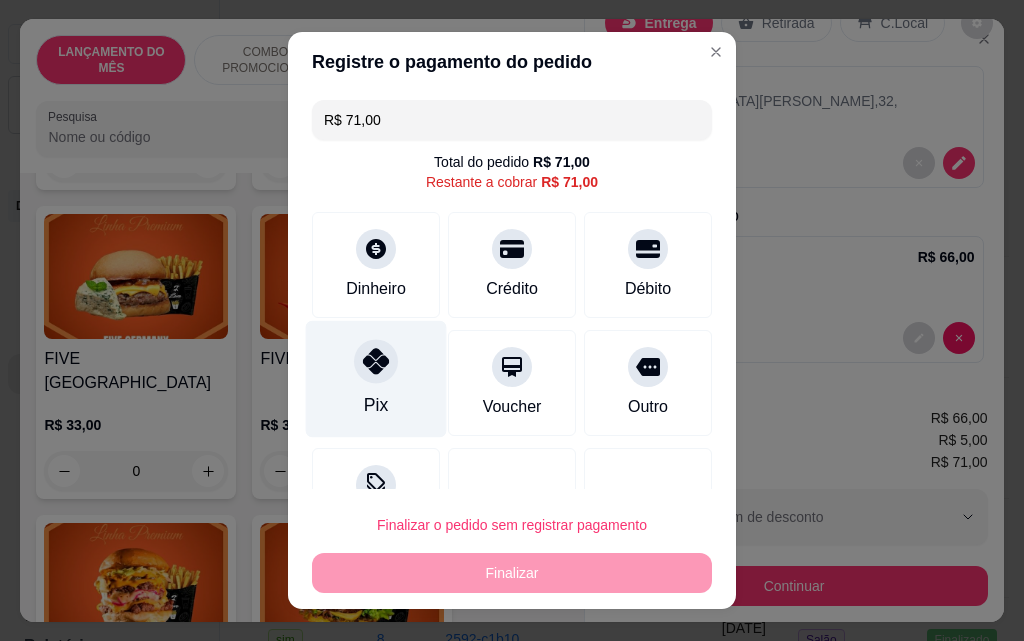 click on "Pix" at bounding box center (376, 379) 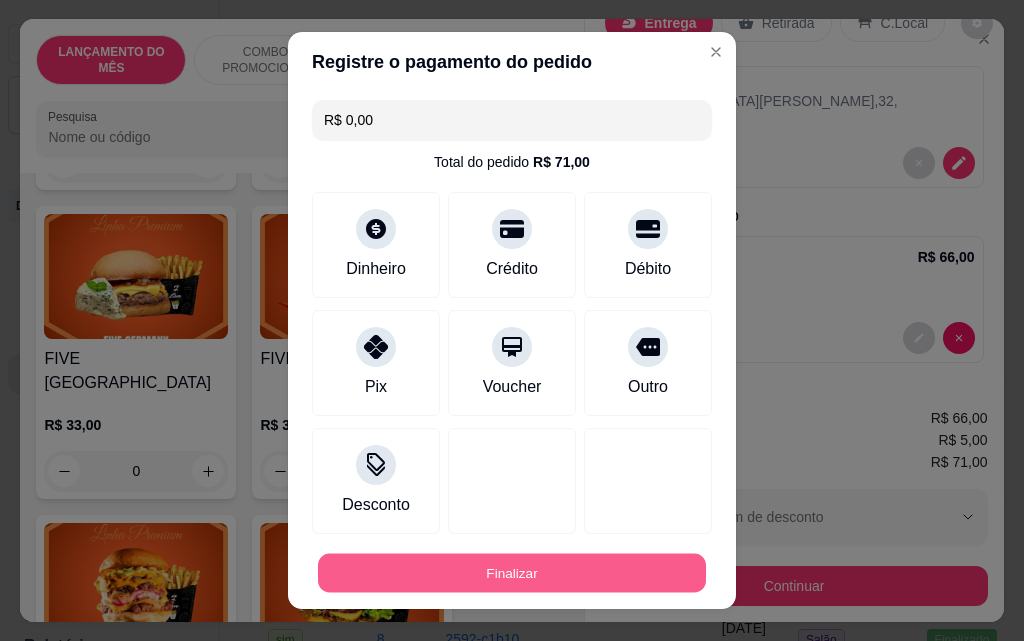 click on "Finalizar" at bounding box center (512, 573) 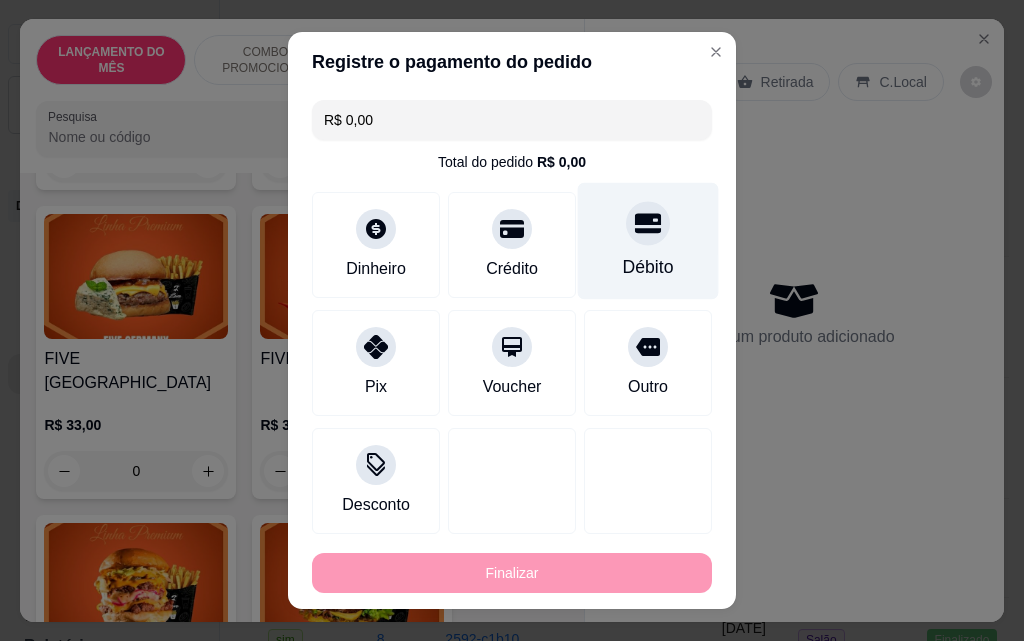type on "-R$ 71,00" 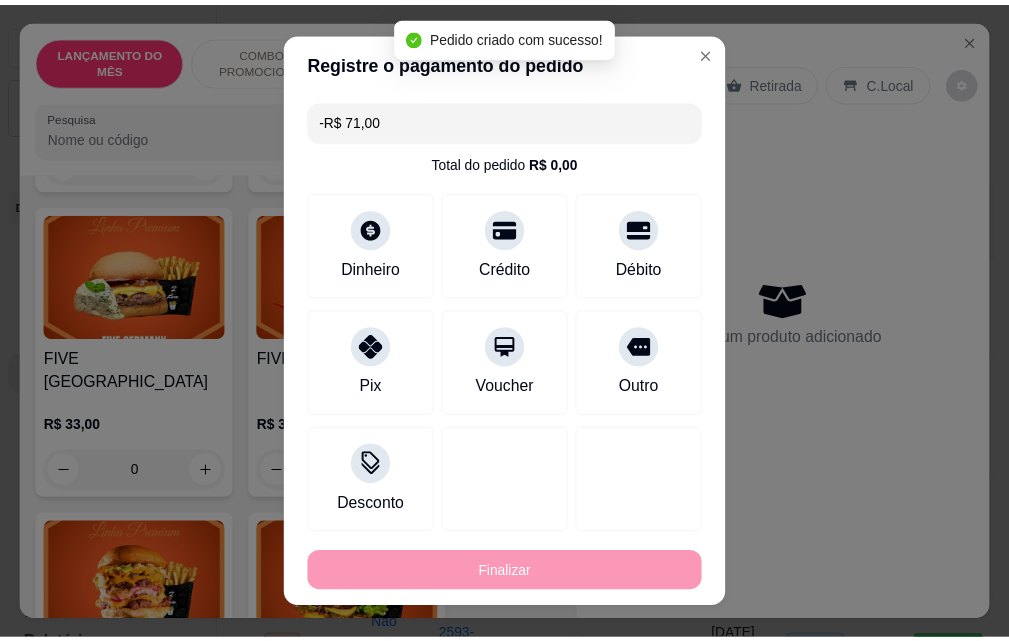 scroll, scrollTop: 0, scrollLeft: 0, axis: both 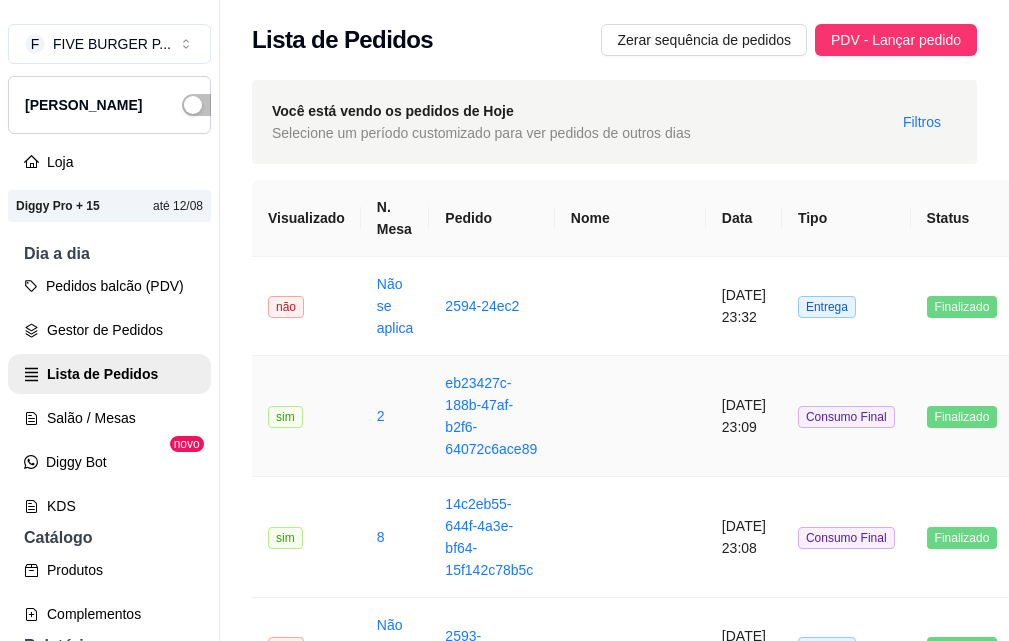 click at bounding box center [630, 416] 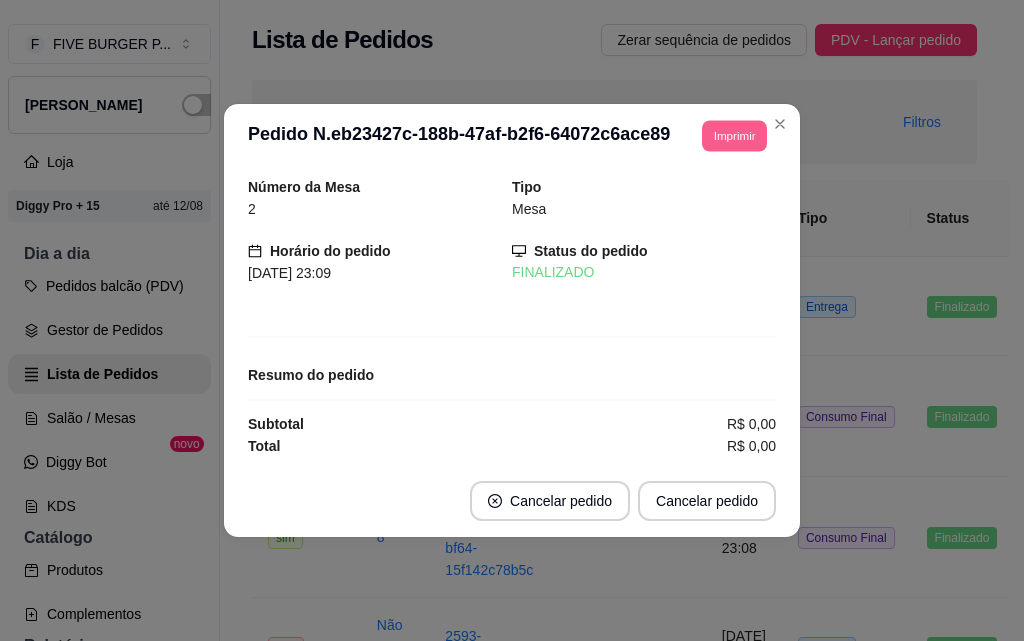click on "Imprimir" at bounding box center [734, 135] 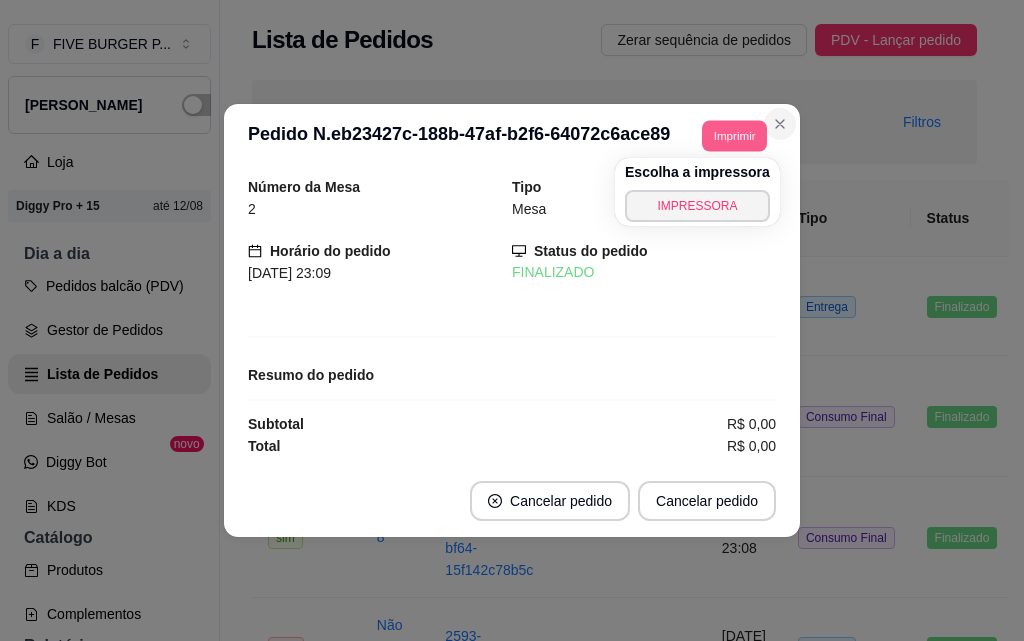 click at bounding box center (780, 124) 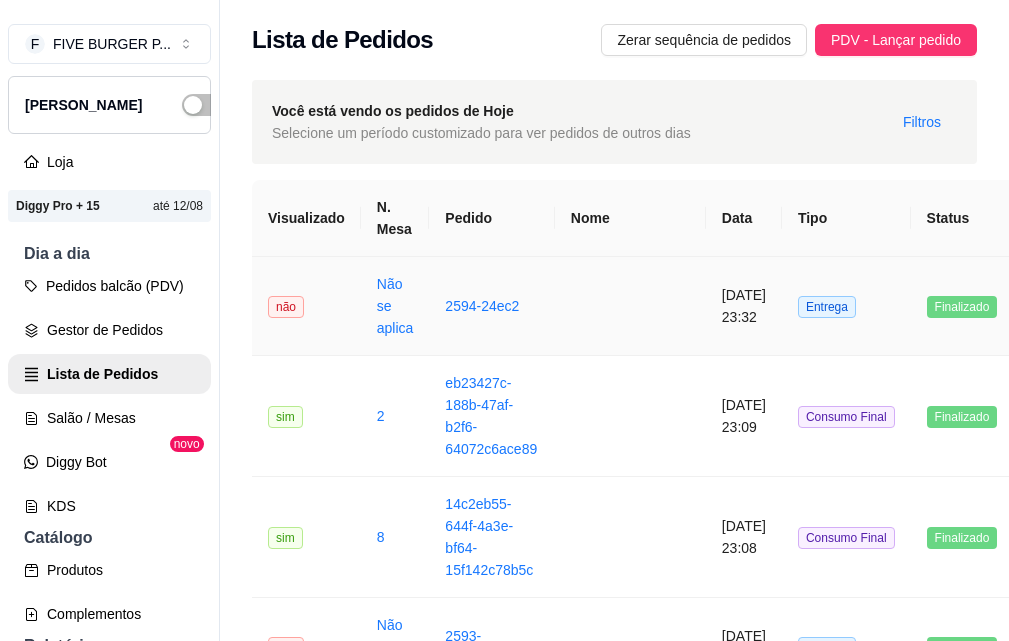 click on "[DATE] 23:32" at bounding box center [744, 306] 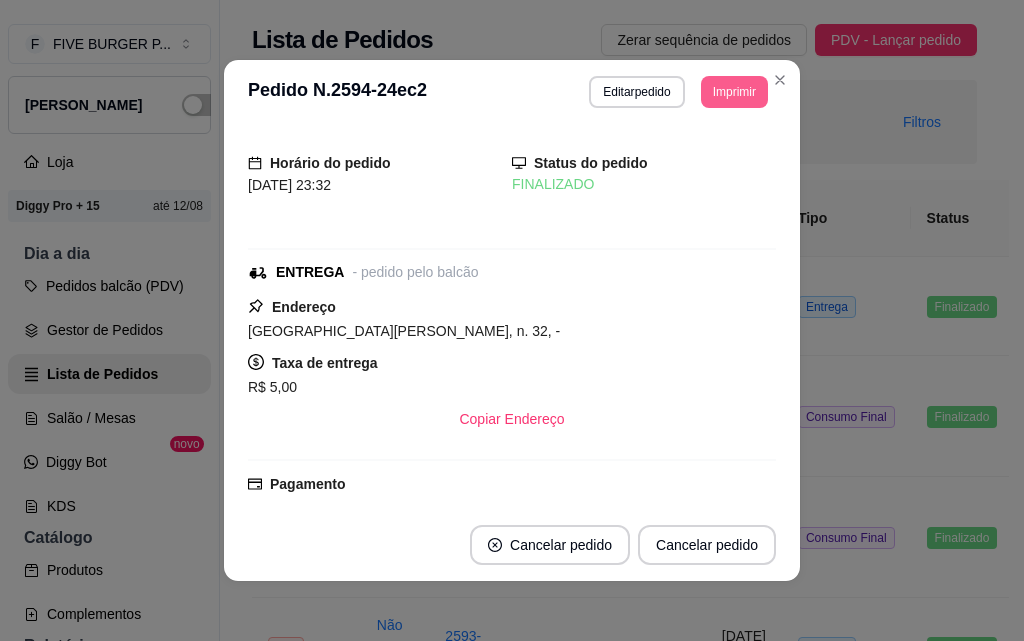 click on "Imprimir" at bounding box center (734, 92) 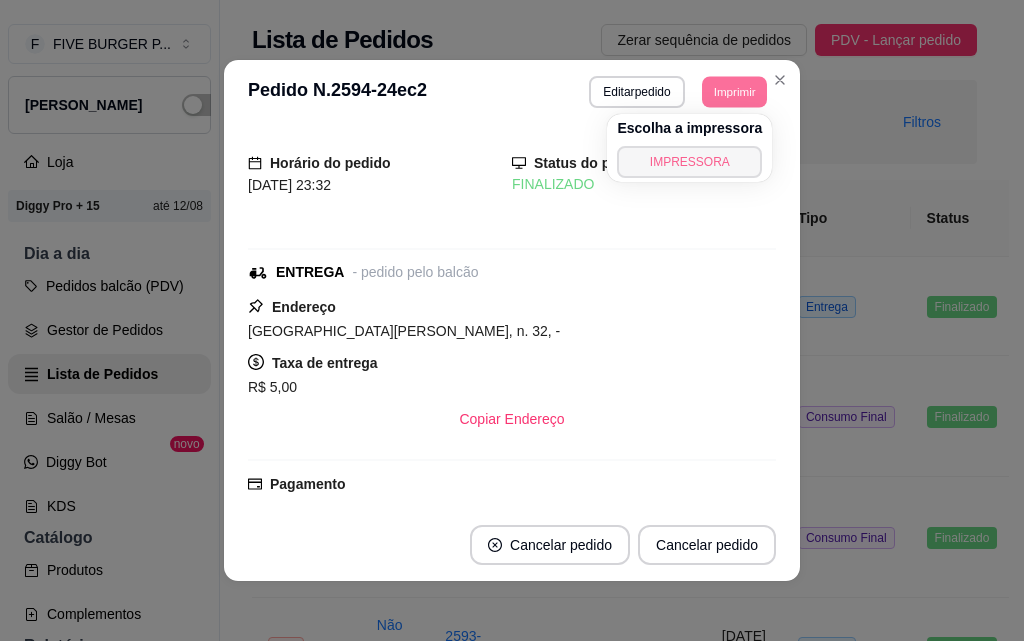 click on "IMPRESSORA" at bounding box center (689, 162) 